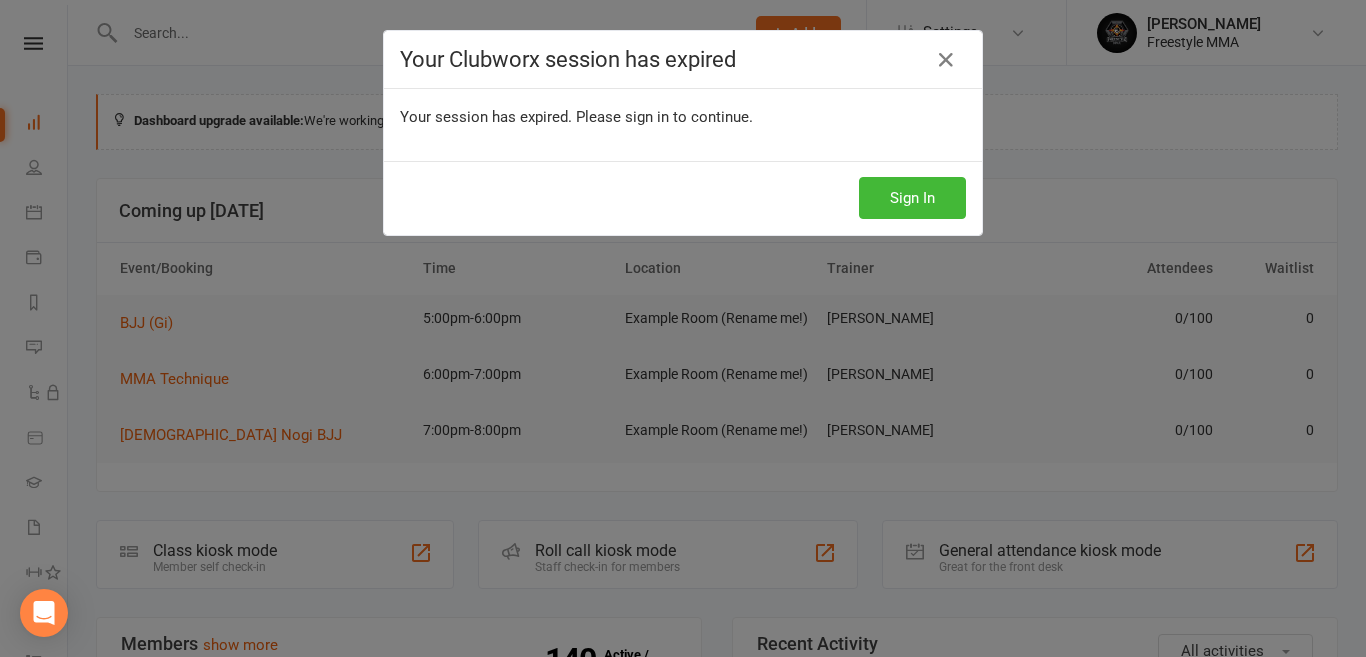scroll, scrollTop: 0, scrollLeft: 0, axis: both 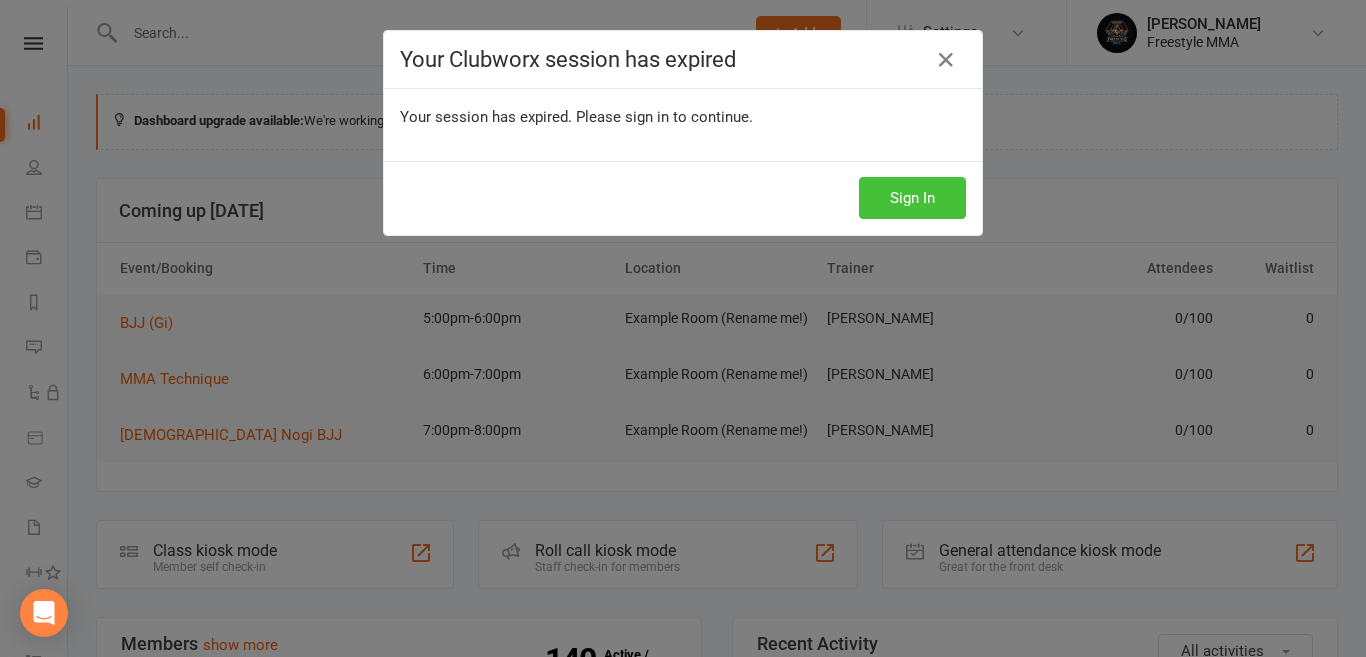 click on "Sign In" at bounding box center (912, 198) 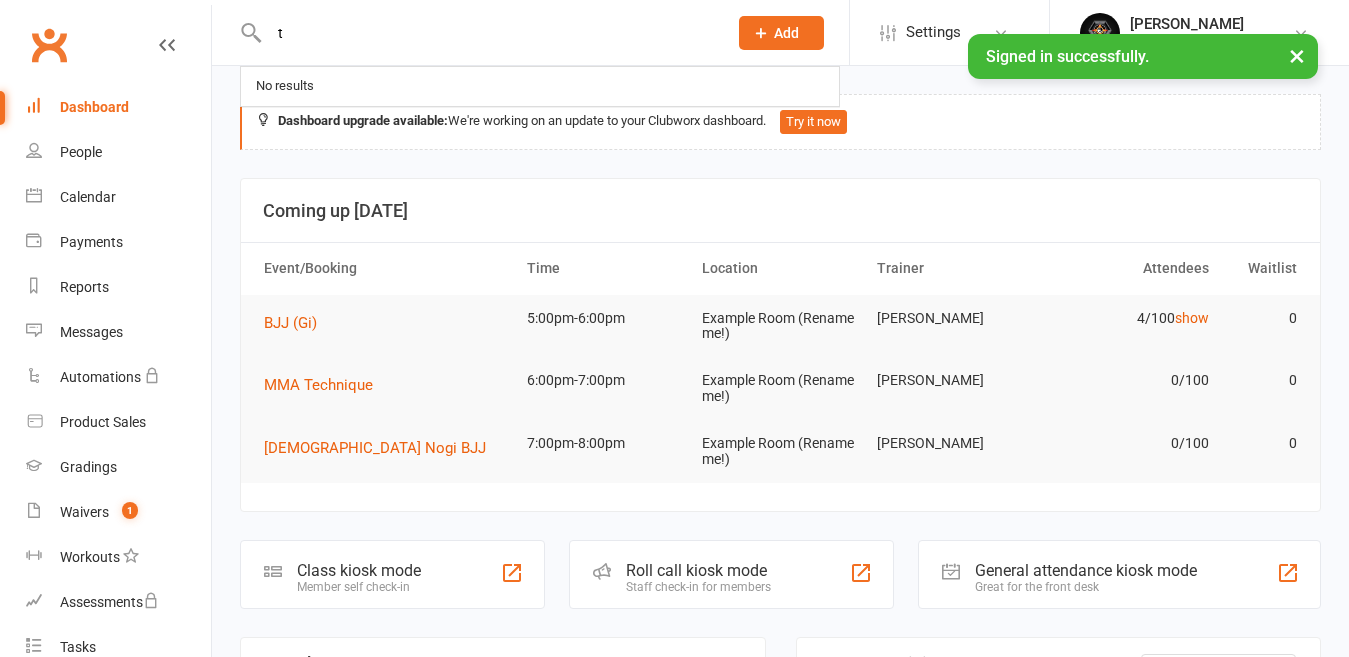 scroll, scrollTop: 0, scrollLeft: 0, axis: both 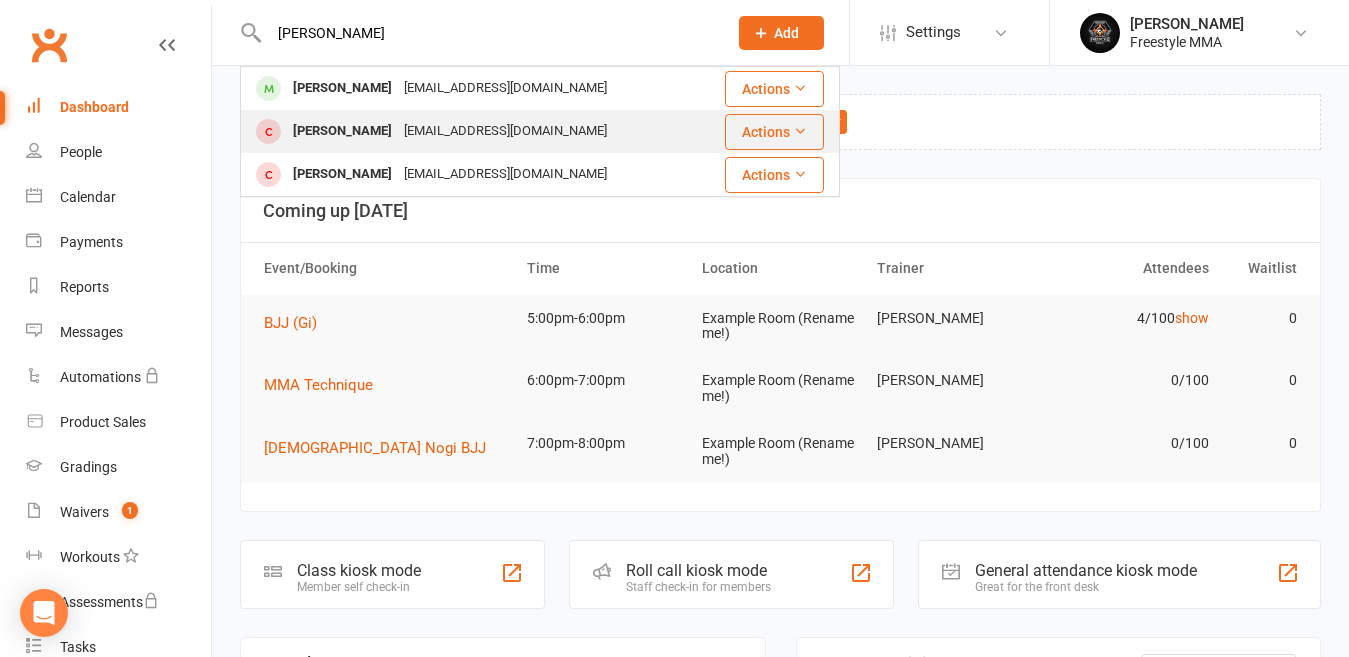 type on "[PERSON_NAME]" 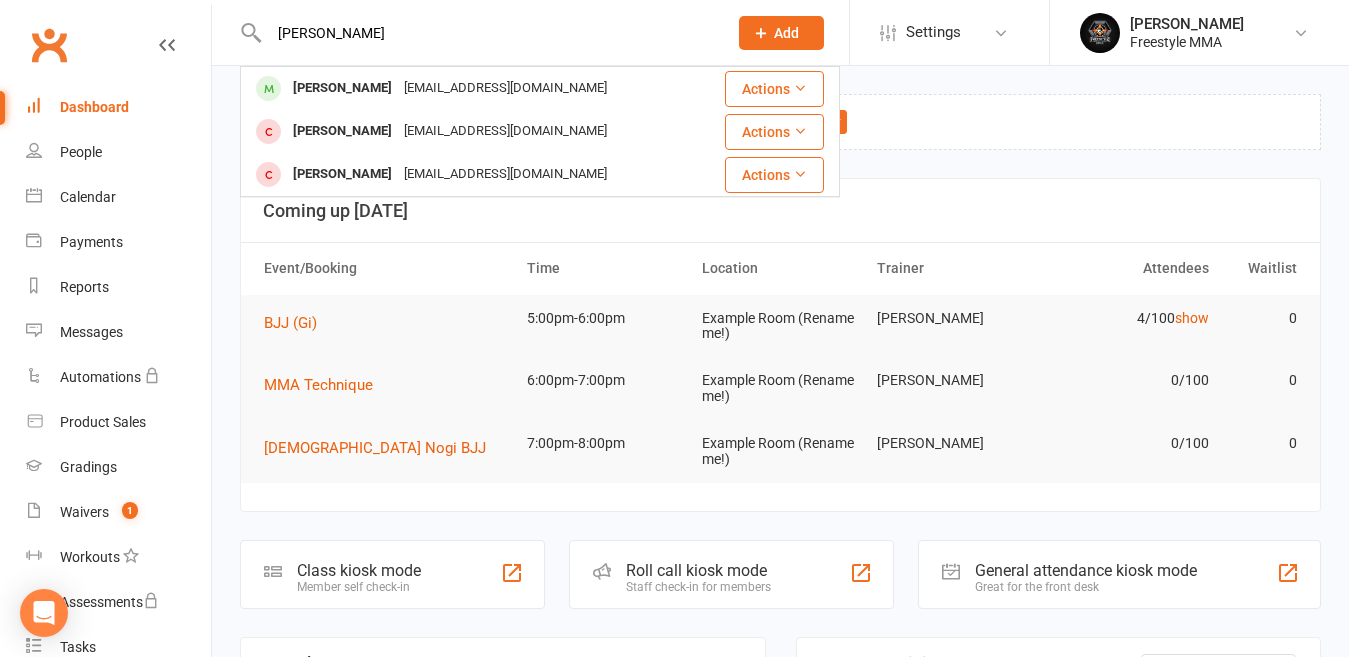 click on "[EMAIL_ADDRESS][DOMAIN_NAME]" at bounding box center (505, 131) 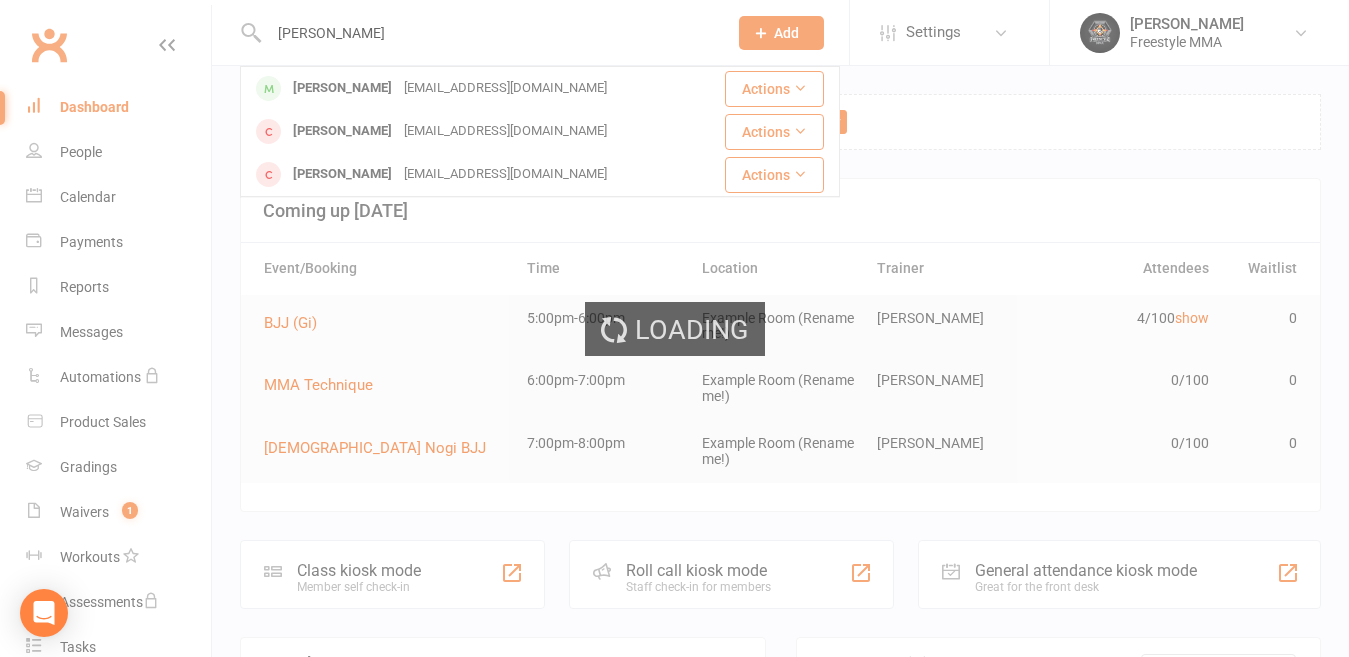 type 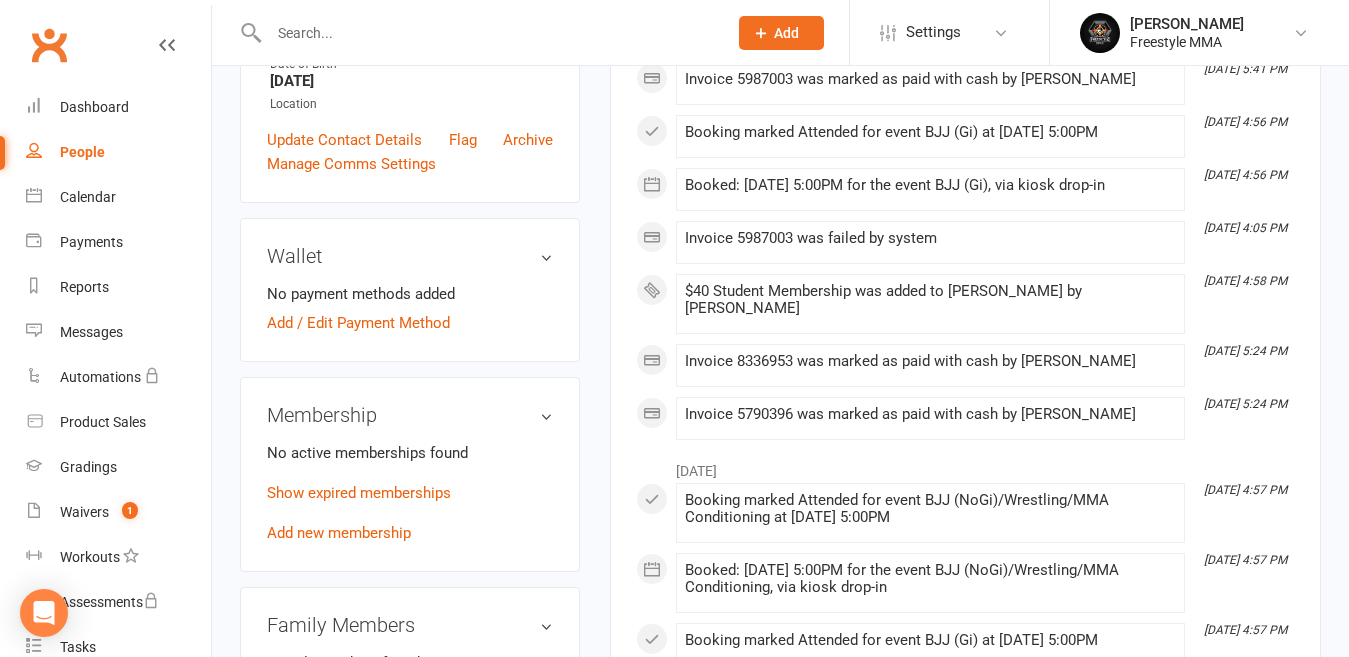 scroll, scrollTop: 567, scrollLeft: 0, axis: vertical 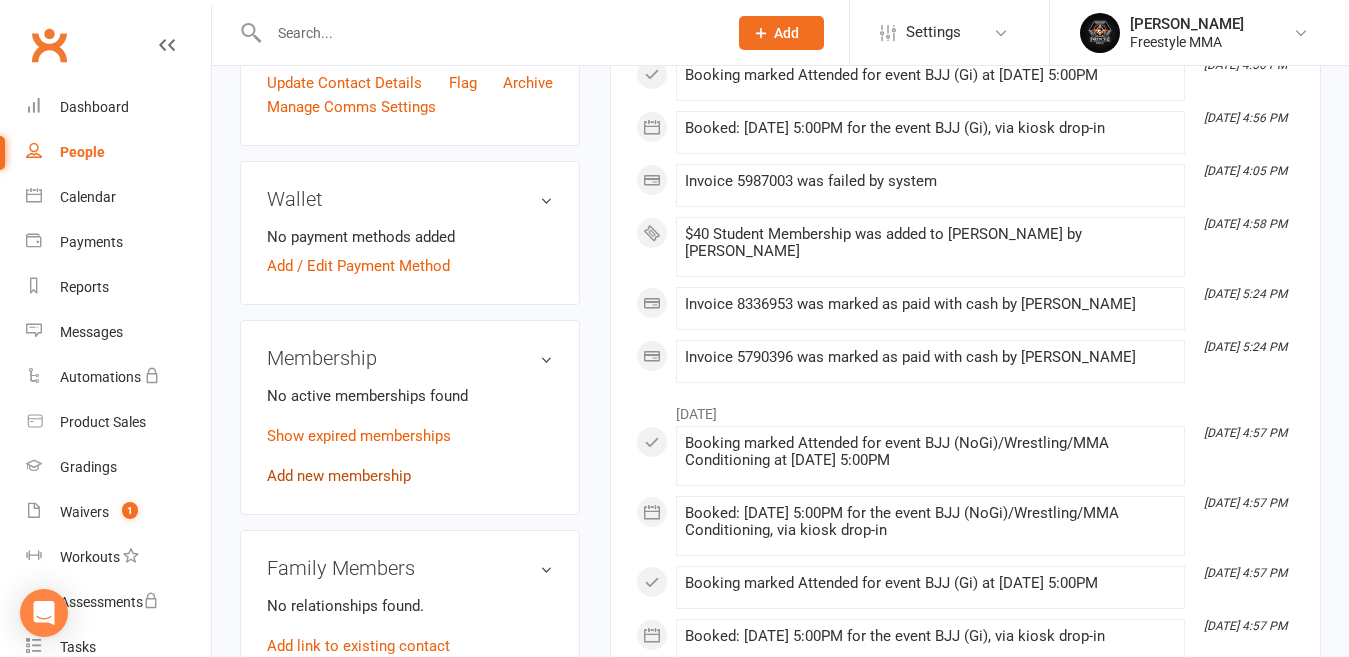 click on "Add new membership" at bounding box center (339, 476) 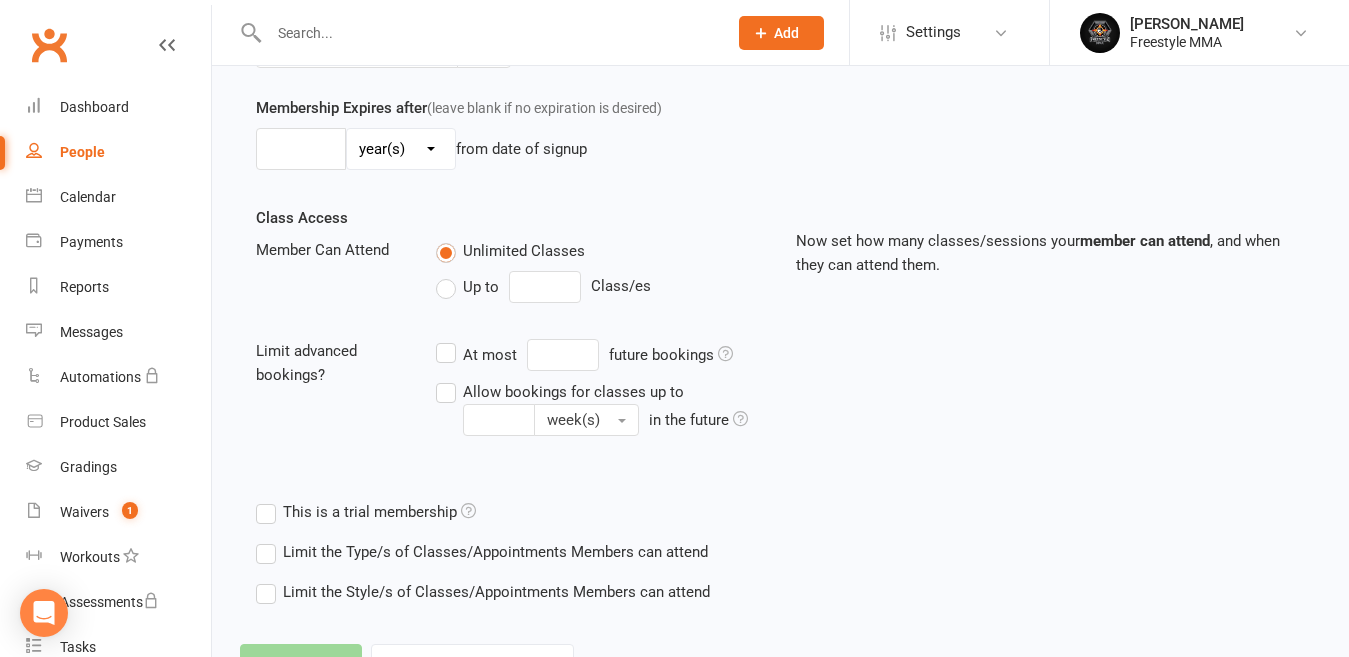 scroll, scrollTop: 0, scrollLeft: 0, axis: both 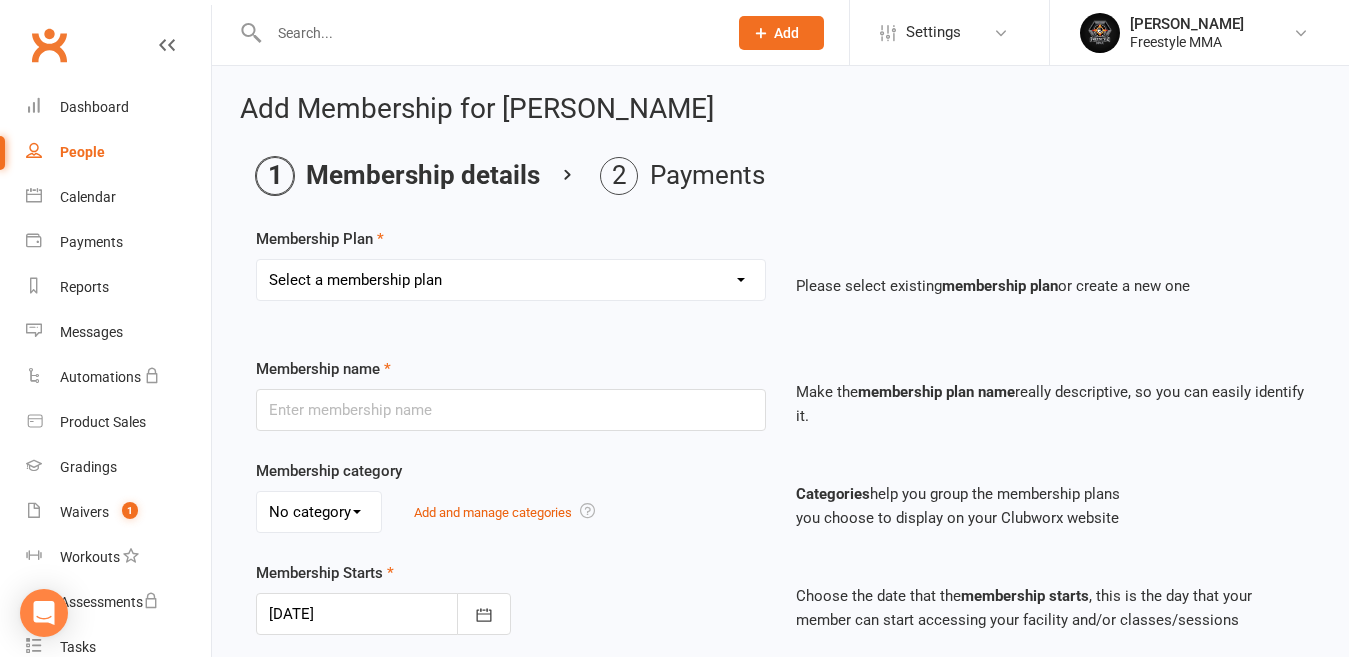 click on "Select a membership plan Create new Membership Plan $49 Unlimited $55 Weekly Casual $25 Adult Day Pass $20 Student Day Pass $25 Insight Plan $40 Student Membership Sponsored $20 Unlimited $25 Unlimited $15 Unlimited Annual Warrior Registration $300 Warriors Term Fee $250 Warriors Term Fee $30 Casual Membership" at bounding box center [511, 280] 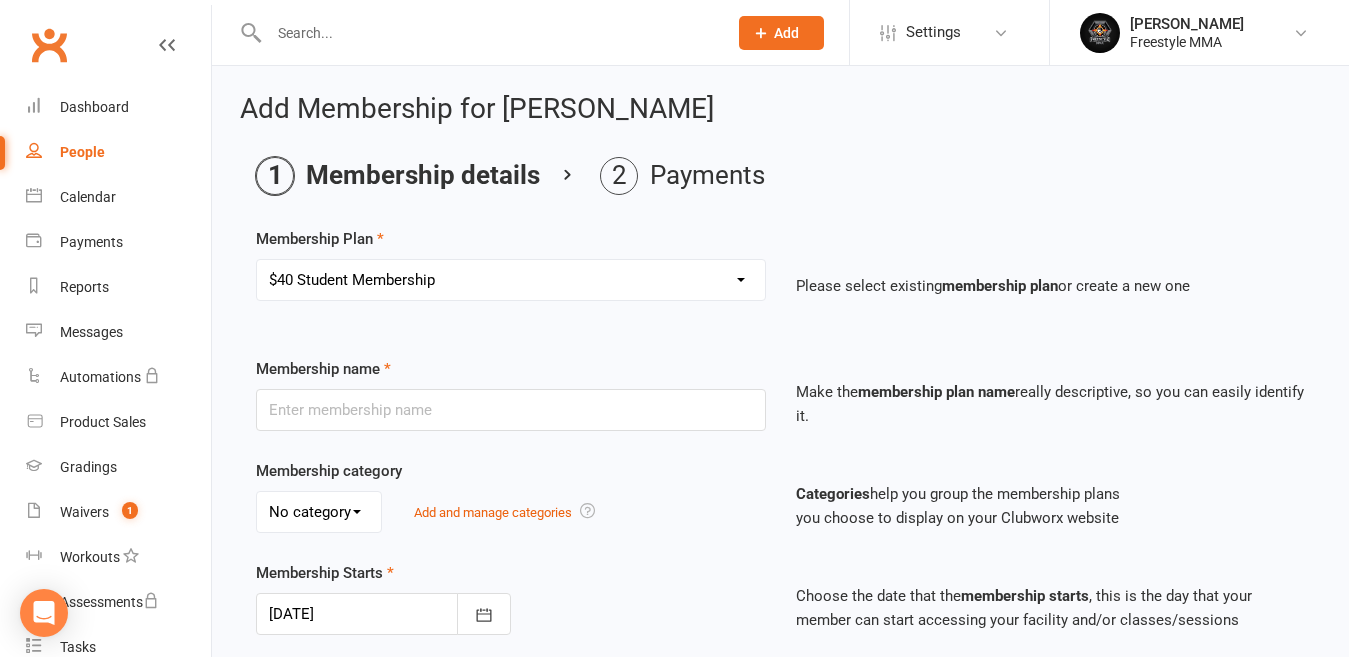 click on "Select a membership plan Create new Membership Plan $49 Unlimited $55 Weekly Casual $25 Adult Day Pass $20 Student Day Pass $25 Insight Plan $40 Student Membership Sponsored $20 Unlimited $25 Unlimited $15 Unlimited Annual Warrior Registration $300 Warriors Term Fee $250 Warriors Term Fee $30 Casual Membership" at bounding box center (511, 280) 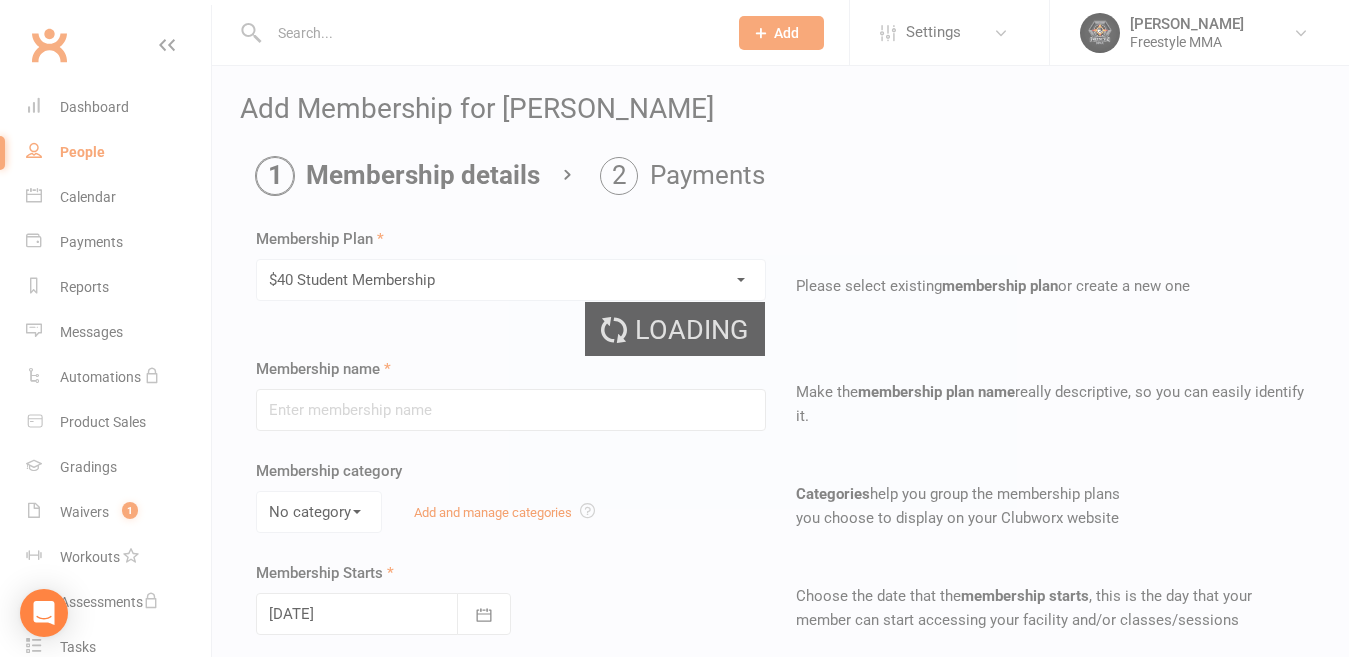 type on "$40 Student Membership" 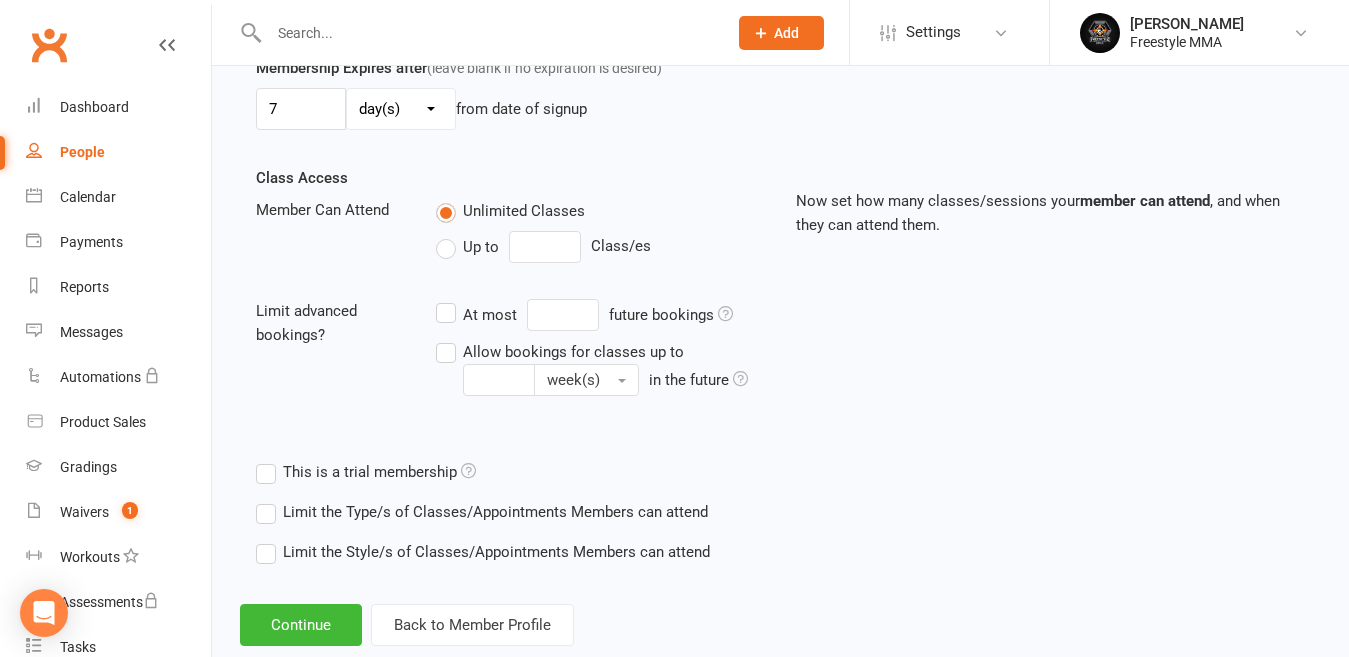scroll, scrollTop: 653, scrollLeft: 0, axis: vertical 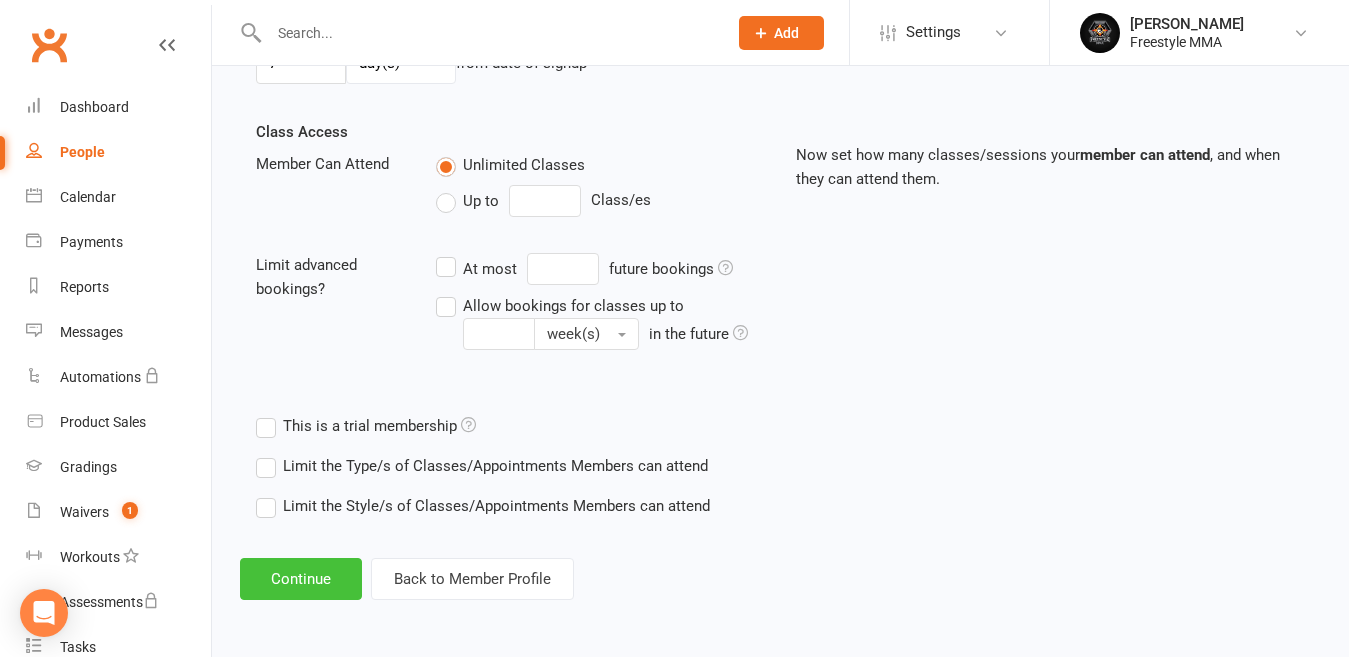 click on "Continue" at bounding box center (301, 579) 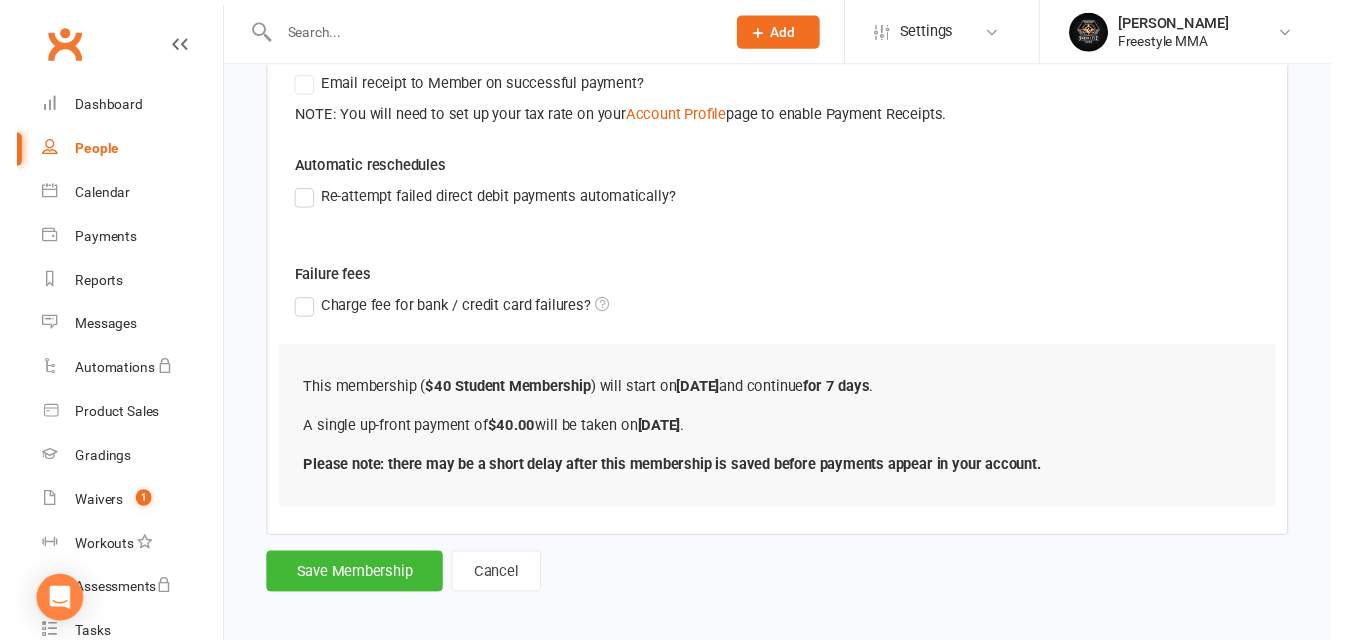 scroll, scrollTop: 432, scrollLeft: 0, axis: vertical 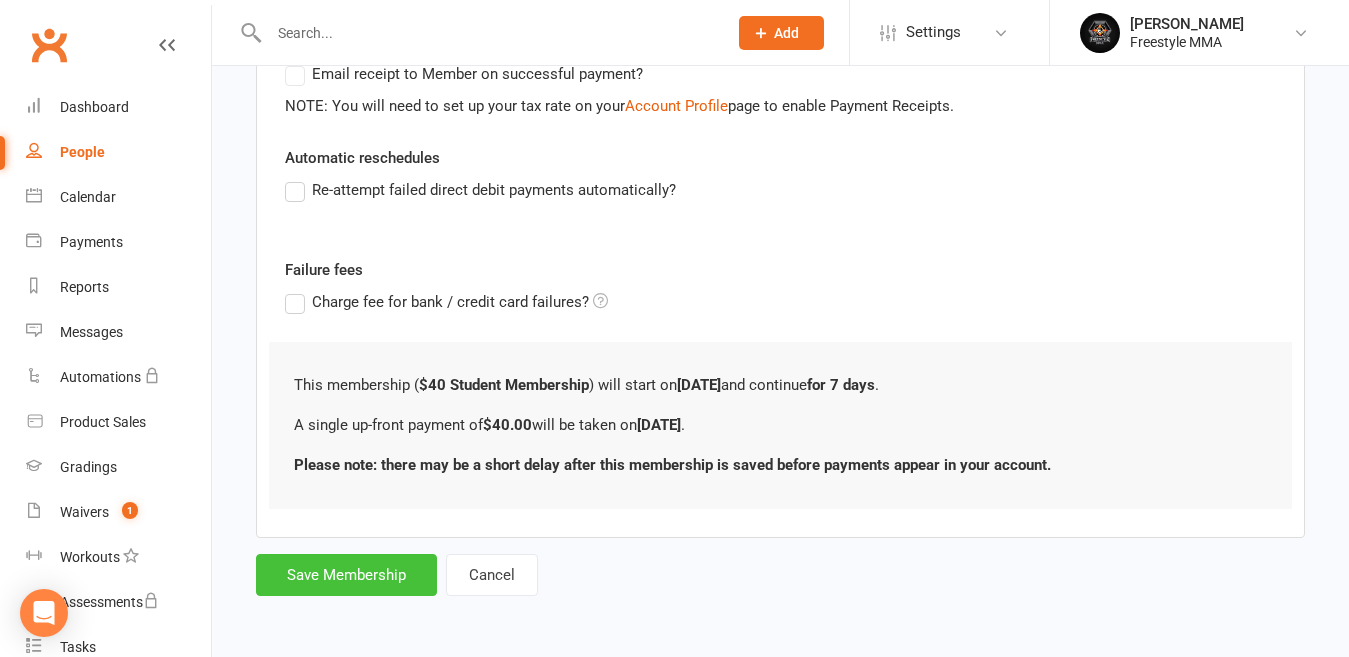 click on "Save Membership" at bounding box center (346, 575) 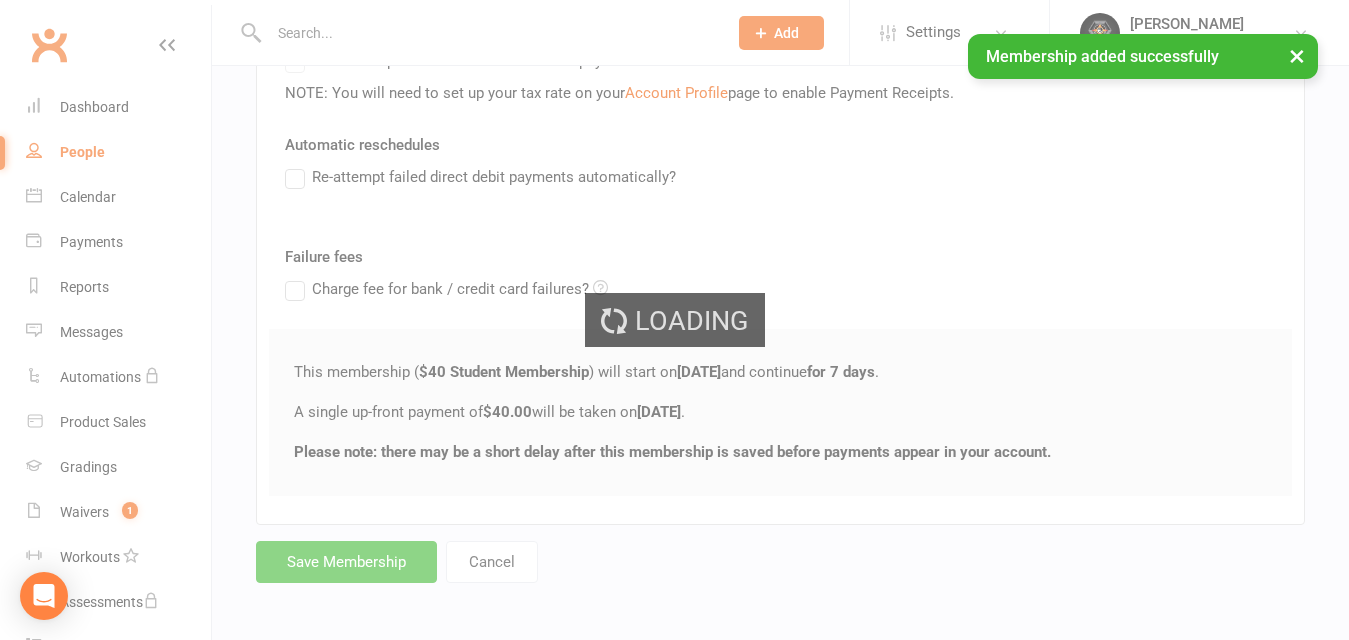 scroll, scrollTop: 449, scrollLeft: 0, axis: vertical 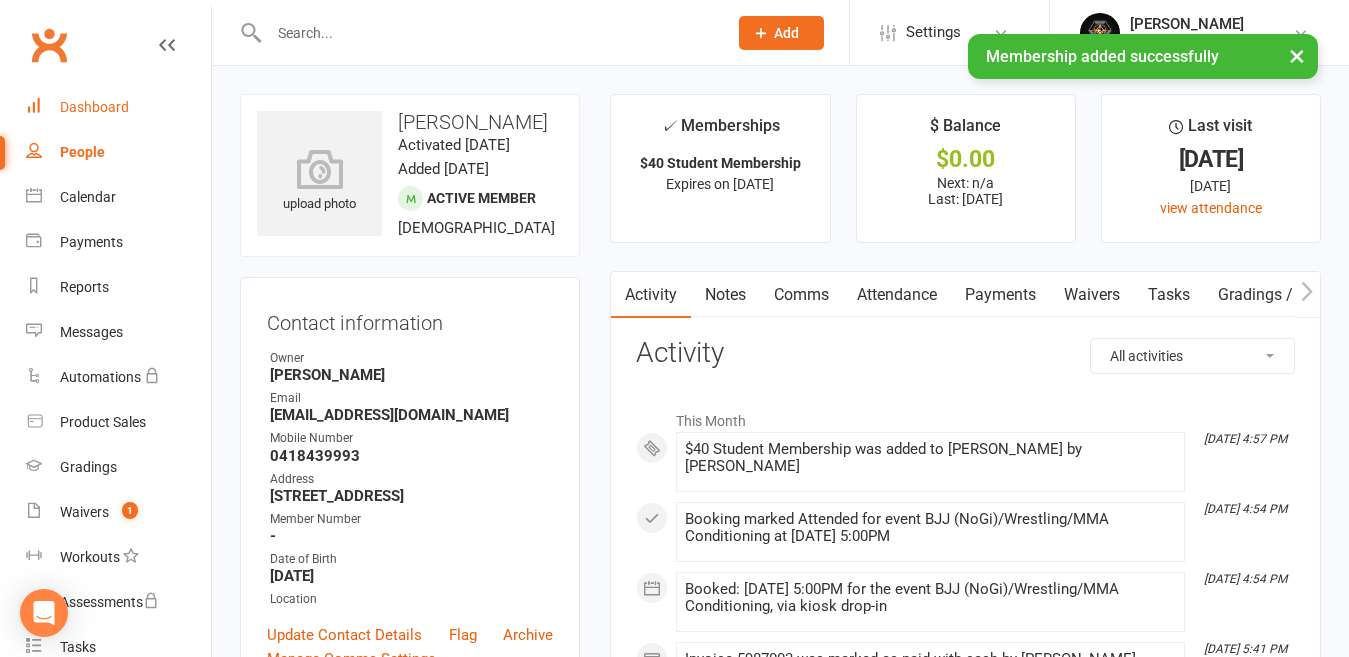 click on "Dashboard" at bounding box center [118, 107] 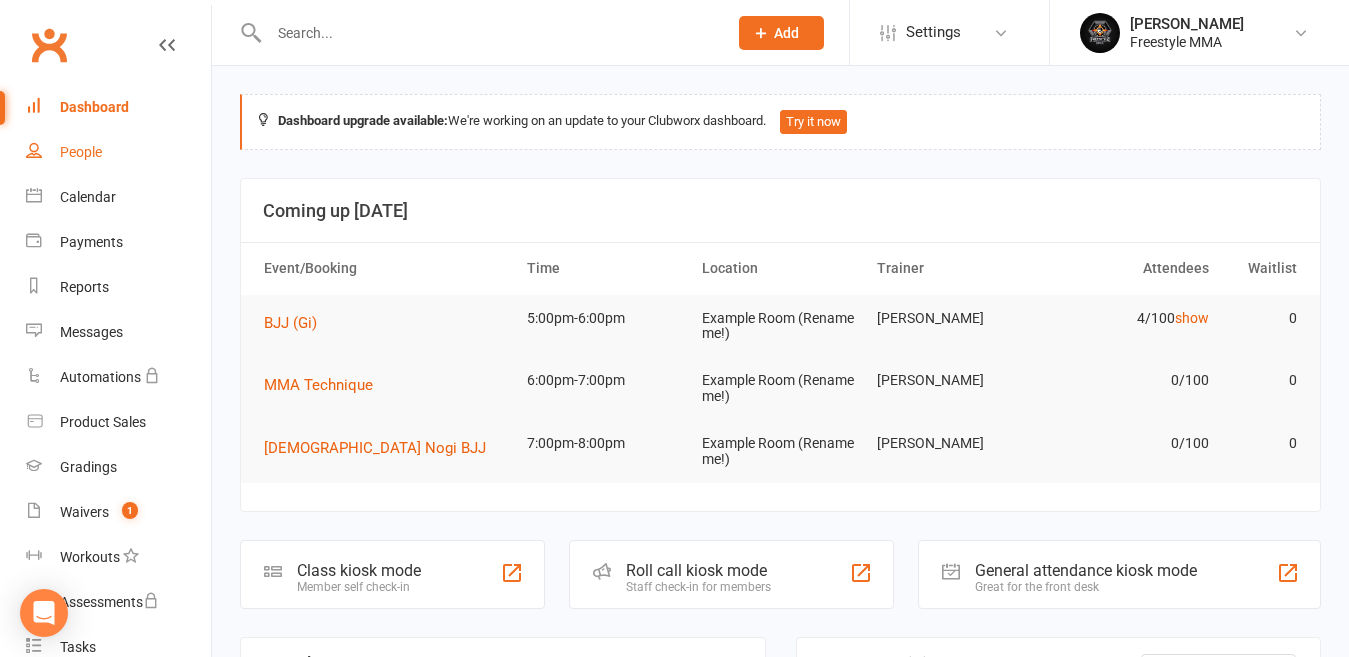 click on "People" at bounding box center [81, 152] 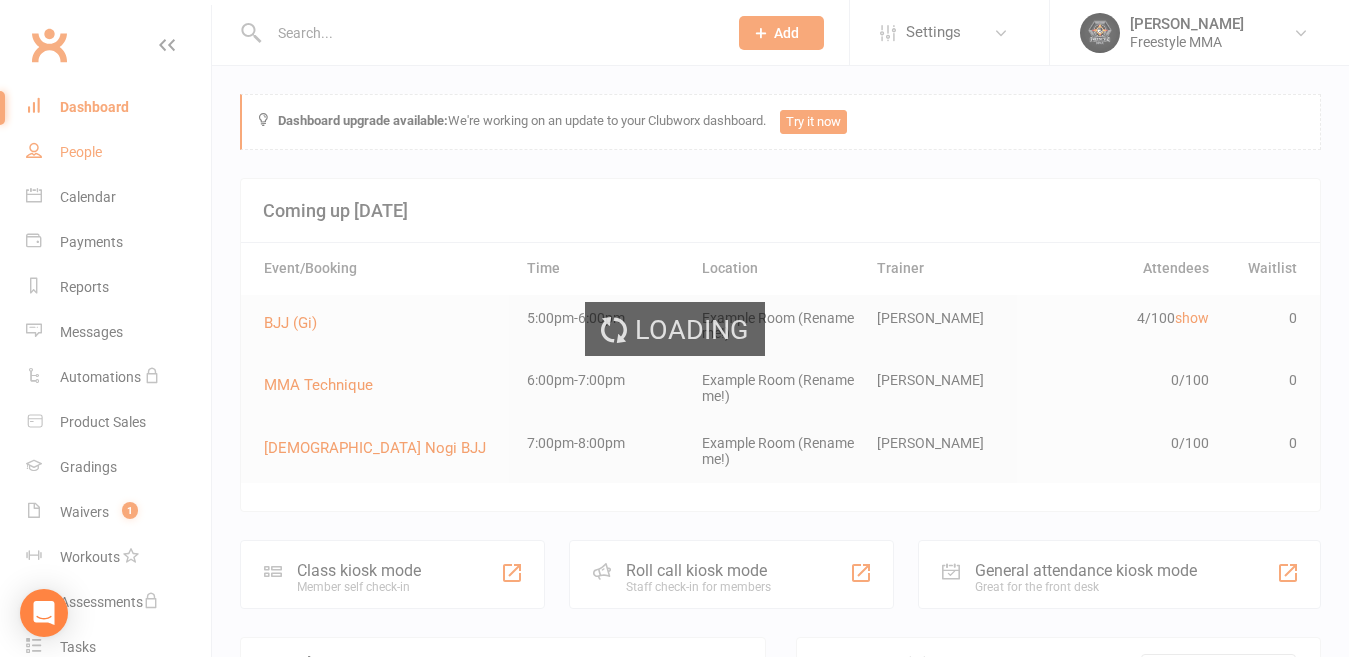 select on "50" 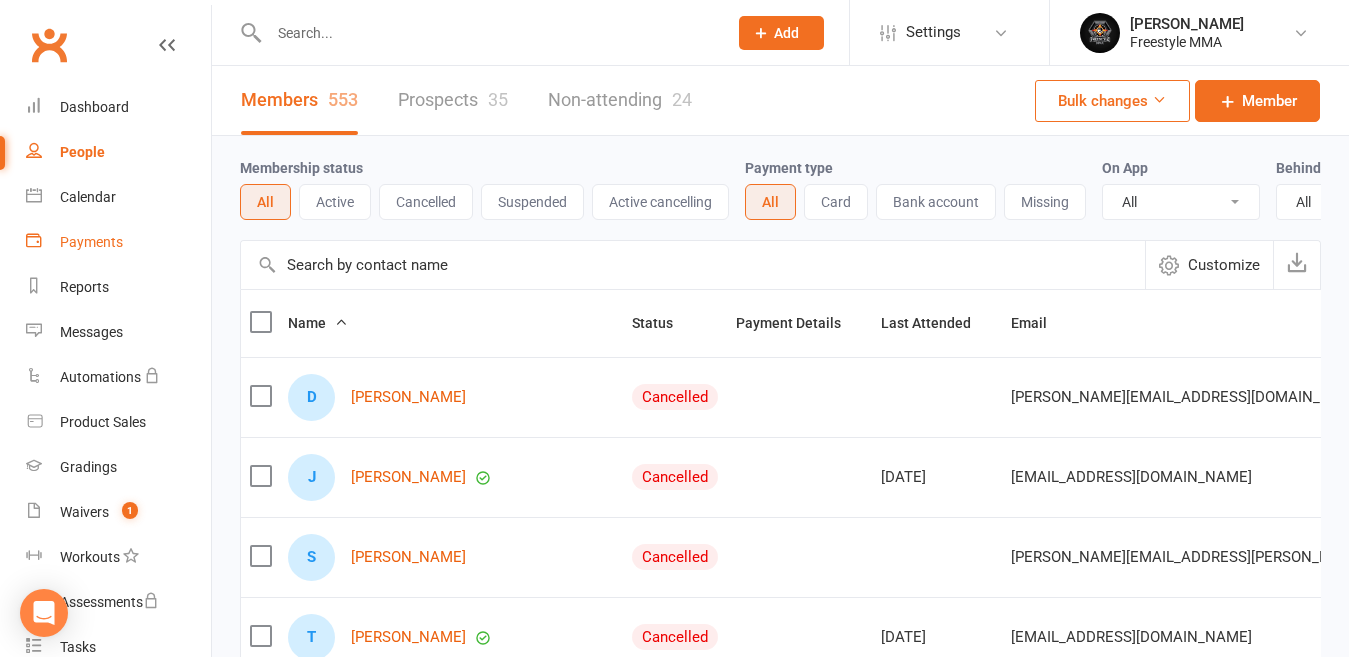 click on "Payments" at bounding box center (91, 242) 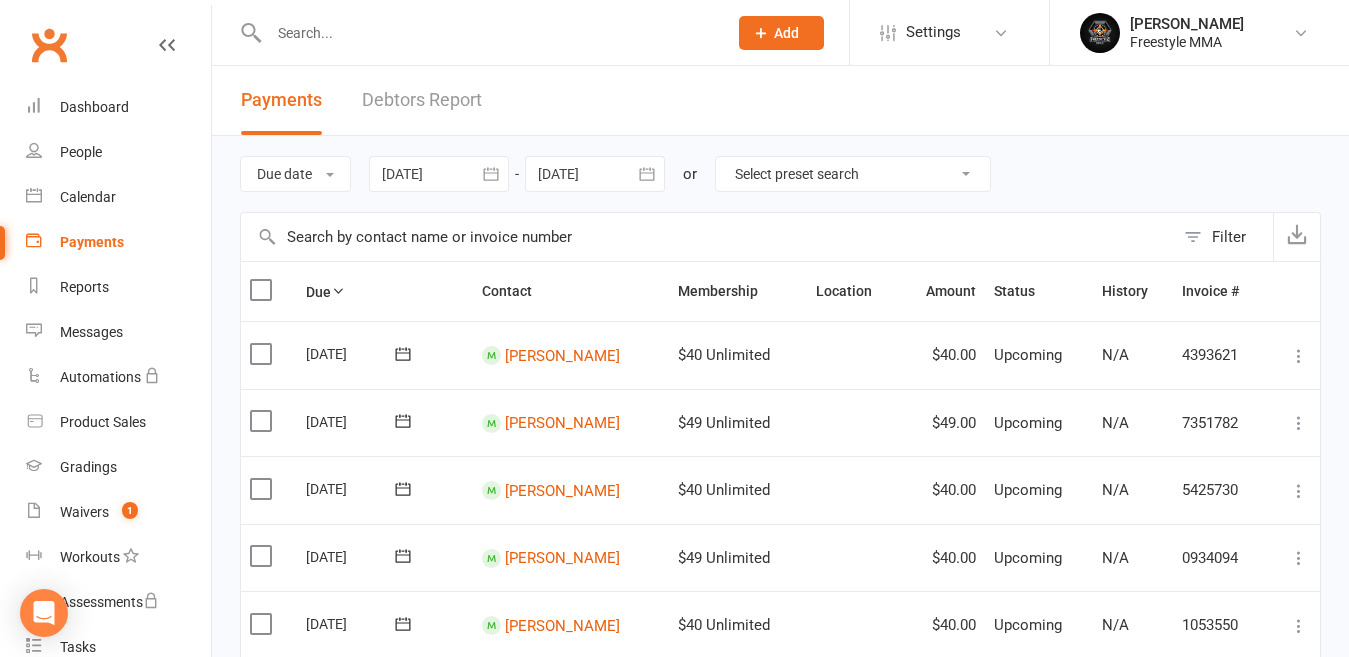 click on "Debtors Report" at bounding box center (422, 100) 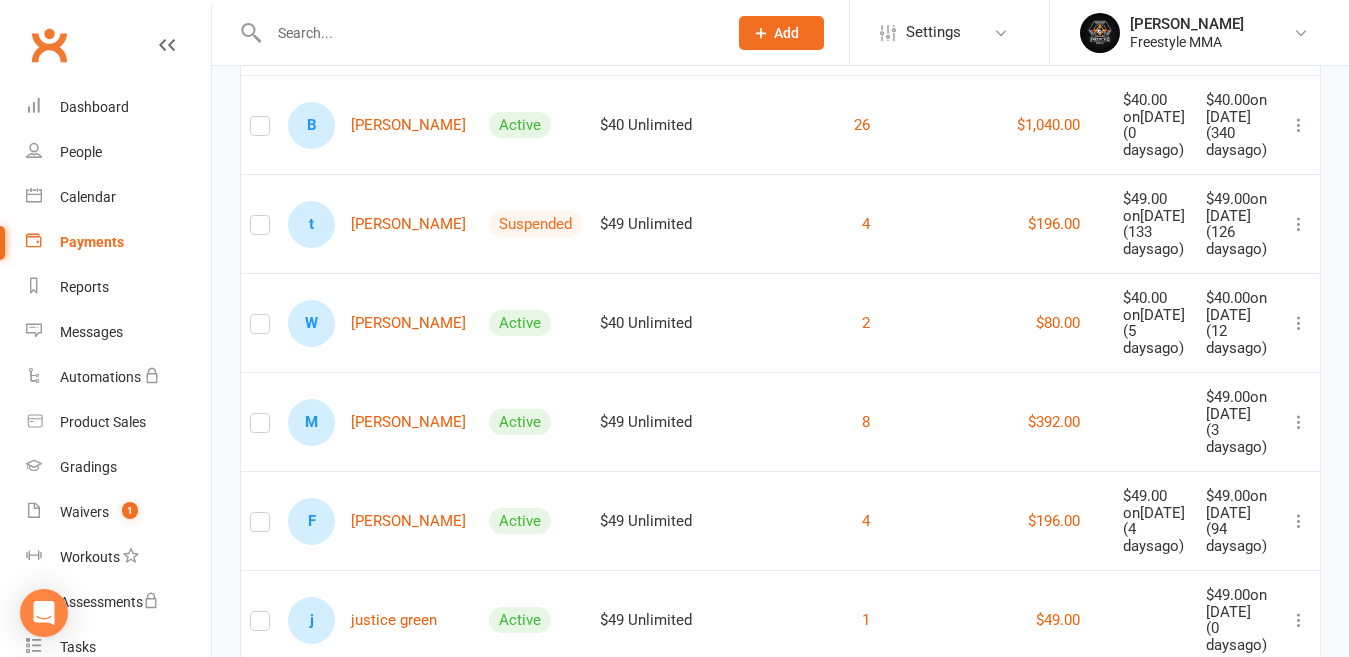scroll, scrollTop: 700, scrollLeft: 0, axis: vertical 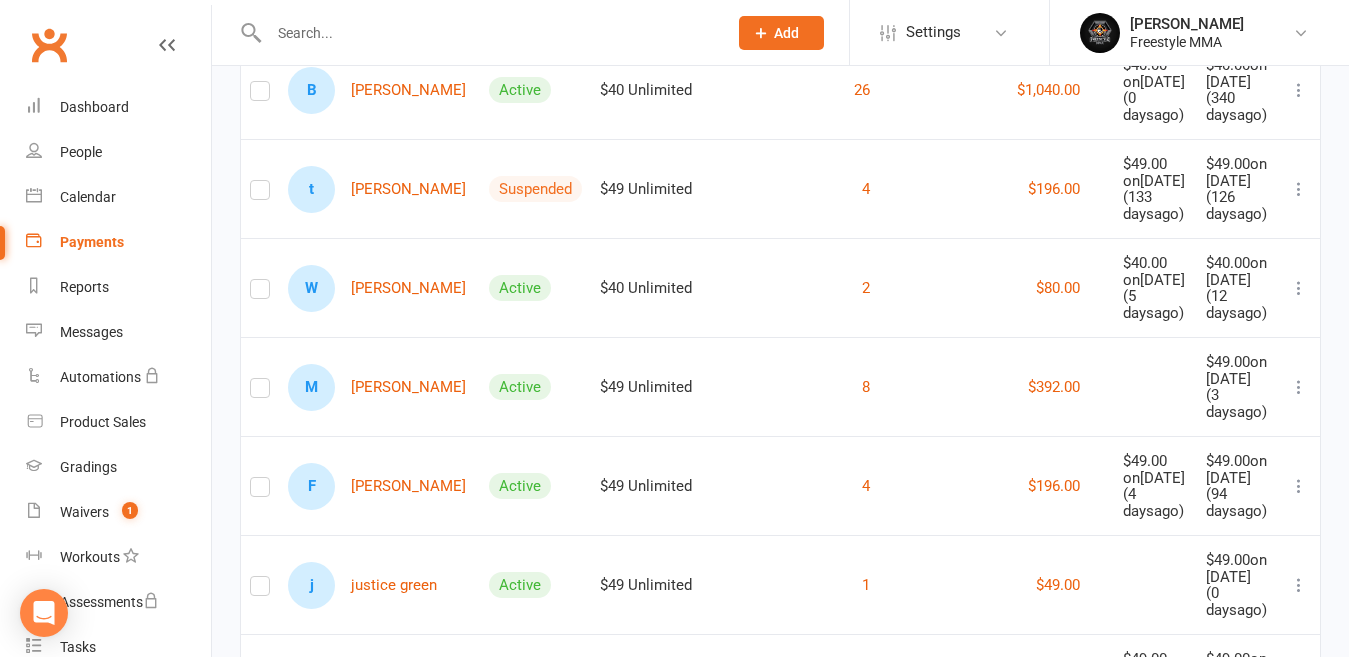 click at bounding box center (488, 33) 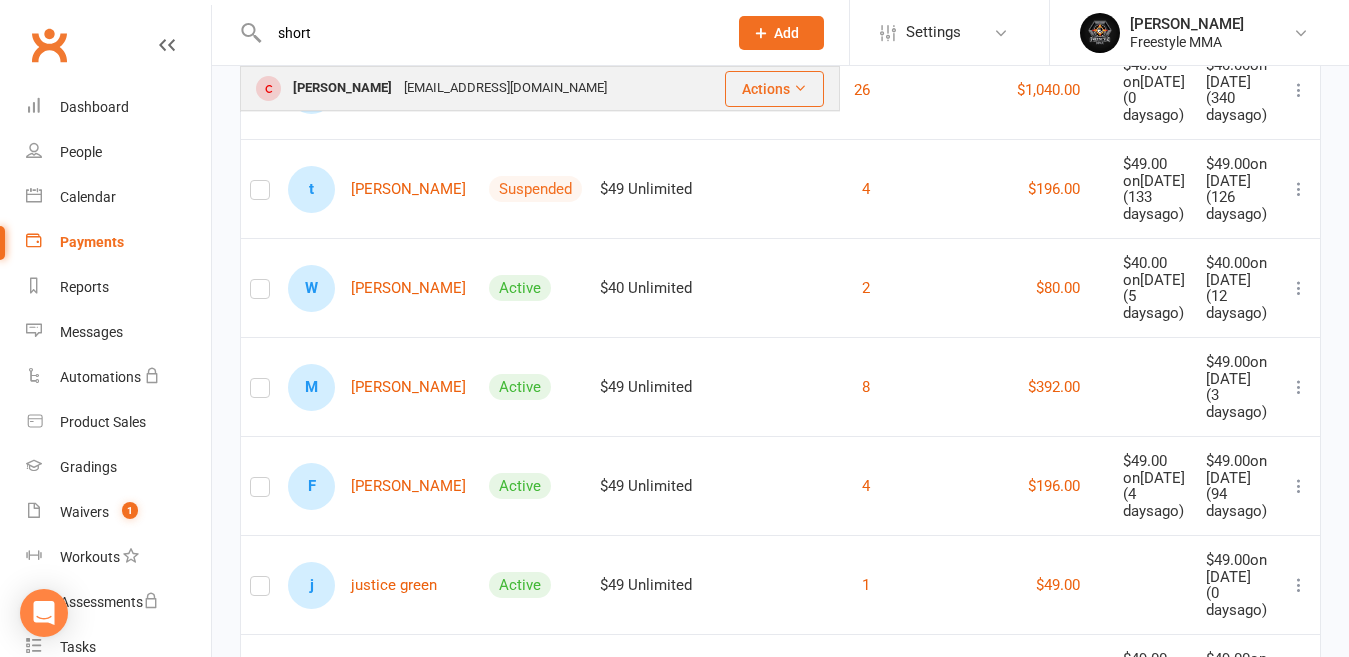 type on "short" 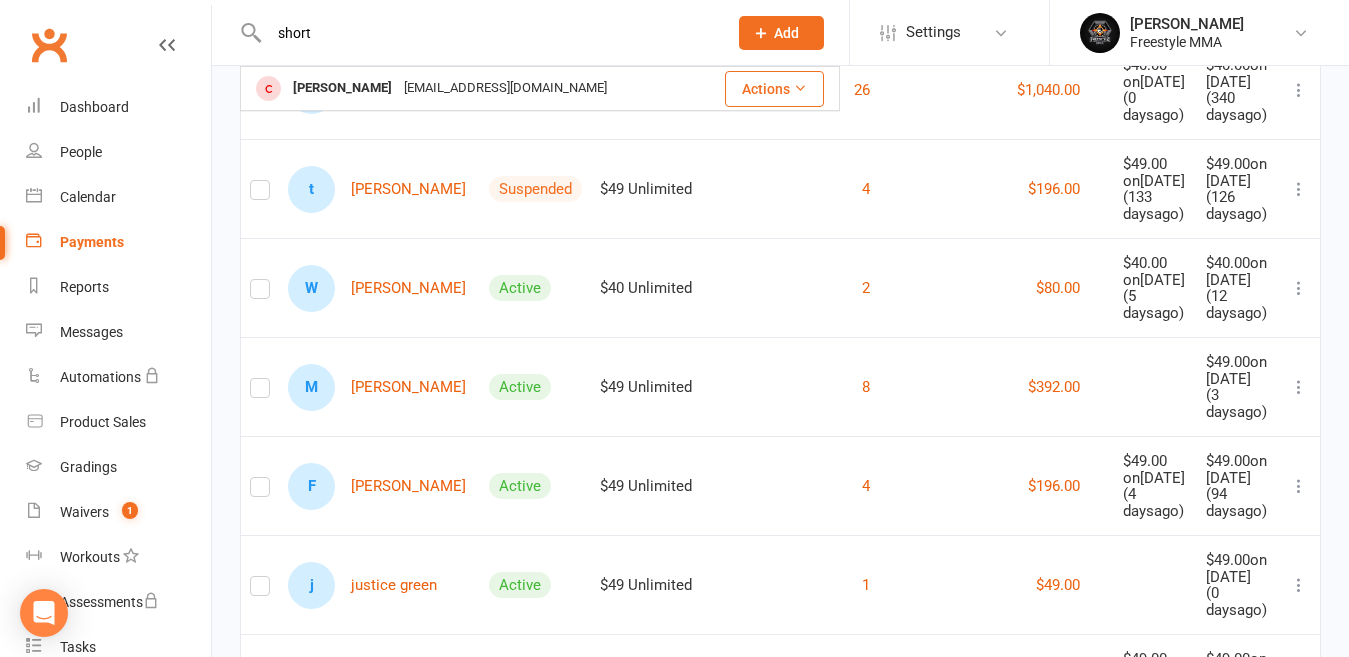 type 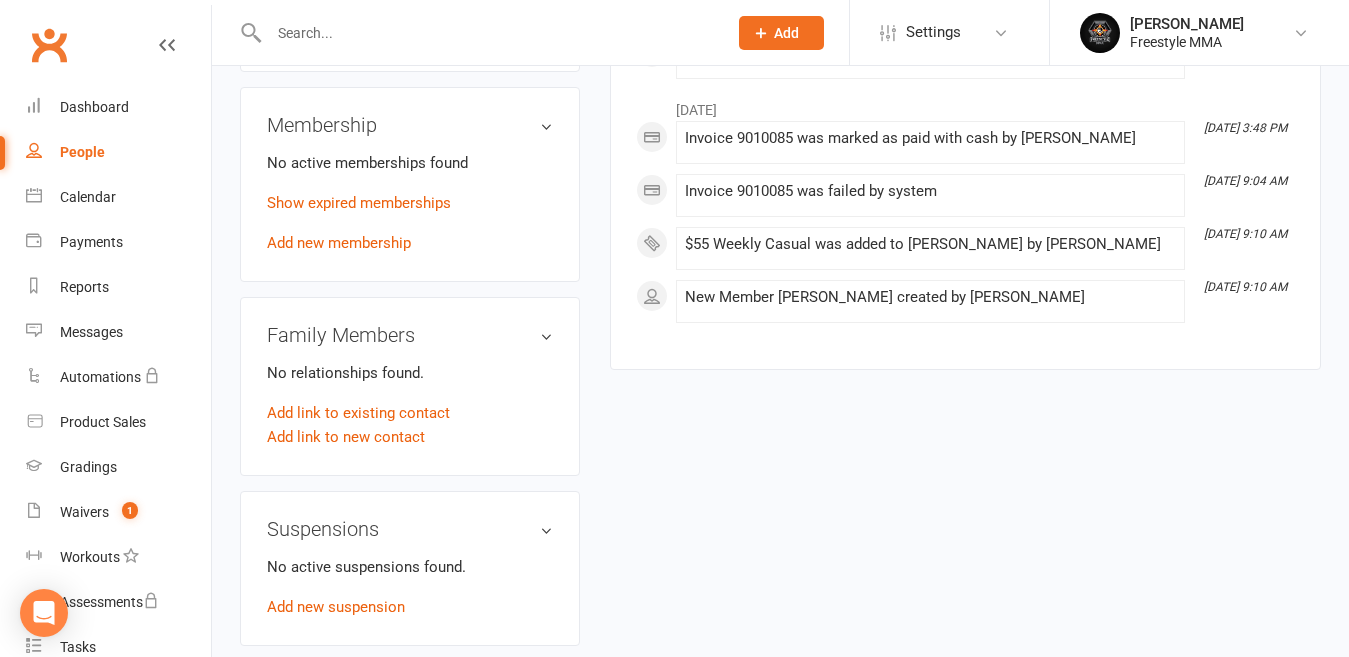 scroll, scrollTop: 700, scrollLeft: 0, axis: vertical 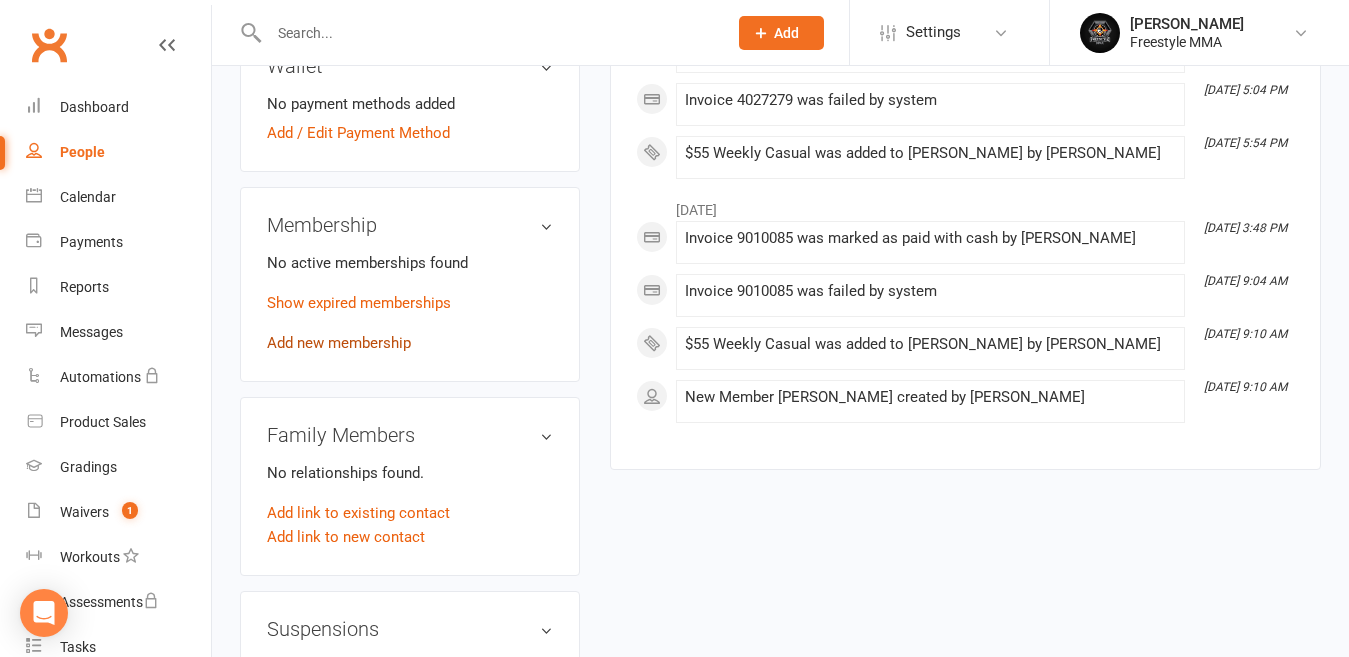 click on "Add new membership" at bounding box center [339, 343] 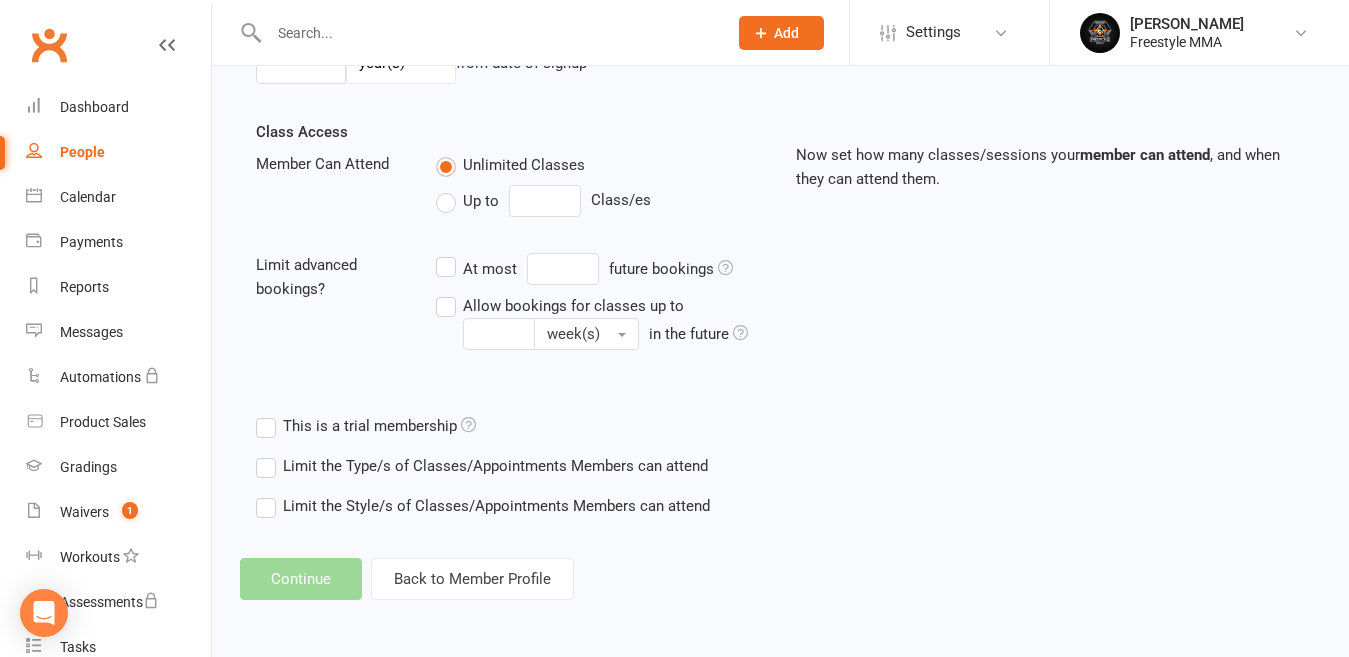 scroll, scrollTop: 0, scrollLeft: 0, axis: both 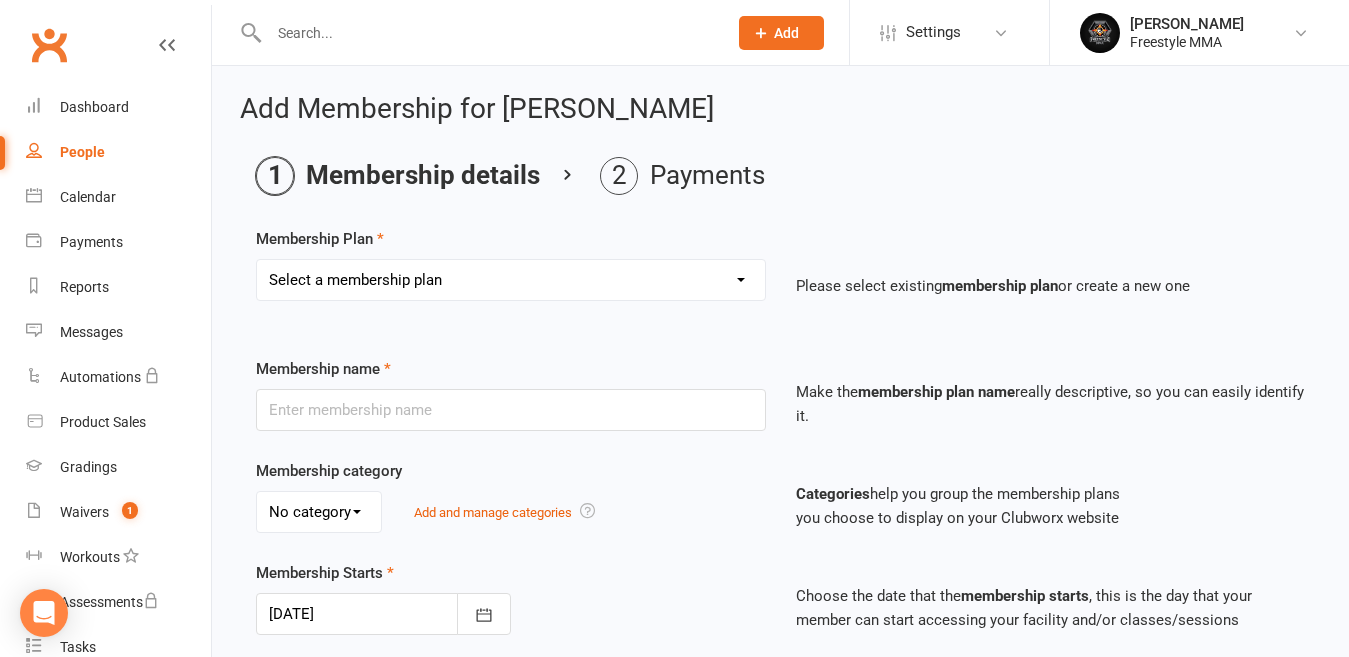 click on "Select a membership plan Create new Membership Plan $49 Unlimited $55 Weekly Casual $25 Adult Day Pass $20 Student Day Pass $25 Insight Plan $40 Student Membership Sponsored $20 Unlimited $25 Unlimited $15 Unlimited Annual Warrior Registration $300 Warriors Term Fee $250 Warriors Term Fee $30 Casual Membership" at bounding box center (511, 280) 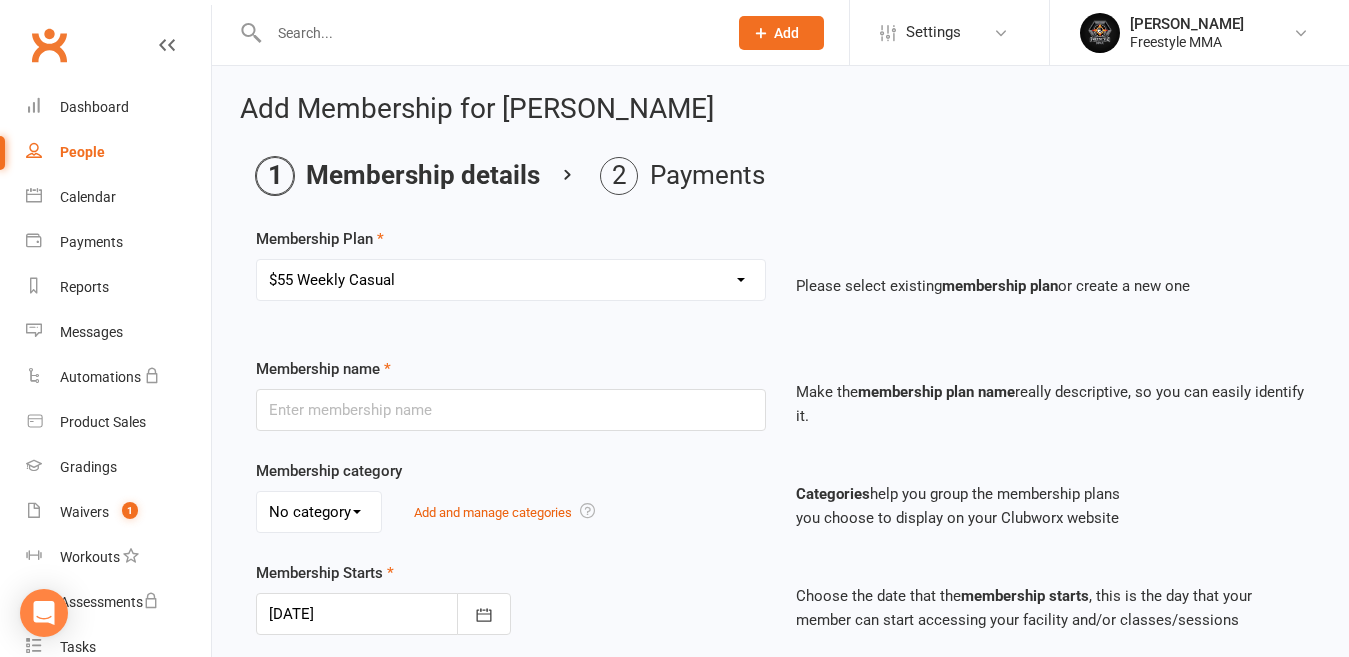 click on "Select a membership plan Create new Membership Plan $49 Unlimited $55 Weekly Casual $25 Adult Day Pass $20 Student Day Pass $25 Insight Plan $40 Student Membership Sponsored $20 Unlimited $25 Unlimited $15 Unlimited Annual Warrior Registration $300 Warriors Term Fee $250 Warriors Term Fee $30 Casual Membership" at bounding box center [511, 280] 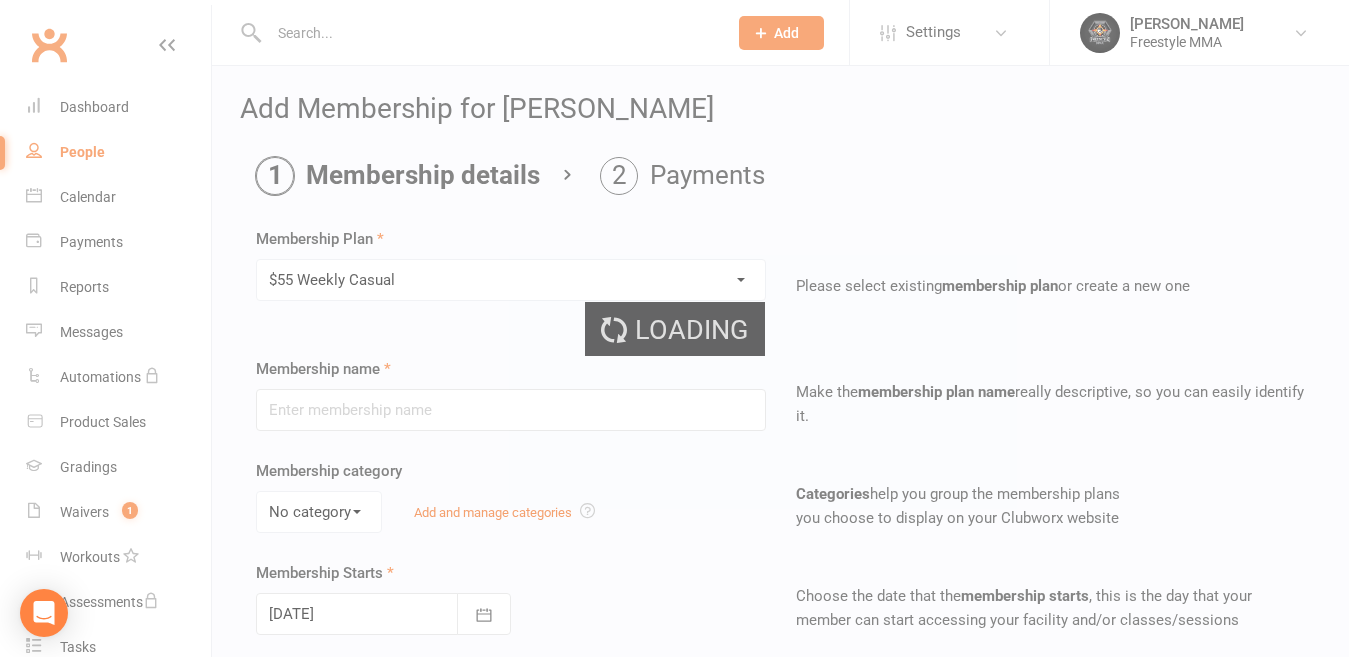 type on "$55 Weekly Casual" 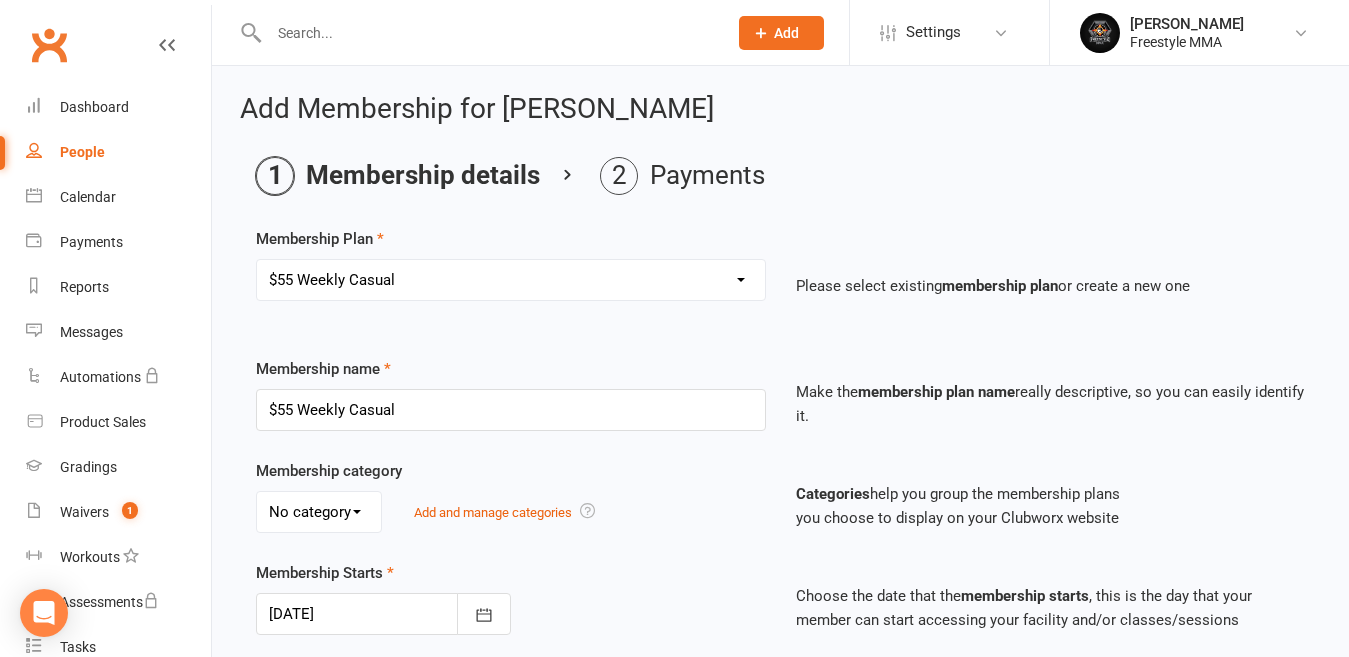 click on "Select a membership plan Create new Membership Plan $49 Unlimited $55 Weekly Casual $25 Adult Day Pass $20 Student Day Pass $25 Insight Plan $40 Student Membership Sponsored $20 Unlimited $25 Unlimited $15 Unlimited Annual Warrior Registration $300 Warriors Term Fee $250 Warriors Term Fee $30 Casual Membership" at bounding box center [511, 294] 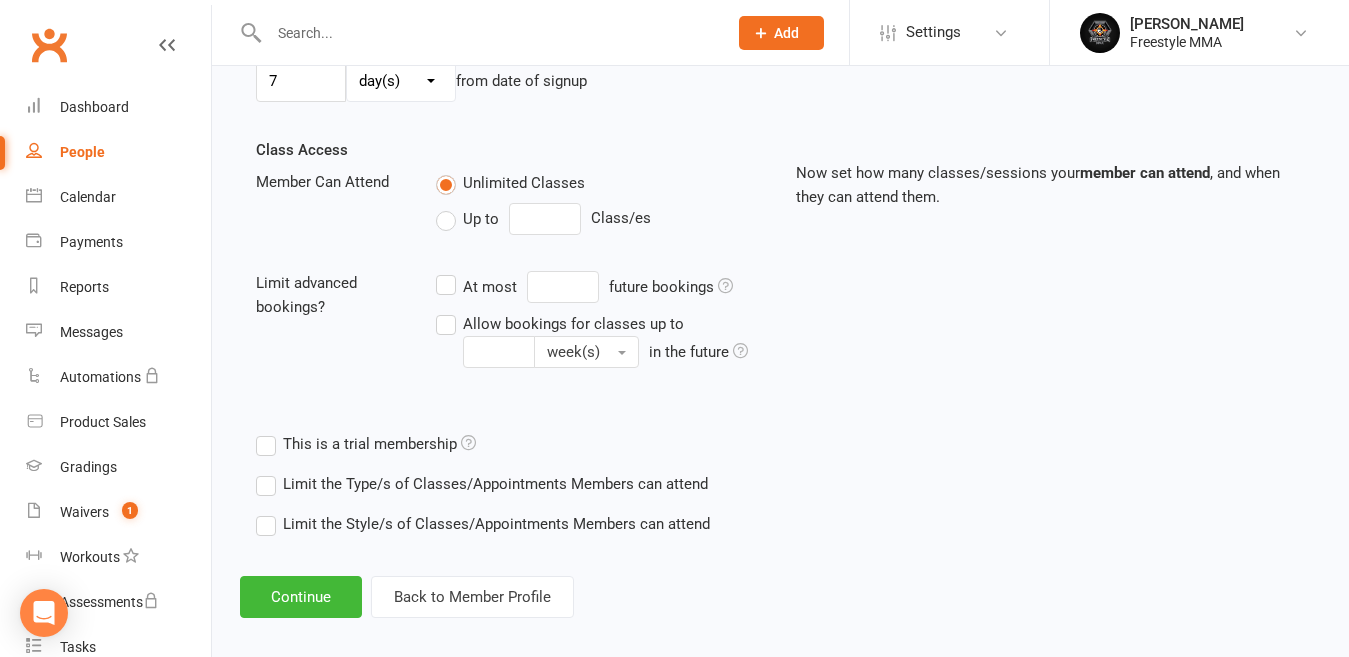 scroll, scrollTop: 653, scrollLeft: 0, axis: vertical 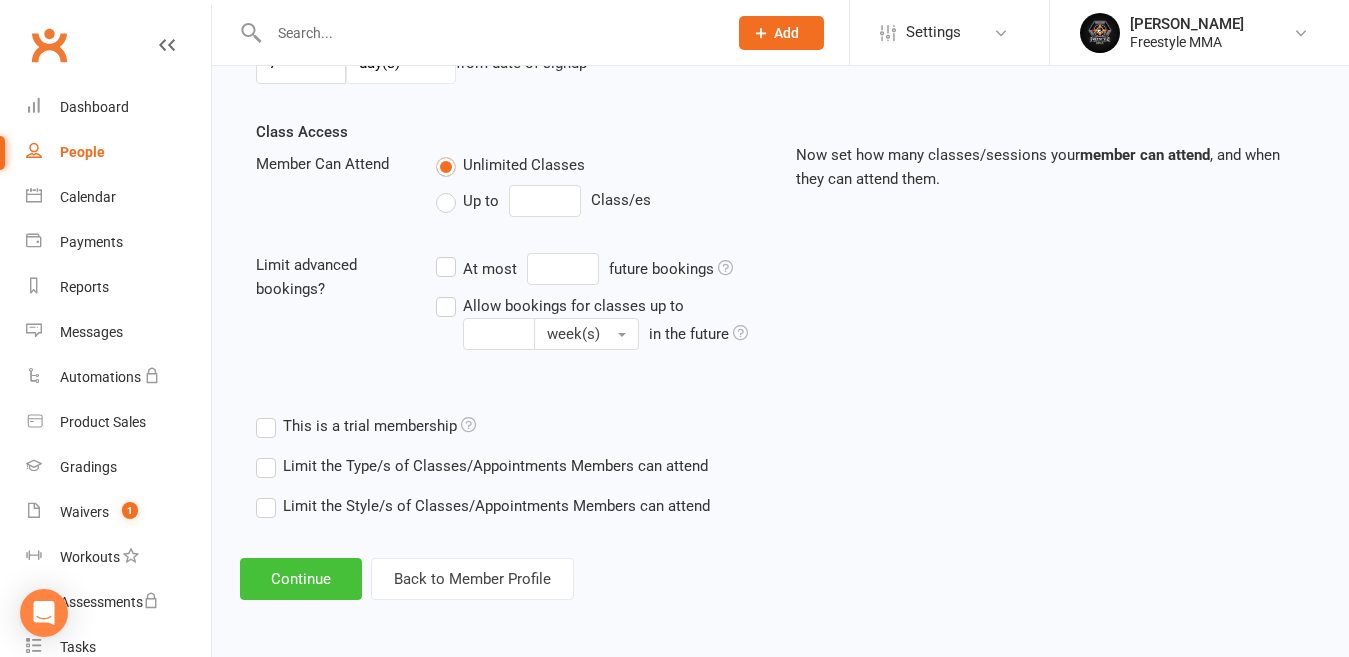 click on "Continue" at bounding box center [301, 579] 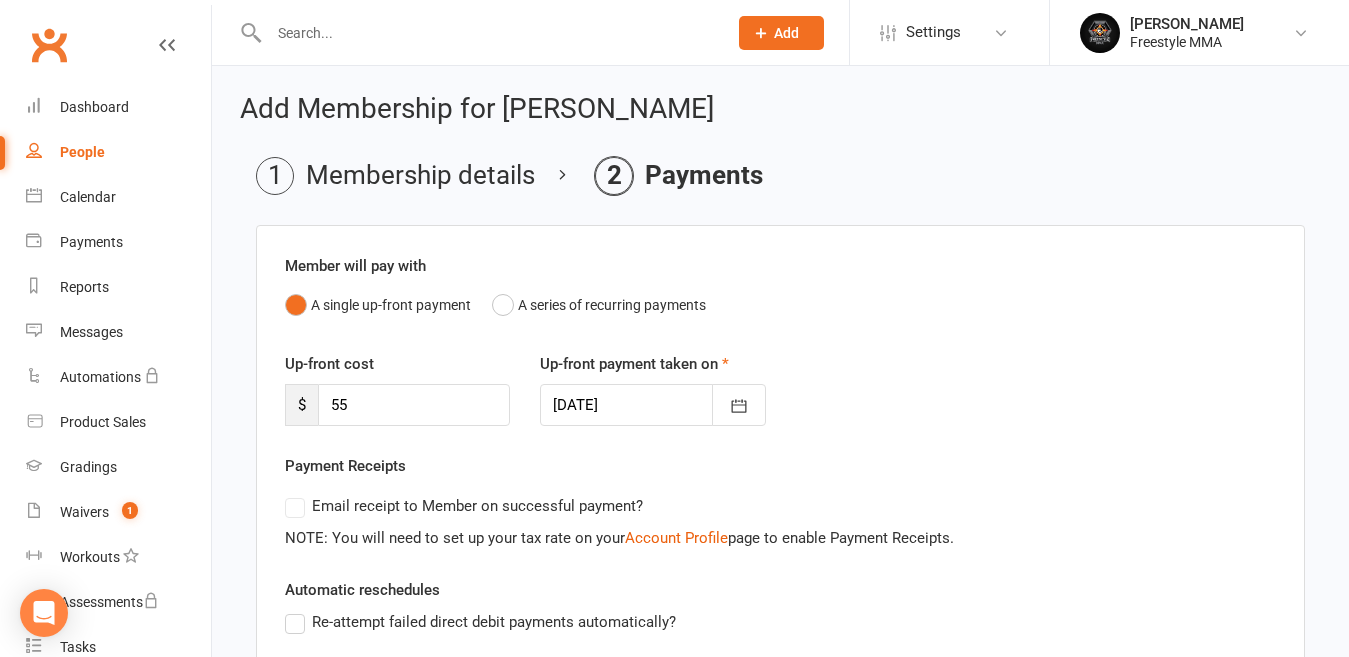 scroll, scrollTop: 432, scrollLeft: 0, axis: vertical 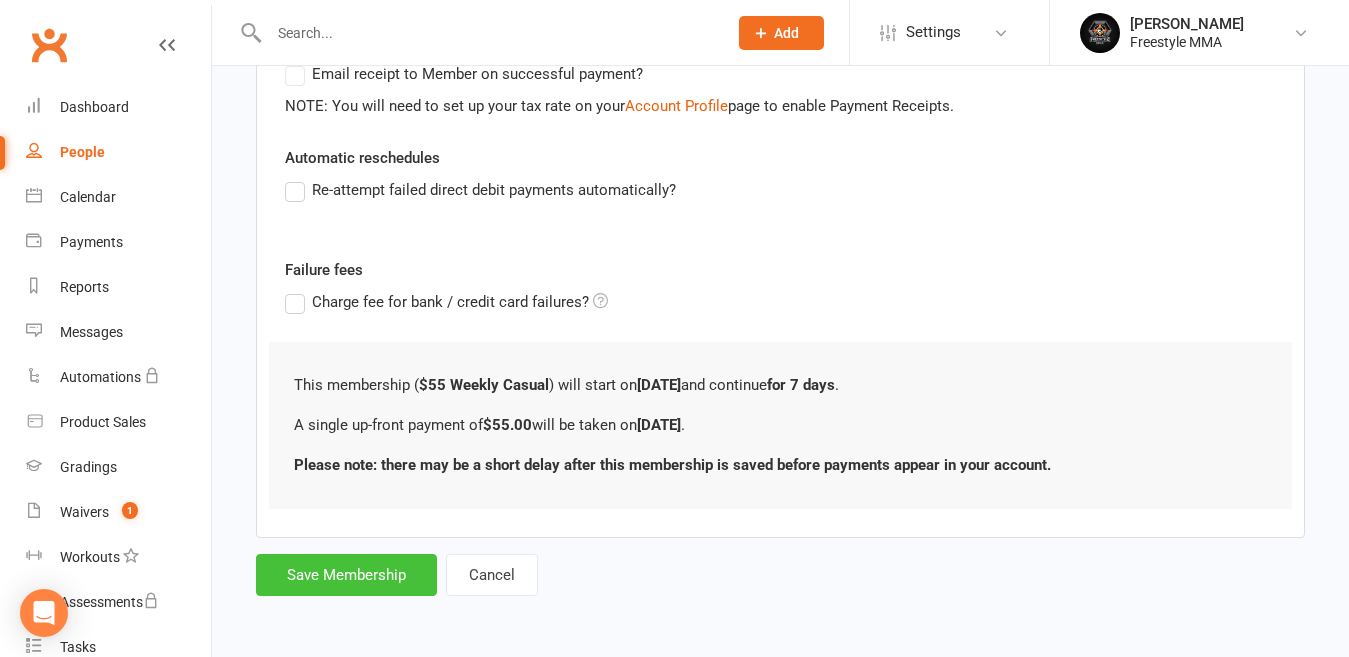 click on "Save Membership" at bounding box center (346, 575) 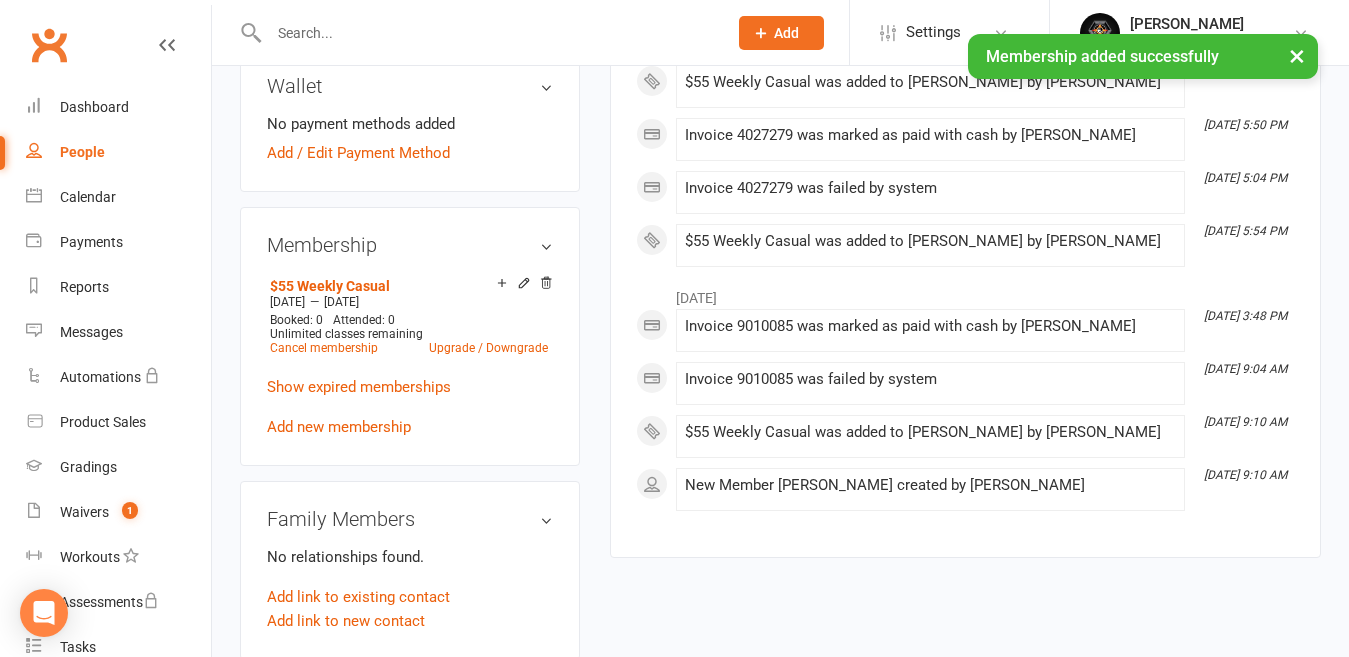 scroll, scrollTop: 700, scrollLeft: 0, axis: vertical 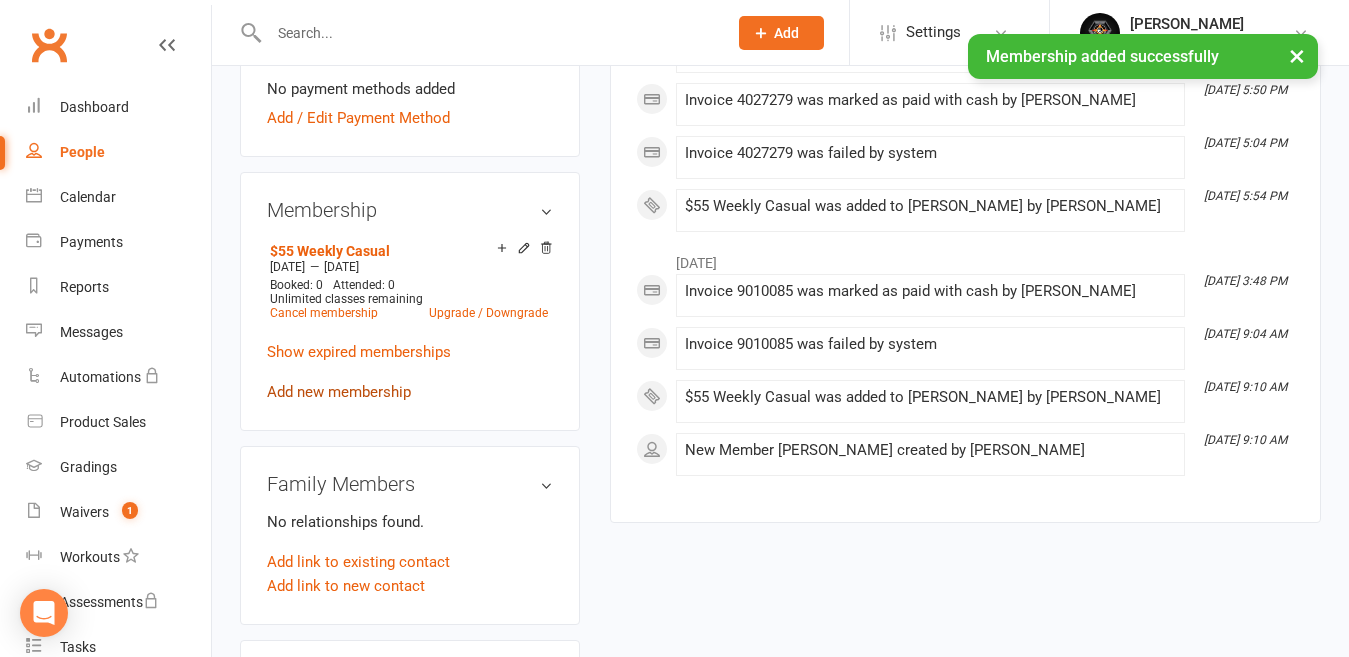 click on "Add new membership" at bounding box center [339, 392] 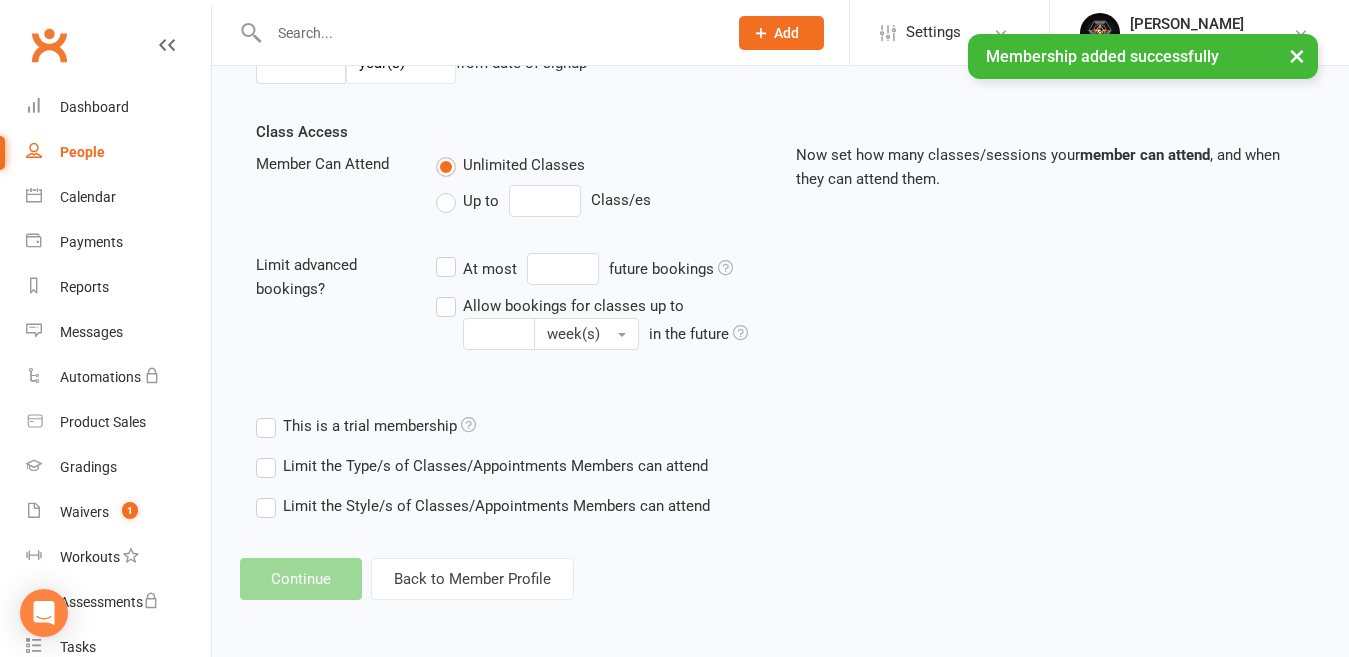 scroll, scrollTop: 0, scrollLeft: 0, axis: both 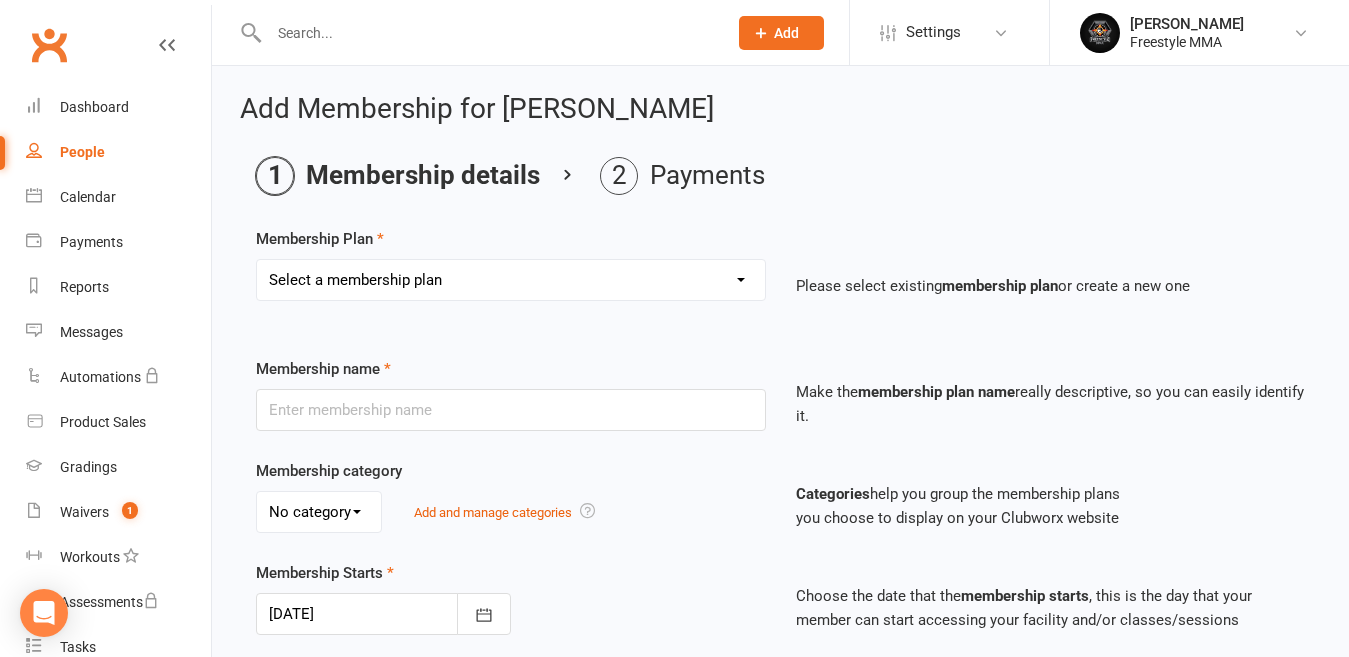 click on "Select a membership plan Create new Membership Plan $49 Unlimited $55 Weekly Casual $25 Adult Day Pass $20 Student Day Pass $25 Insight Plan $40 Student Membership Sponsored $20 Unlimited $25 Unlimited $15 Unlimited Annual Warrior Registration $300 Warriors Term Fee $250 Warriors Term Fee $30 Casual Membership" at bounding box center (511, 280) 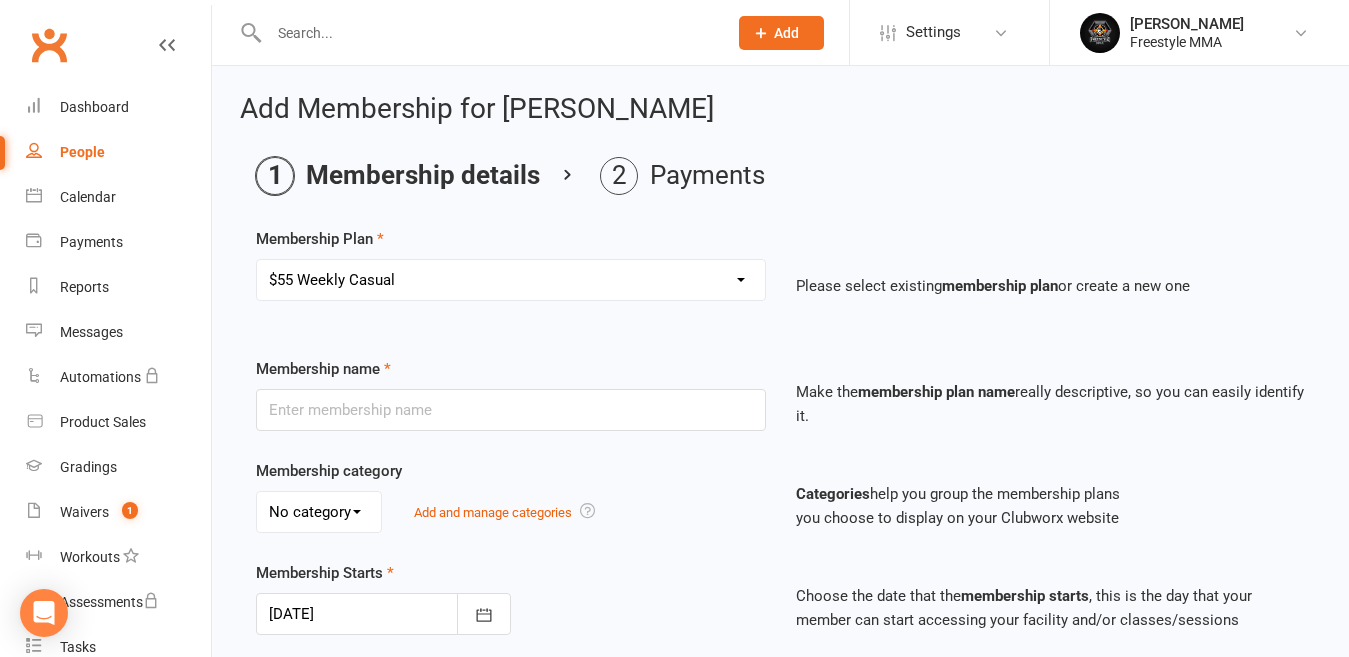 click on "Select a membership plan Create new Membership Plan $49 Unlimited $55 Weekly Casual $25 Adult Day Pass $20 Student Day Pass $25 Insight Plan $40 Student Membership Sponsored $20 Unlimited $25 Unlimited $15 Unlimited Annual Warrior Registration $300 Warriors Term Fee $250 Warriors Term Fee $30 Casual Membership" at bounding box center (511, 280) 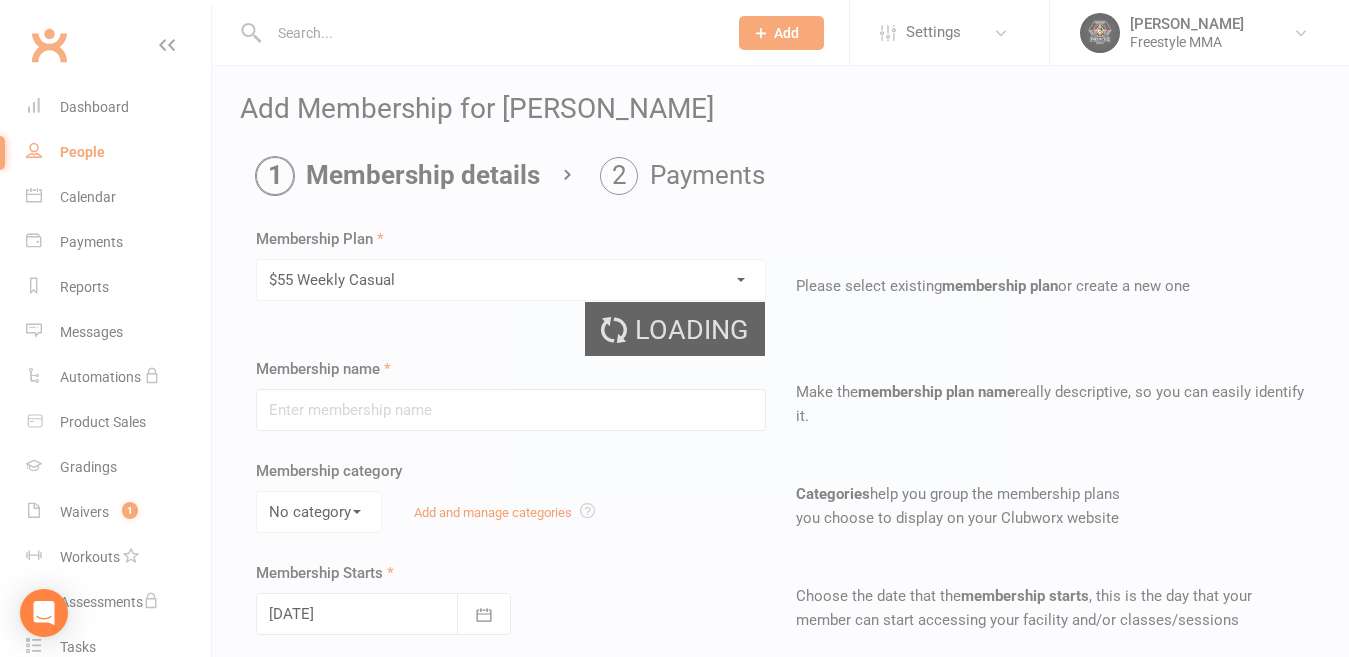type on "$55 Weekly Casual" 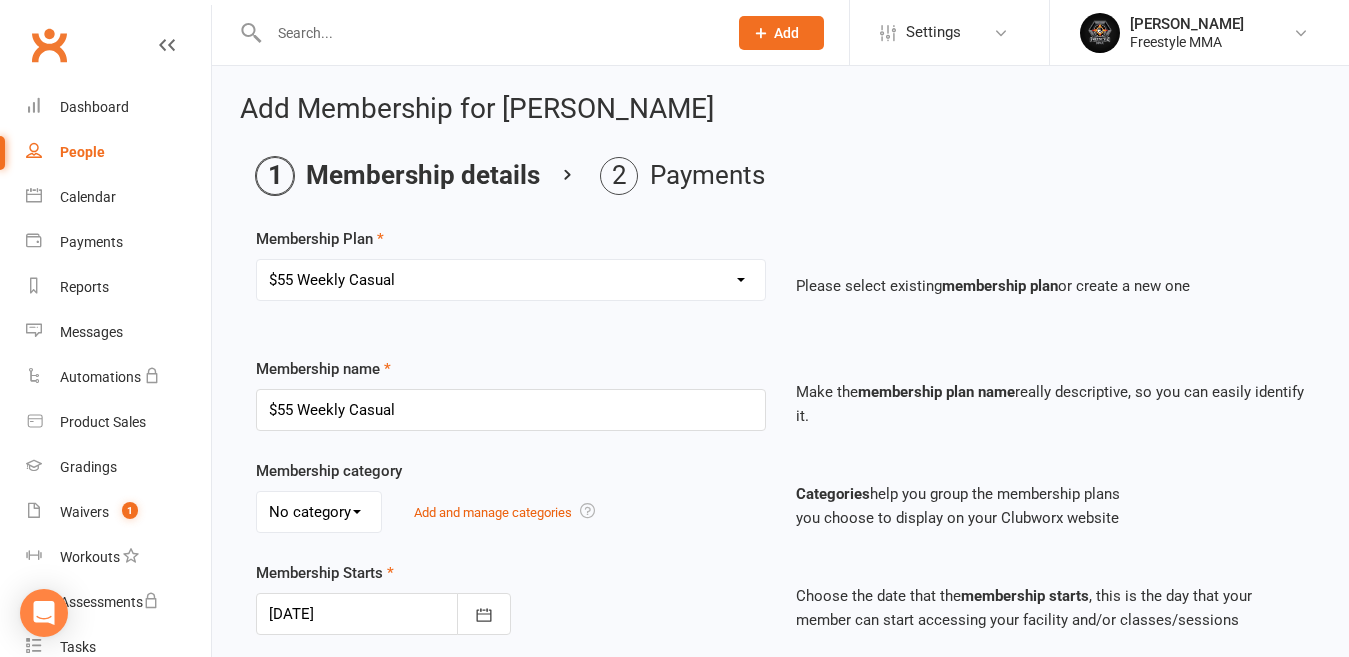 click on "Membership Plan Select a membership plan Create new Membership Plan $49 Unlimited $55 Weekly Casual $25 Adult Day Pass $20 Student Day Pass $25 Insight Plan $40 Student Membership Sponsored $20 Unlimited $25 Unlimited $15 Unlimited Annual Warrior Registration $300 Warriors Term Fee $250 Warriors Term Fee $30 Casual Membership Please select existing  membership plan  or create a new one Membership name $55 Weekly Casual Make the  membership plan name  really descriptive, so you can easily identify it. Membership category No category General Add and manage categories   Categories  help you group the membership plans you choose to display on your Clubworx website Membership Starts [DATE]
[DATE]
Sun Mon Tue Wed Thu Fri Sat
27
29
30
01
02
03
04
05
28
06 07" at bounding box center (780, 703) 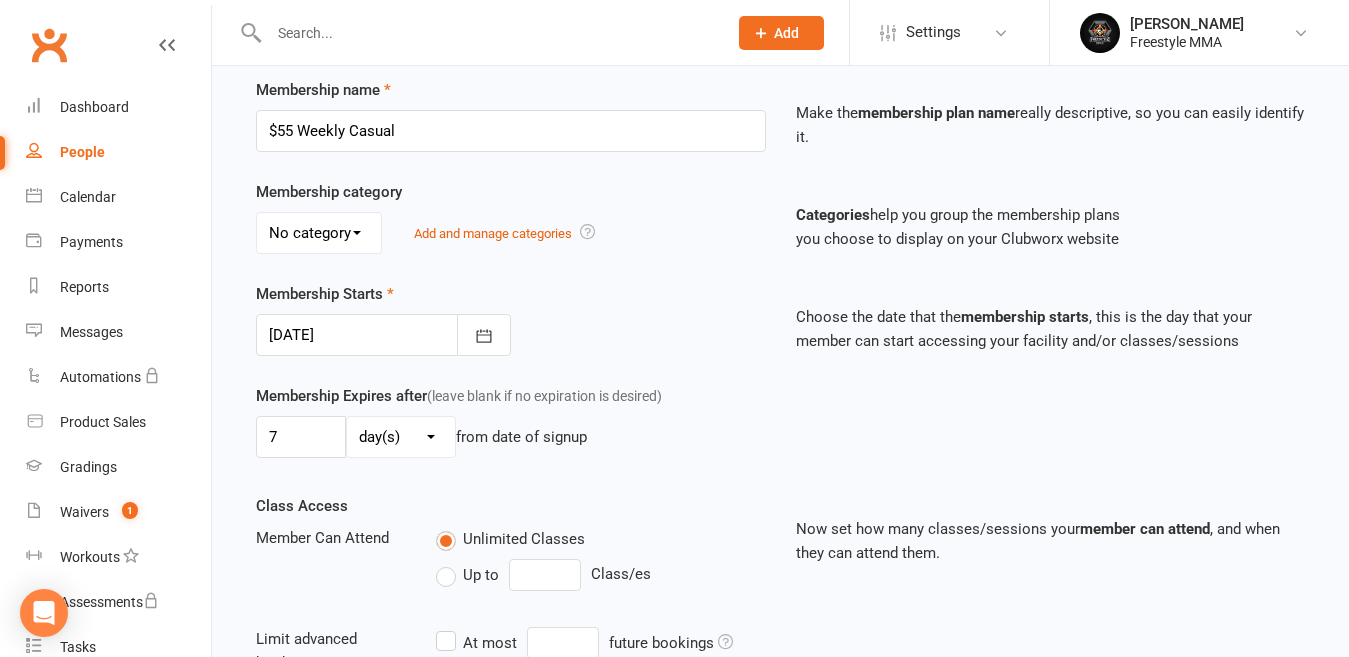 scroll, scrollTop: 300, scrollLeft: 0, axis: vertical 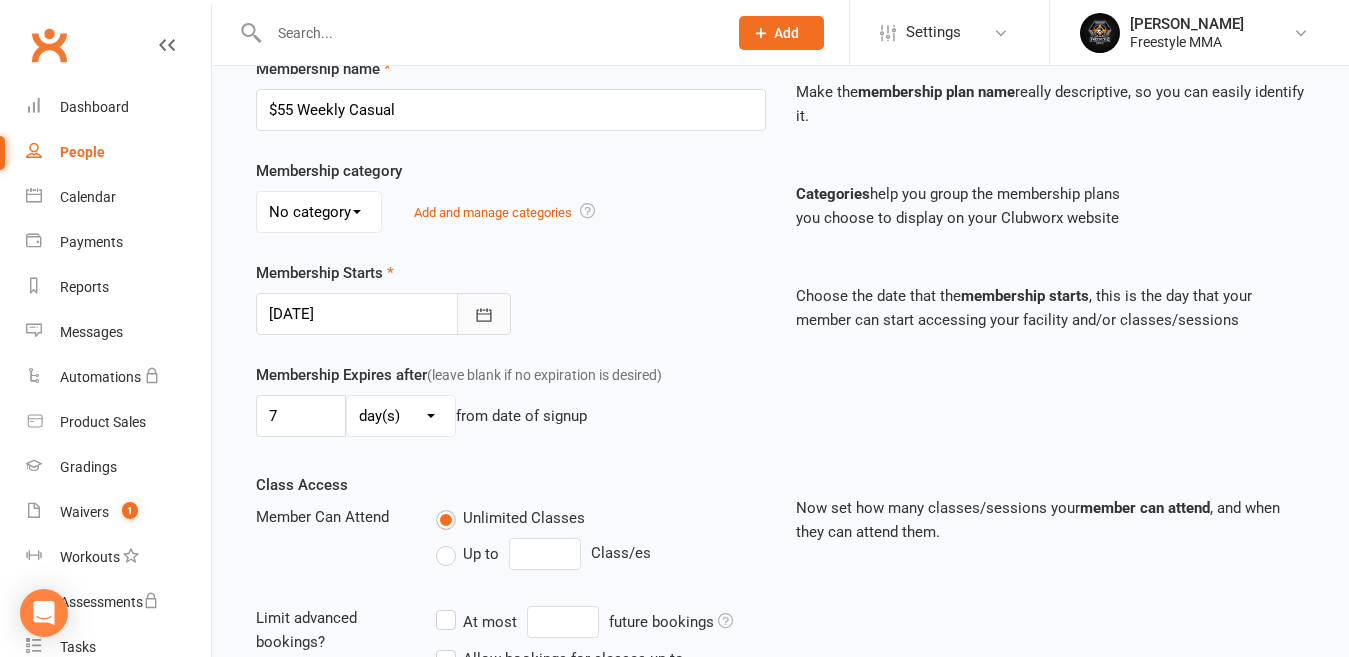 click 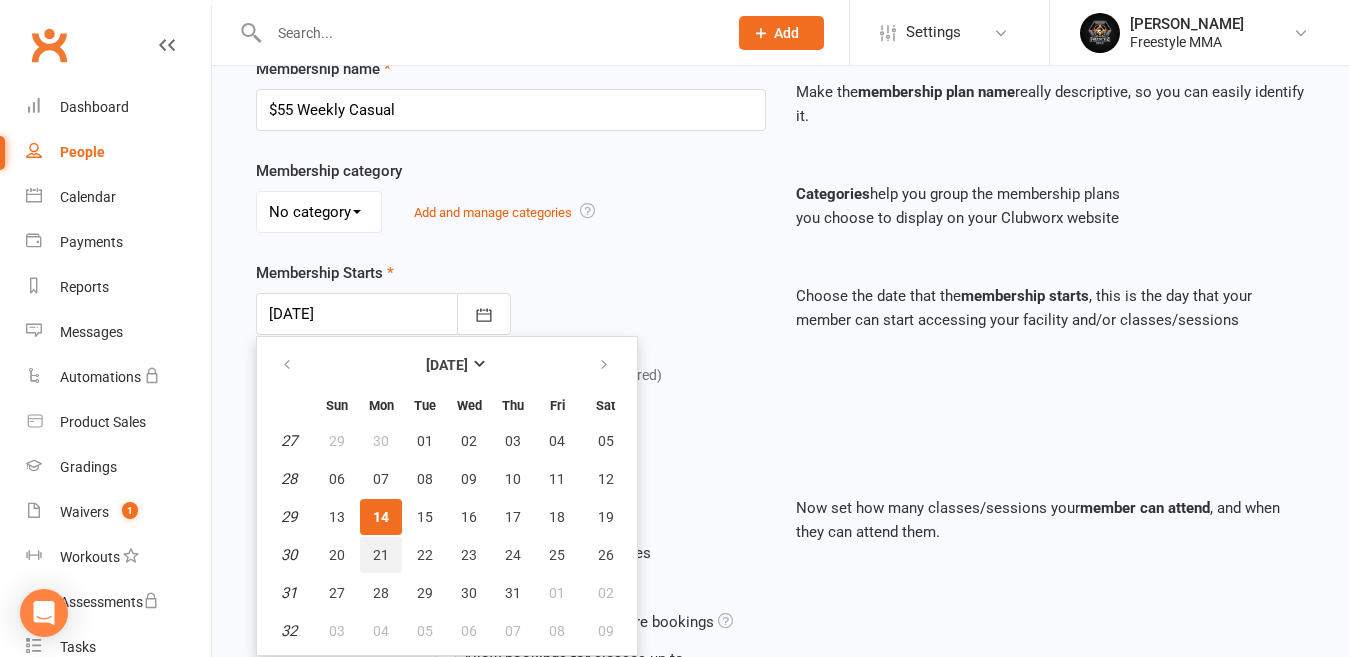click on "21" at bounding box center [381, 555] 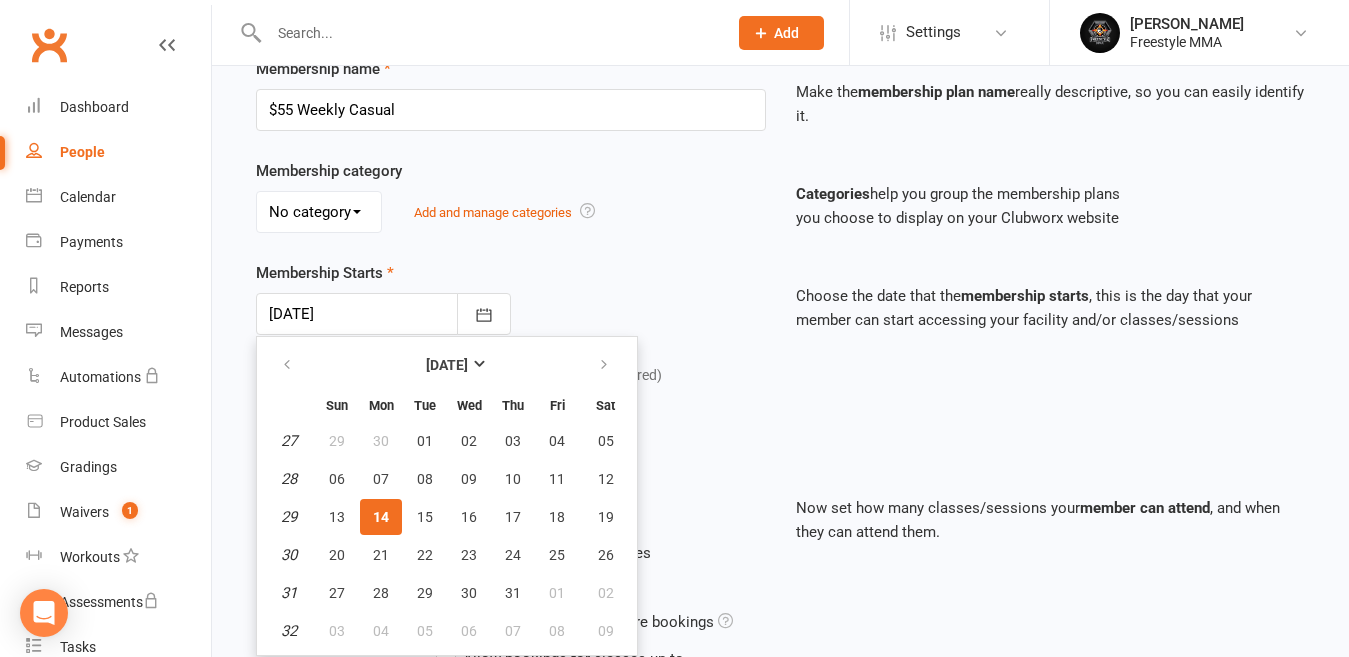 type on "[DATE]" 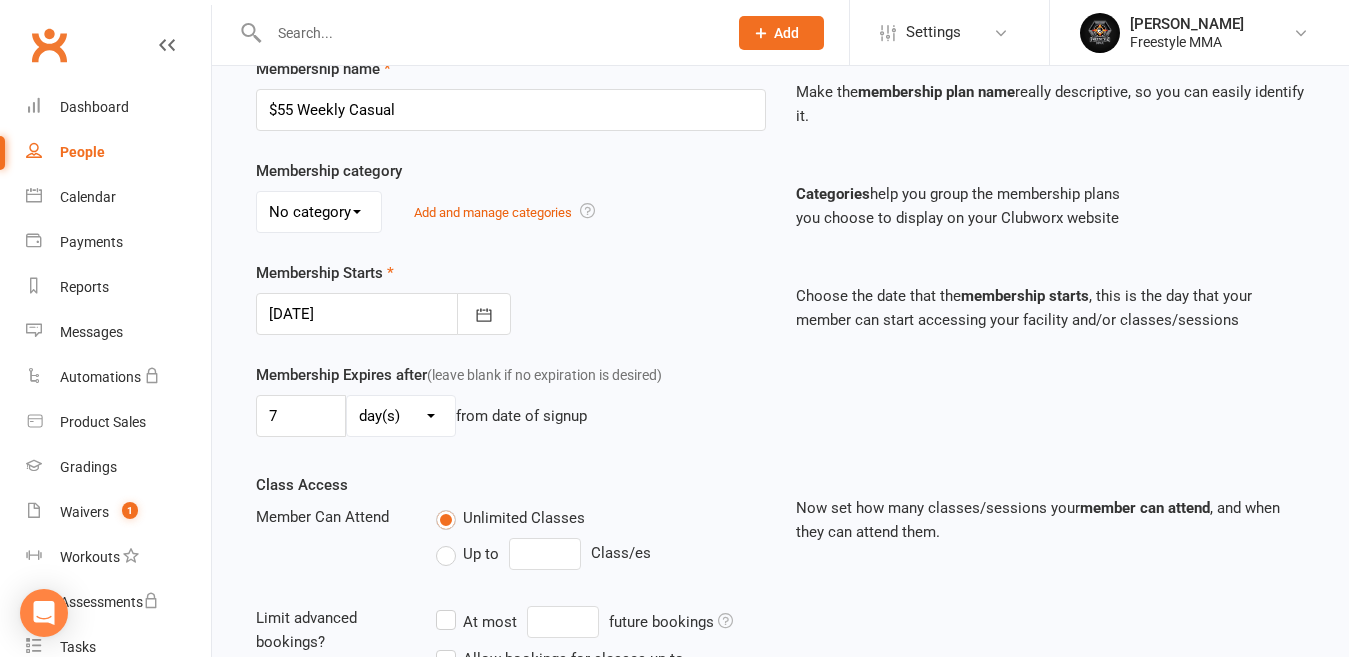 click on "Membership Starts [DATE]
[DATE]
Sun Mon Tue Wed Thu Fri Sat
27
29
30
01
02
03
04
05
28
06
07
08
09
10
11
12
29
13
14
15
16
17
18
19
30
20
21
22
23
24
25
26
31
27
28
29
30
31
01
02" at bounding box center [511, 298] 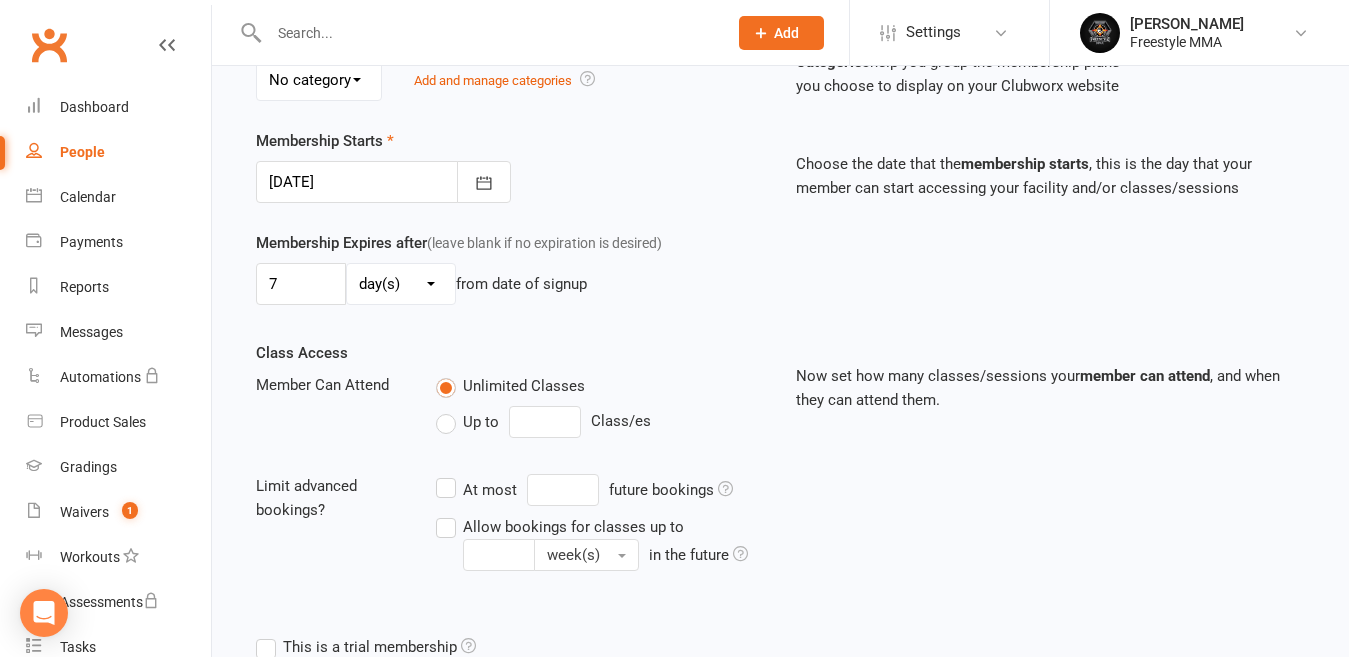 scroll, scrollTop: 653, scrollLeft: 0, axis: vertical 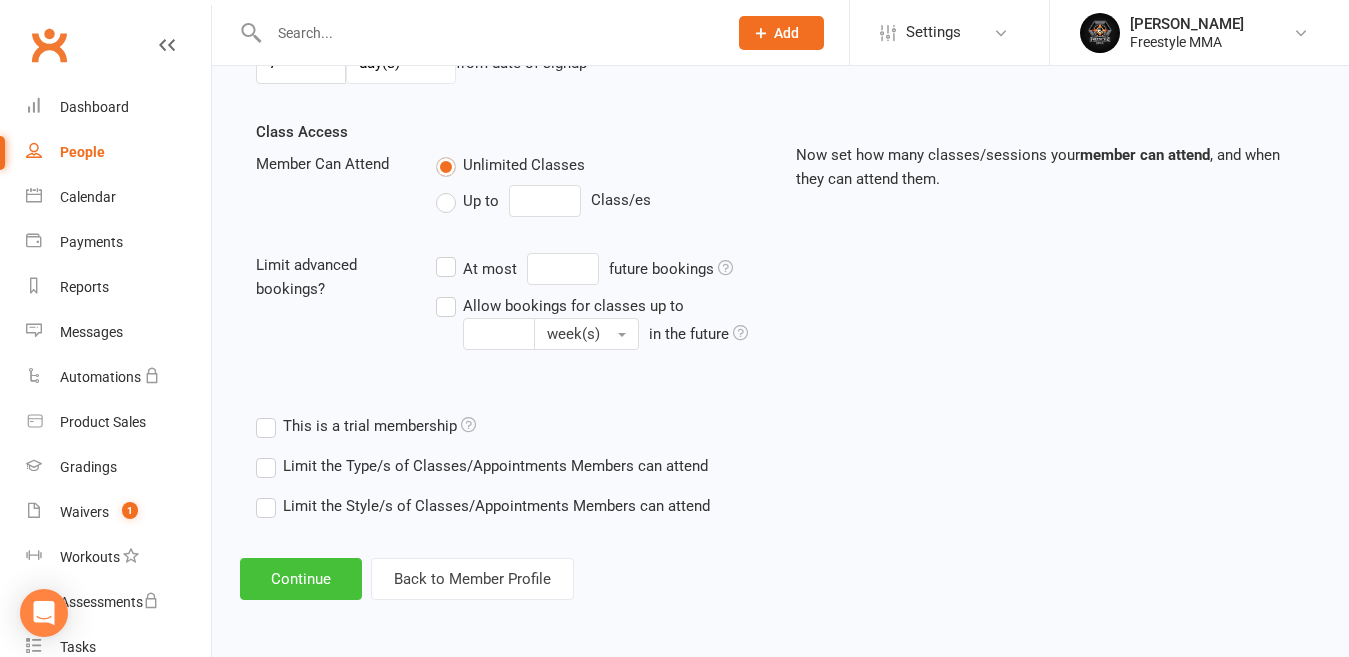 click on "Continue" at bounding box center (301, 579) 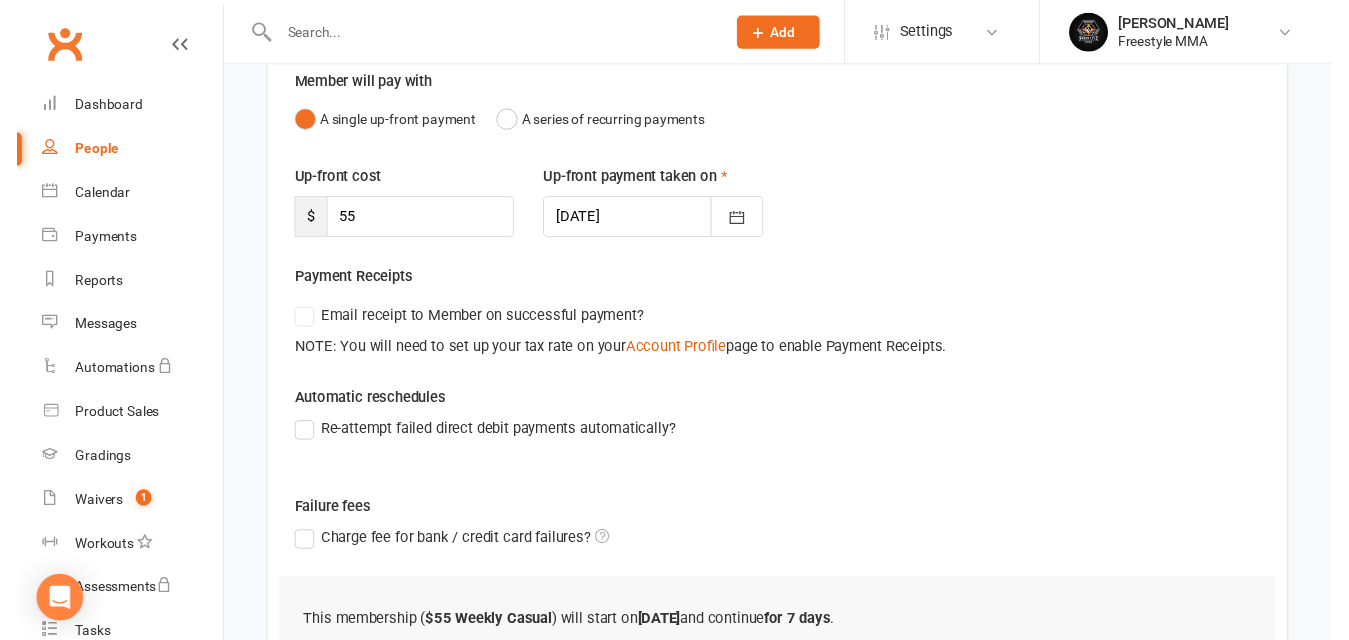 scroll, scrollTop: 432, scrollLeft: 0, axis: vertical 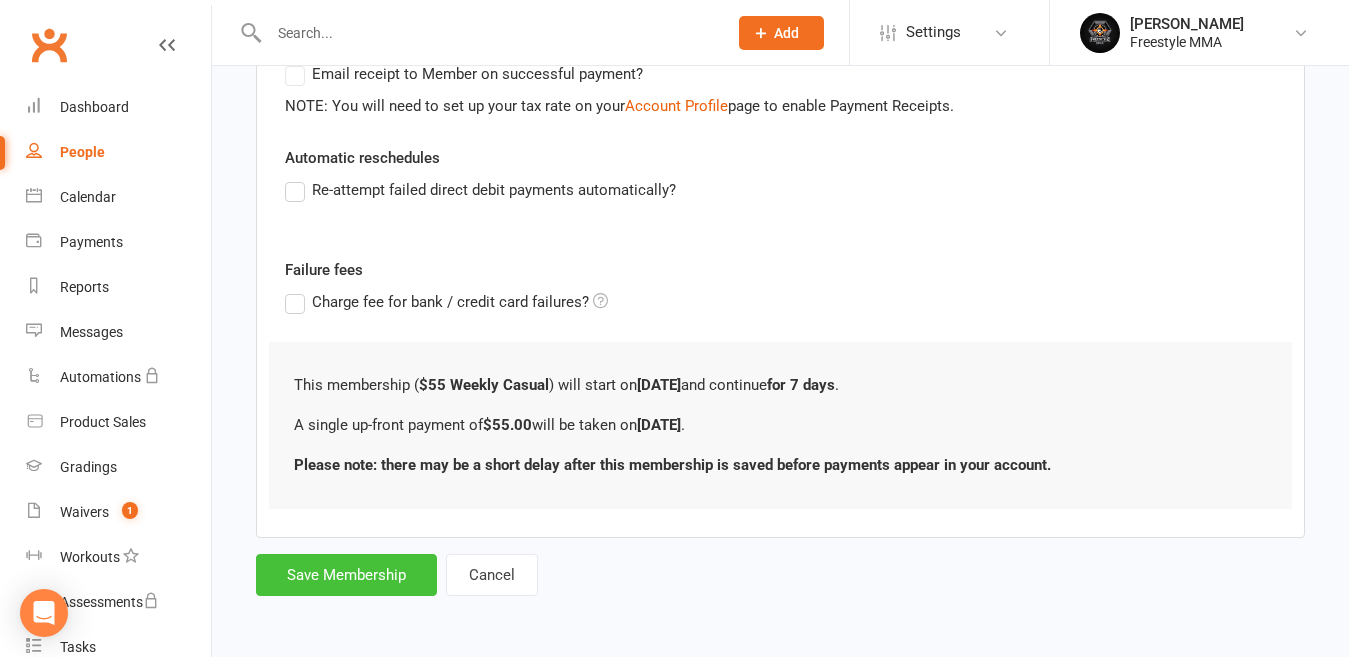 click on "Save Membership" at bounding box center (346, 575) 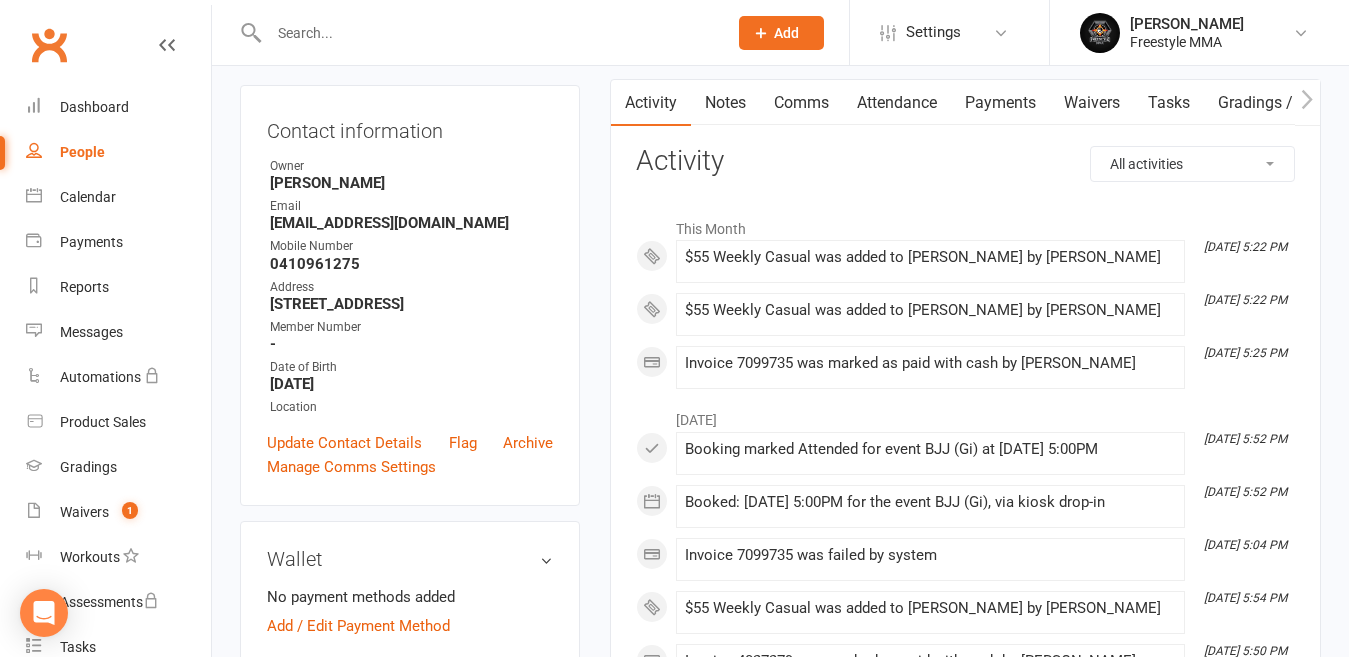 scroll, scrollTop: 200, scrollLeft: 0, axis: vertical 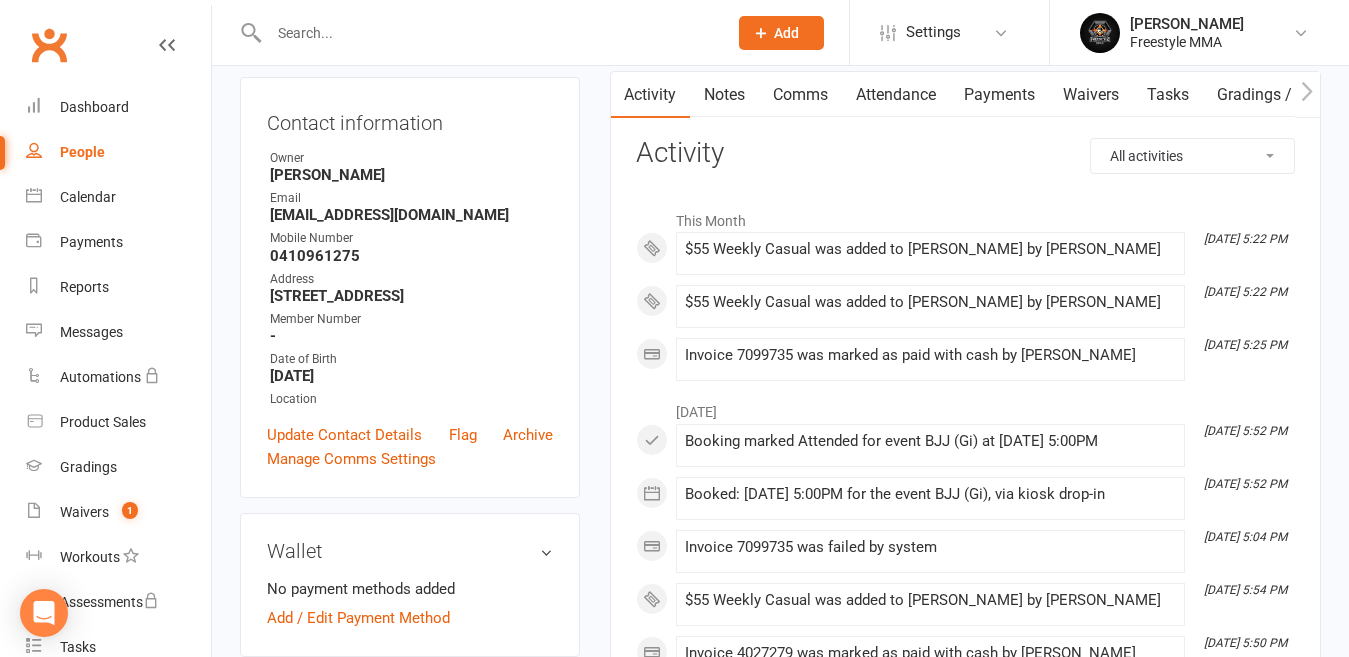 click on "Payments" at bounding box center [999, 95] 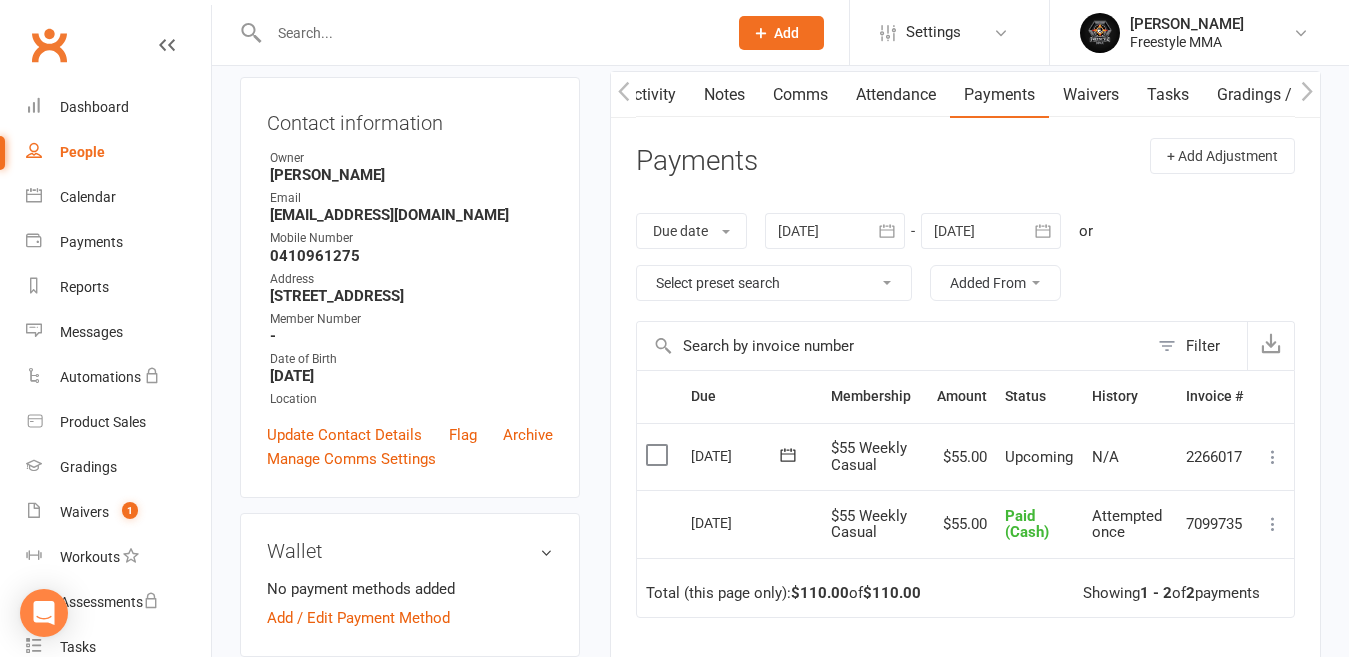 click at bounding box center (659, 455) 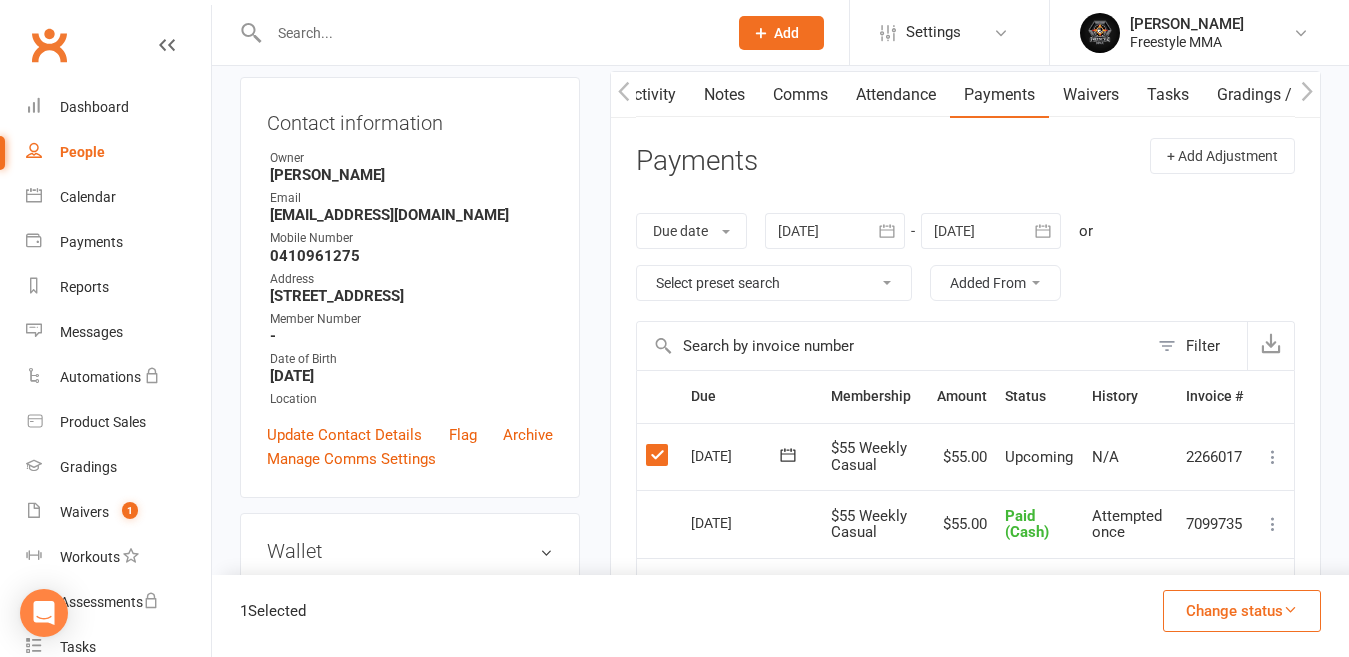click on "Change status" at bounding box center (1242, 611) 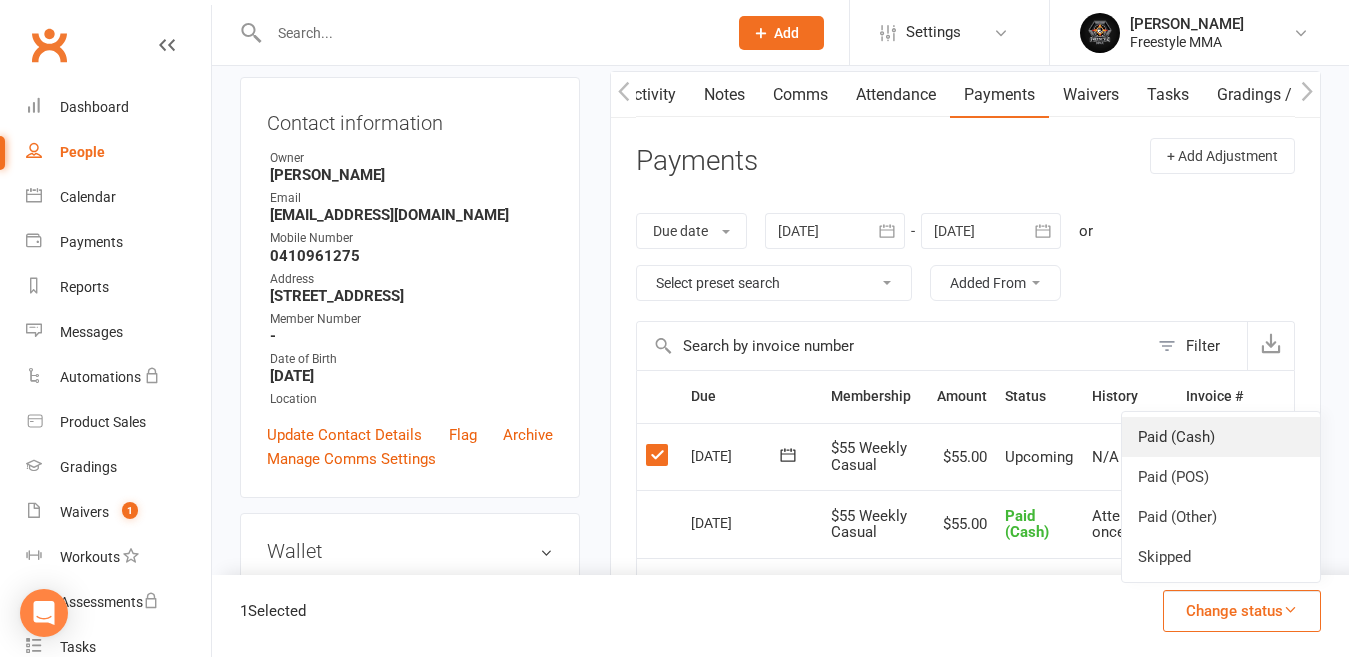 click on "Paid (Cash)" at bounding box center (1221, 437) 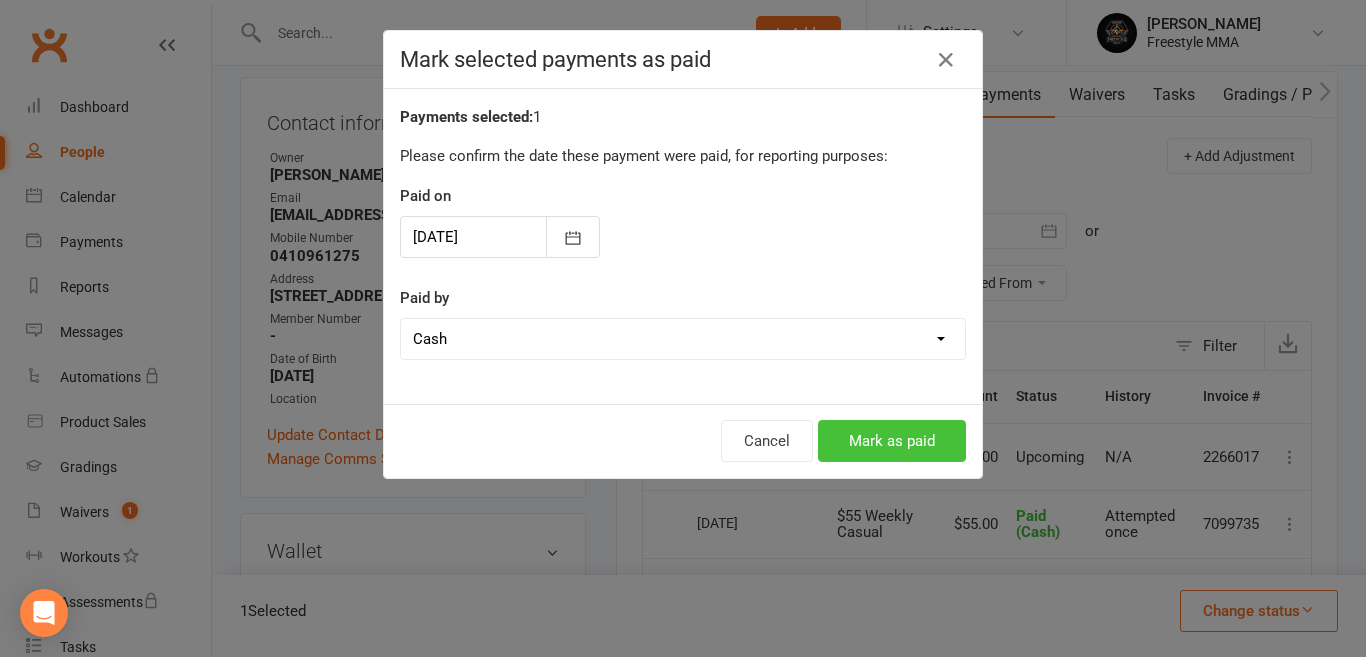 click on "Mark as paid" at bounding box center [892, 441] 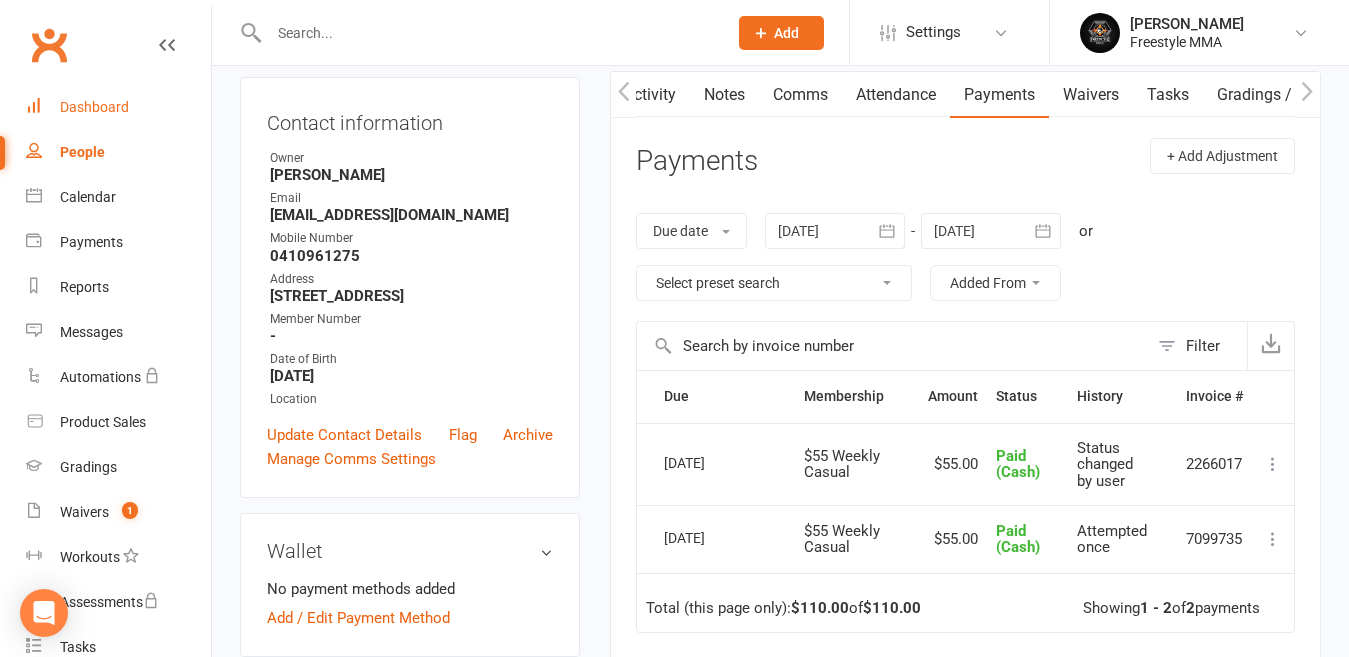 click on "Dashboard" at bounding box center [94, 107] 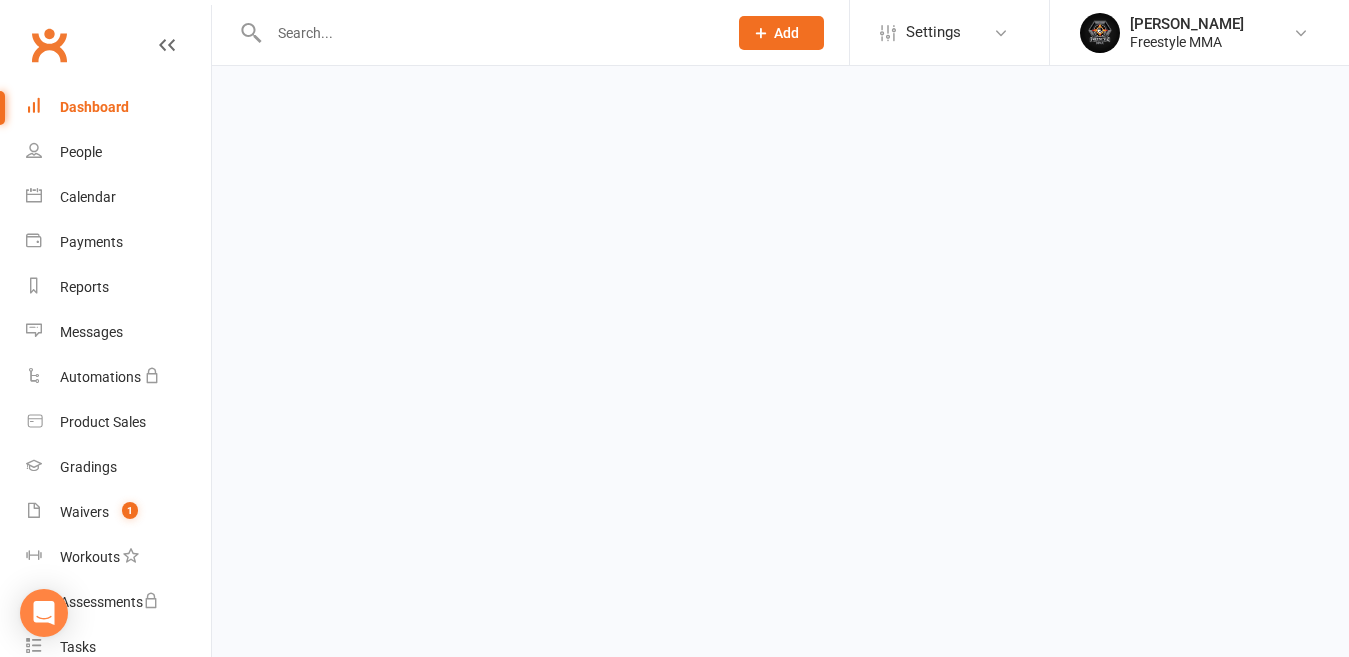 scroll, scrollTop: 0, scrollLeft: 0, axis: both 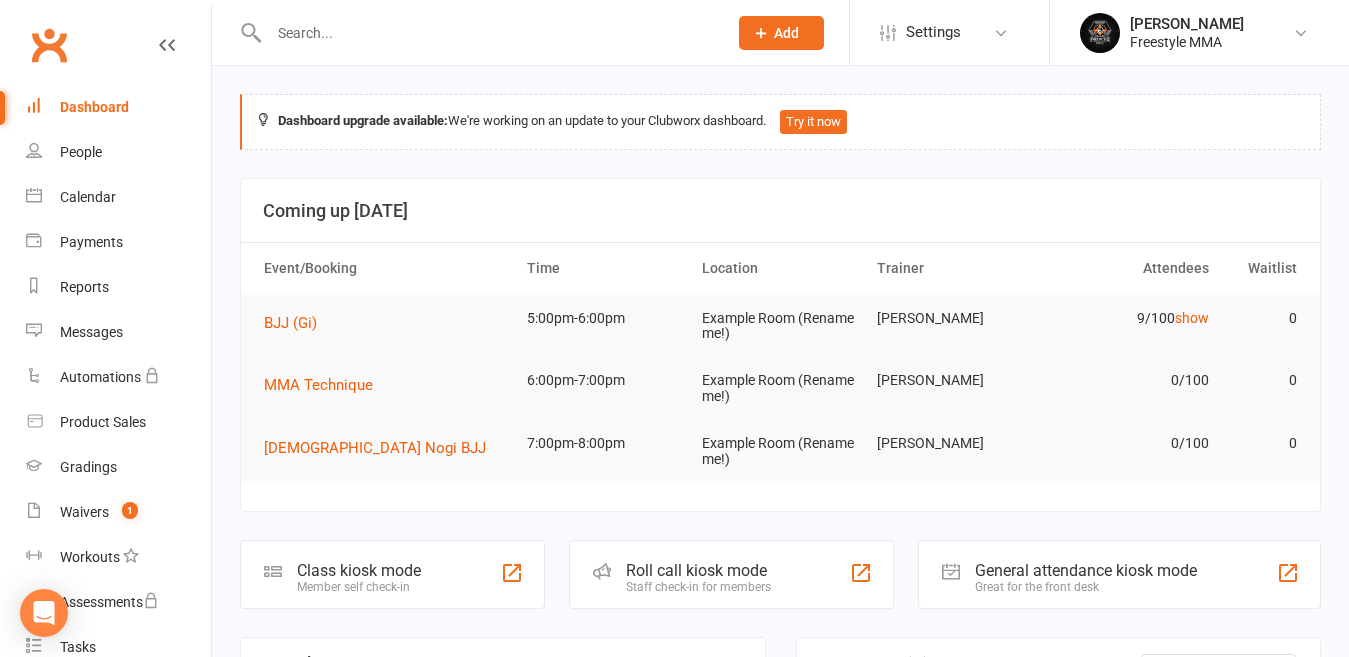 click at bounding box center (488, 33) 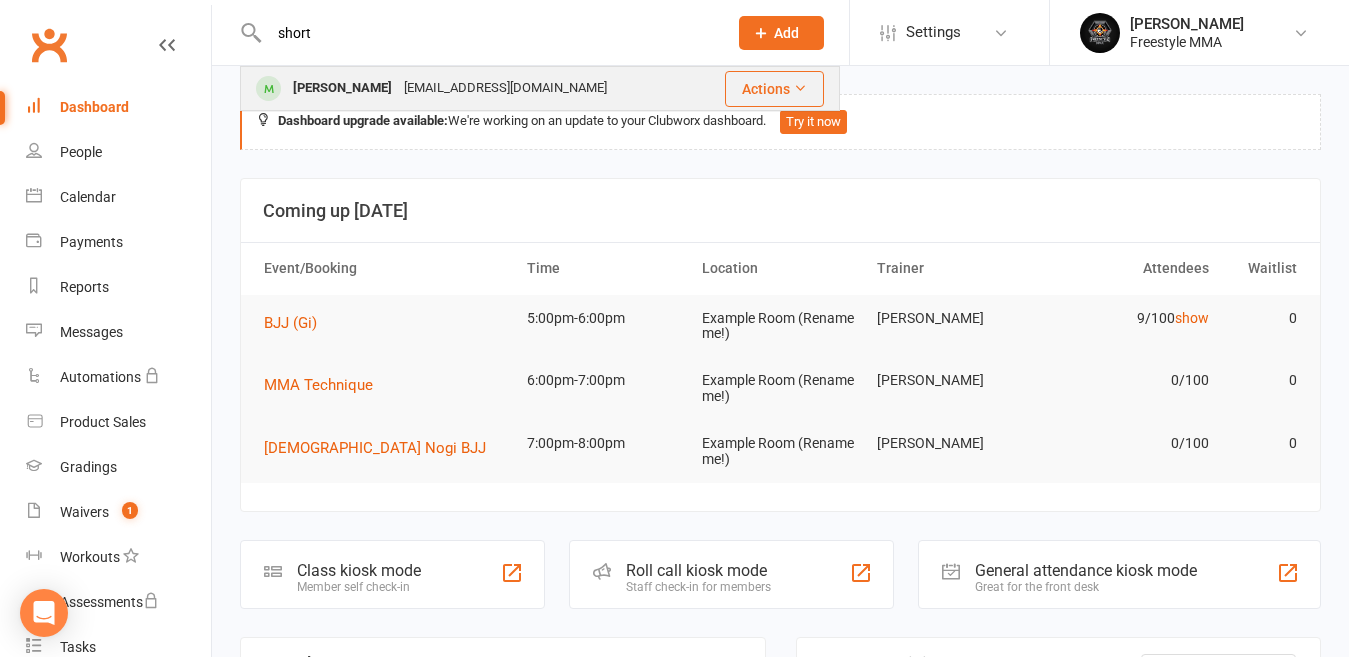 type on "short" 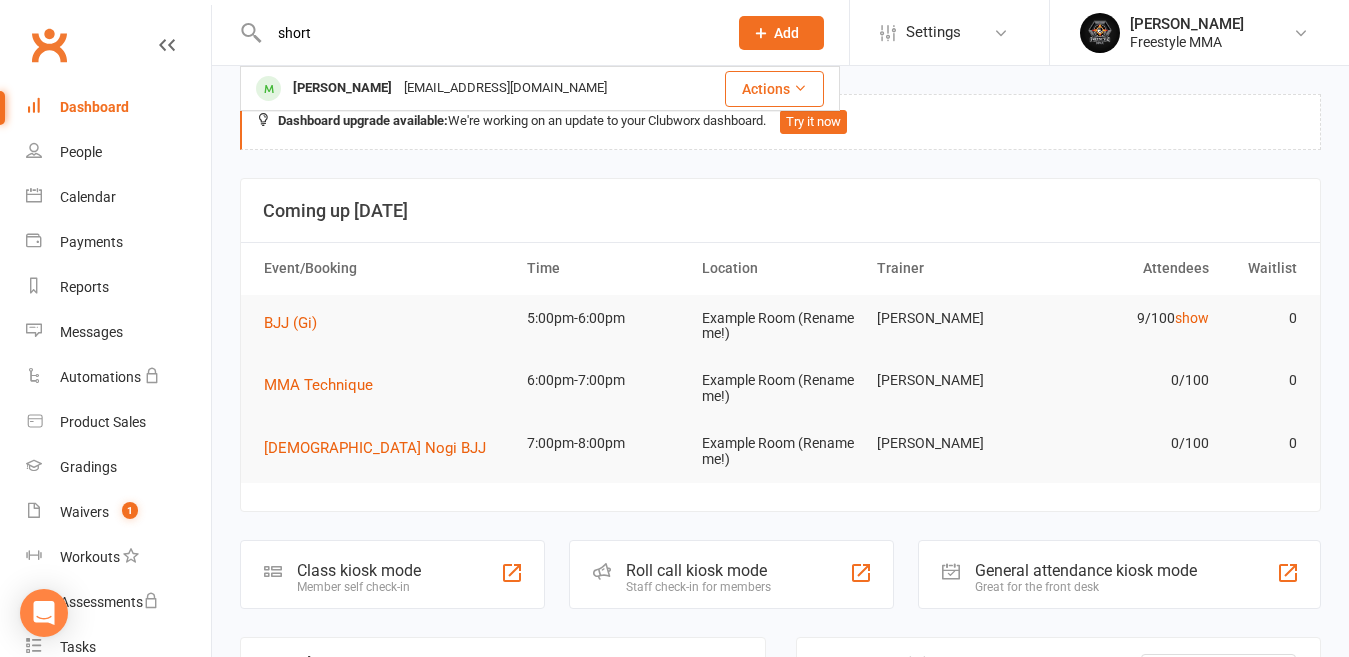 type 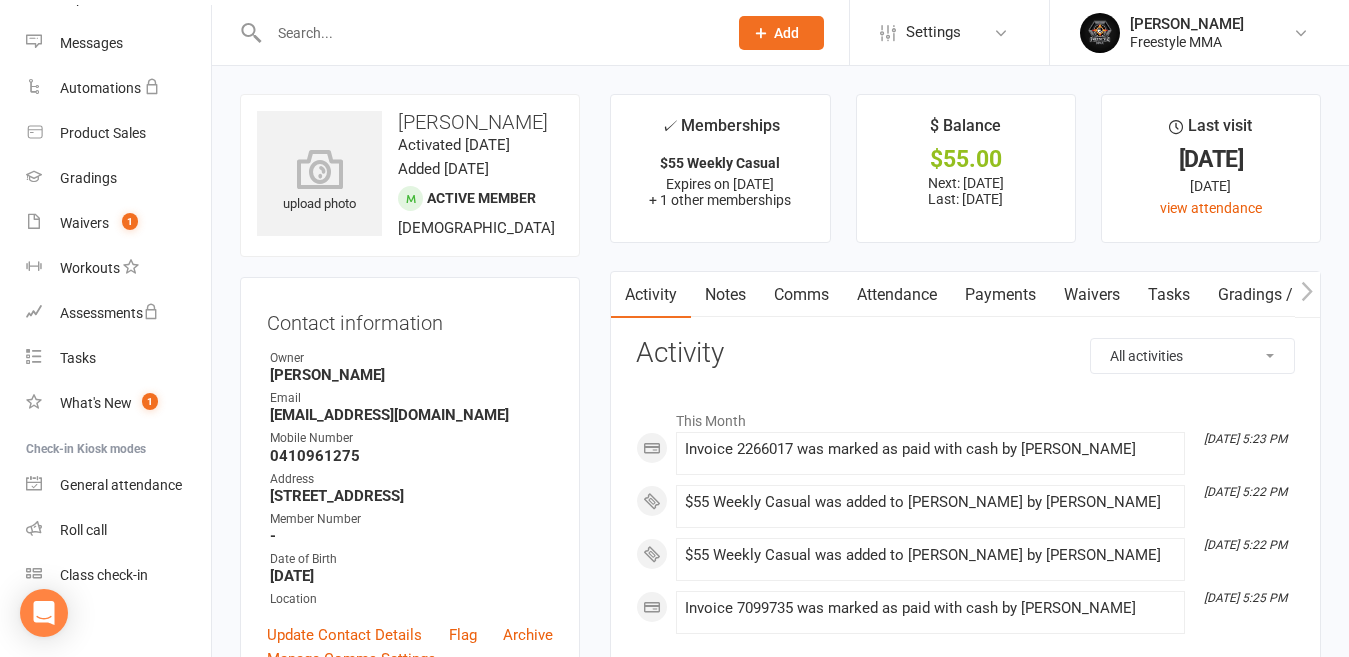 scroll, scrollTop: 300, scrollLeft: 0, axis: vertical 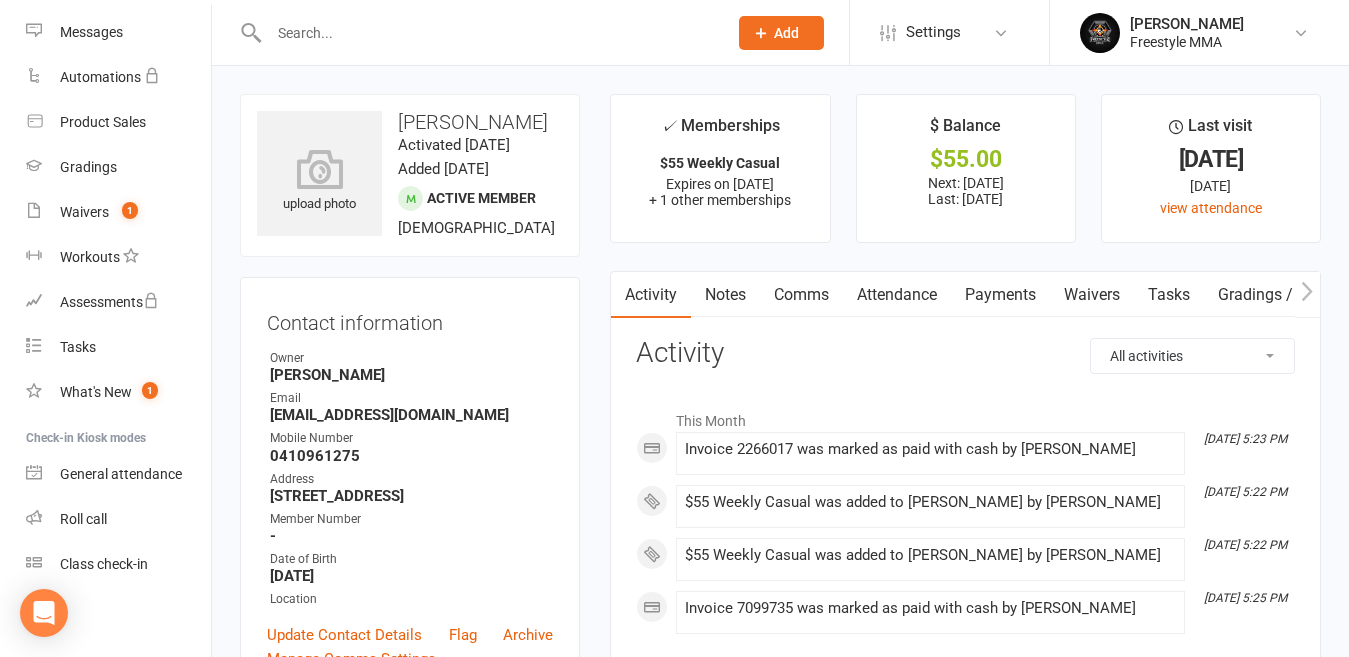 drag, startPoint x: 1011, startPoint y: 301, endPoint x: 984, endPoint y: 318, distance: 31.906113 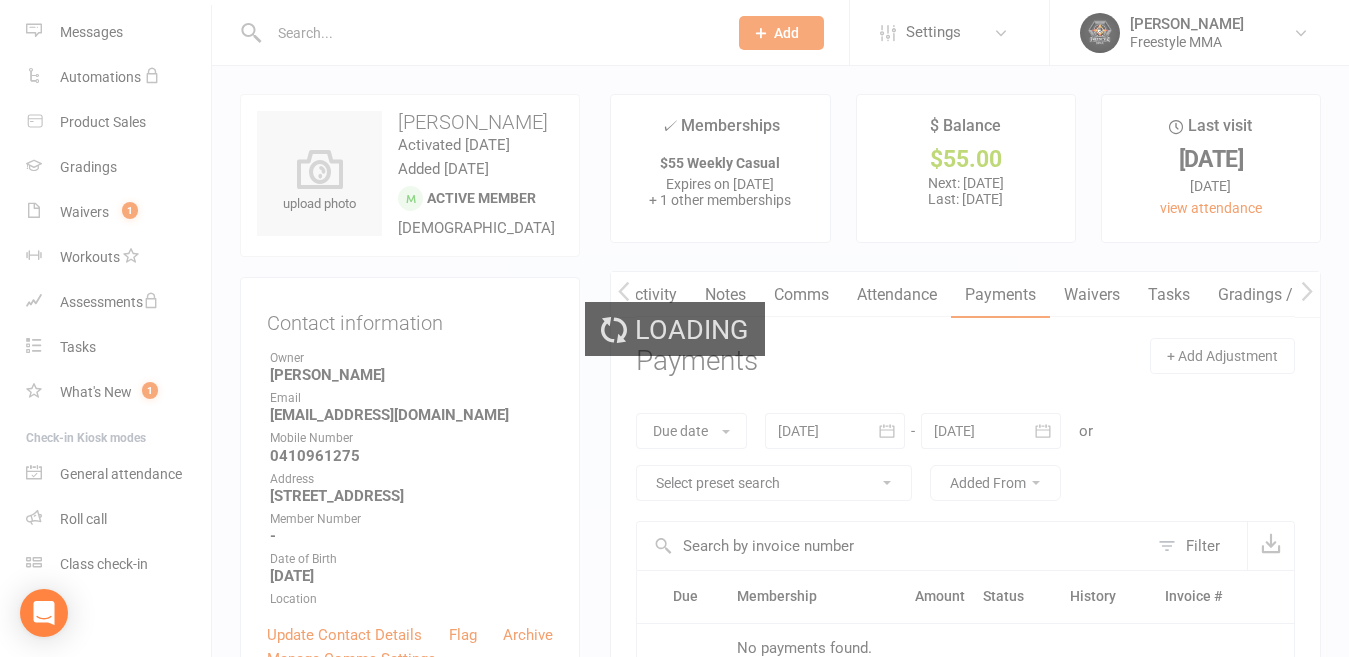 scroll, scrollTop: 0, scrollLeft: 1, axis: horizontal 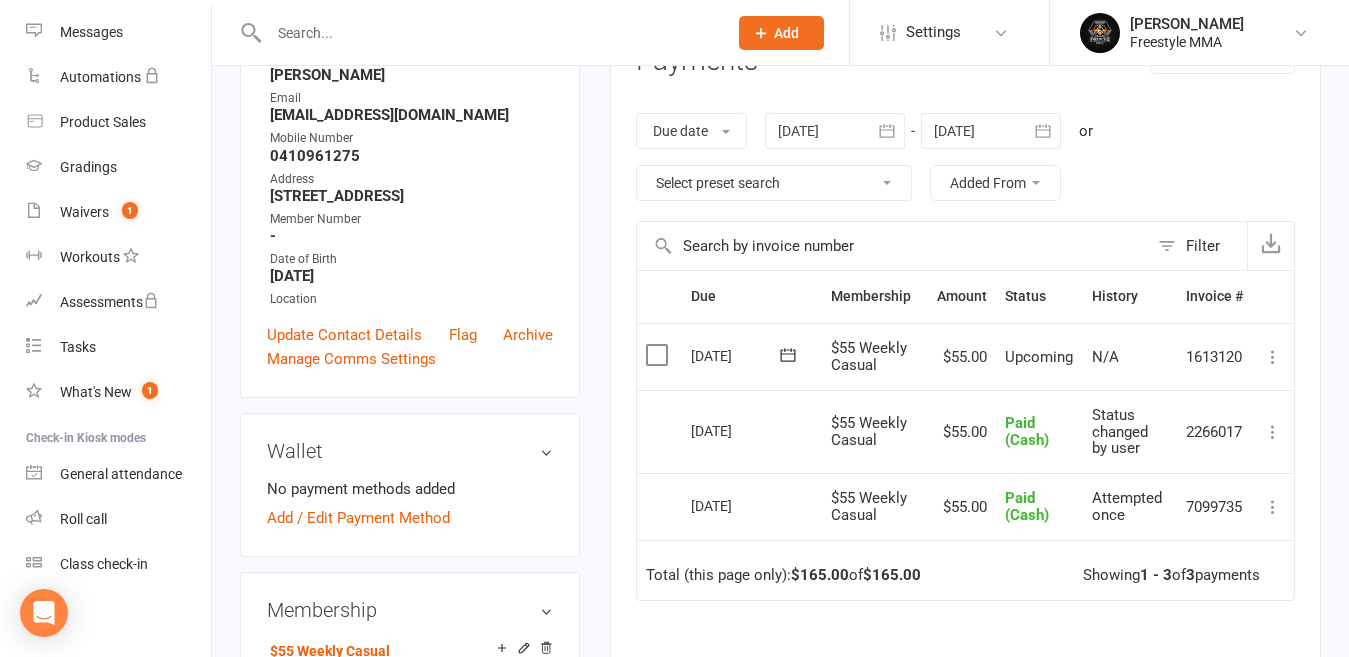 click on "Activity Notes Comms Attendance Payments Waivers Tasks Gradings / Promotions
Payments + Add Adjustment Due date  Due date Date paid Date failed Date settled [DATE]
[DATE]
Sun Mon Tue Wed Thu Fri Sat
23
01
02
03
04
05
06
07
24
08
09
10
11
12
13
14
25
15
16
17
18
19
20
21
26
22
23
24
25
26
27
28
27
29 30 01" at bounding box center [965, 430] 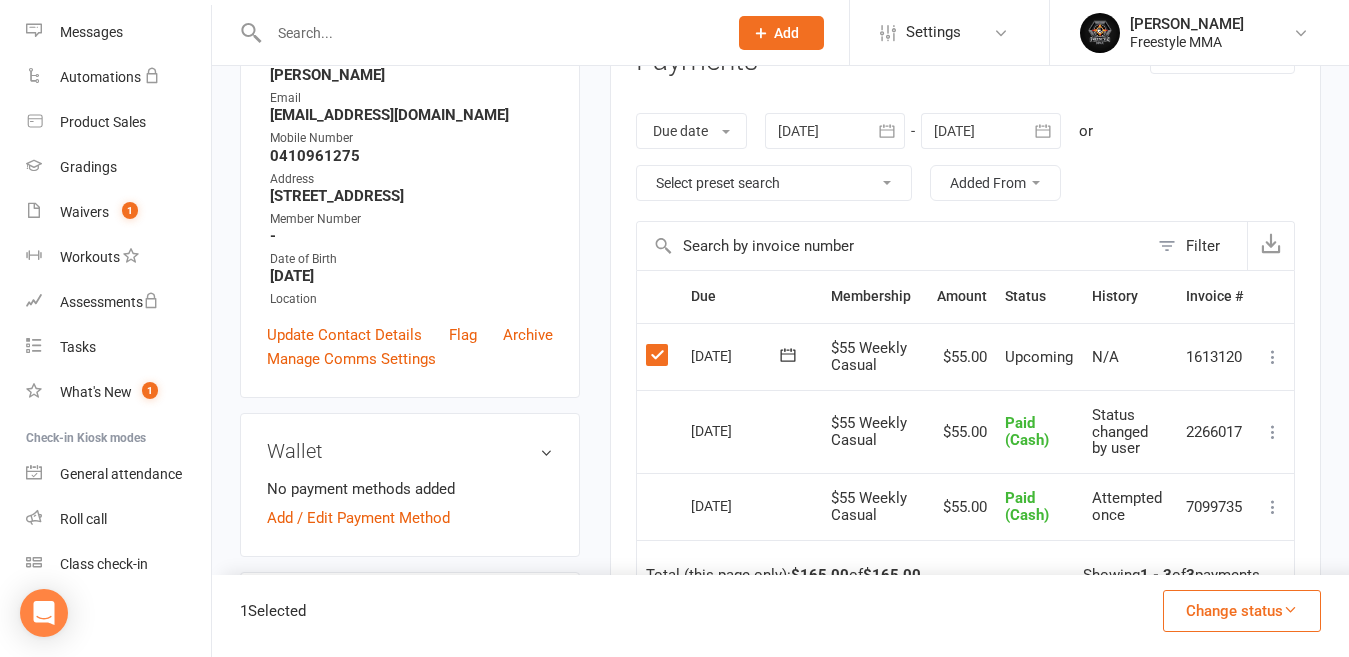 click on "Change status" at bounding box center [1242, 611] 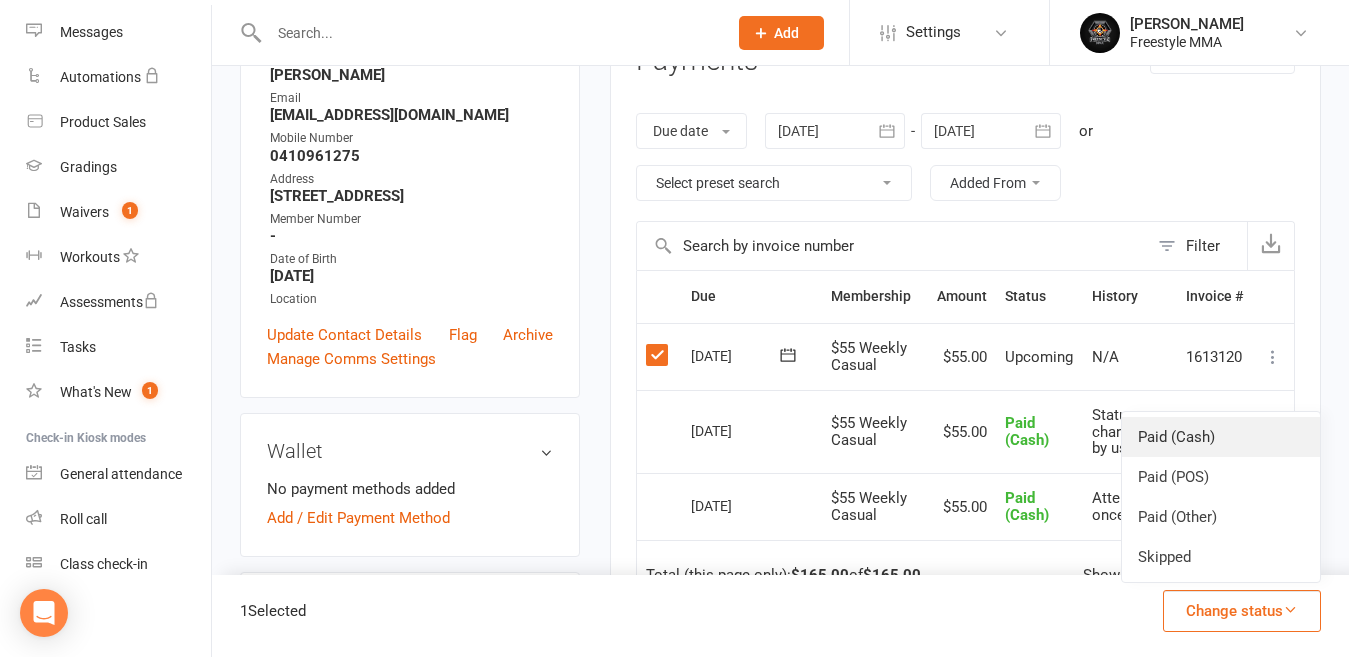 click on "Paid (Cash)" at bounding box center (1221, 437) 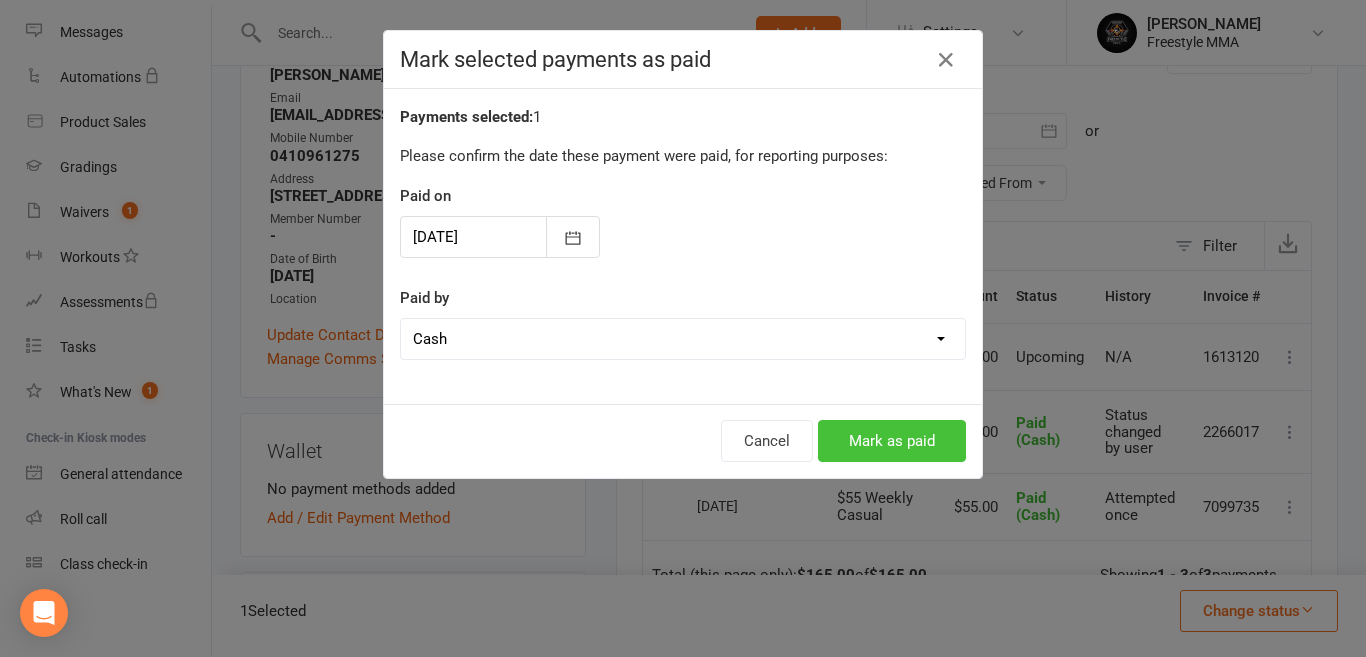click on "Mark as paid" at bounding box center [892, 441] 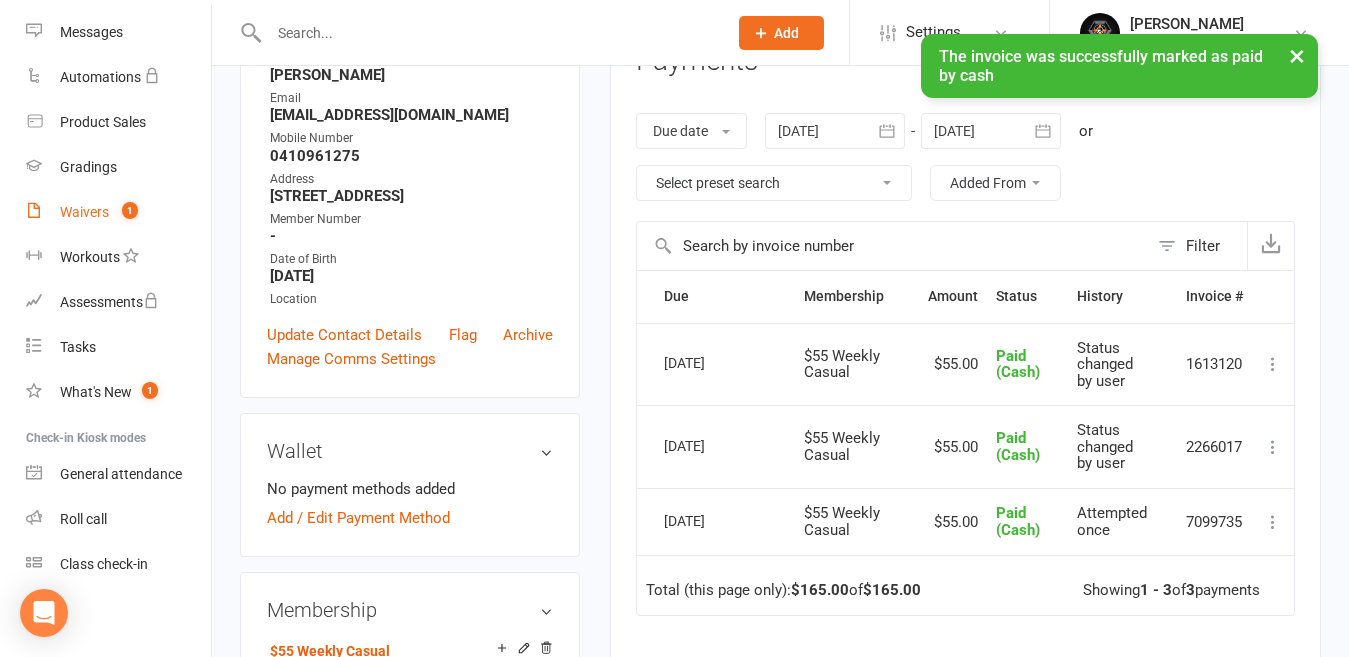 click on "Waivers   1" at bounding box center [118, 212] 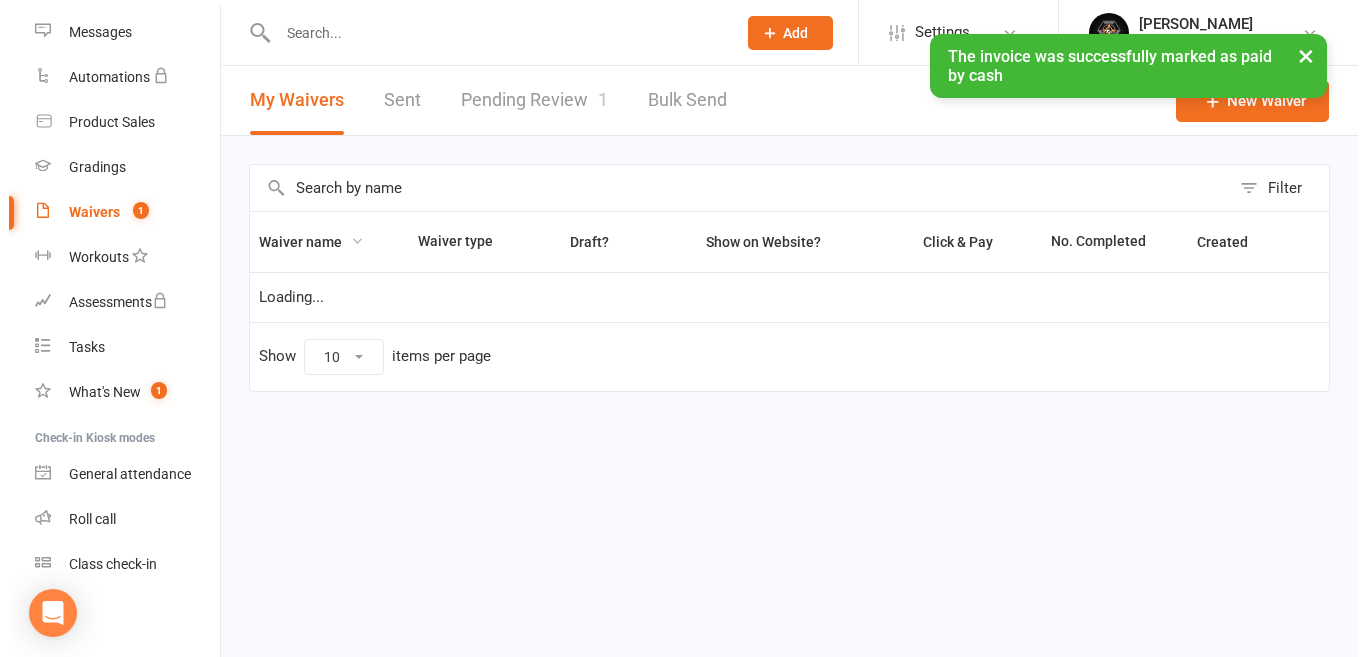 scroll, scrollTop: 0, scrollLeft: 0, axis: both 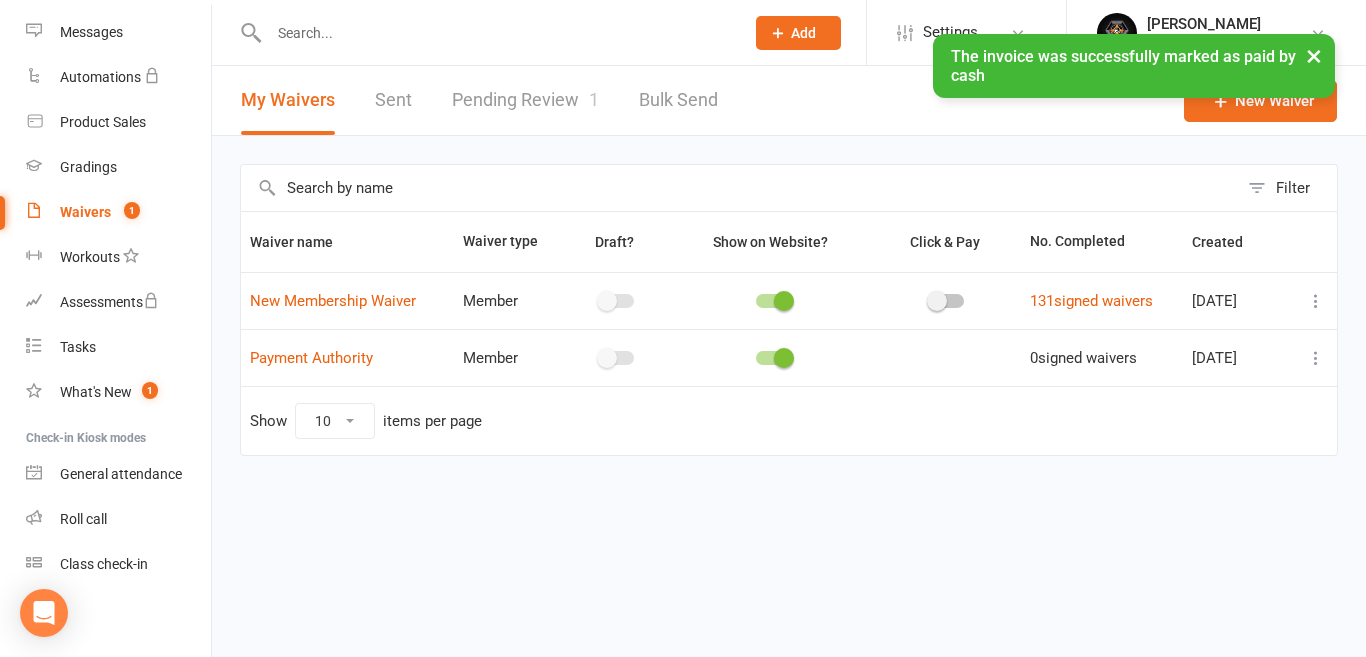 click on "× The invoice was successfully marked as paid by cash" at bounding box center (670, 34) 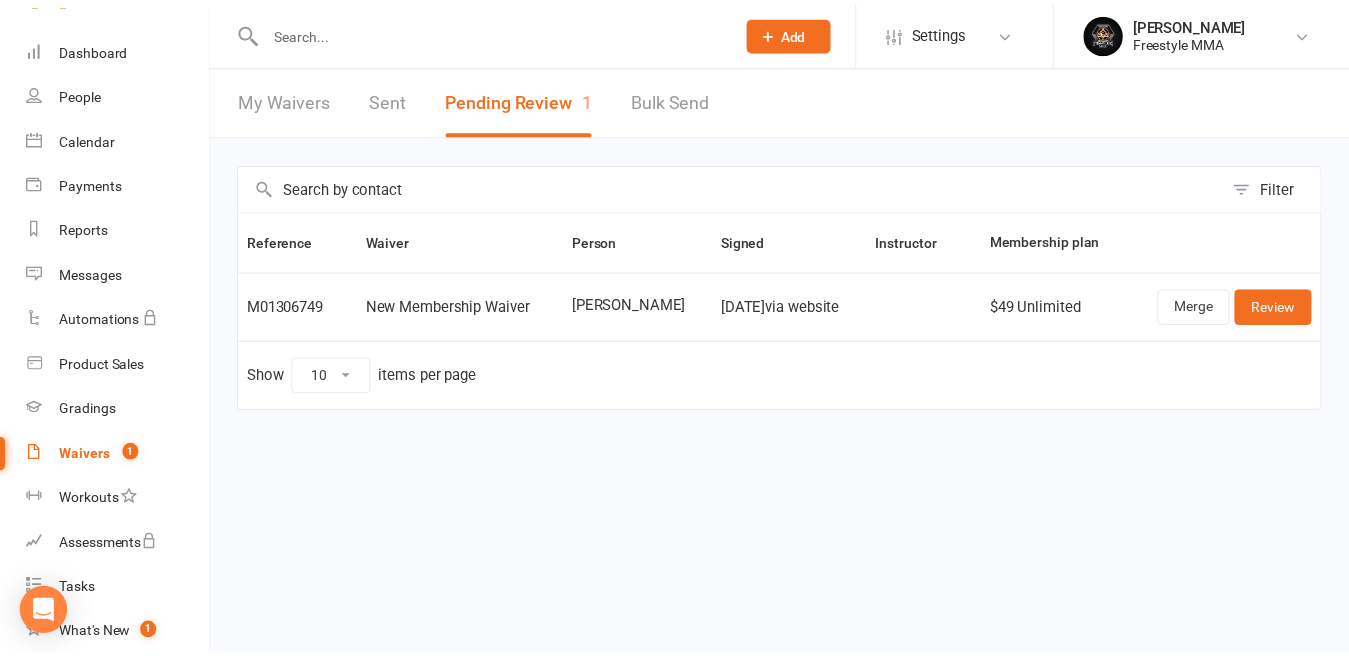scroll, scrollTop: 0, scrollLeft: 0, axis: both 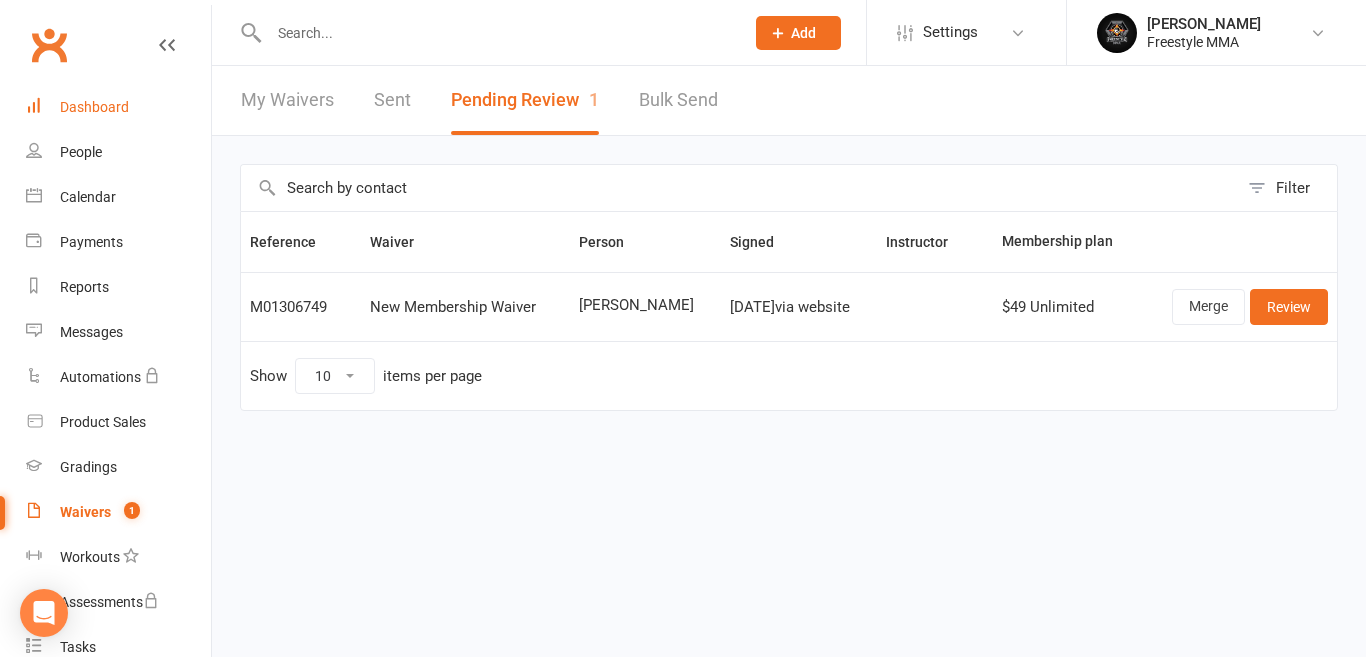 click on "Dashboard" at bounding box center (118, 107) 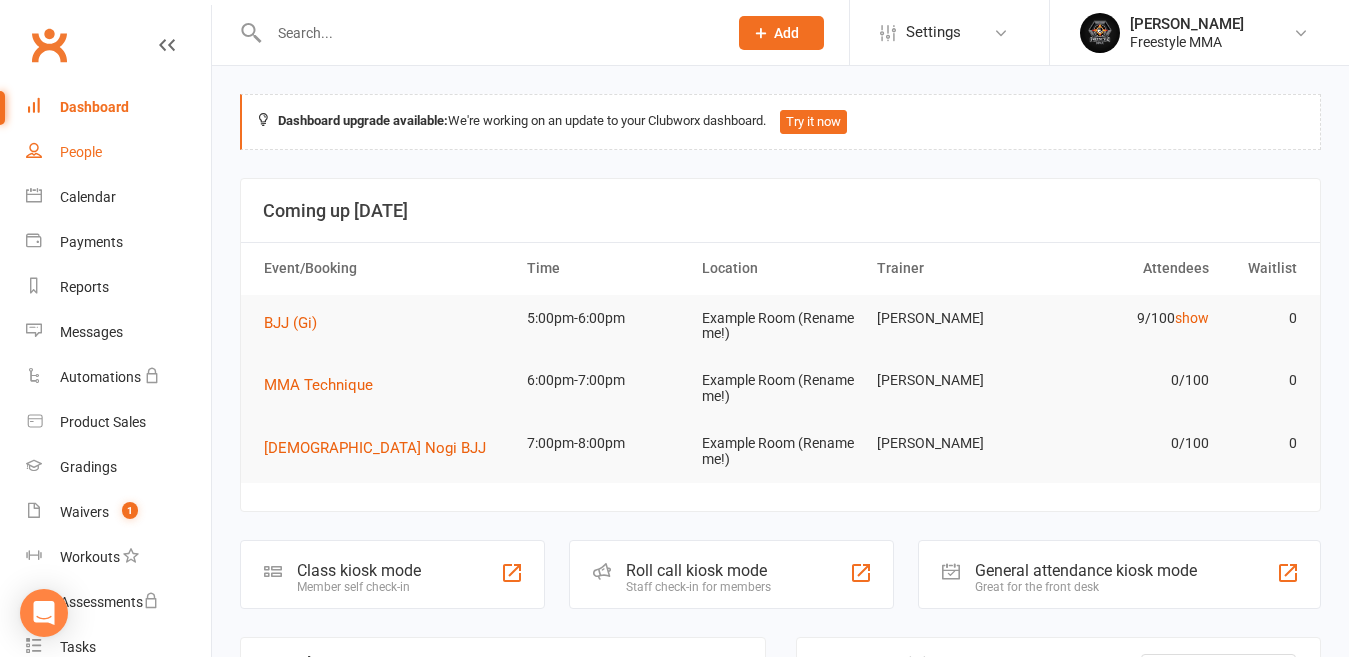 click on "People" at bounding box center (118, 152) 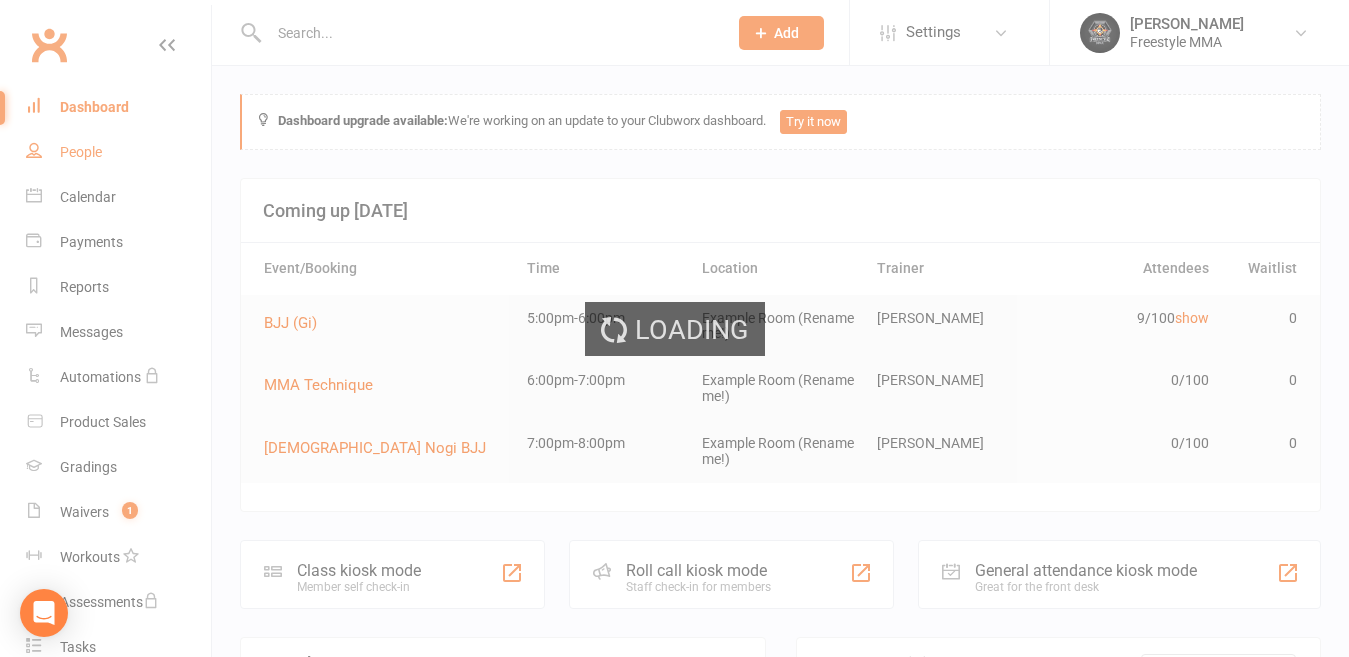 select on "50" 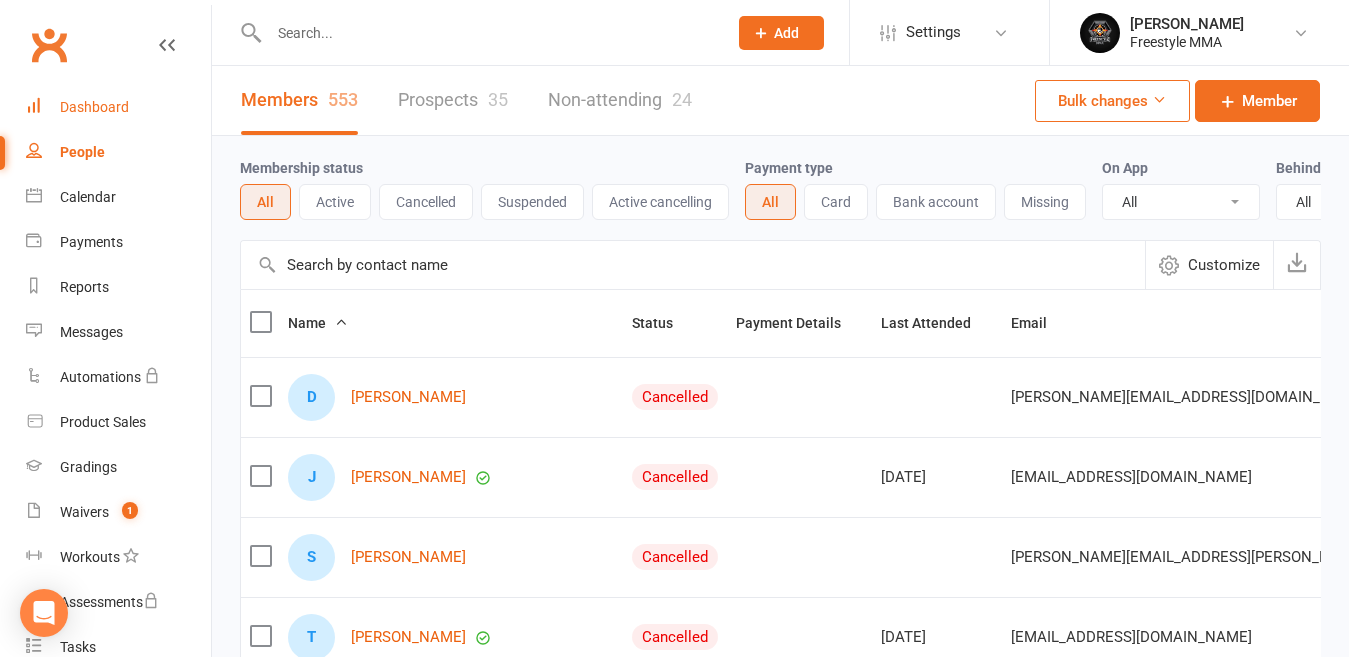 click on "Dashboard" at bounding box center (94, 107) 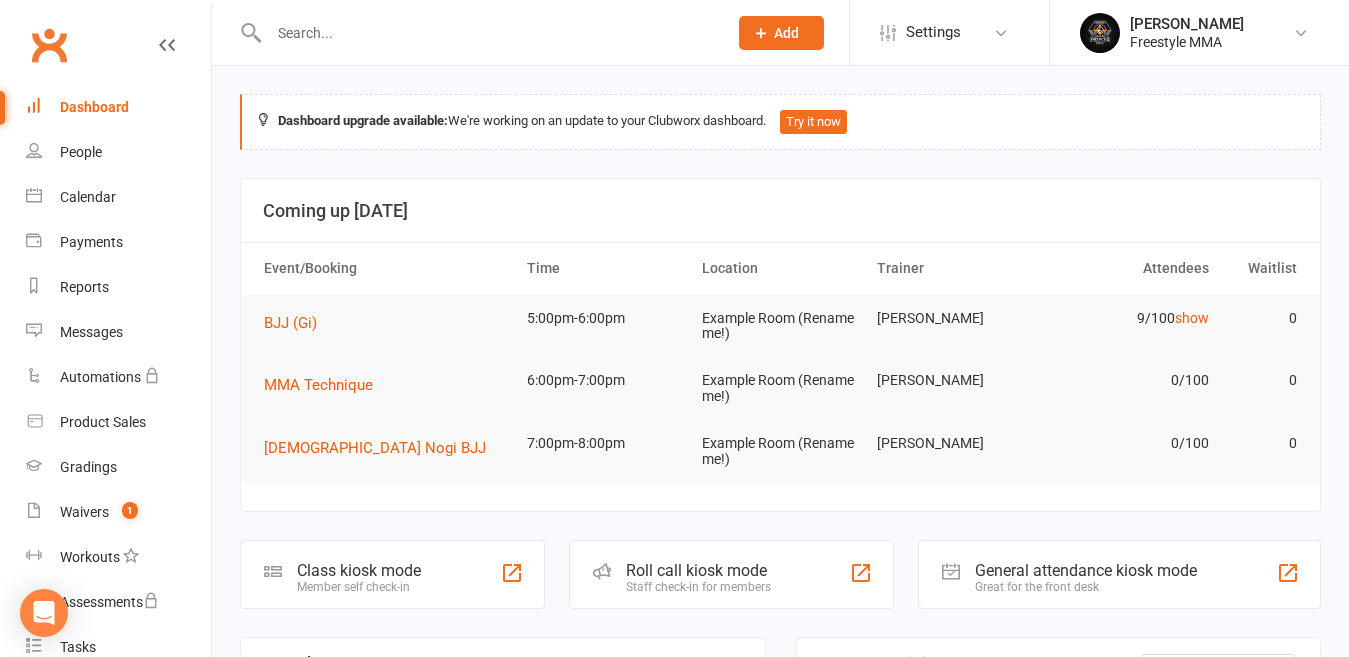click at bounding box center (476, 32) 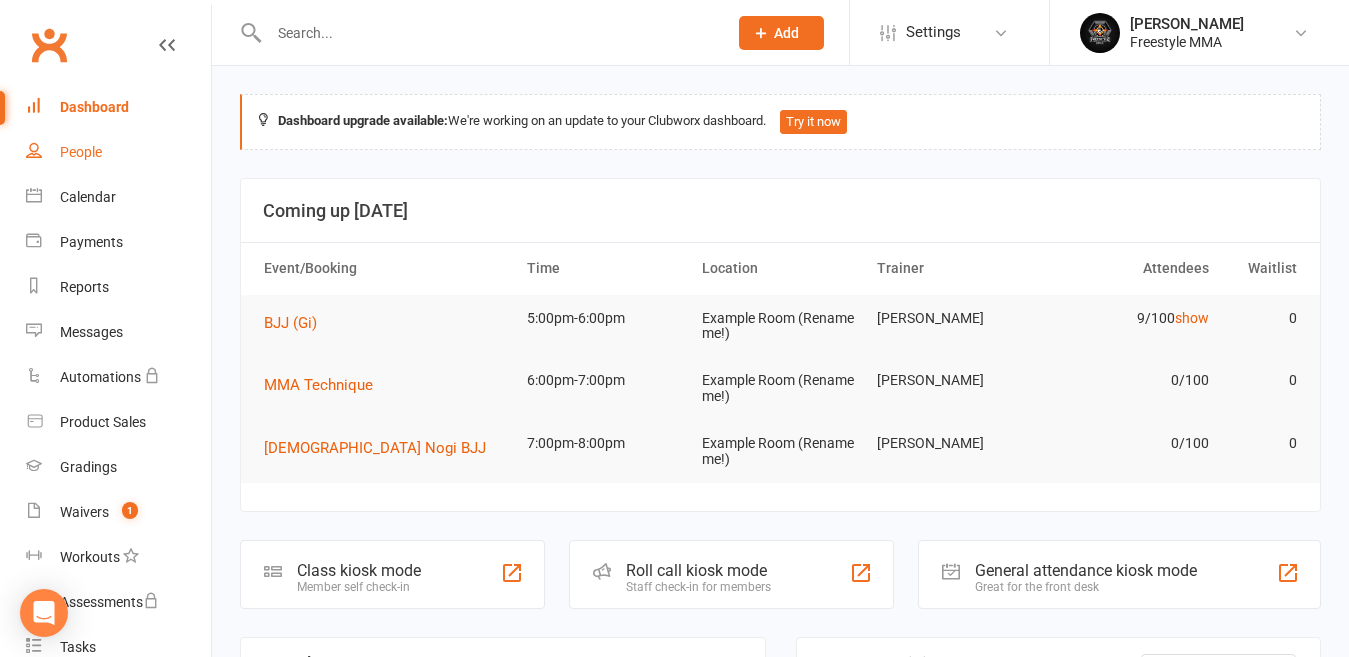 click on "People" at bounding box center [81, 152] 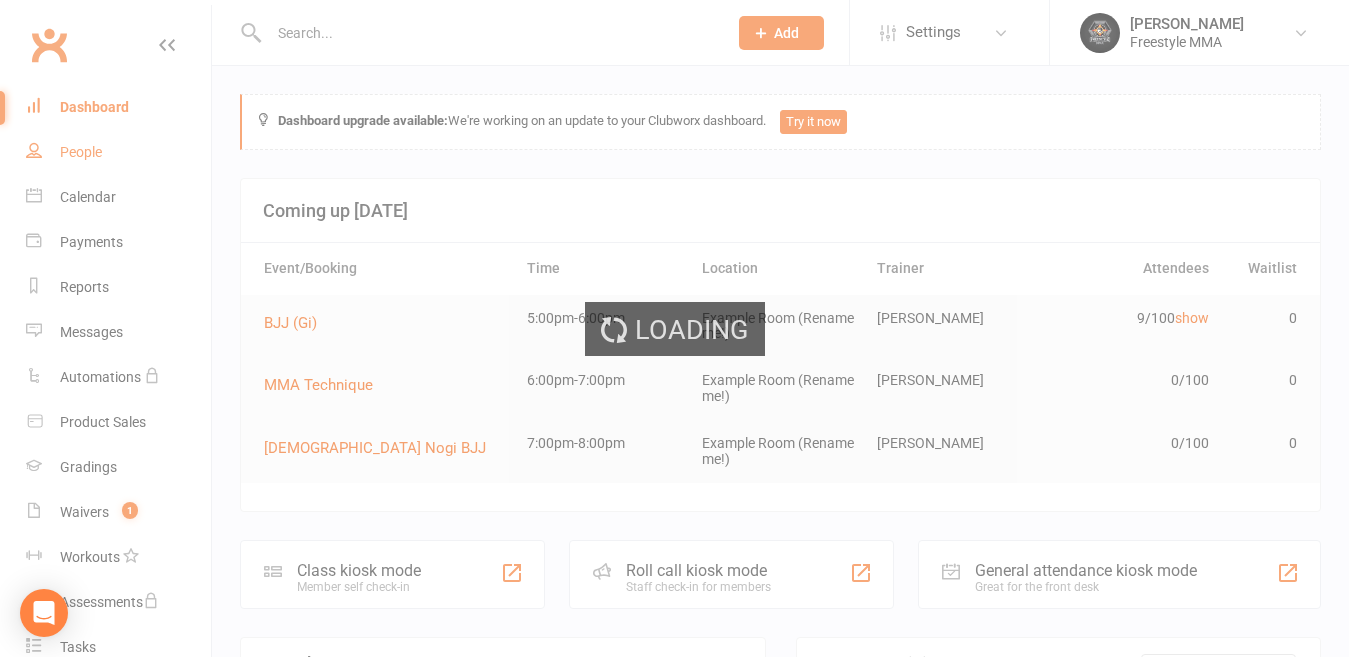 select on "50" 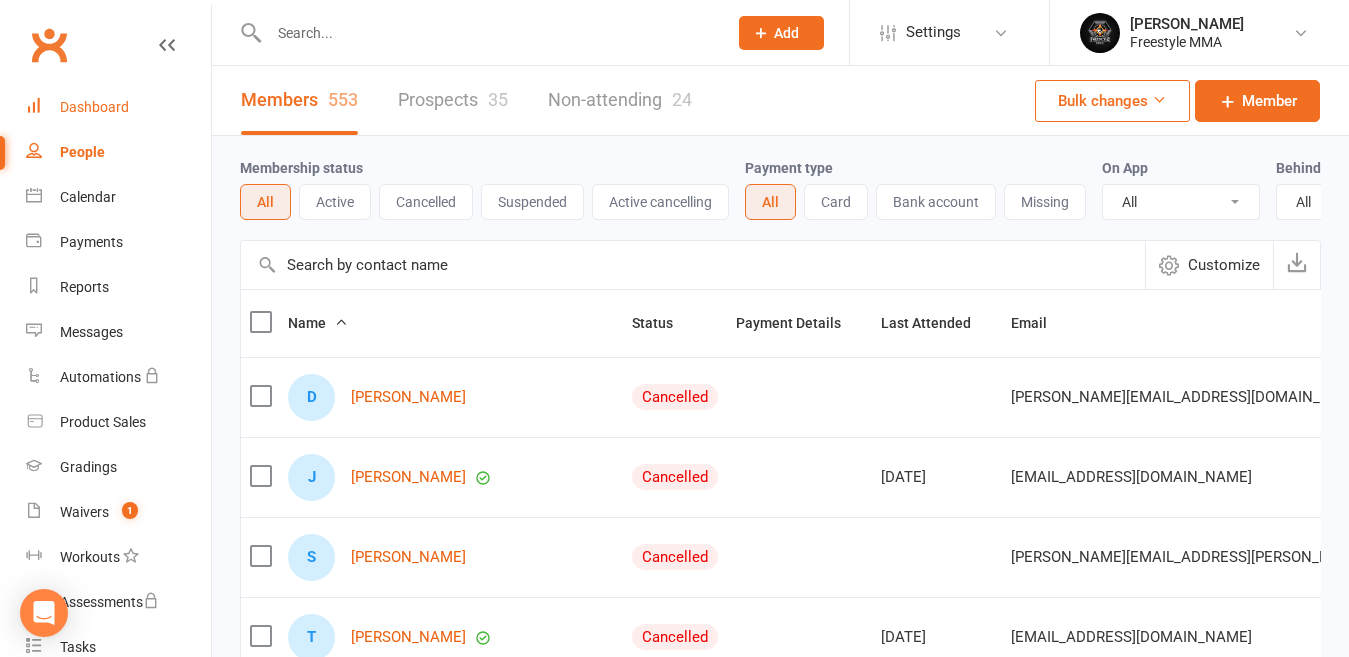 click on "Dashboard" at bounding box center (118, 107) 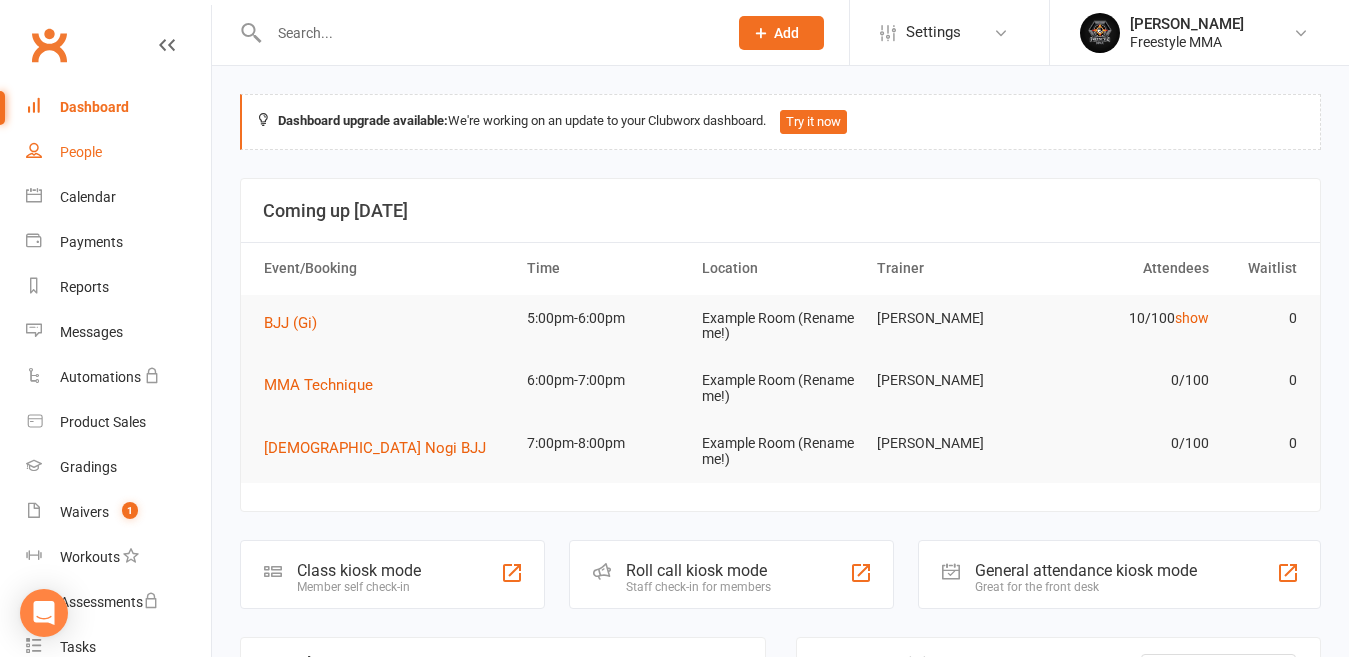 click on "People" at bounding box center [118, 152] 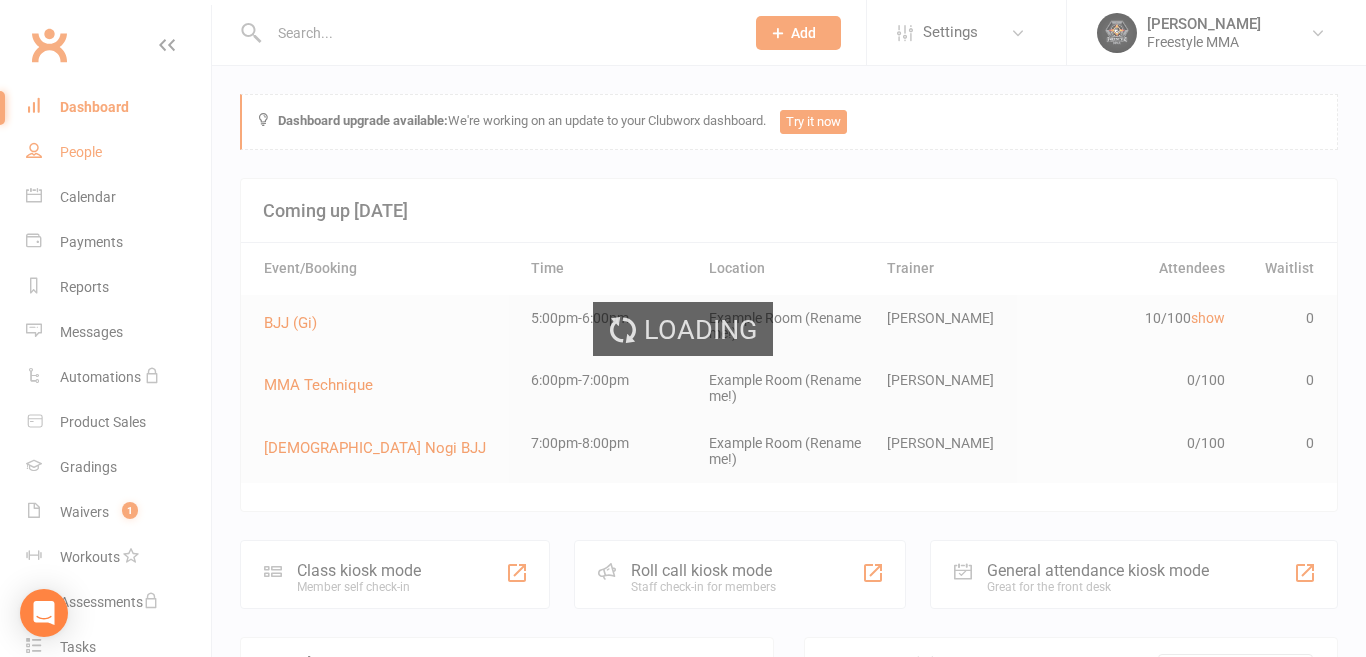select on "50" 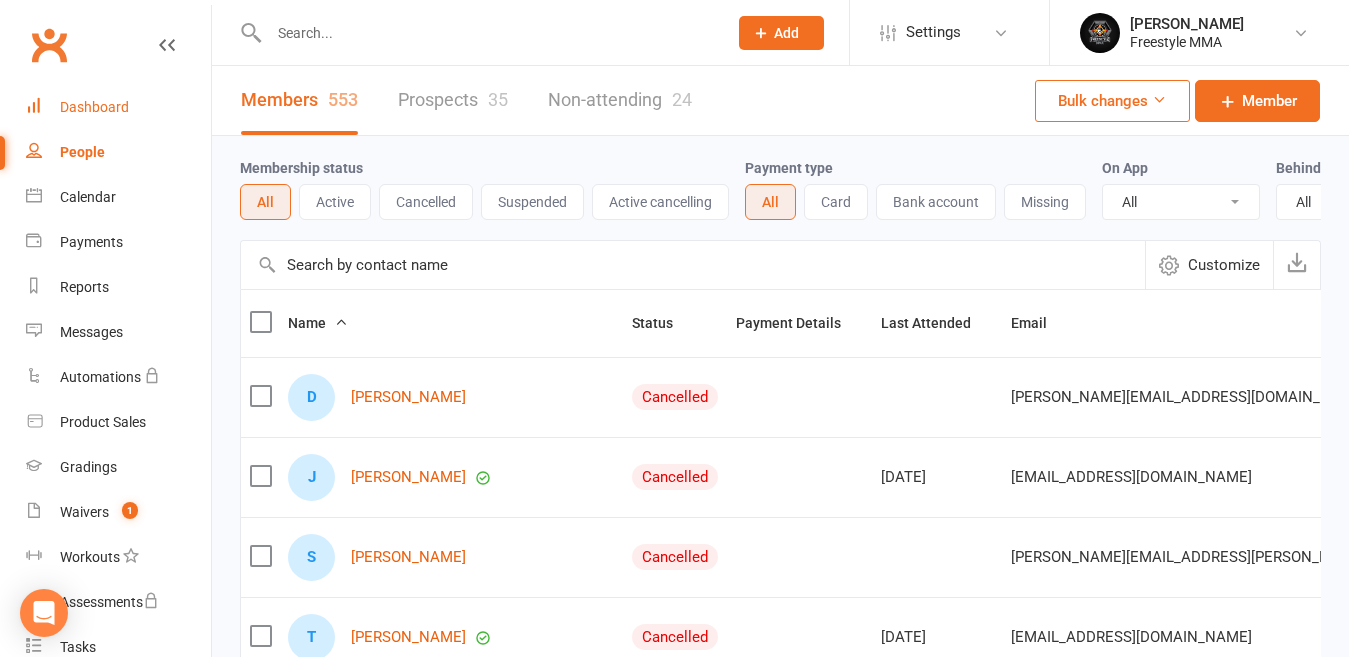 click on "Dashboard" at bounding box center (94, 107) 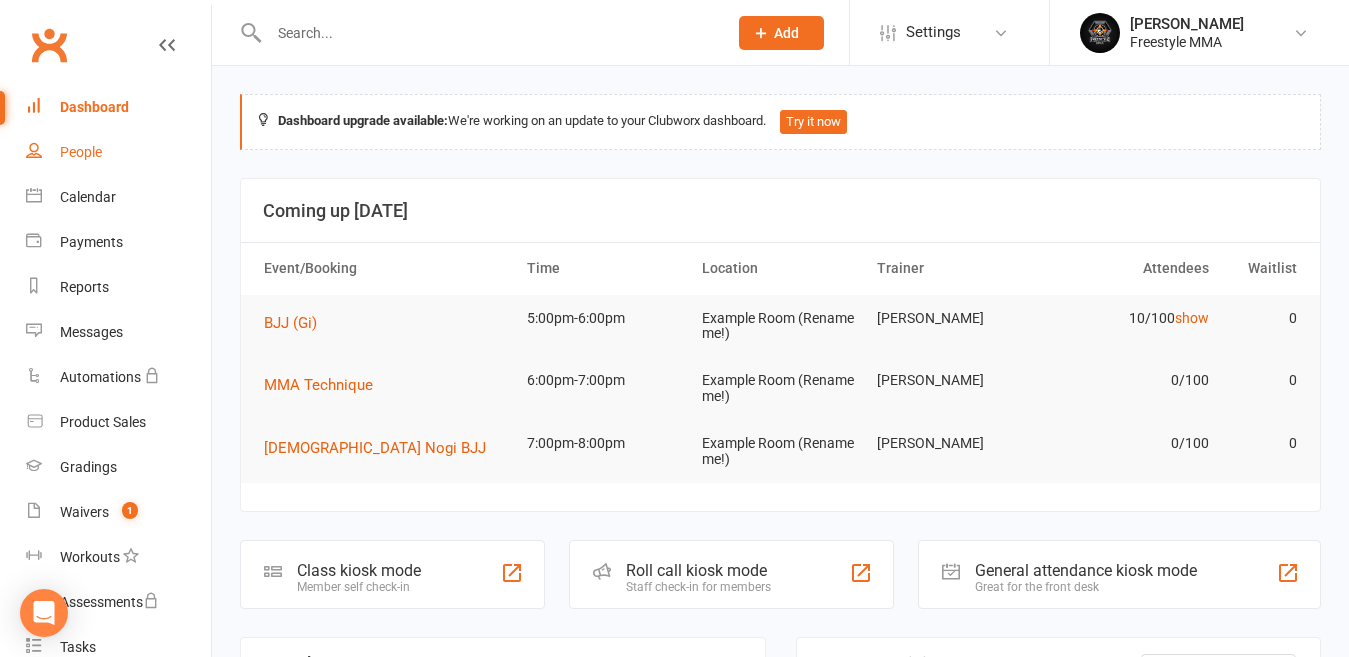click on "People" at bounding box center [81, 152] 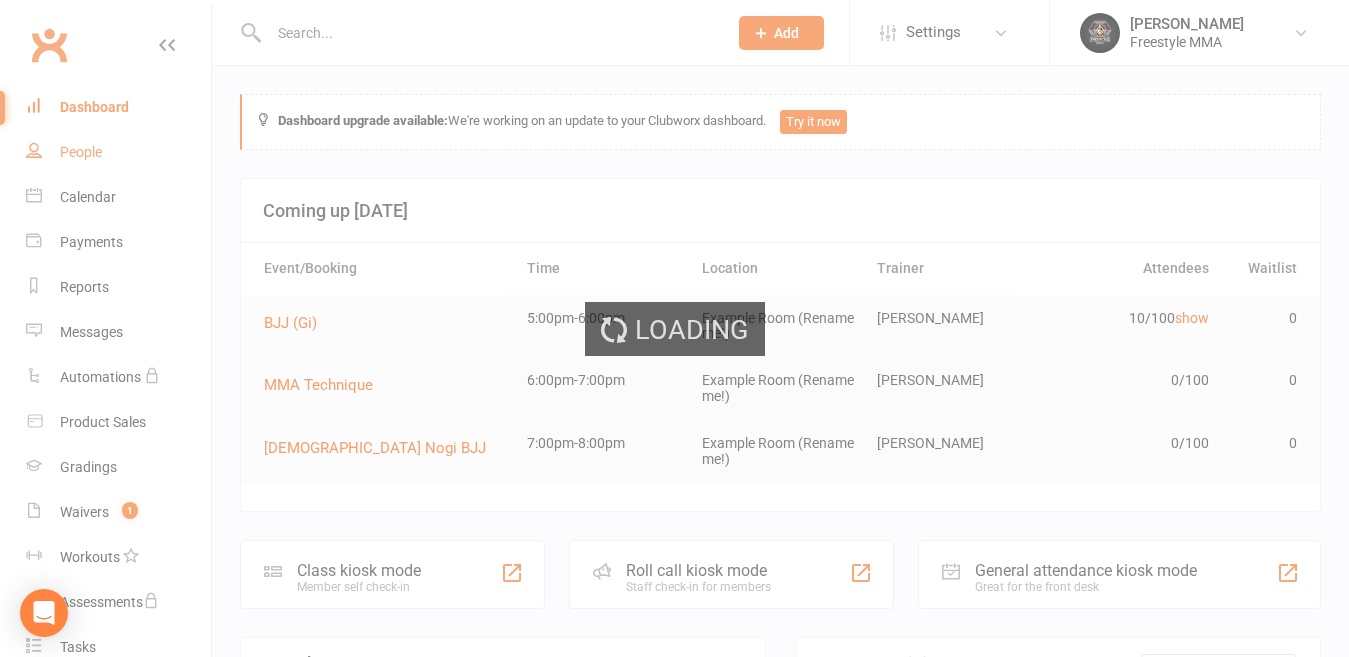 select on "50" 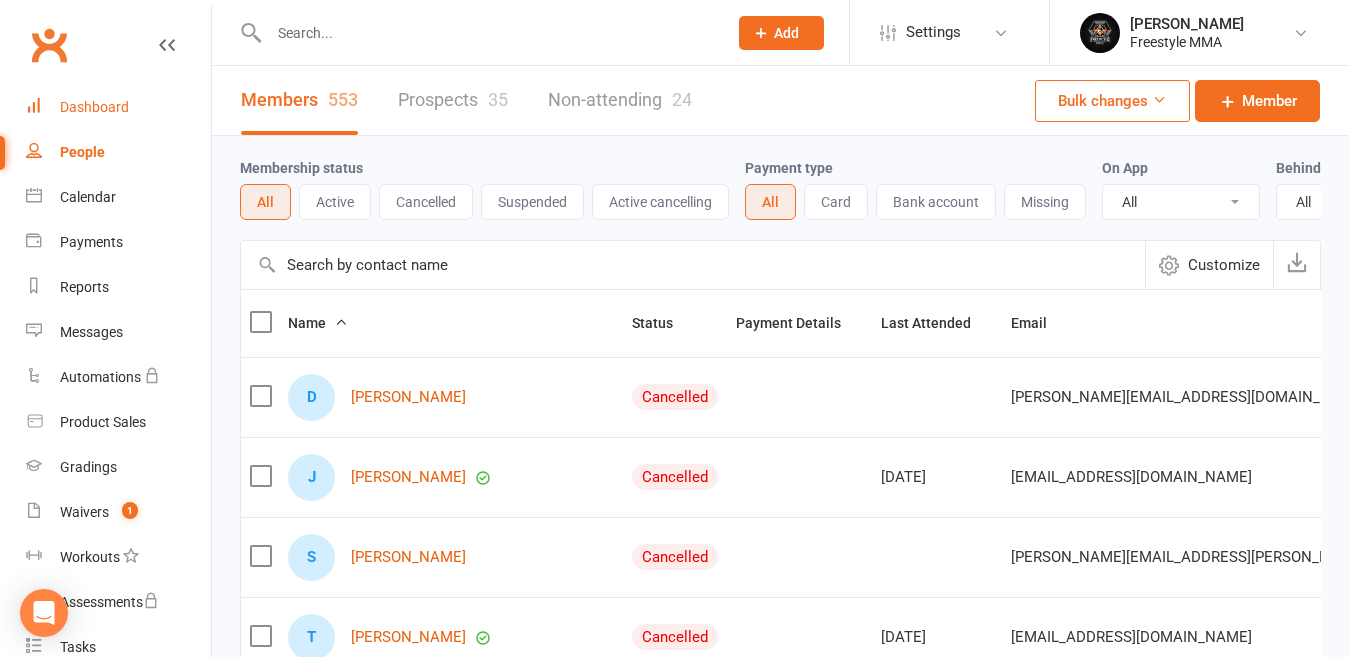 click on "Dashboard" at bounding box center [118, 107] 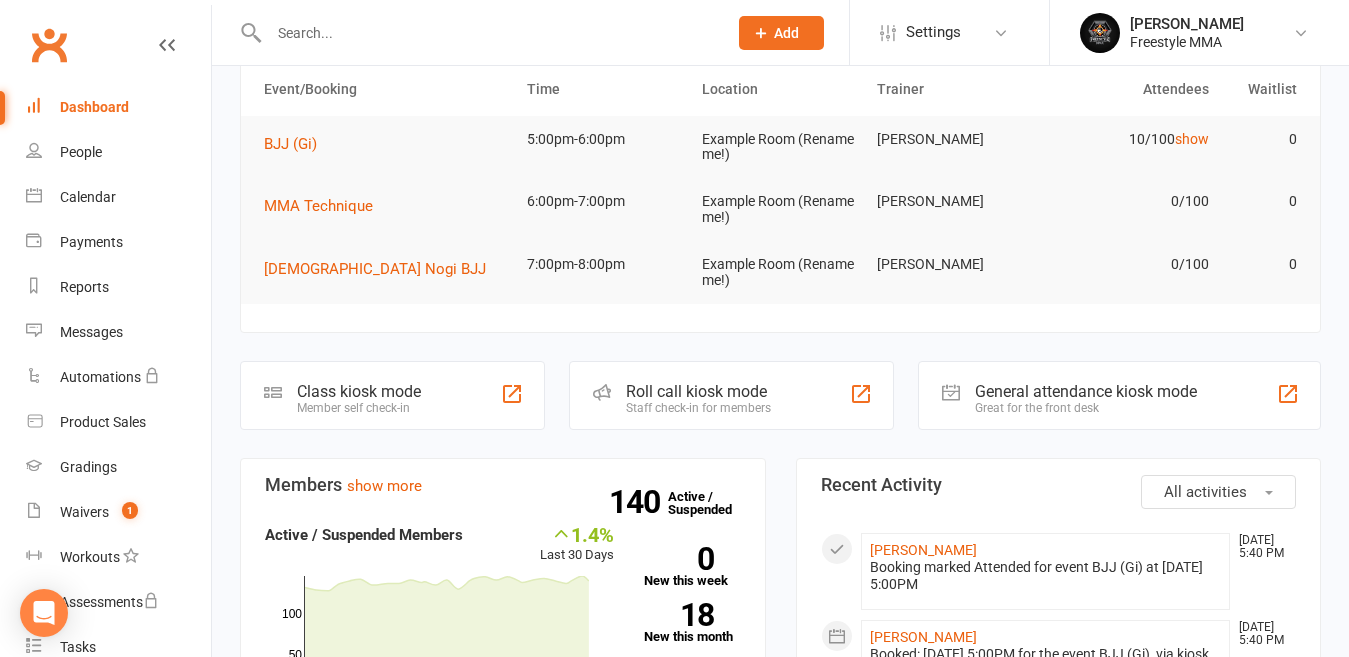 scroll, scrollTop: 500, scrollLeft: 0, axis: vertical 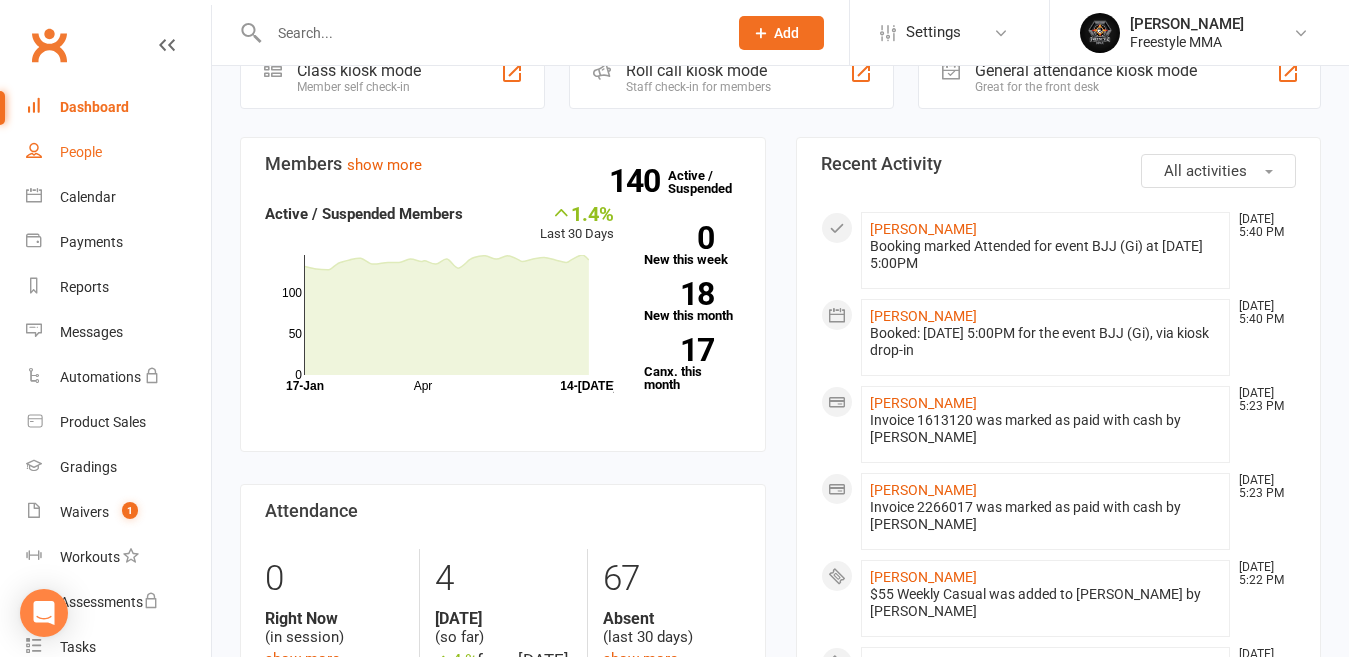 click on "People" at bounding box center (118, 152) 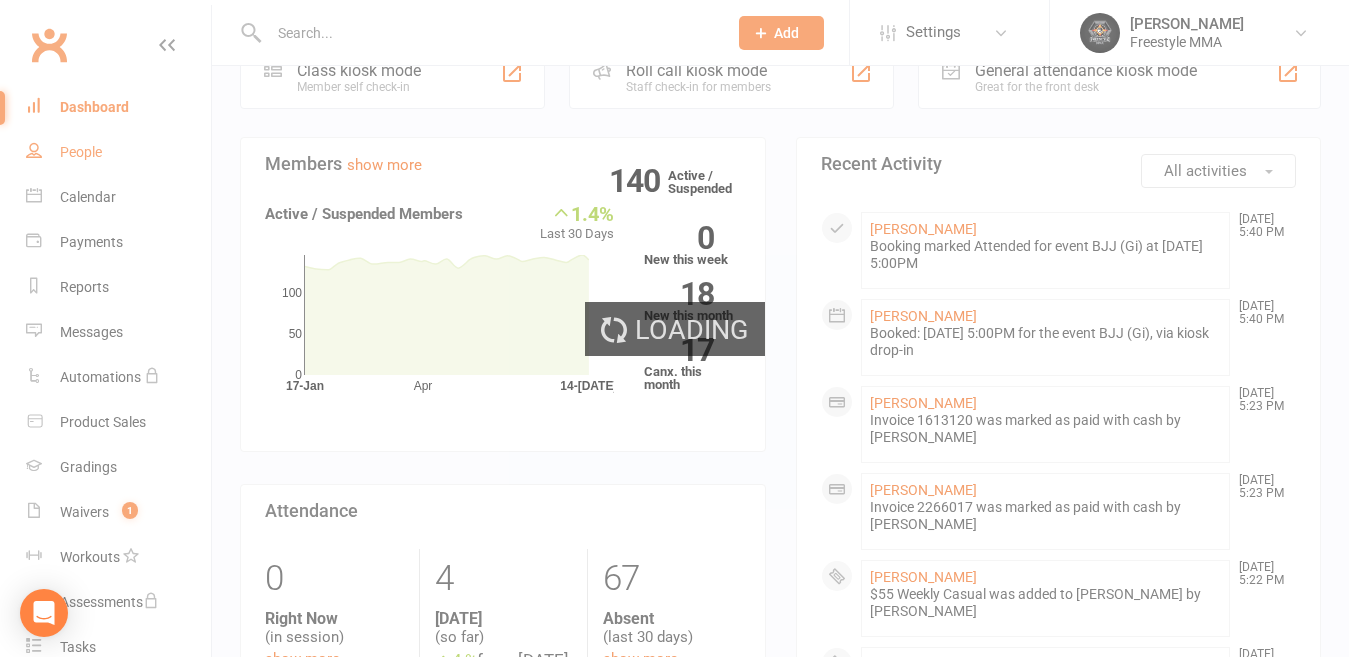 scroll, scrollTop: 0, scrollLeft: 0, axis: both 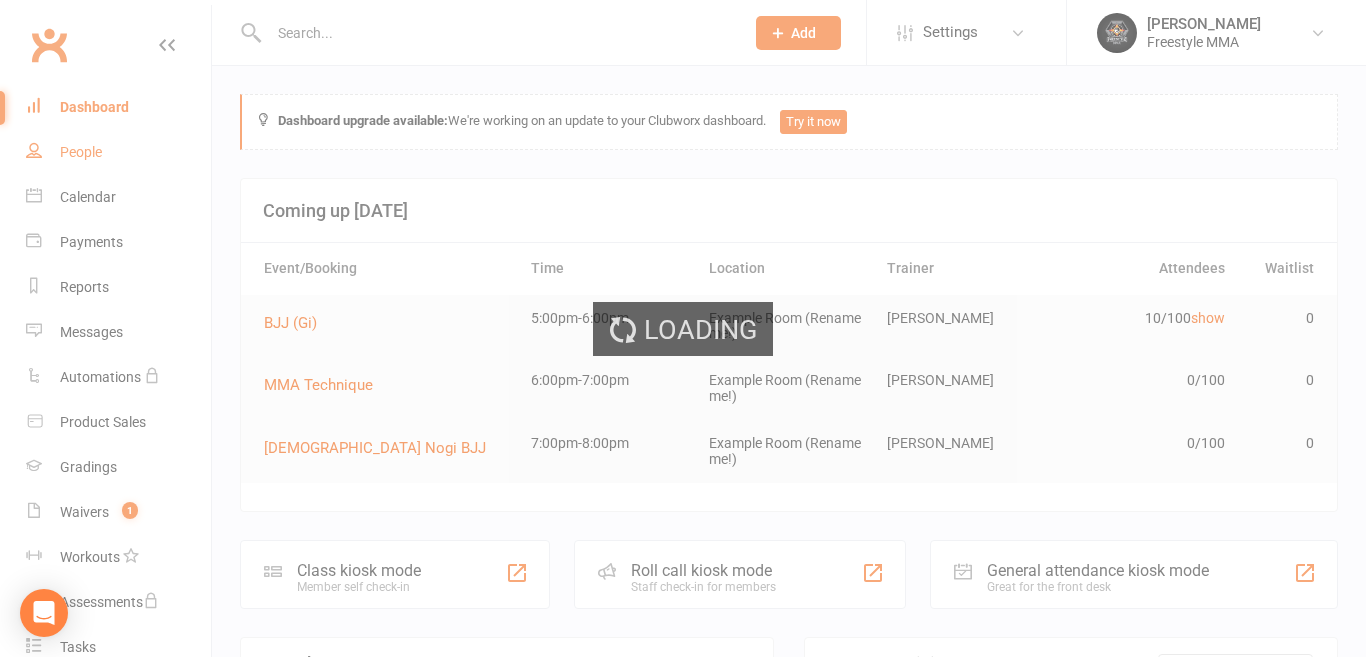 select on "50" 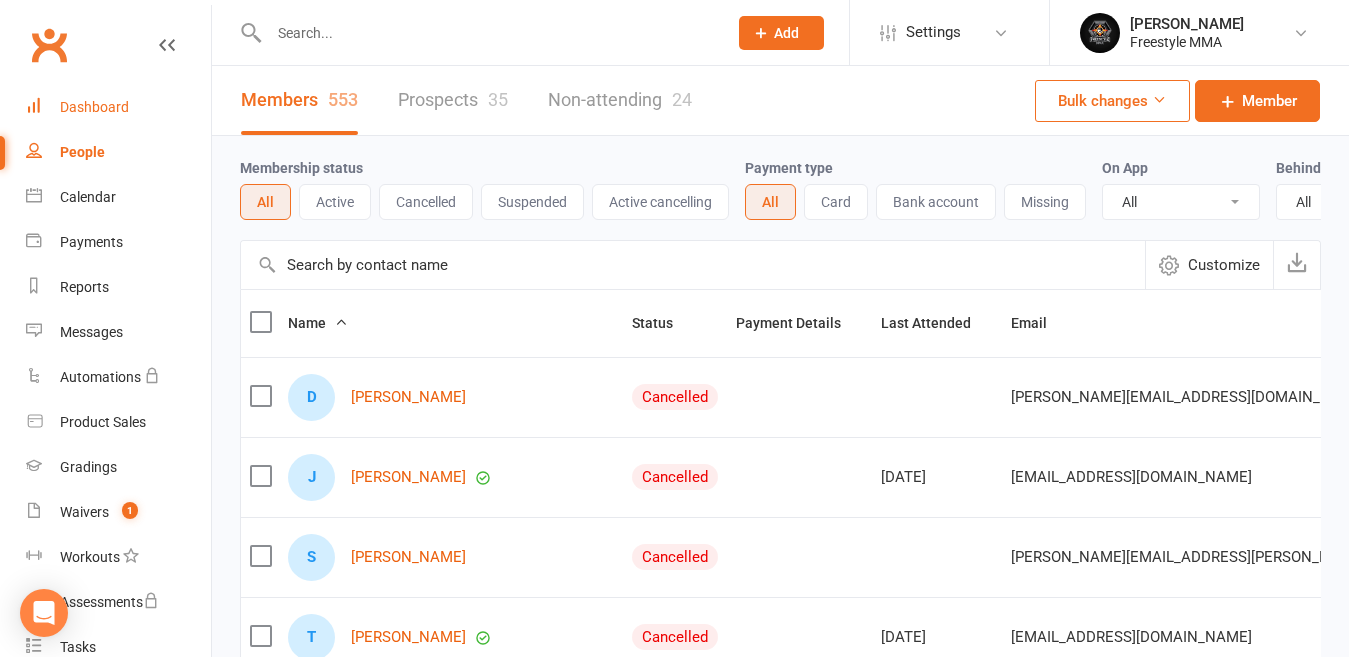 click on "Dashboard" at bounding box center [94, 107] 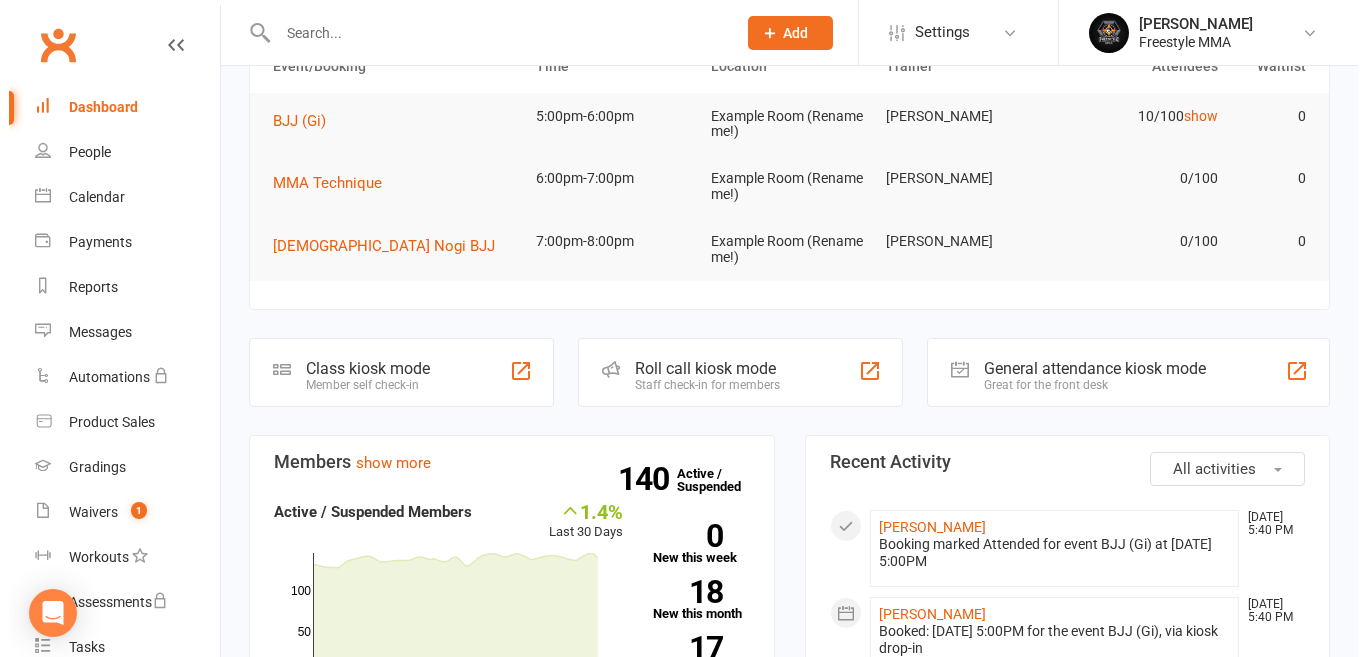 scroll, scrollTop: 0, scrollLeft: 0, axis: both 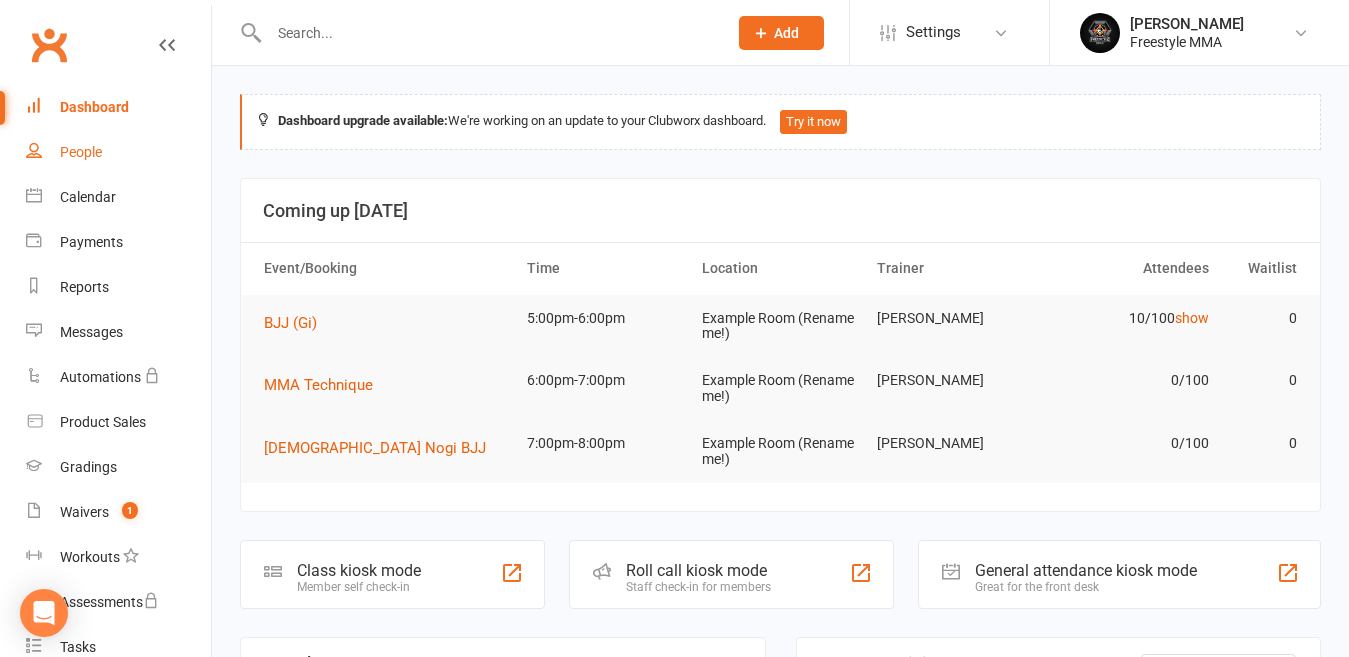 click on "People" at bounding box center [118, 152] 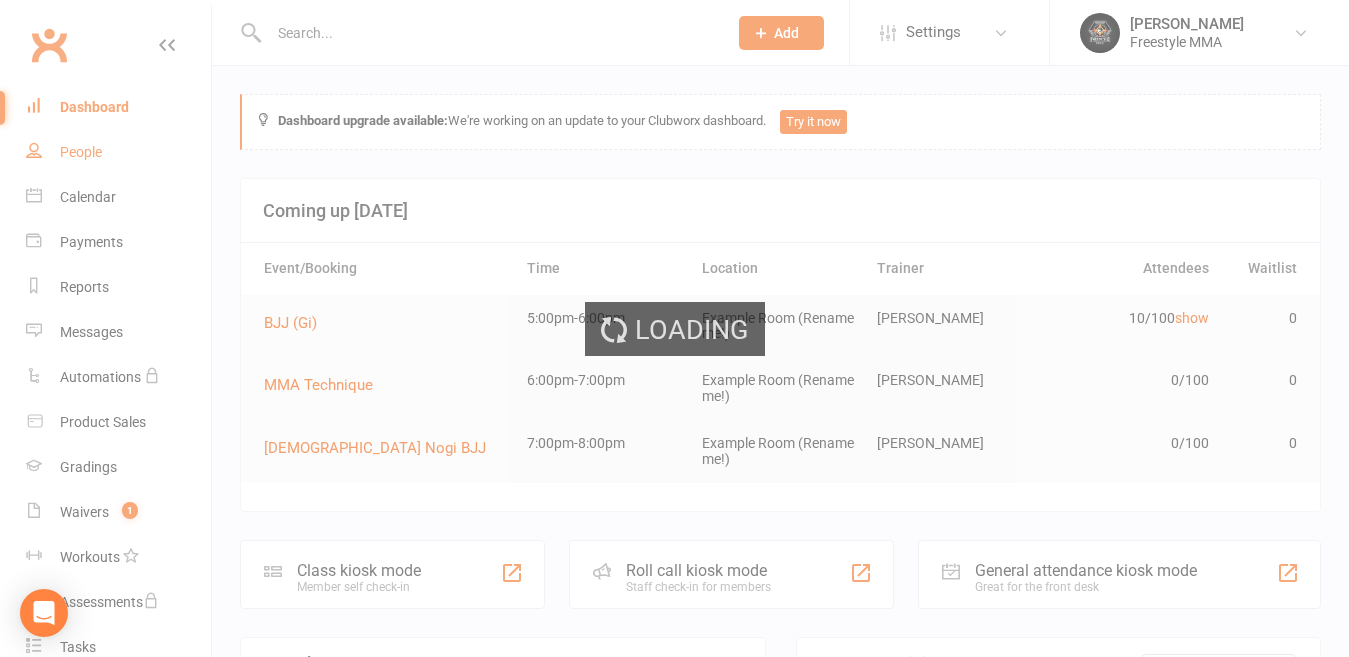 select on "50" 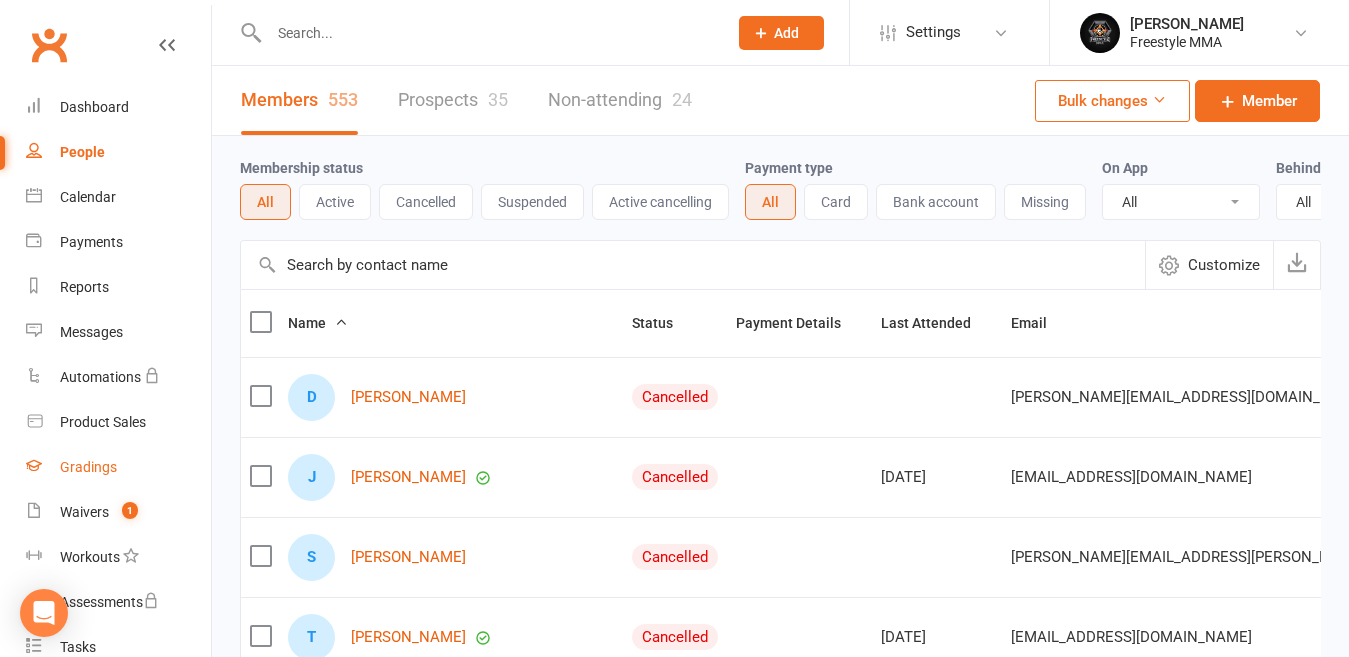 click on "Gradings" at bounding box center [88, 467] 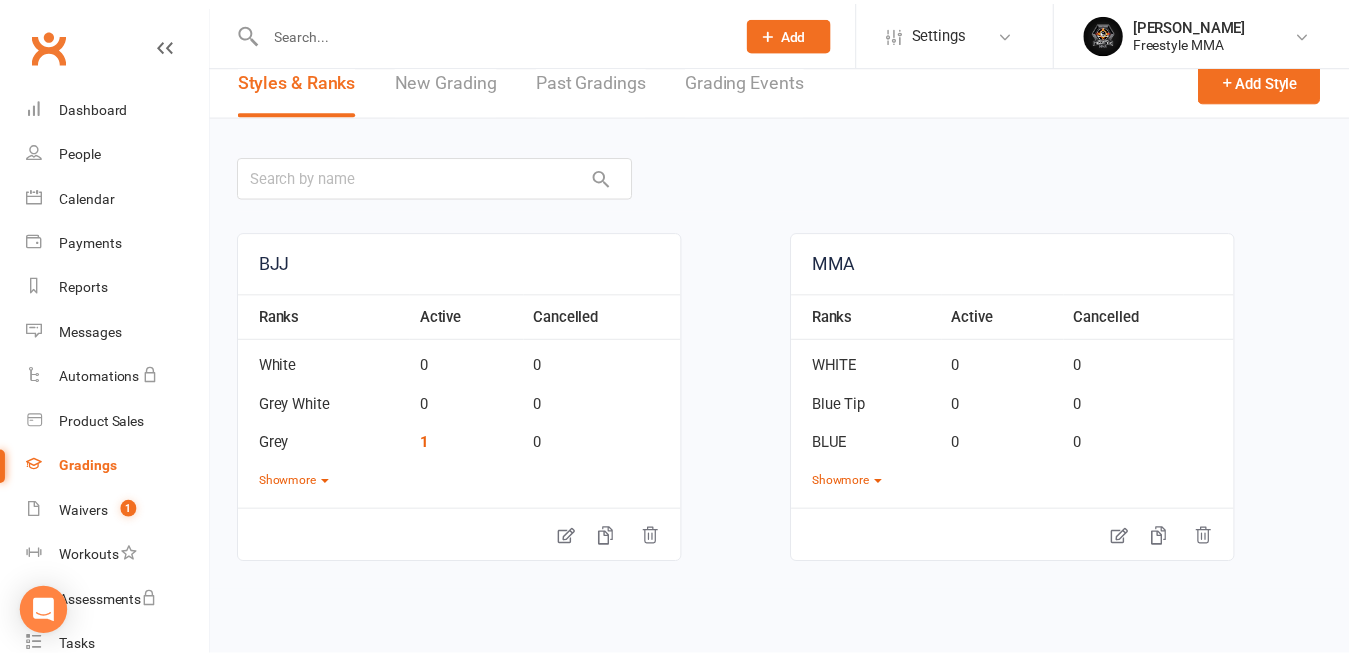 scroll, scrollTop: 0, scrollLeft: 0, axis: both 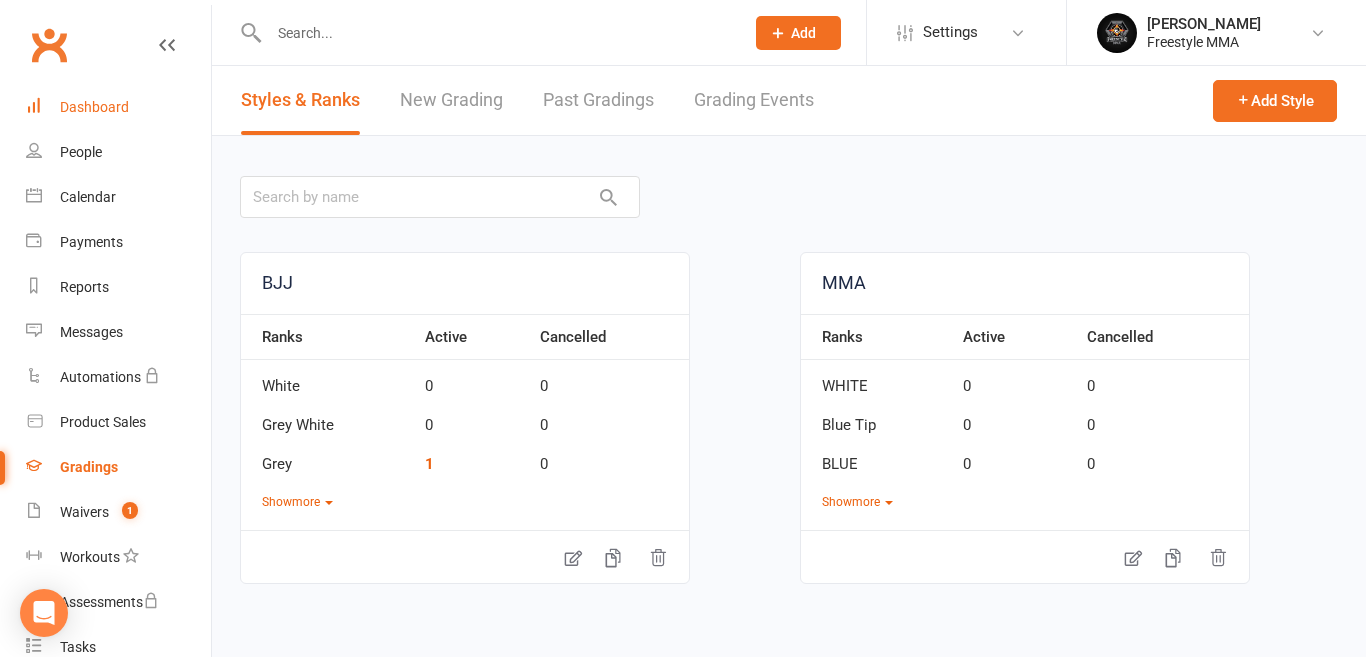 click on "Dashboard" at bounding box center (118, 107) 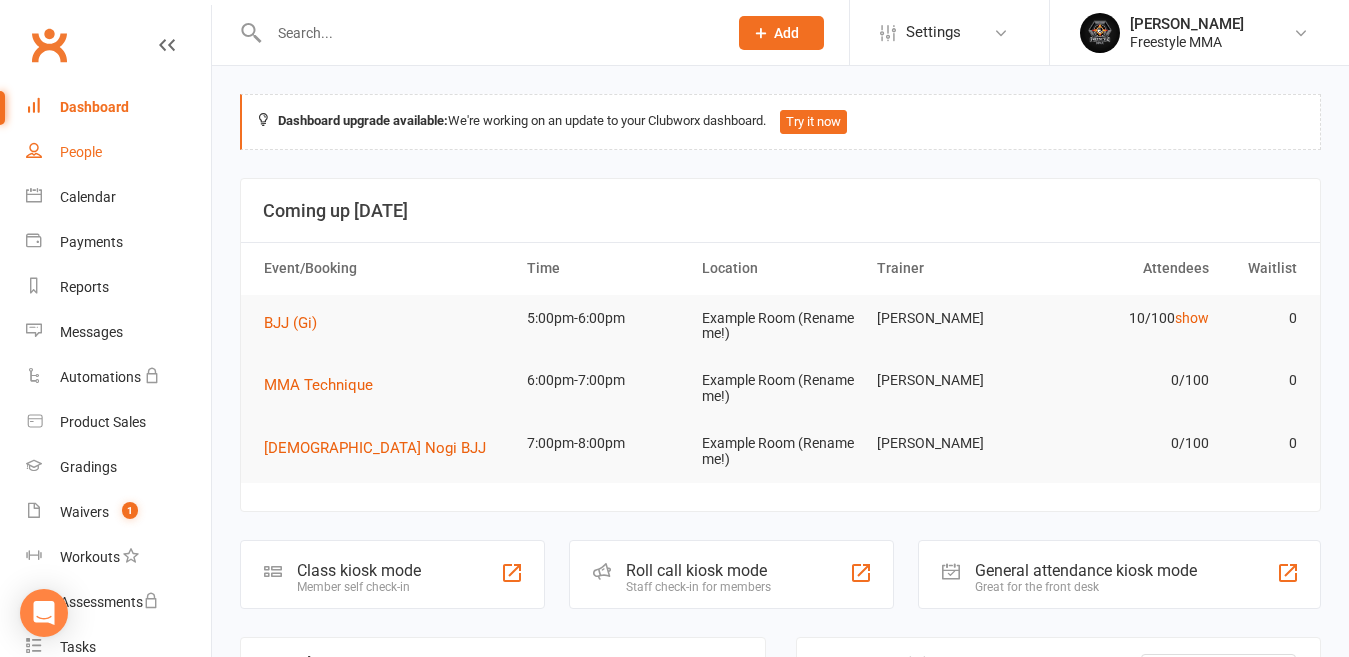 click on "People" at bounding box center (81, 152) 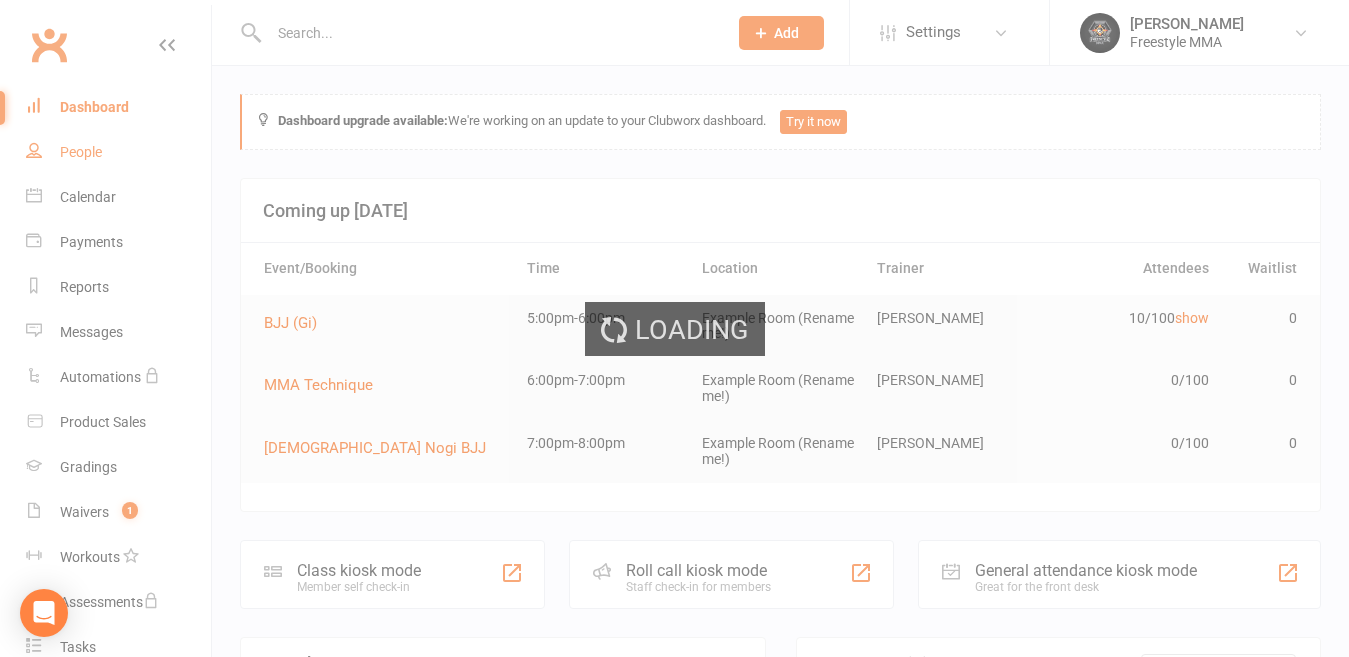 select on "50" 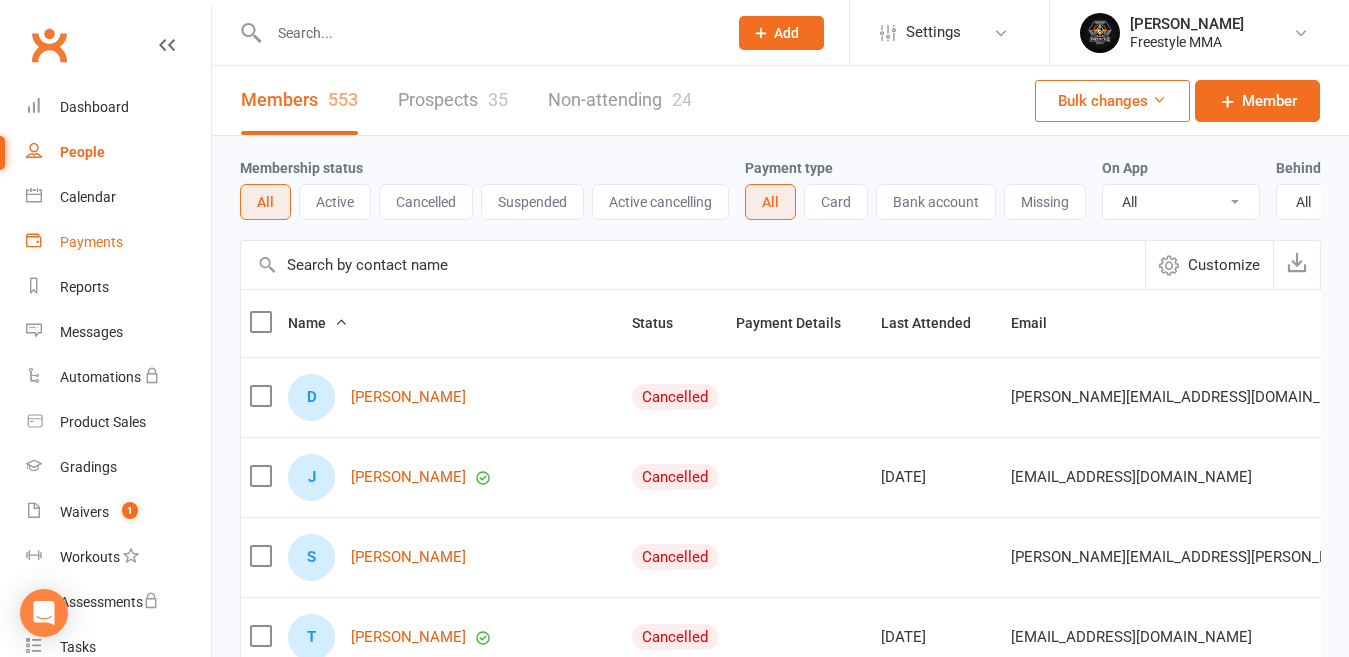 drag, startPoint x: 76, startPoint y: 245, endPoint x: 310, endPoint y: 175, distance: 244.24577 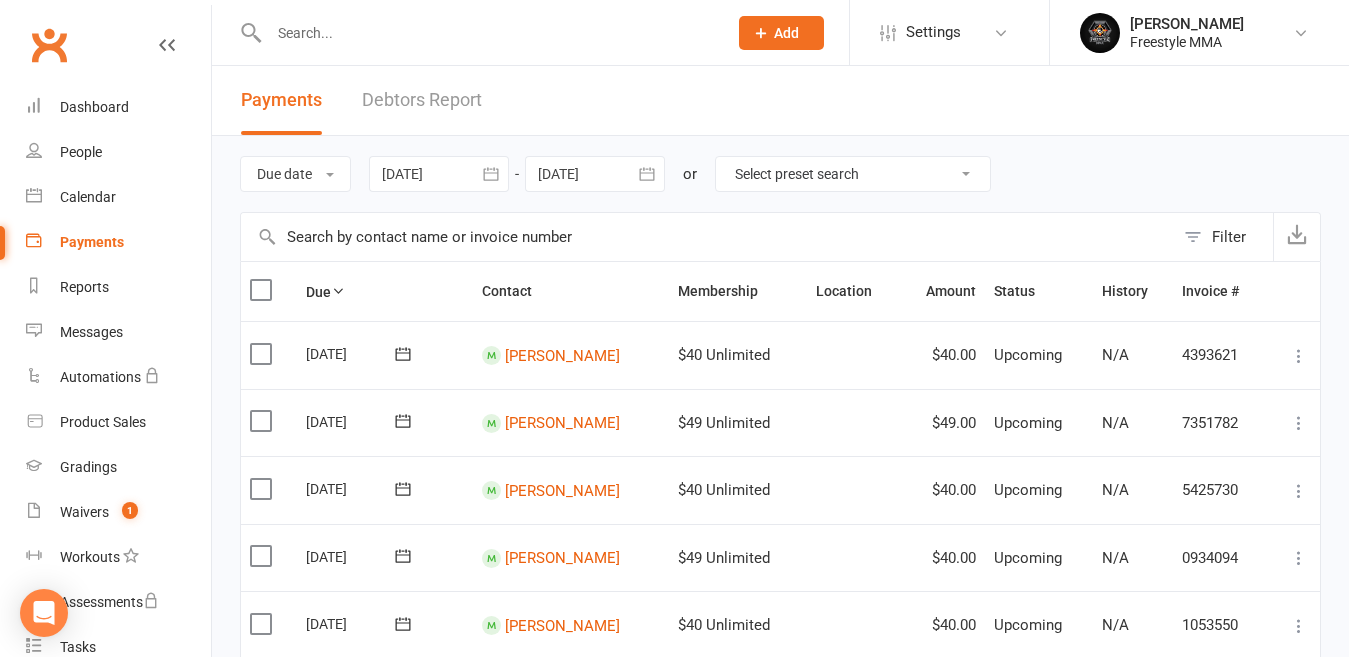 click on "Debtors Report" at bounding box center (422, 100) 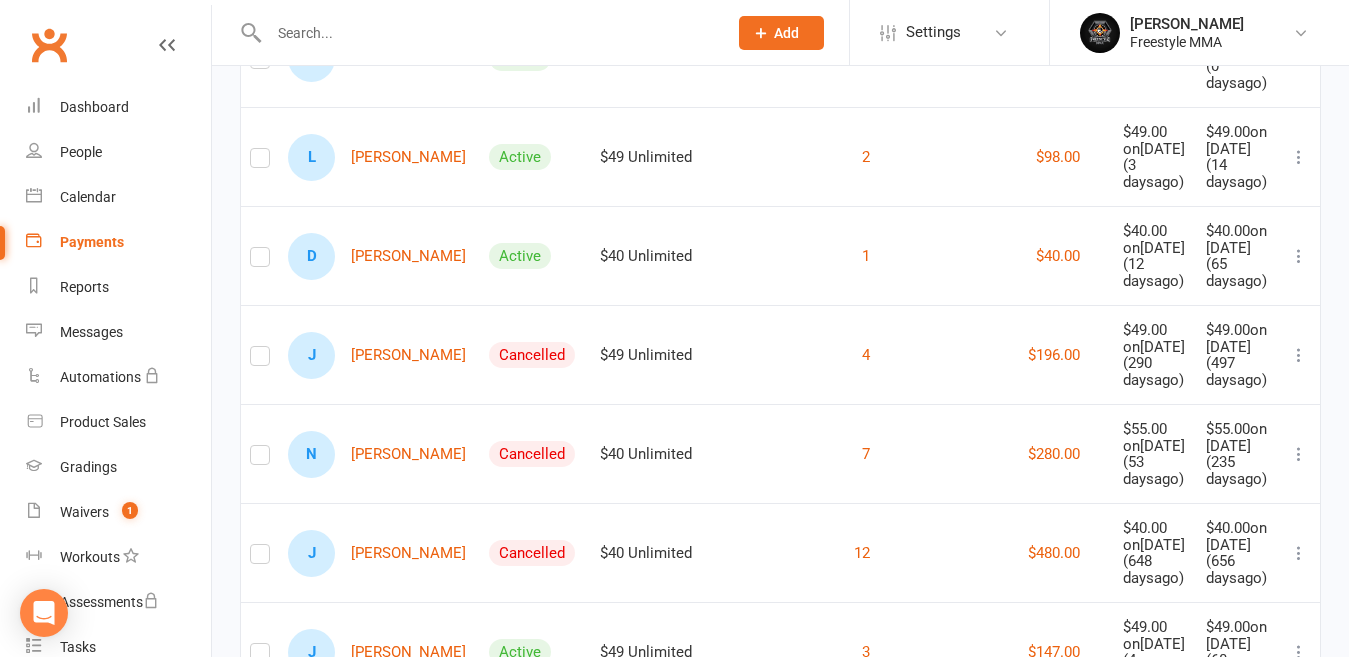 scroll, scrollTop: 1600, scrollLeft: 0, axis: vertical 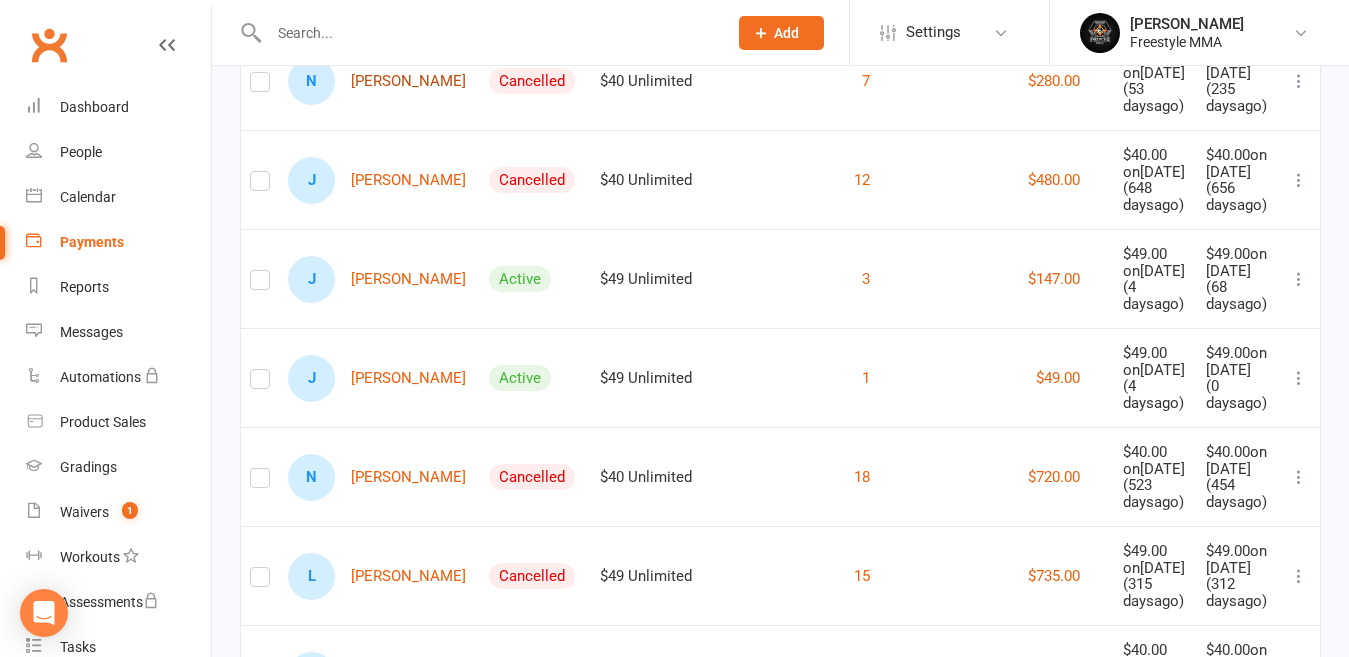 click on "N [PERSON_NAME]" at bounding box center (377, 81) 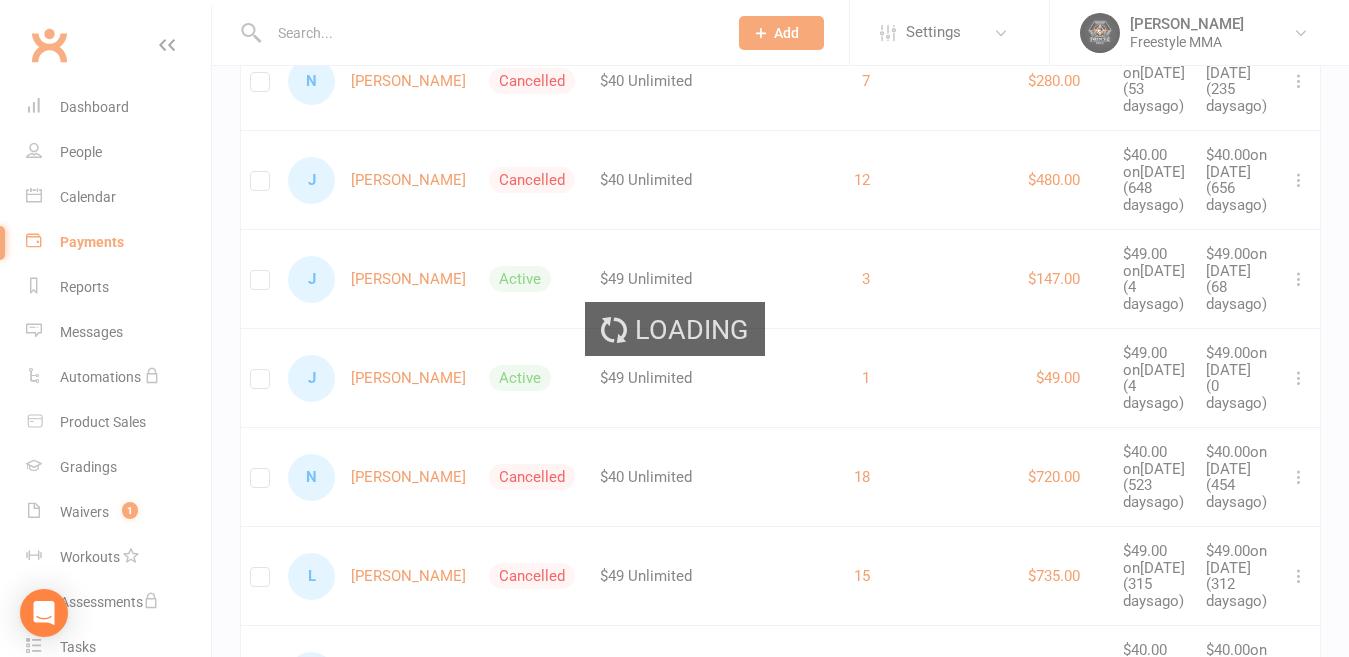 scroll, scrollTop: 0, scrollLeft: 0, axis: both 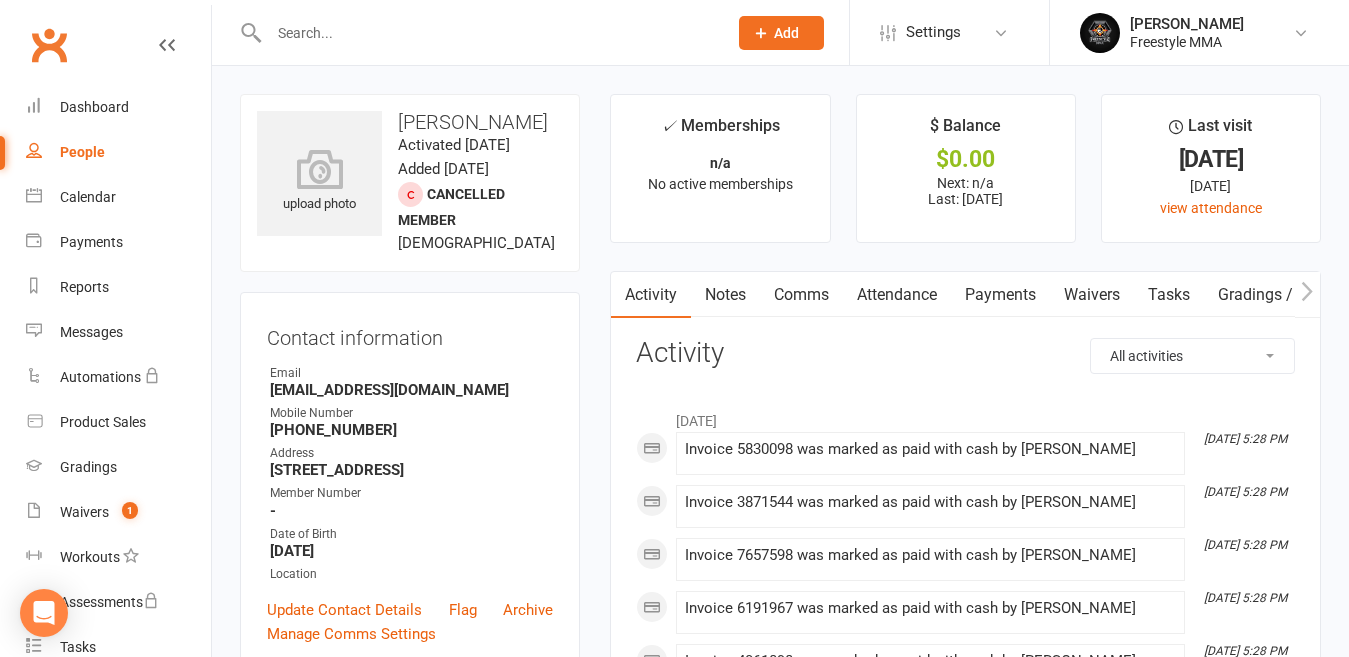 click on "Payments" at bounding box center (1000, 295) 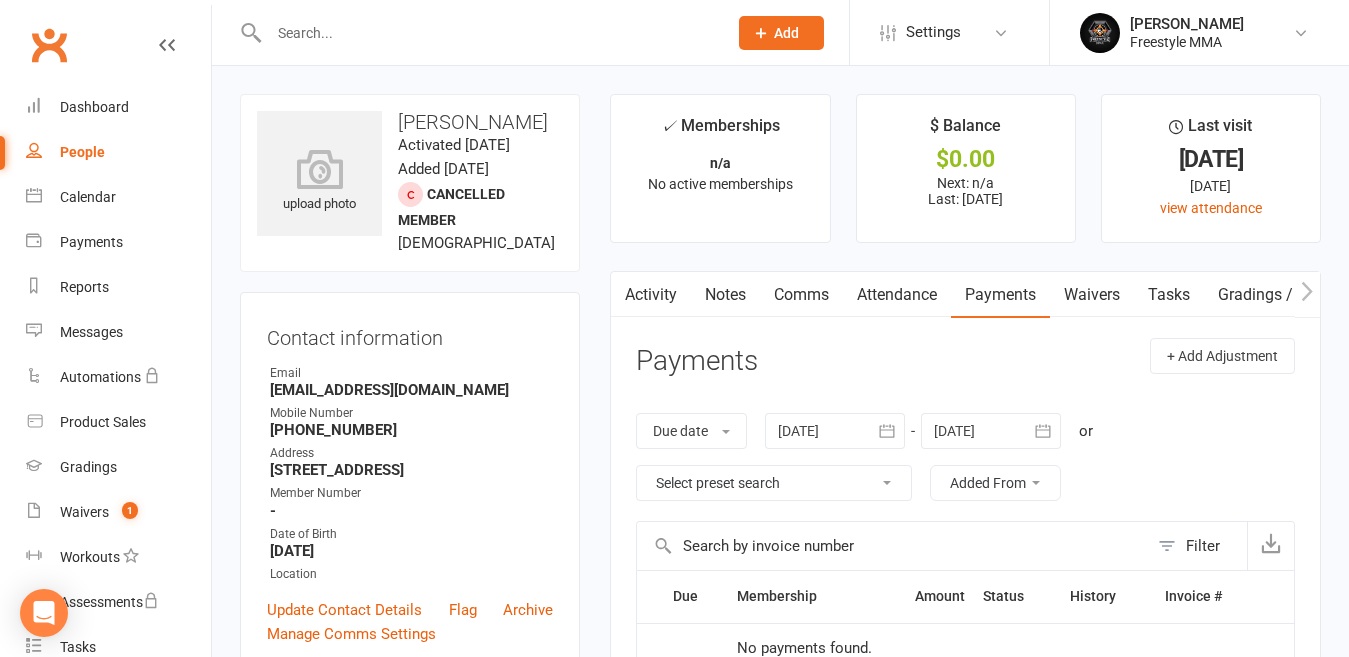 click at bounding box center [887, 431] 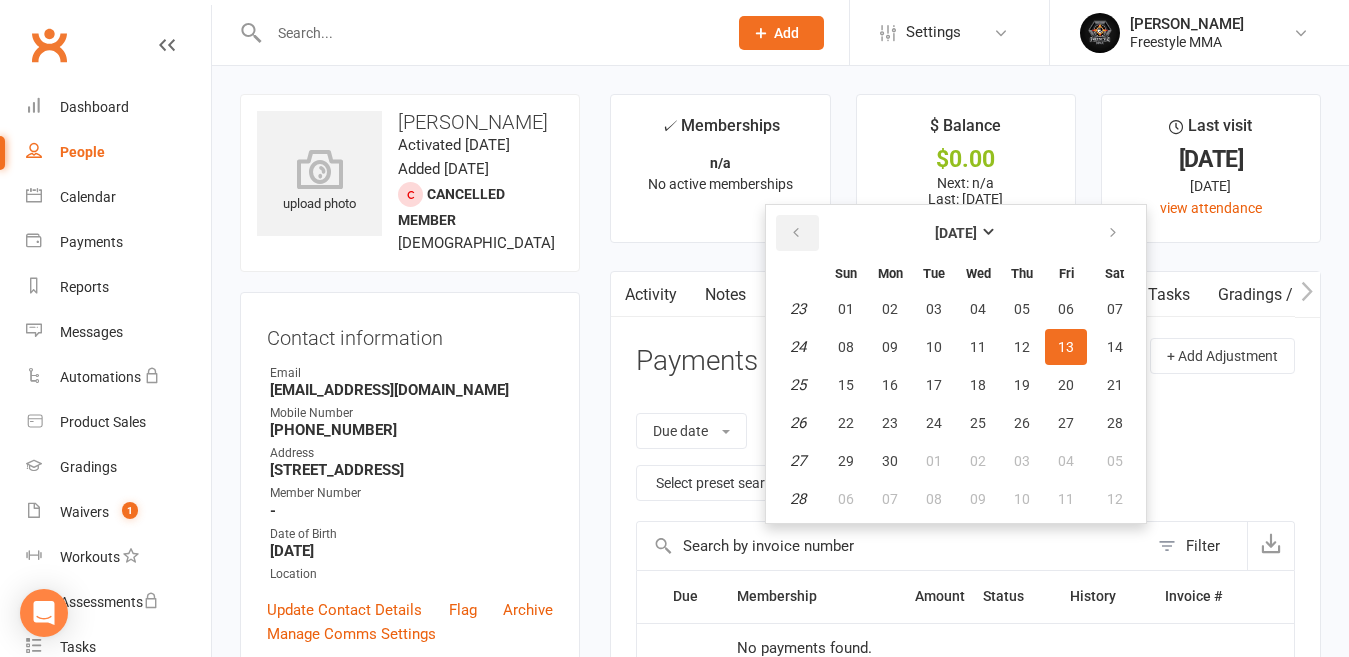 click at bounding box center [796, 233] 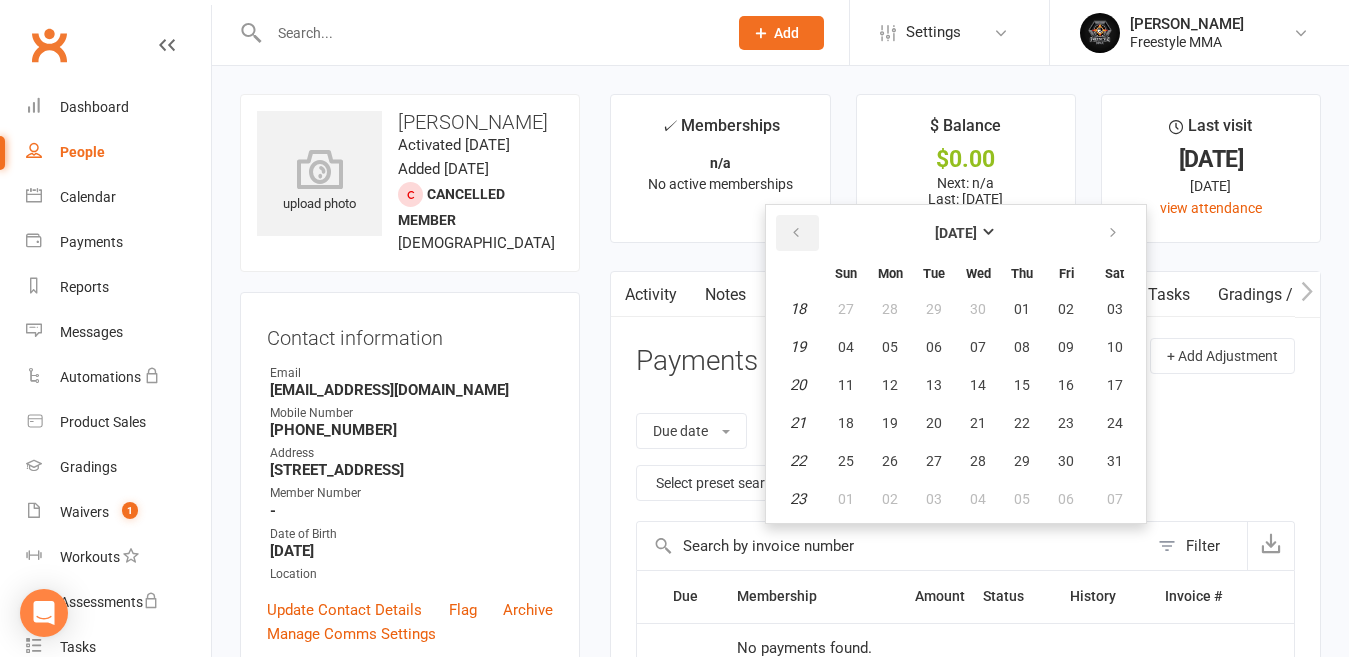 click at bounding box center (796, 233) 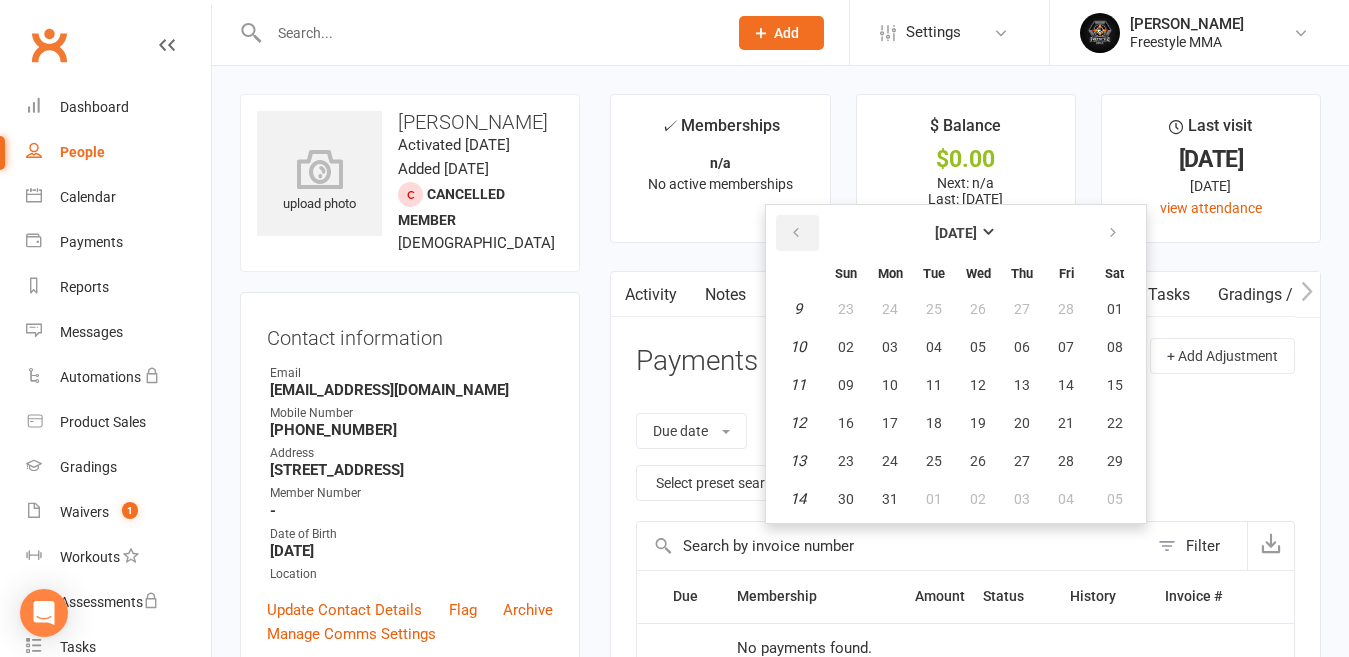 click at bounding box center [796, 233] 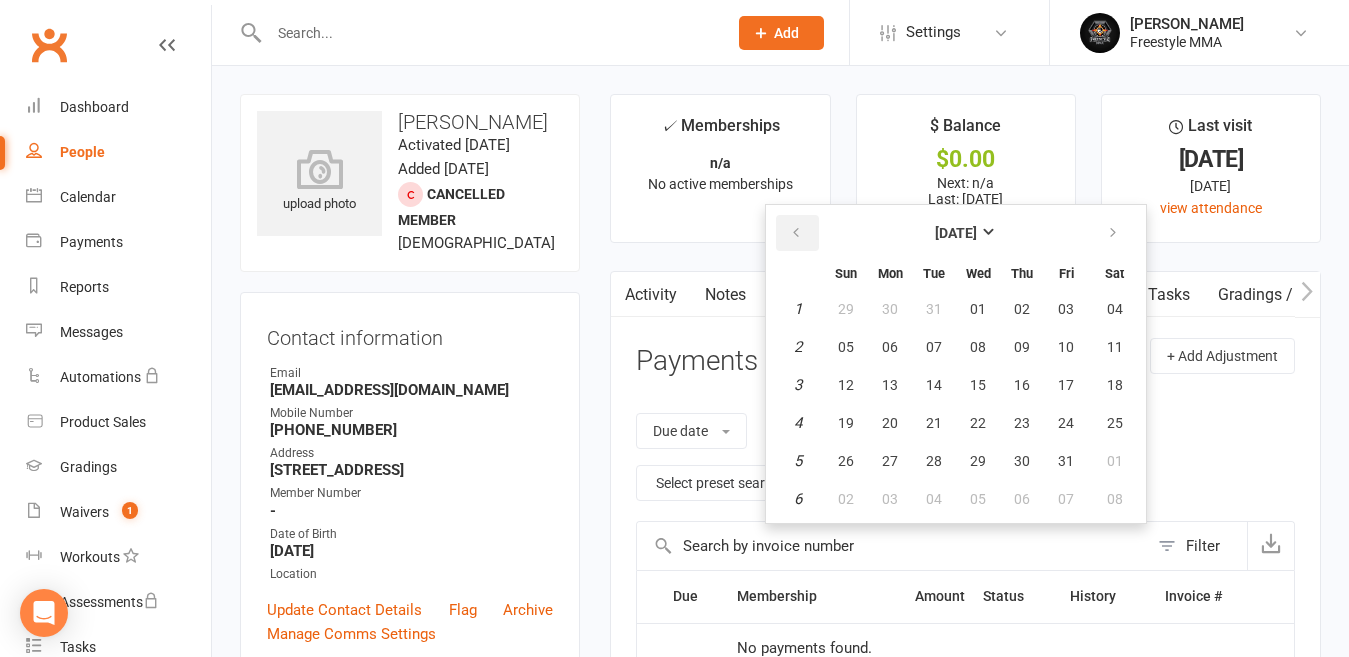 click at bounding box center [796, 233] 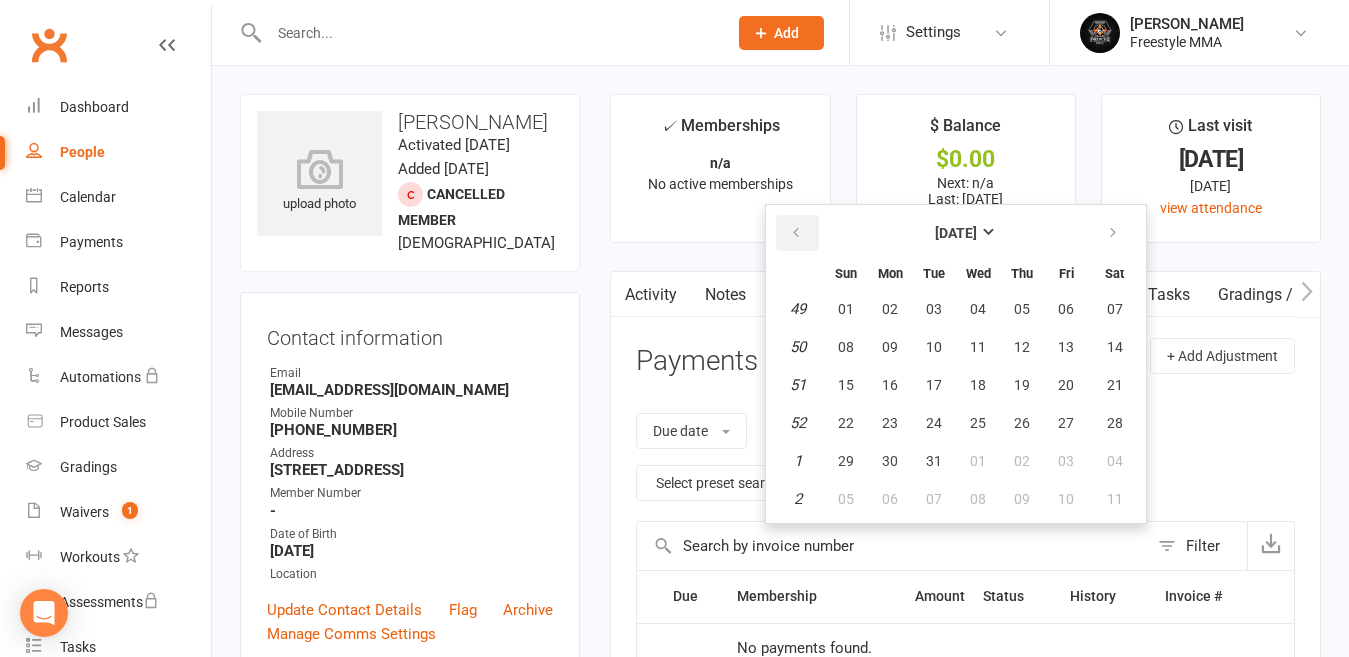 click at bounding box center (796, 233) 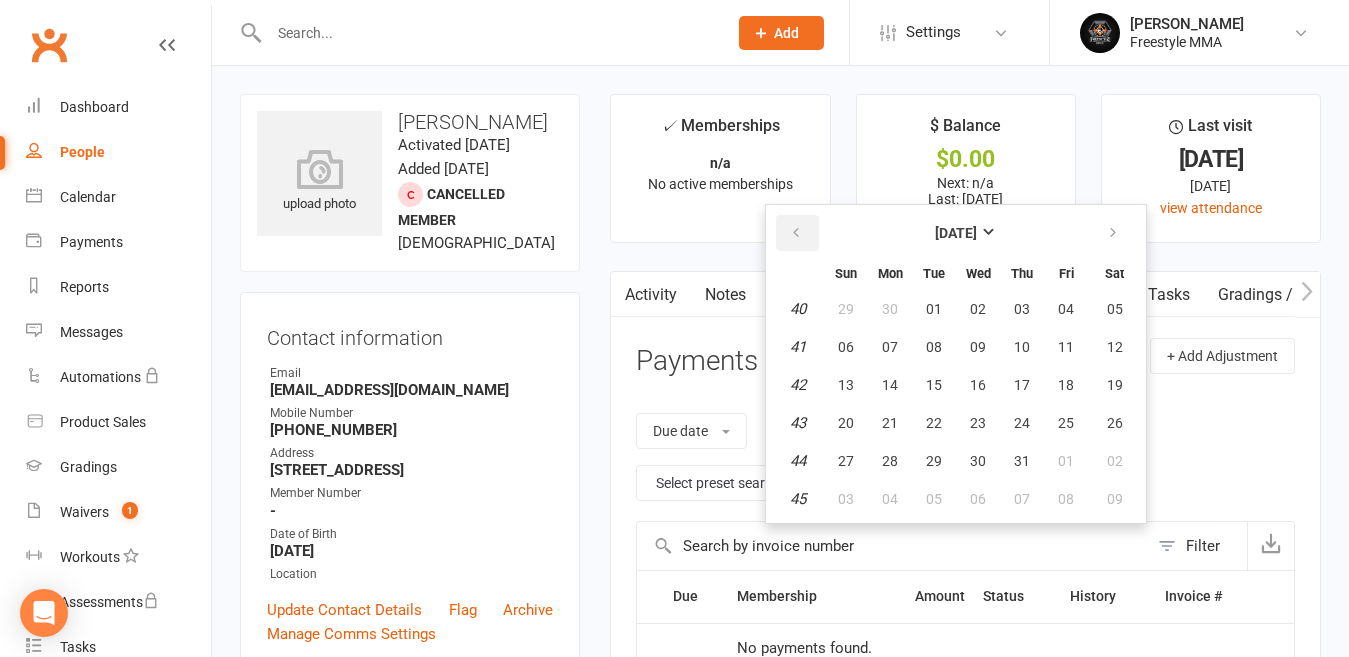 click at bounding box center (796, 233) 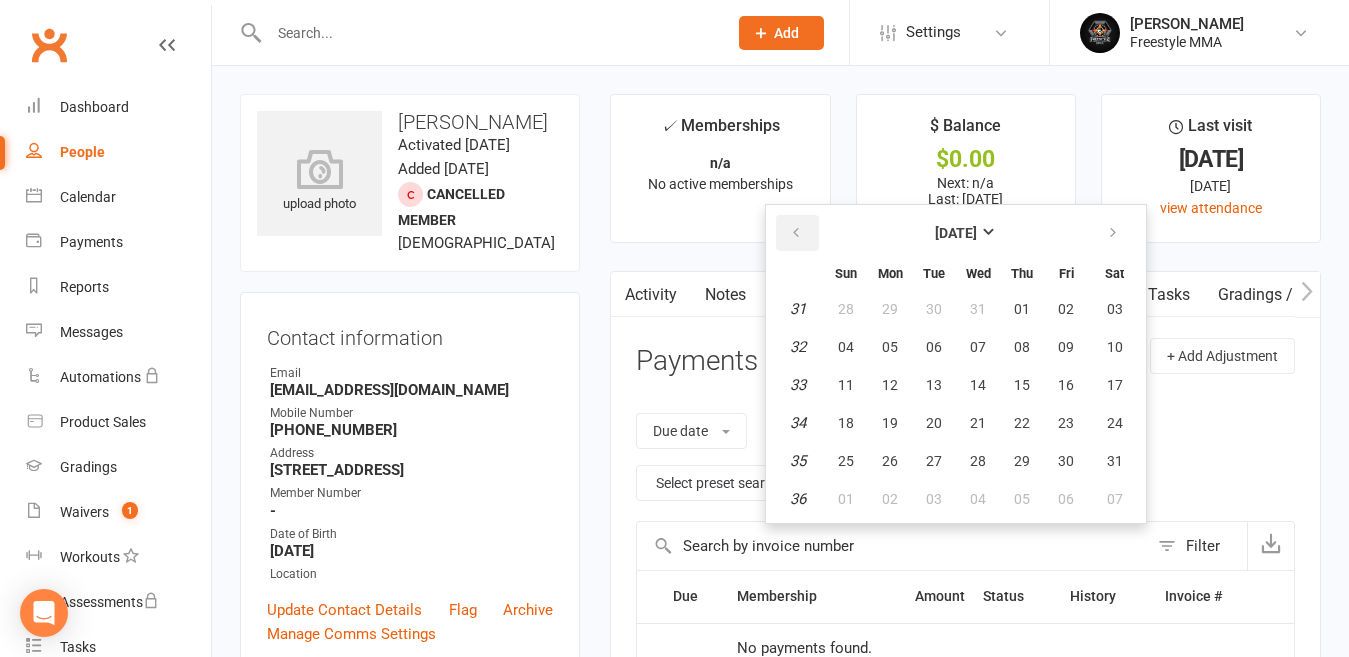 click at bounding box center [796, 233] 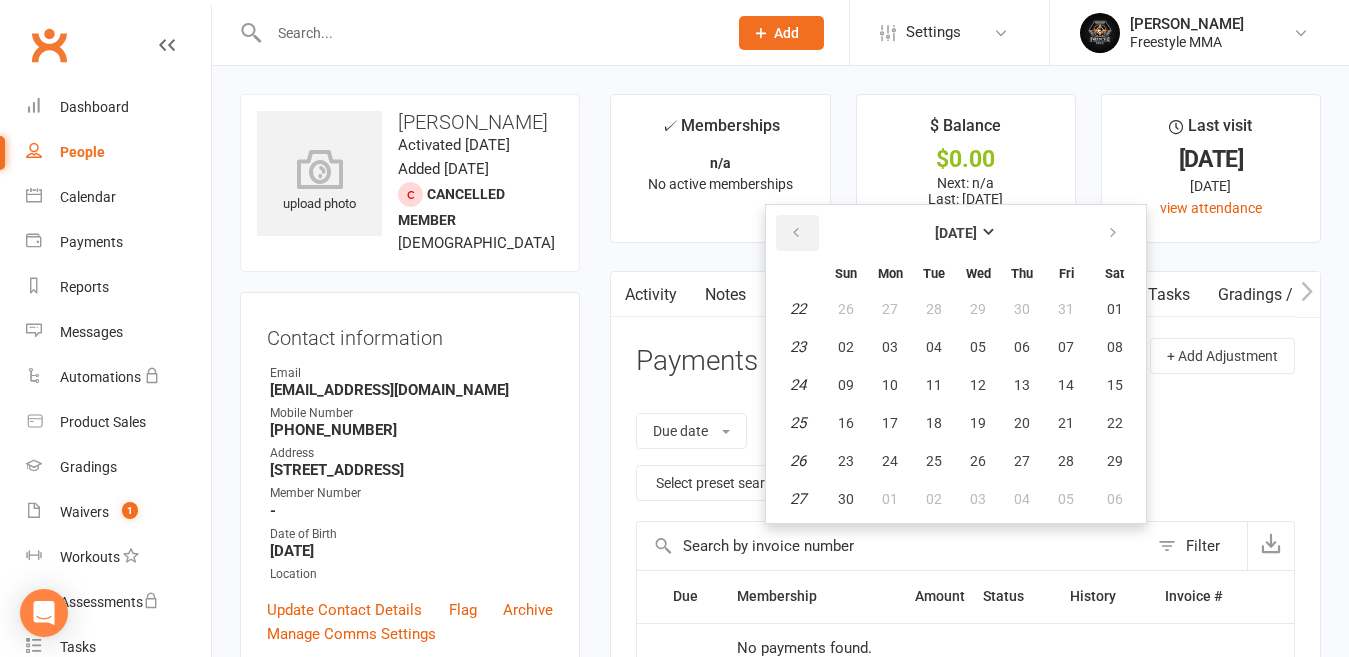 click at bounding box center [796, 233] 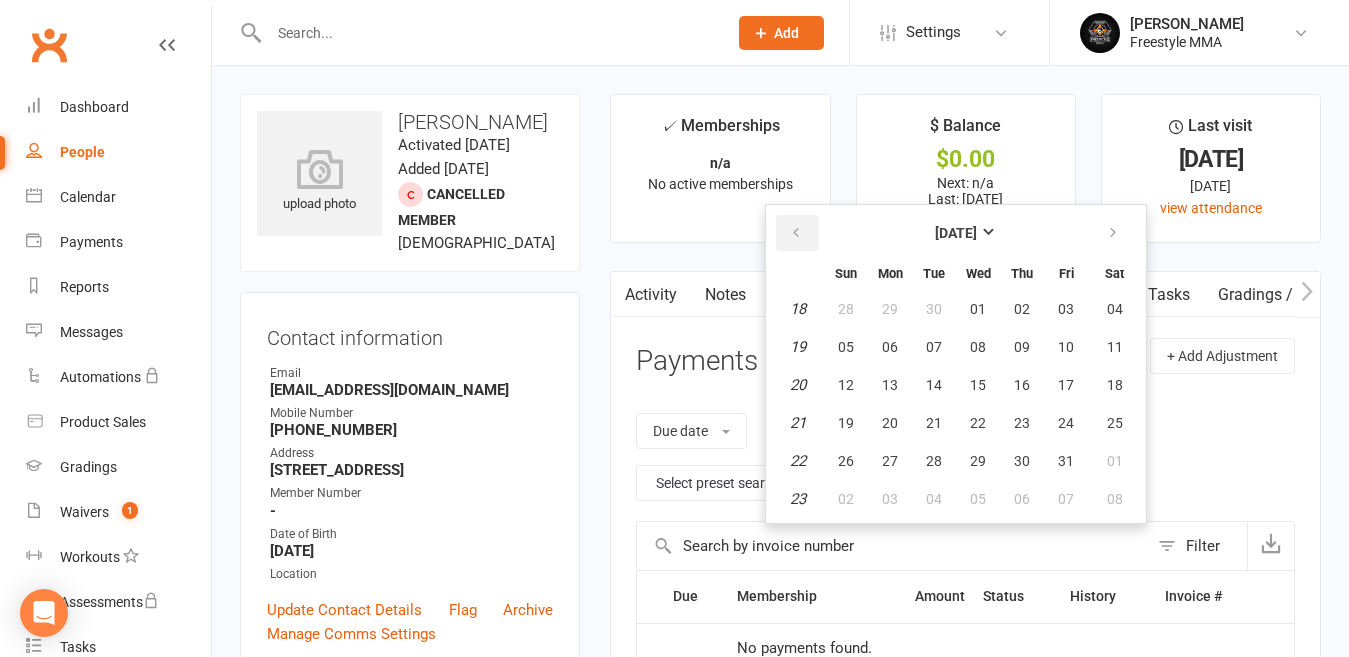 click at bounding box center (796, 233) 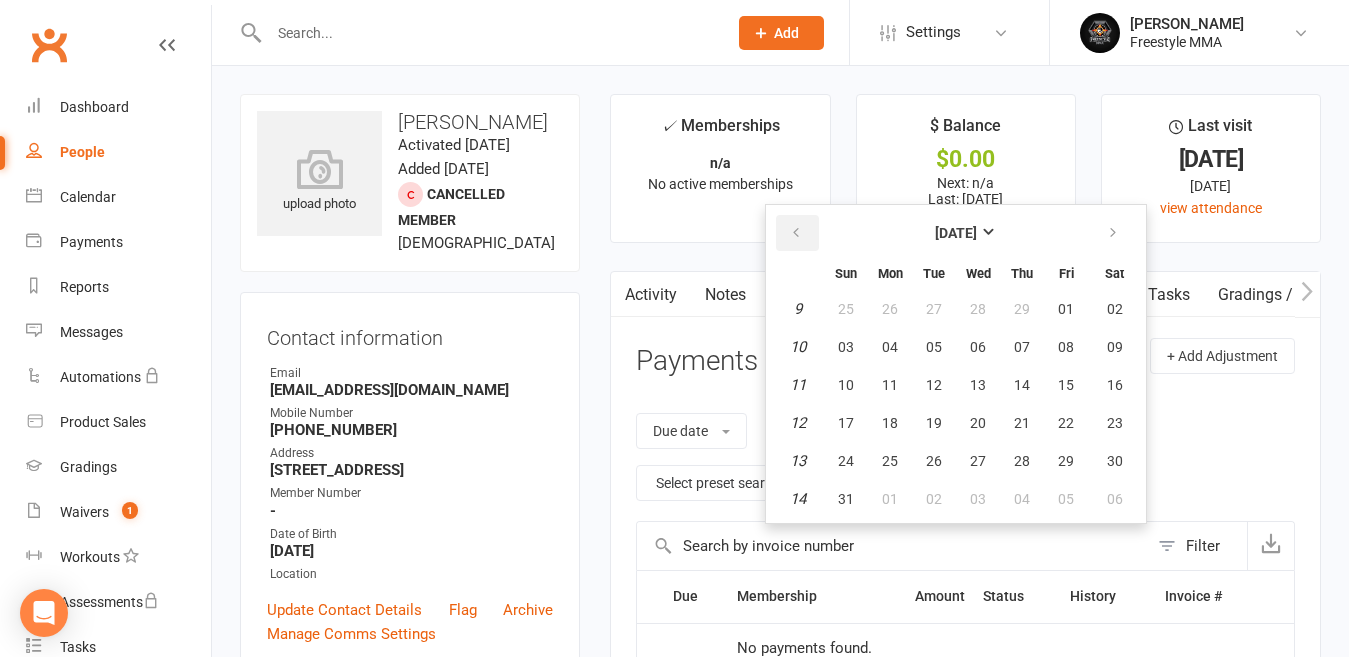 click at bounding box center (796, 233) 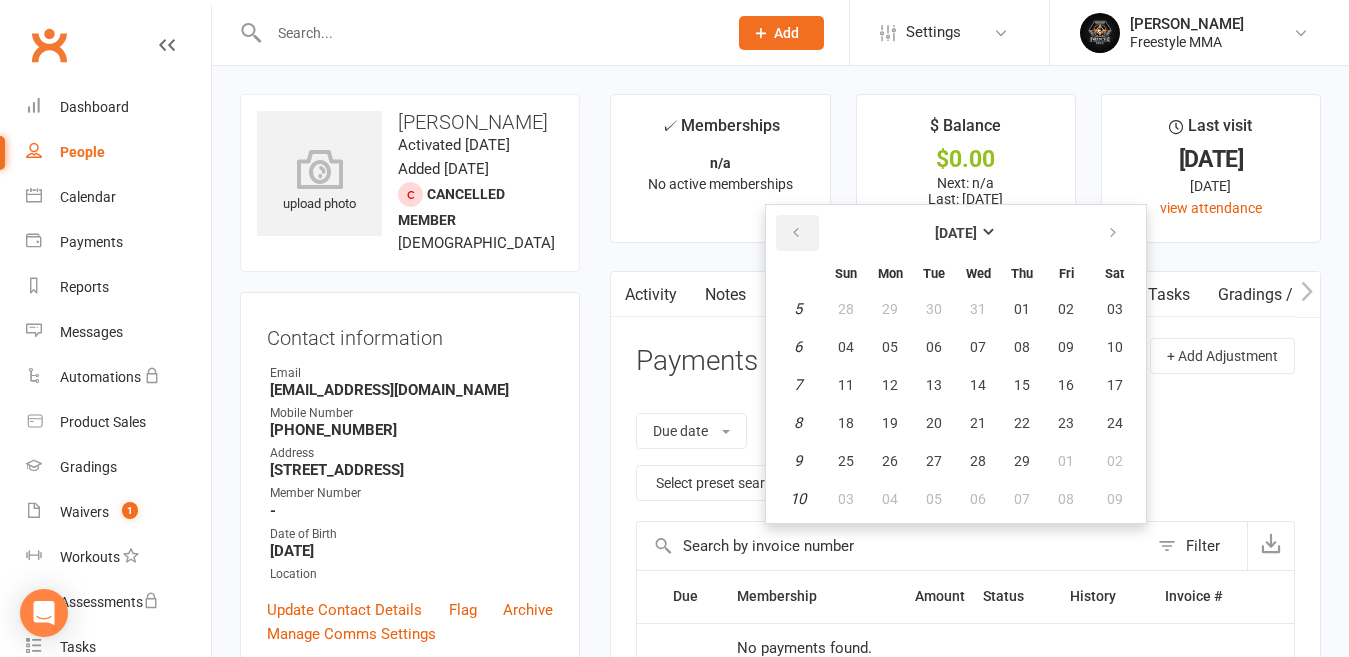 click at bounding box center (796, 233) 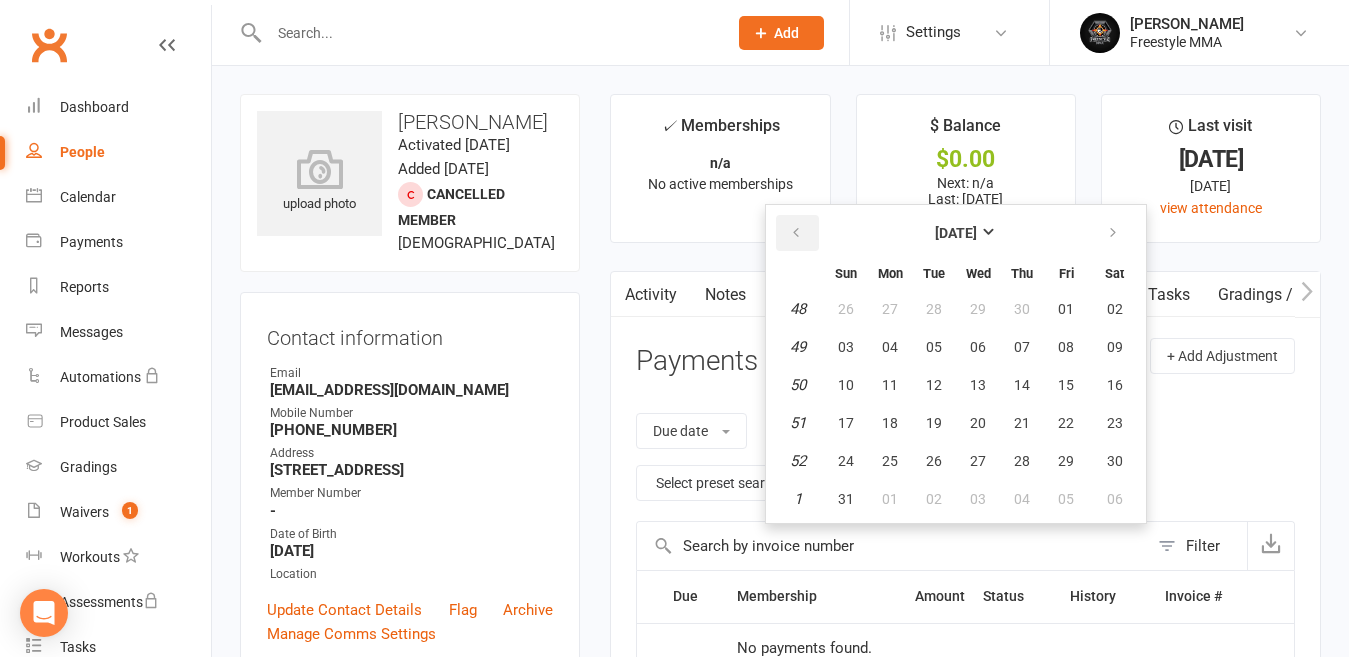 click at bounding box center (796, 233) 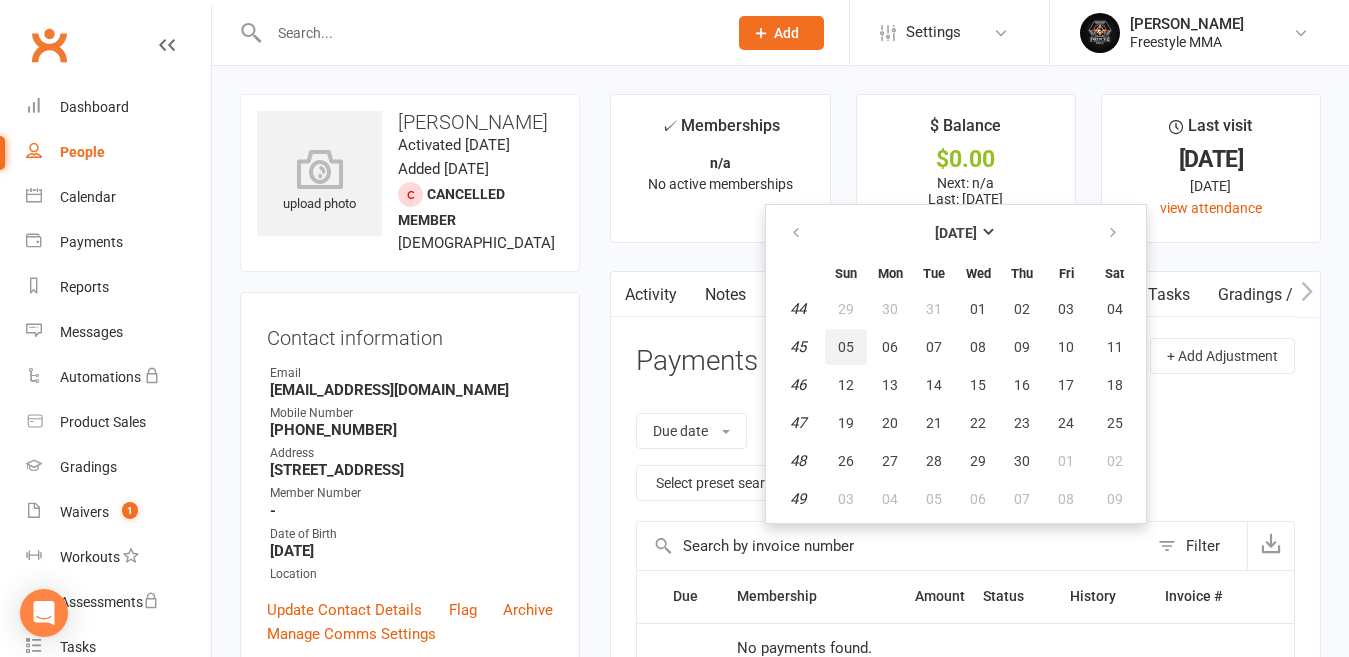 click on "05" at bounding box center [846, 347] 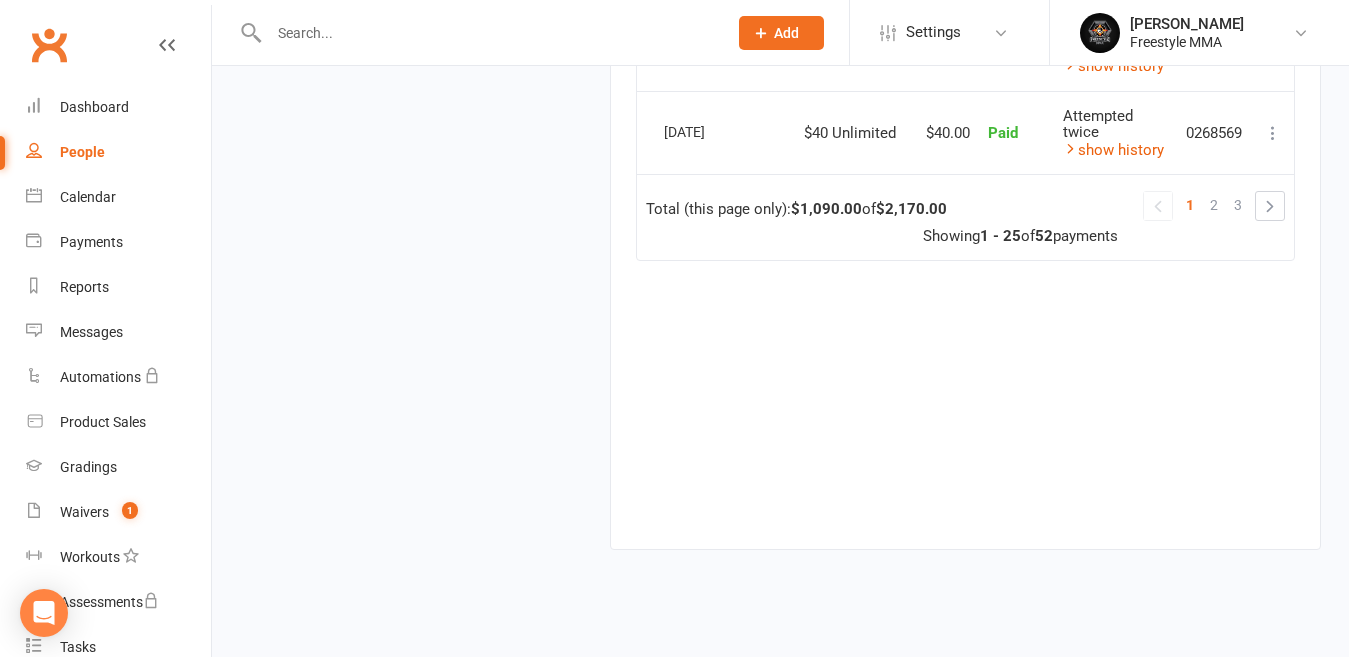 scroll, scrollTop: 2364, scrollLeft: 0, axis: vertical 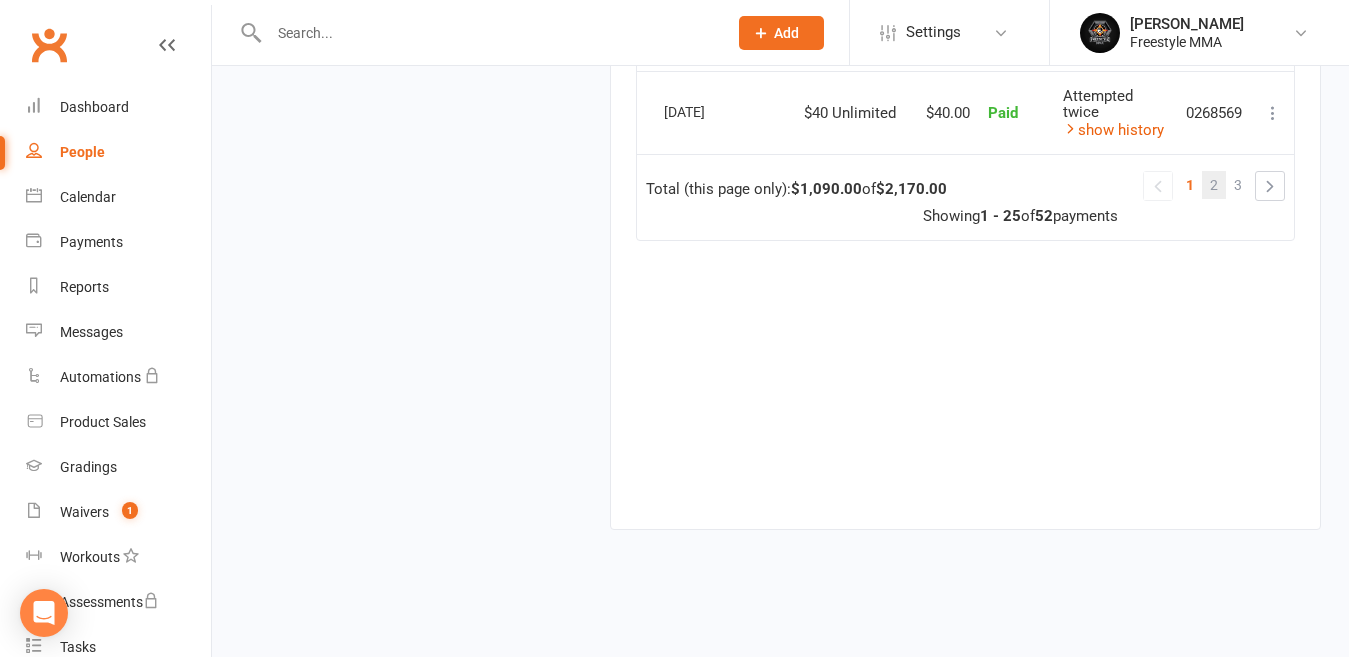 click on "2" at bounding box center (1214, 185) 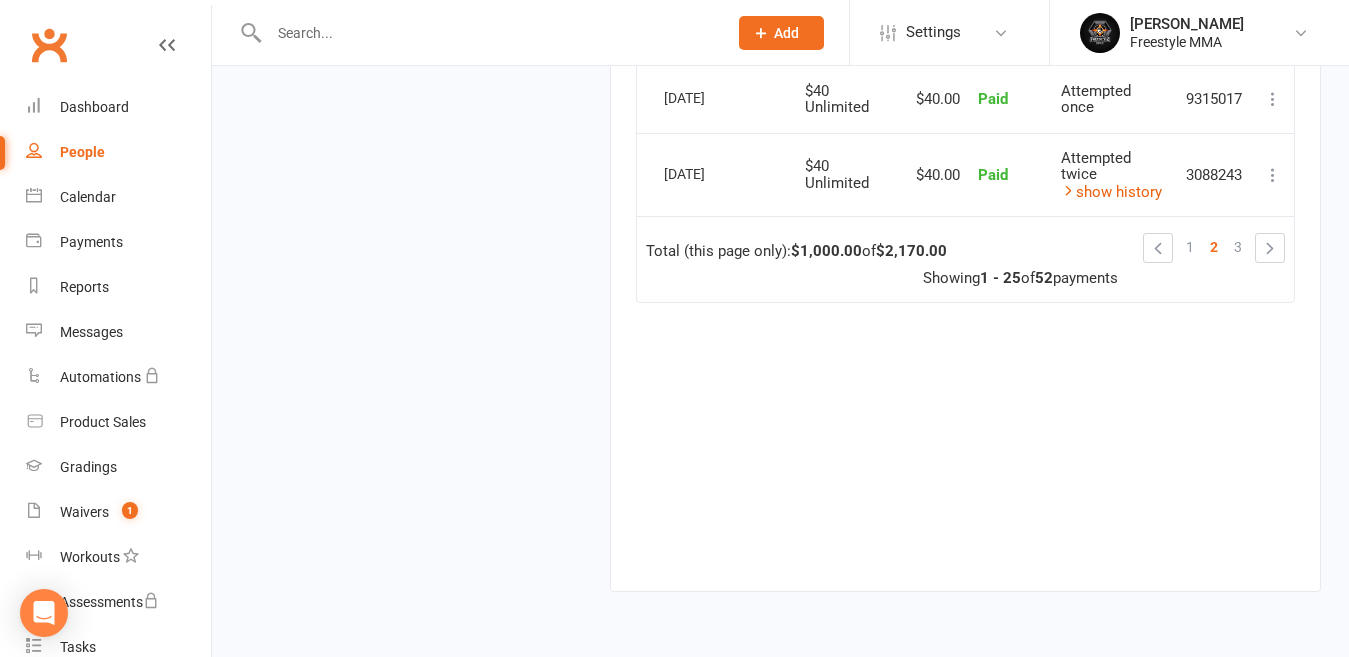 scroll, scrollTop: 2400, scrollLeft: 0, axis: vertical 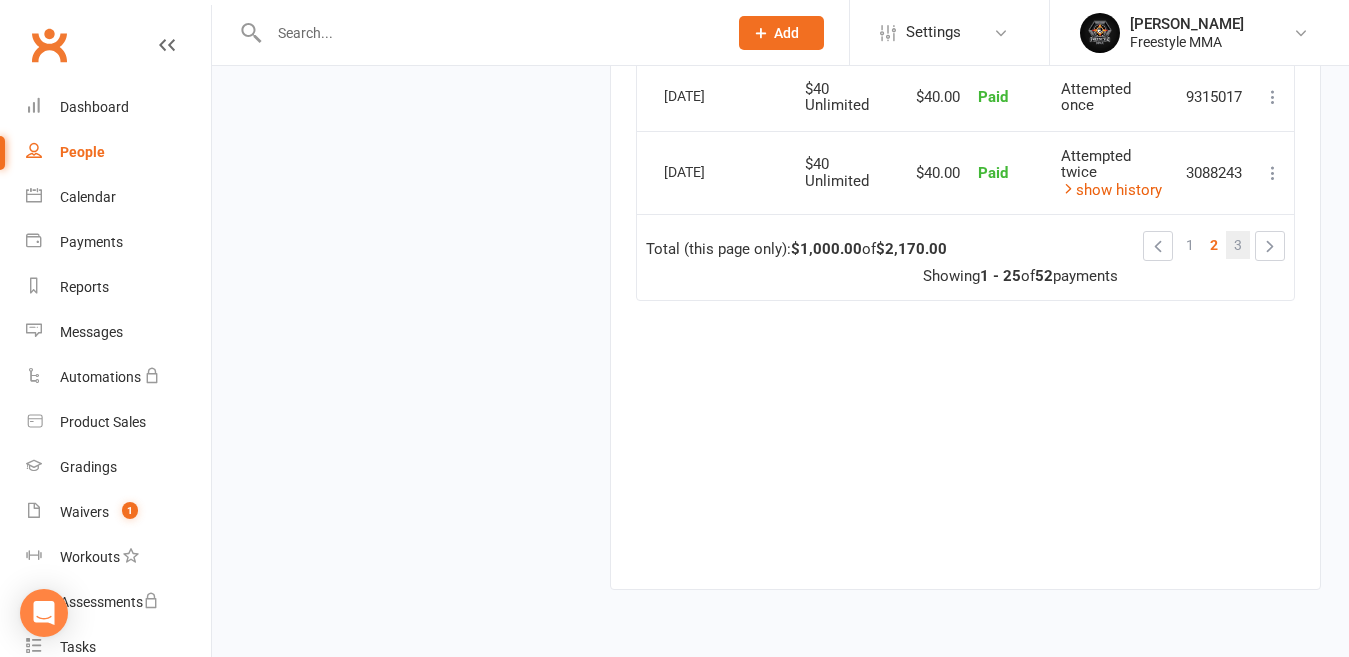 click on "3" at bounding box center (1238, 245) 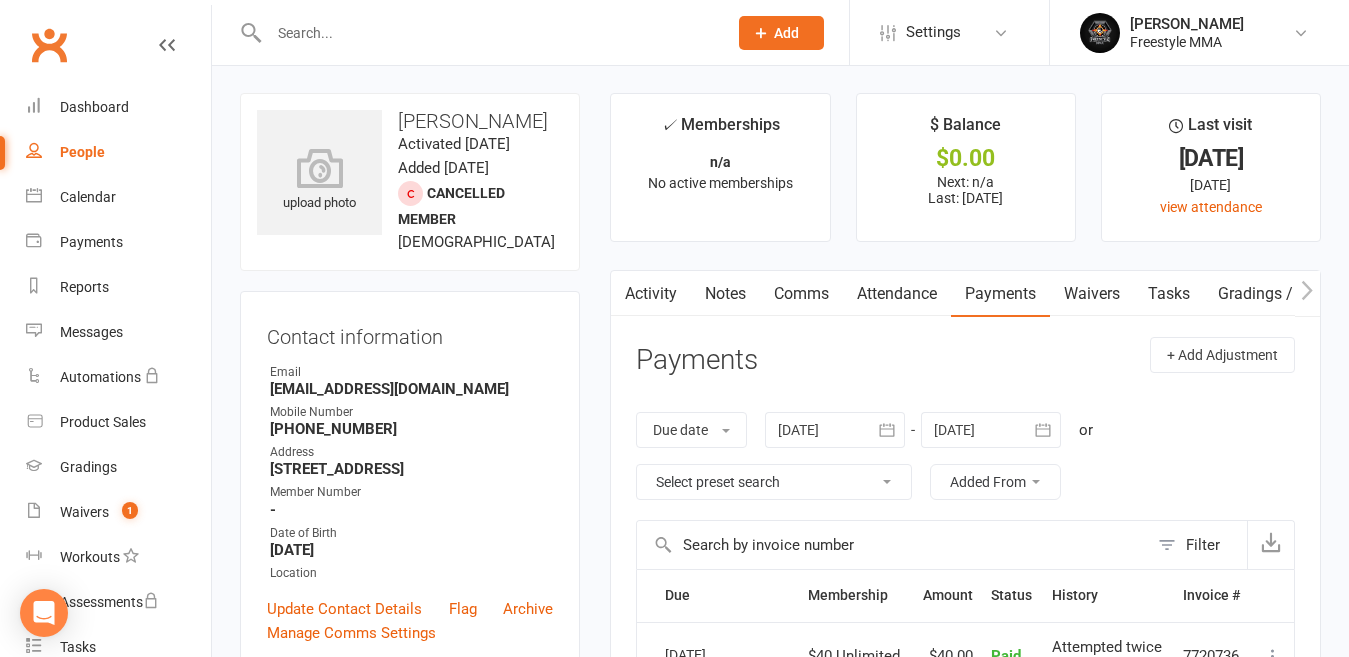 scroll, scrollTop: 0, scrollLeft: 0, axis: both 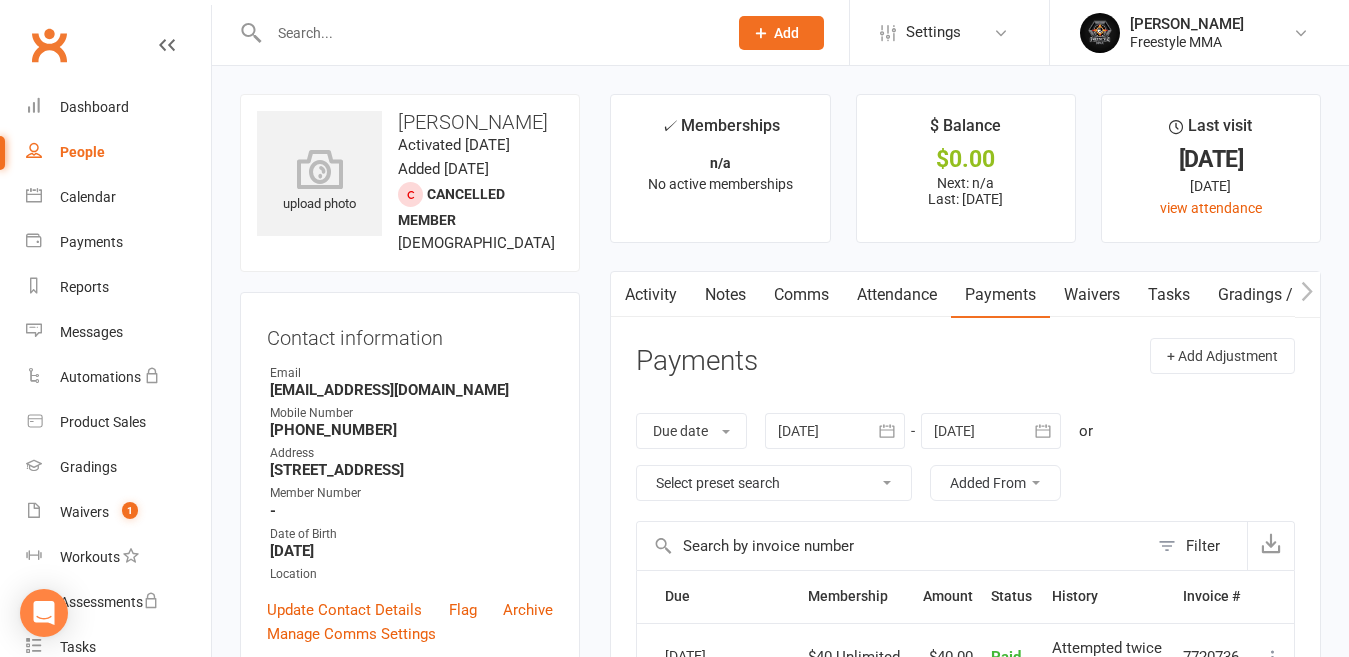 click 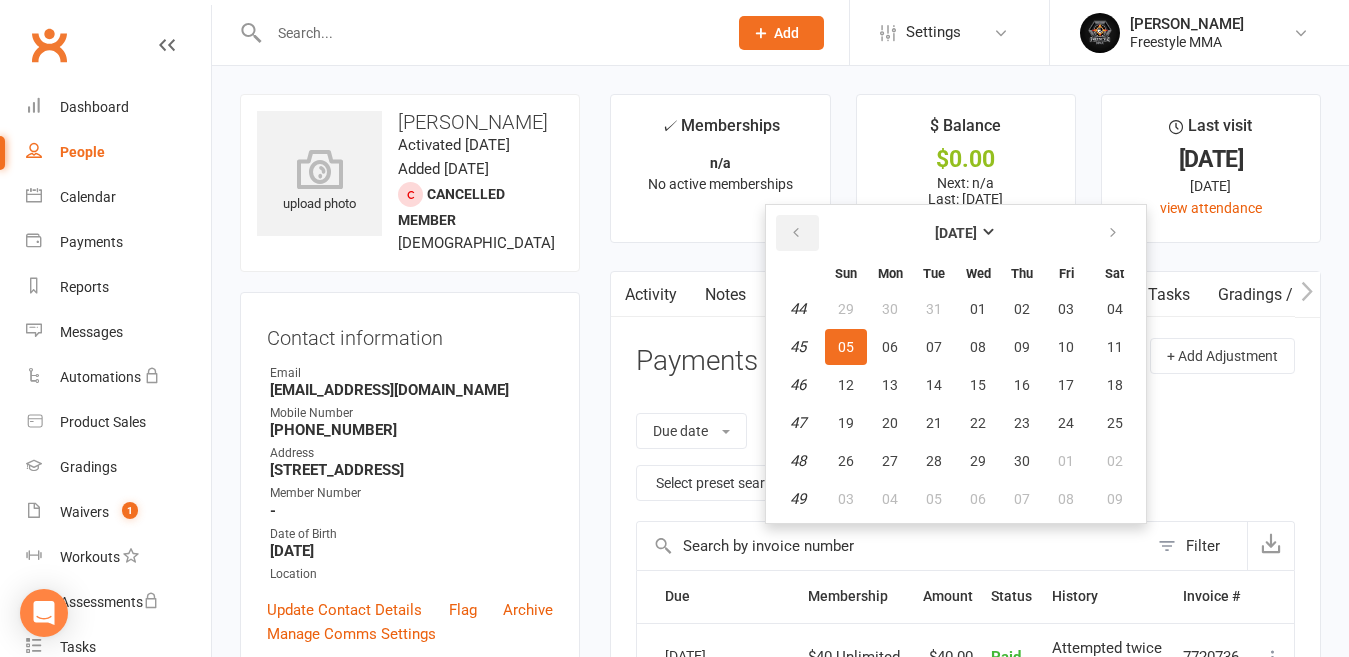 click at bounding box center (797, 233) 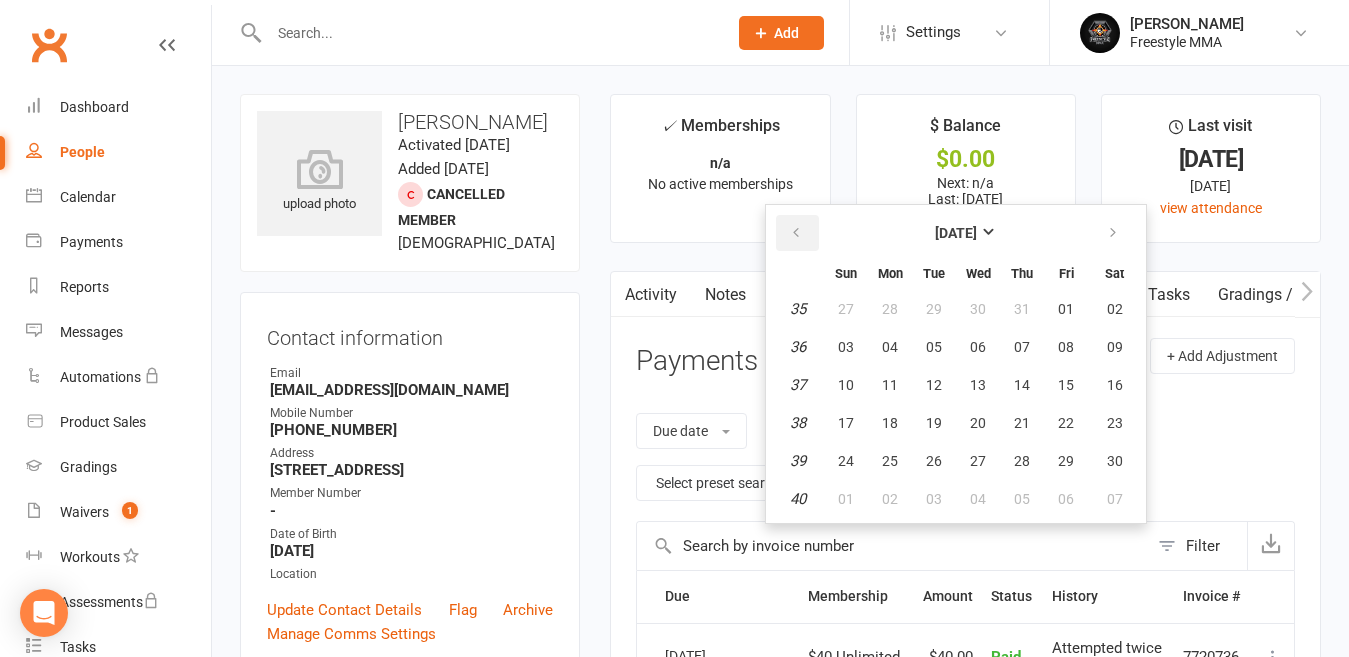 click at bounding box center [797, 233] 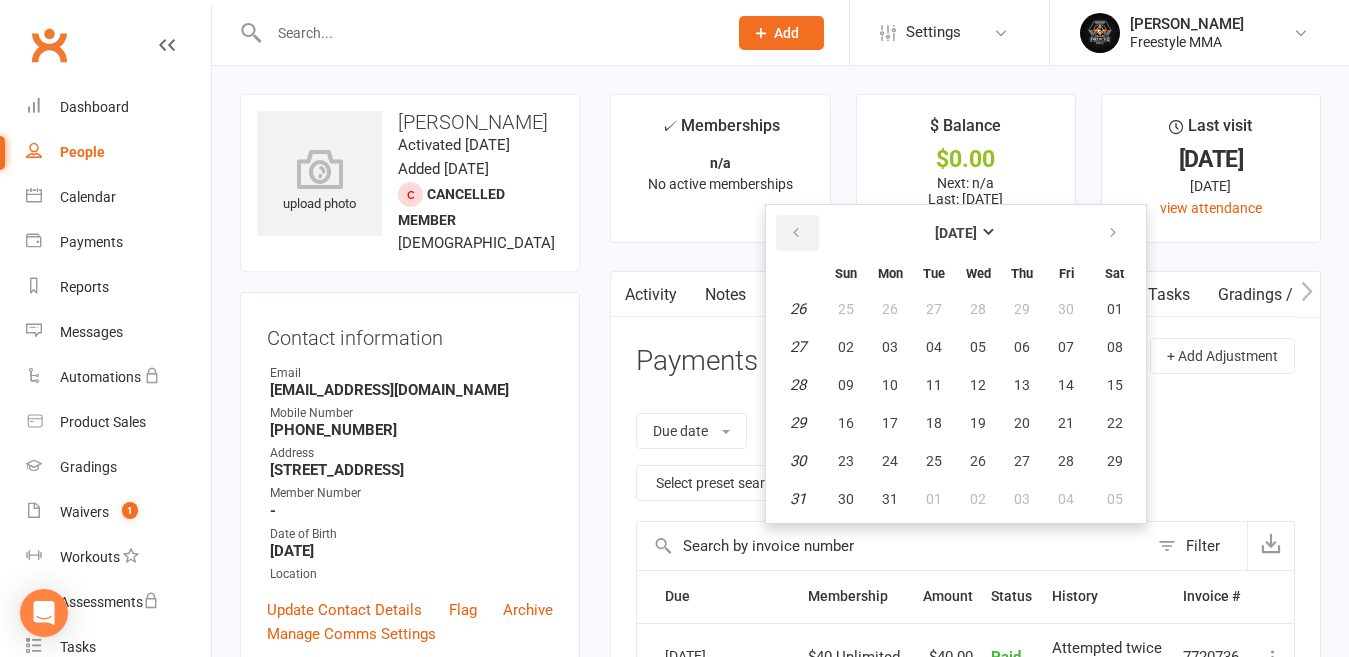 click at bounding box center [797, 233] 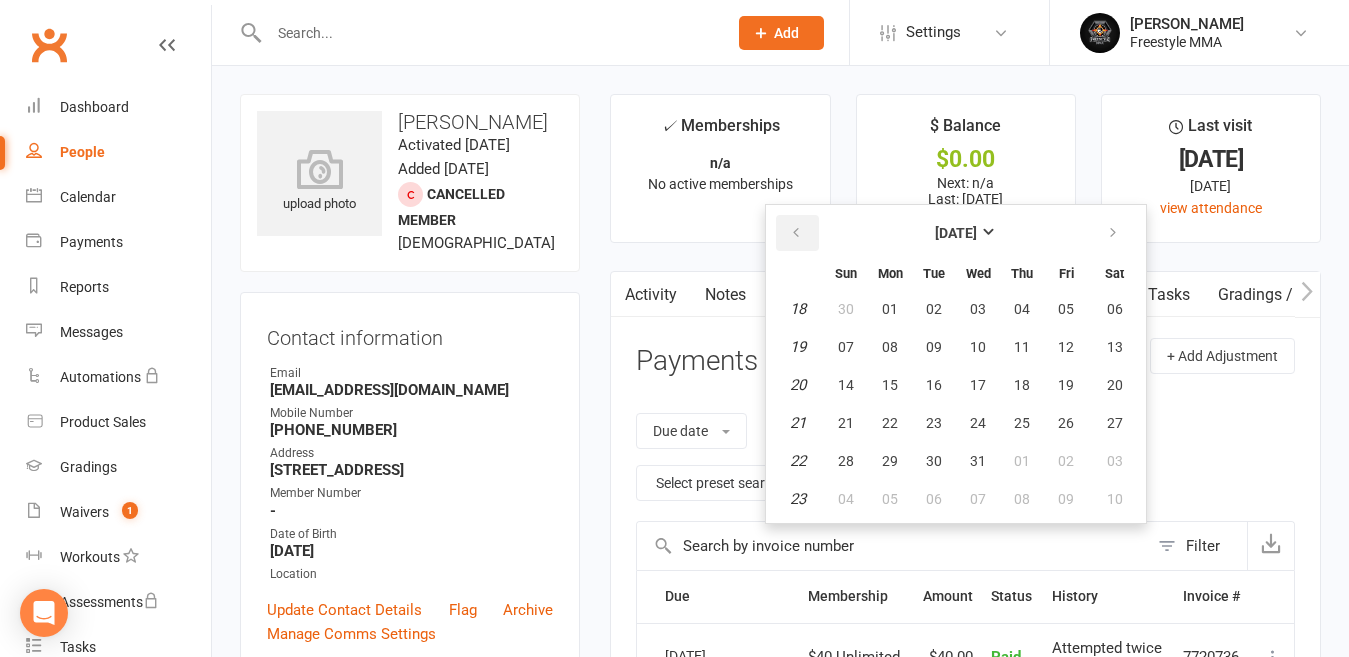 click at bounding box center (797, 233) 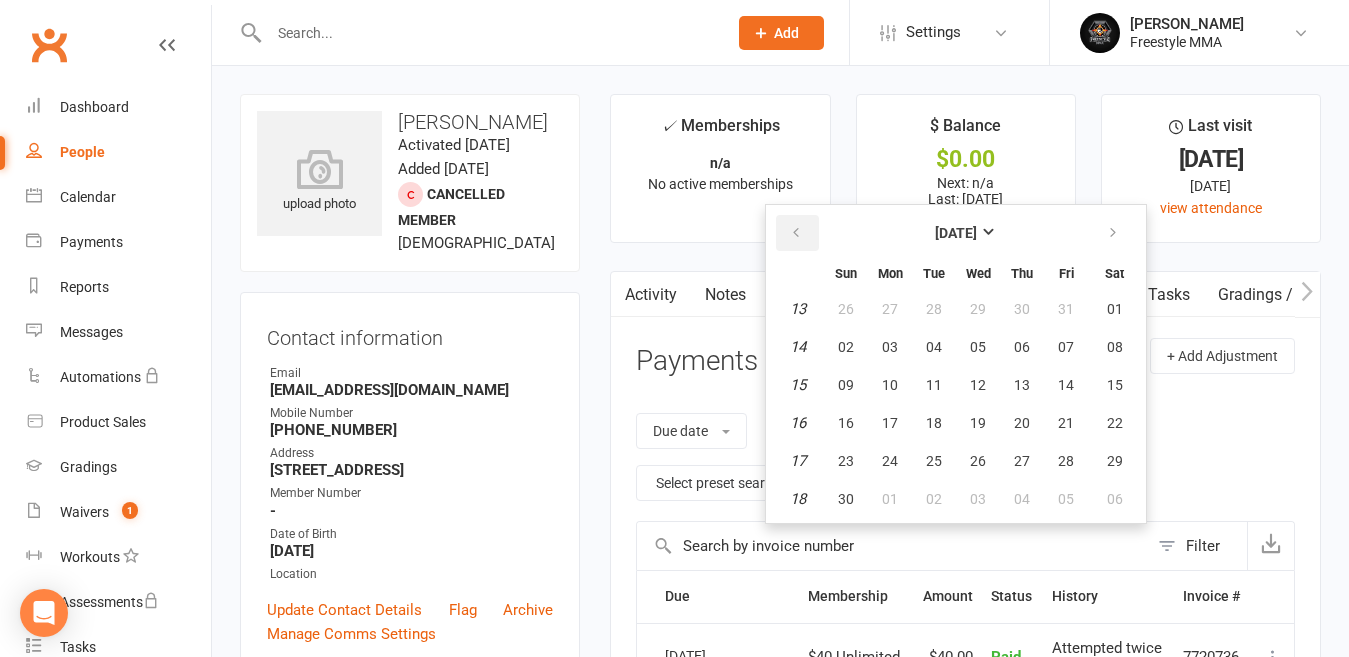 click at bounding box center [797, 233] 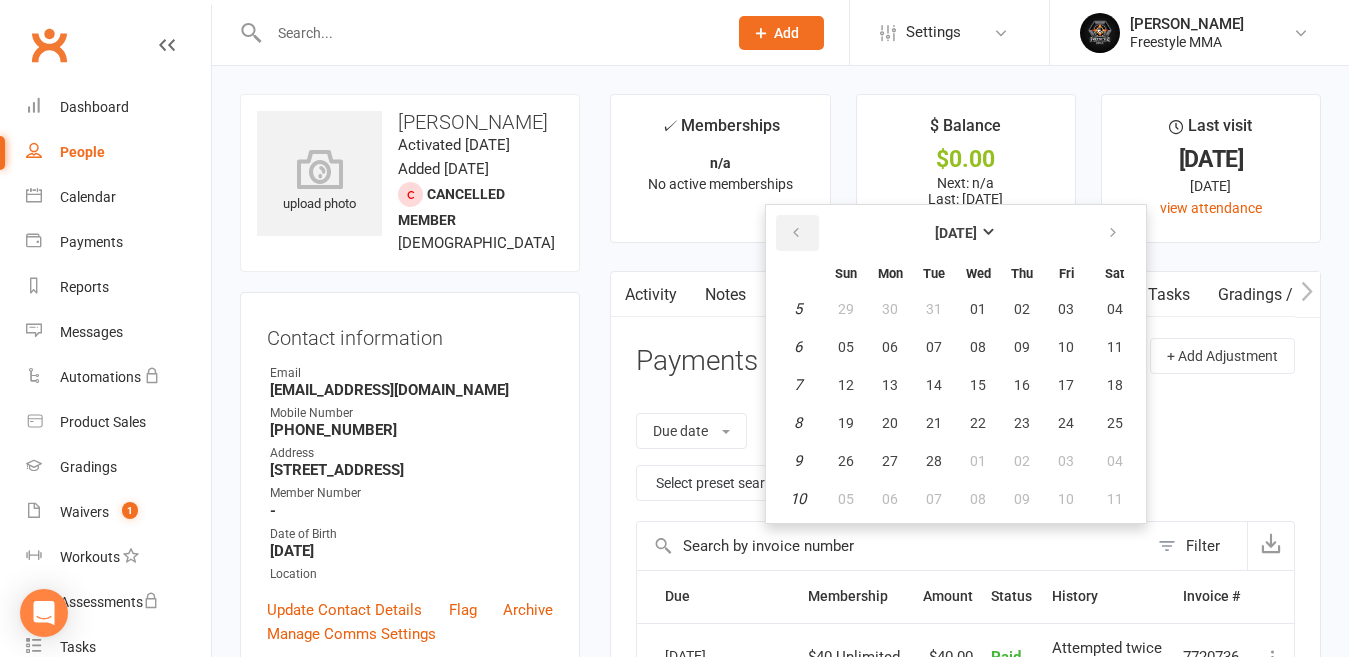 click at bounding box center (797, 233) 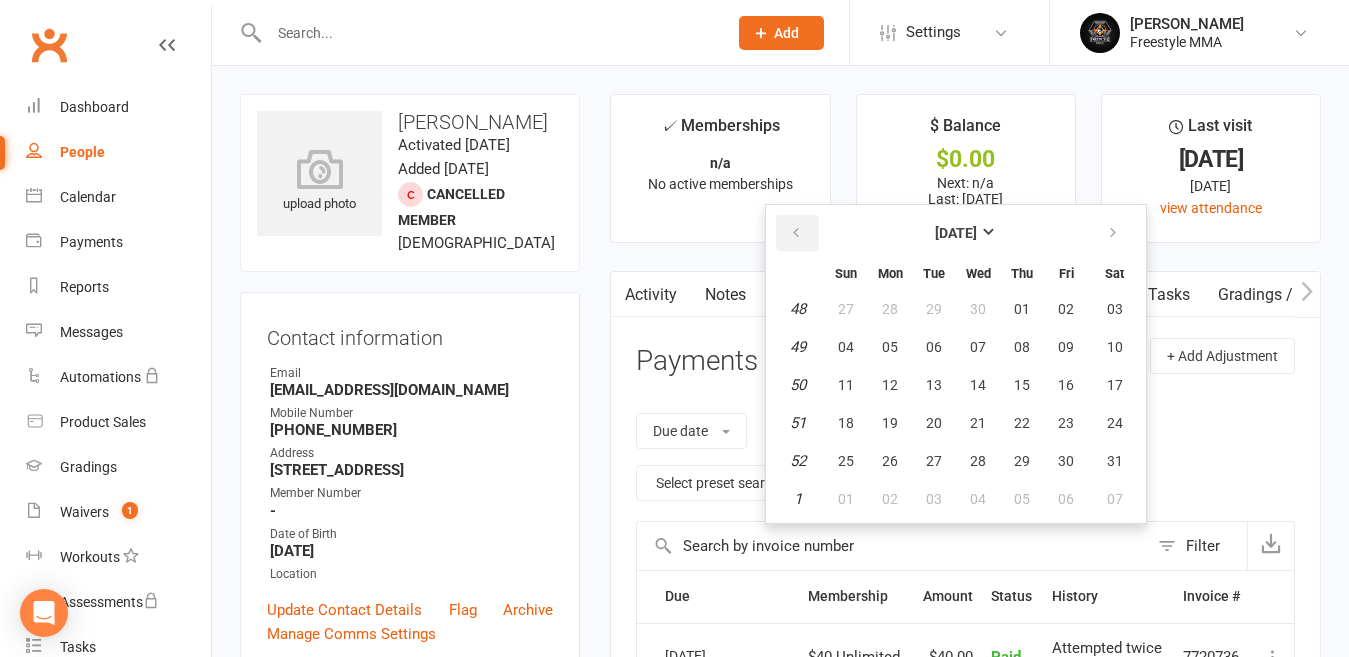 click at bounding box center (797, 233) 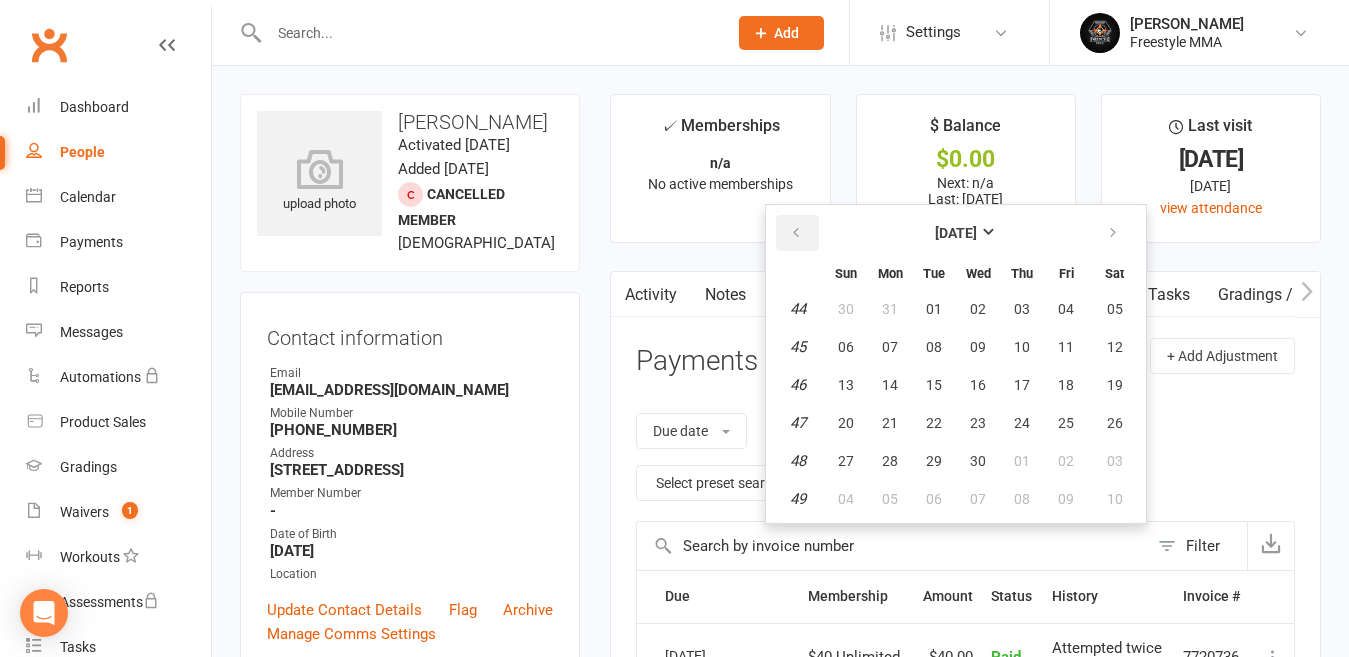click at bounding box center [797, 233] 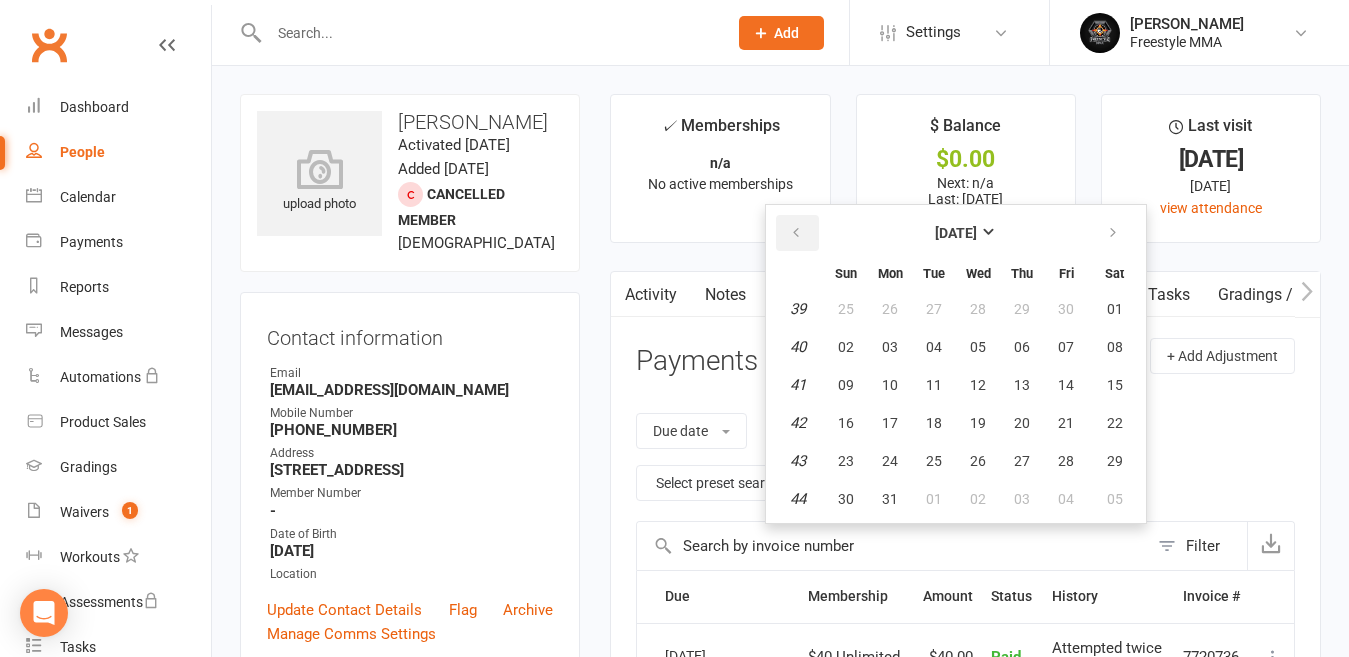 click at bounding box center (797, 233) 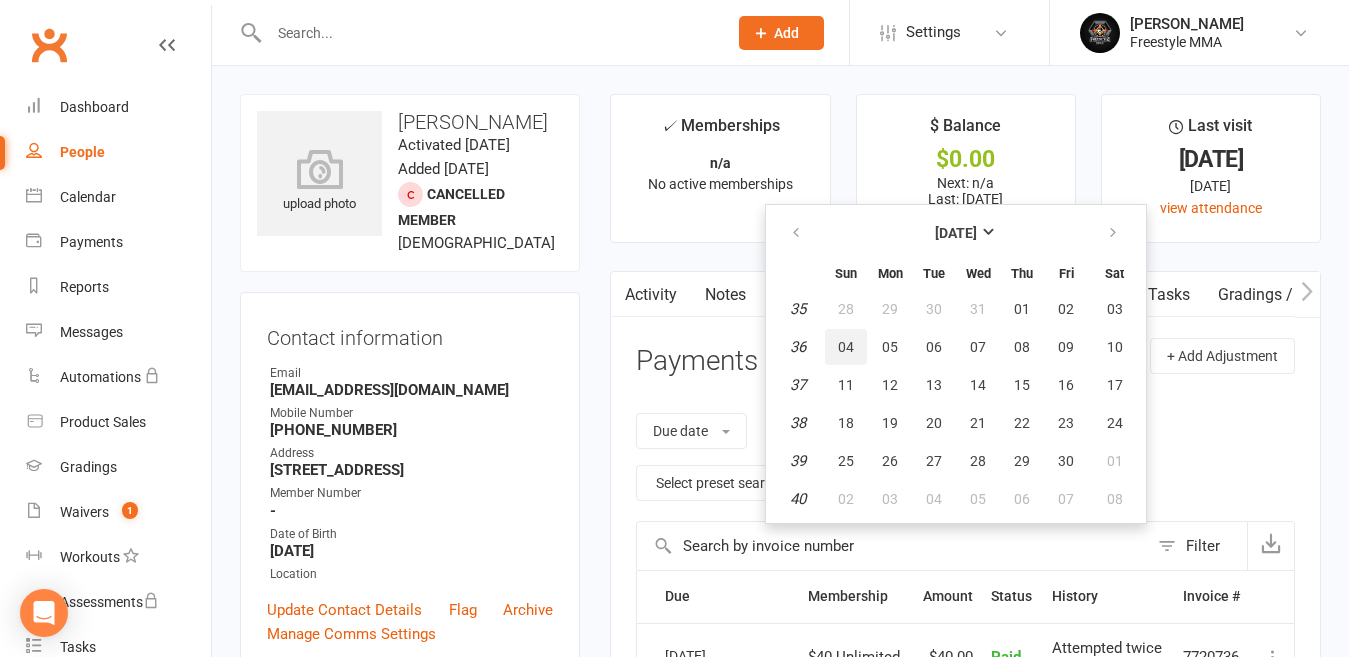 click on "04" at bounding box center [846, 347] 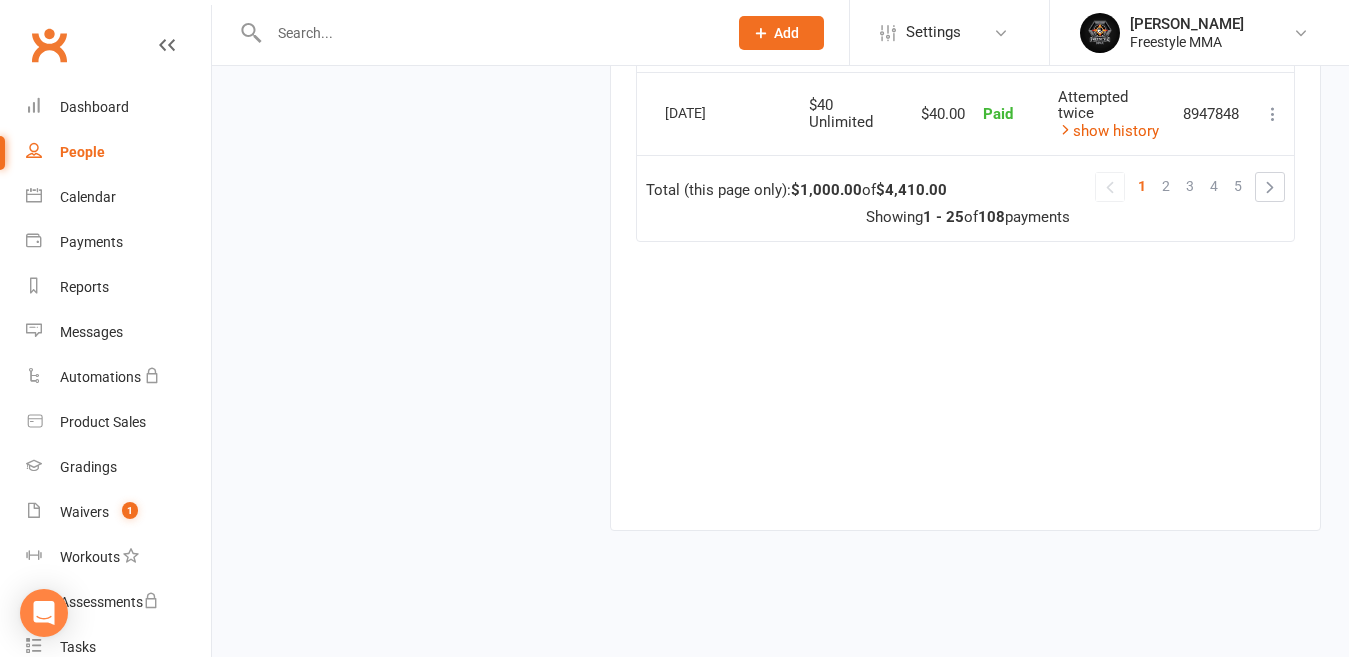scroll, scrollTop: 2380, scrollLeft: 0, axis: vertical 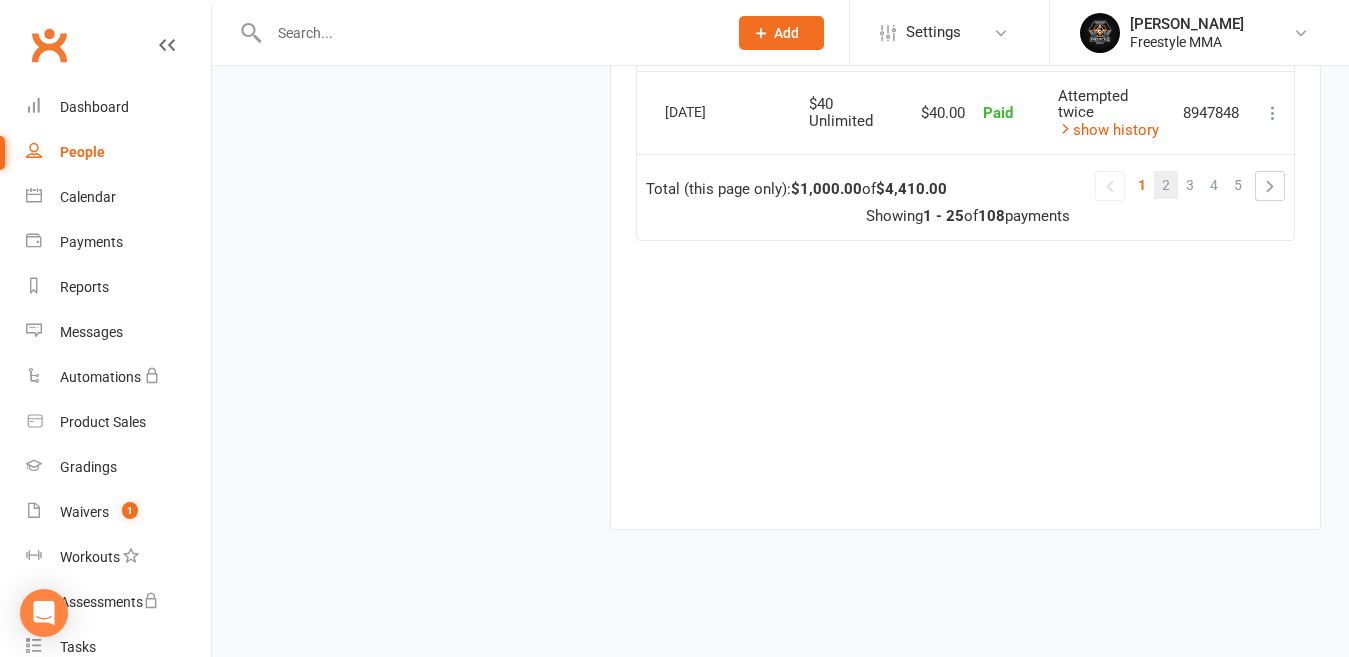 click on "2" at bounding box center [1166, 185] 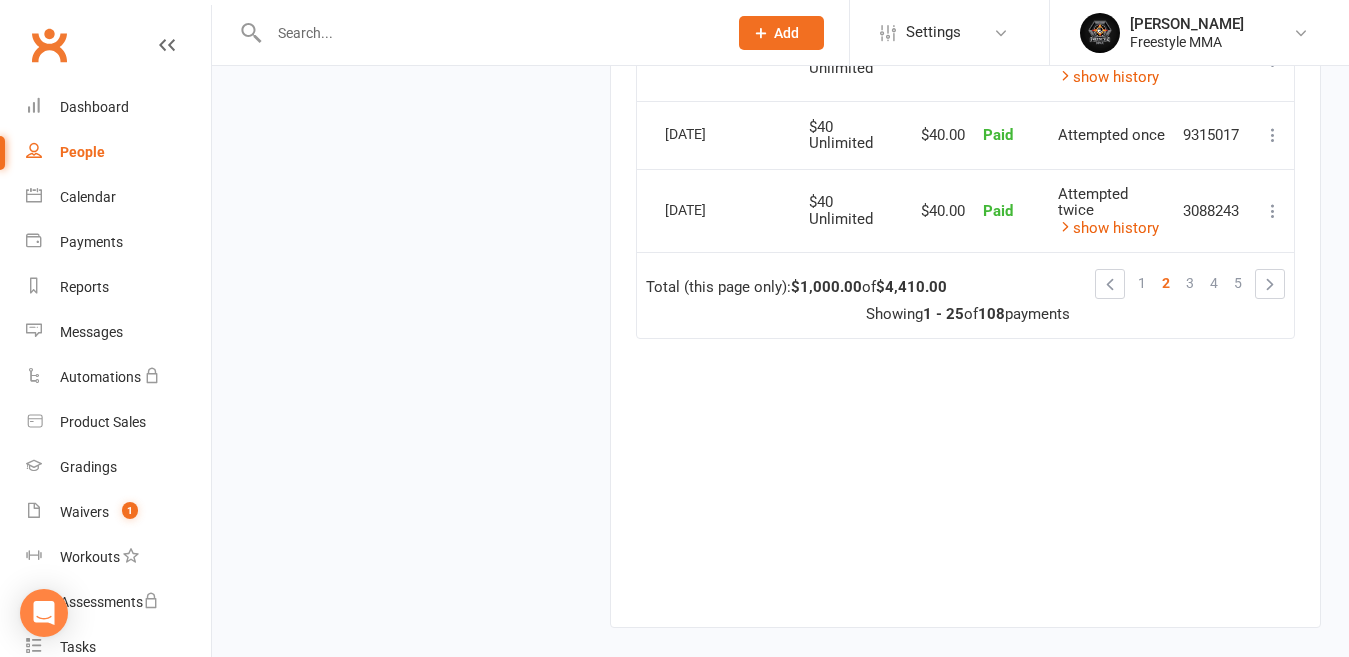 scroll, scrollTop: 2460, scrollLeft: 0, axis: vertical 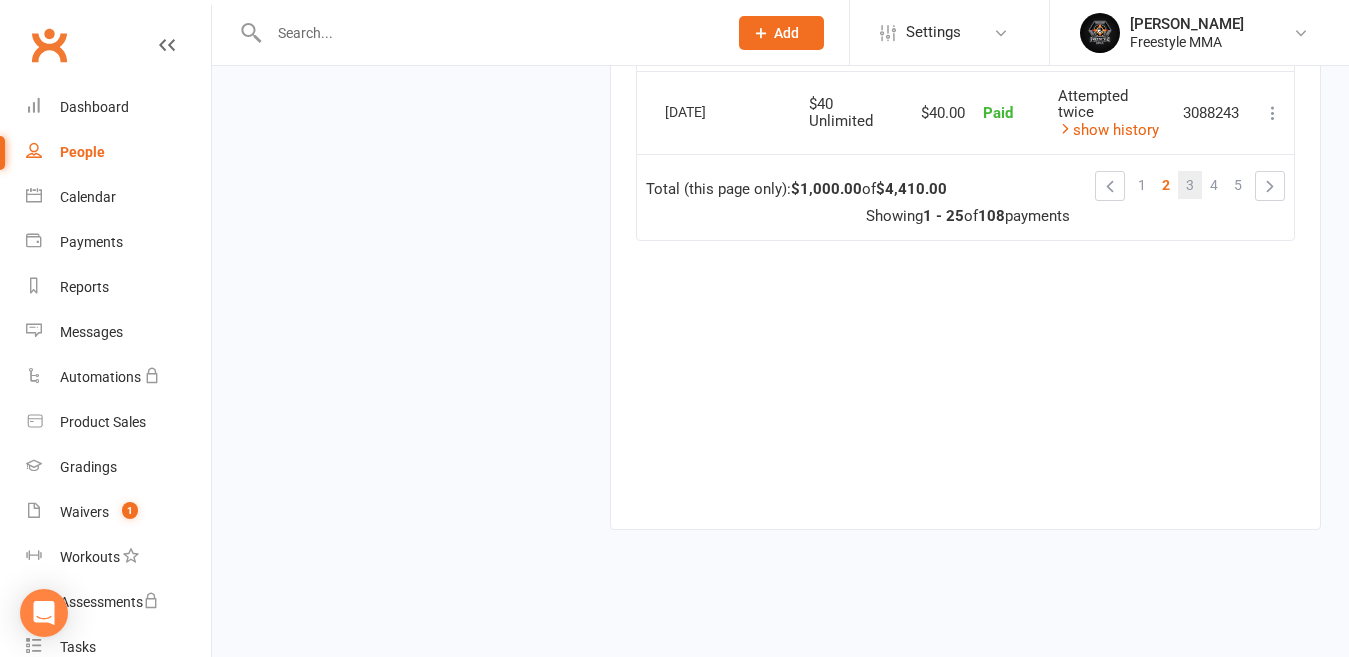 click on "3" at bounding box center [1190, 185] 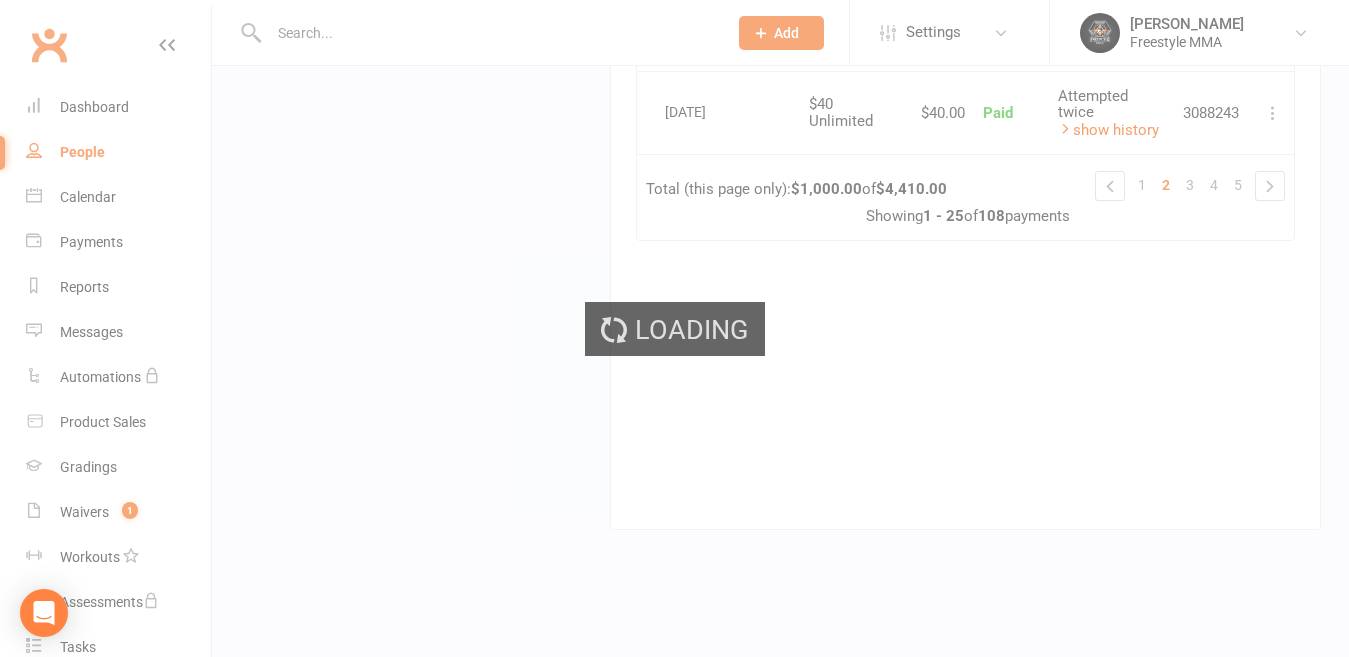 scroll, scrollTop: 2380, scrollLeft: 0, axis: vertical 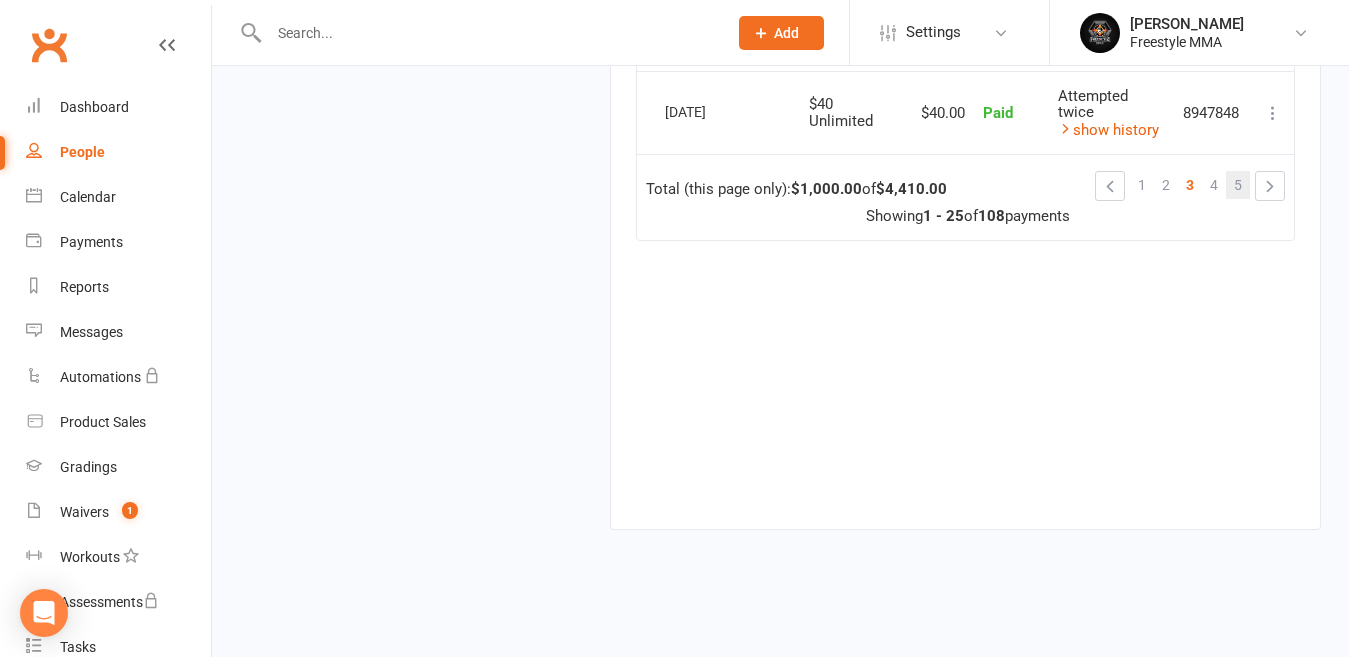 click on "5" at bounding box center [1238, 185] 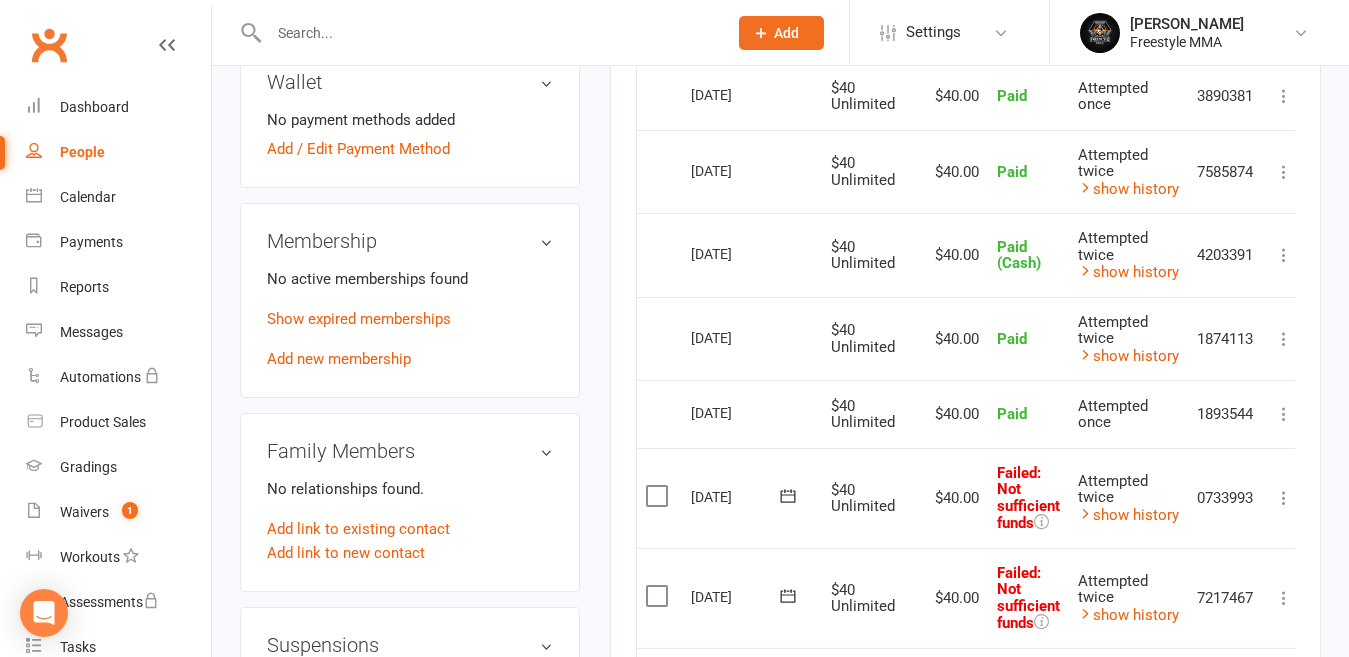 scroll, scrollTop: 938, scrollLeft: 0, axis: vertical 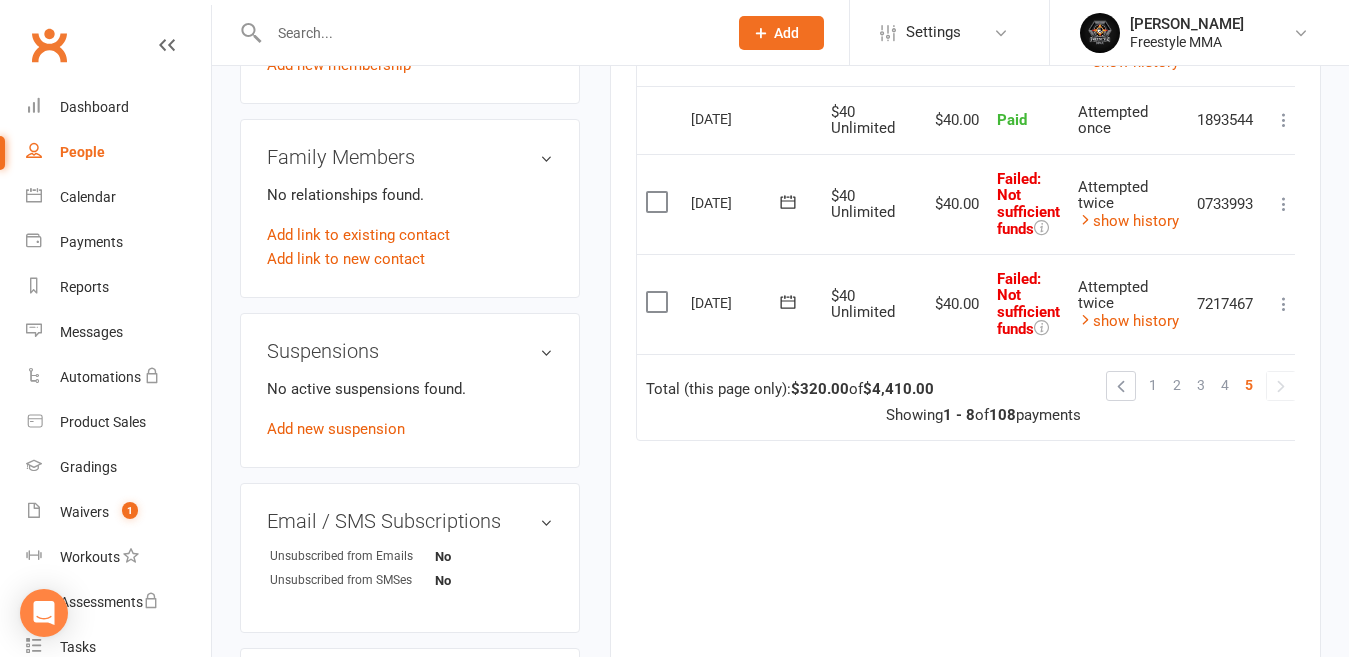 click at bounding box center [659, 302] 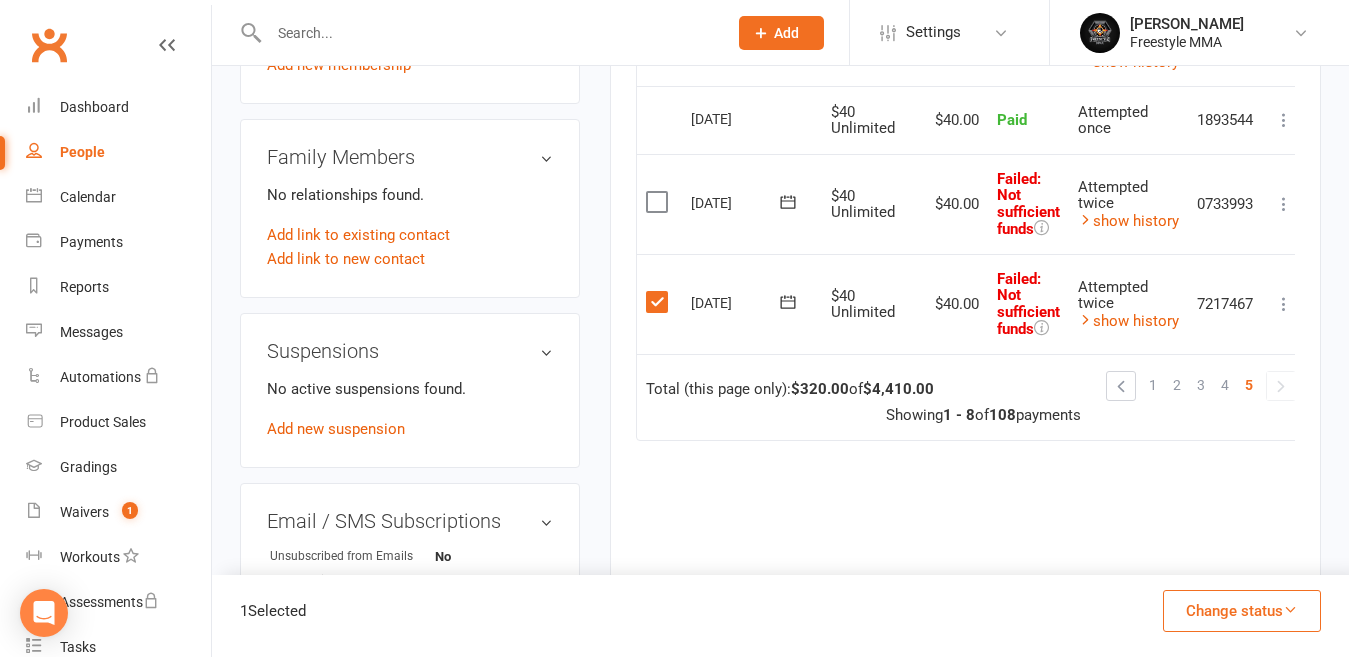click at bounding box center (659, 202) 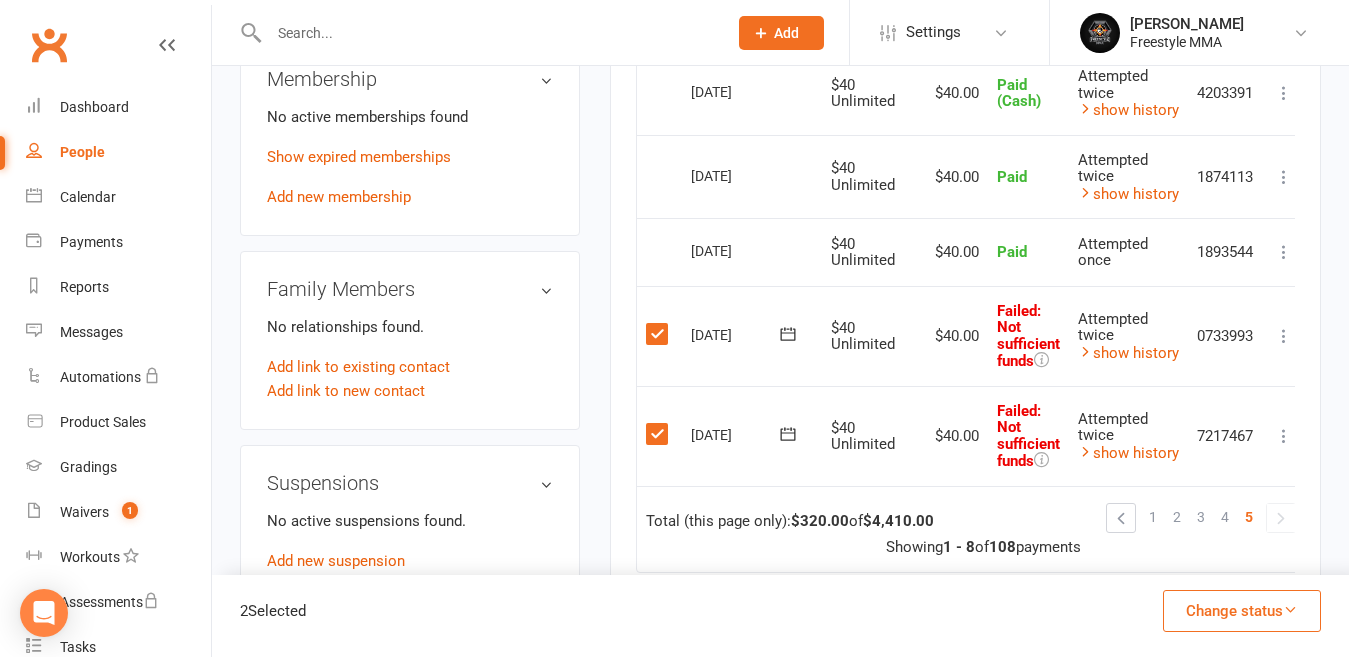 scroll, scrollTop: 900, scrollLeft: 0, axis: vertical 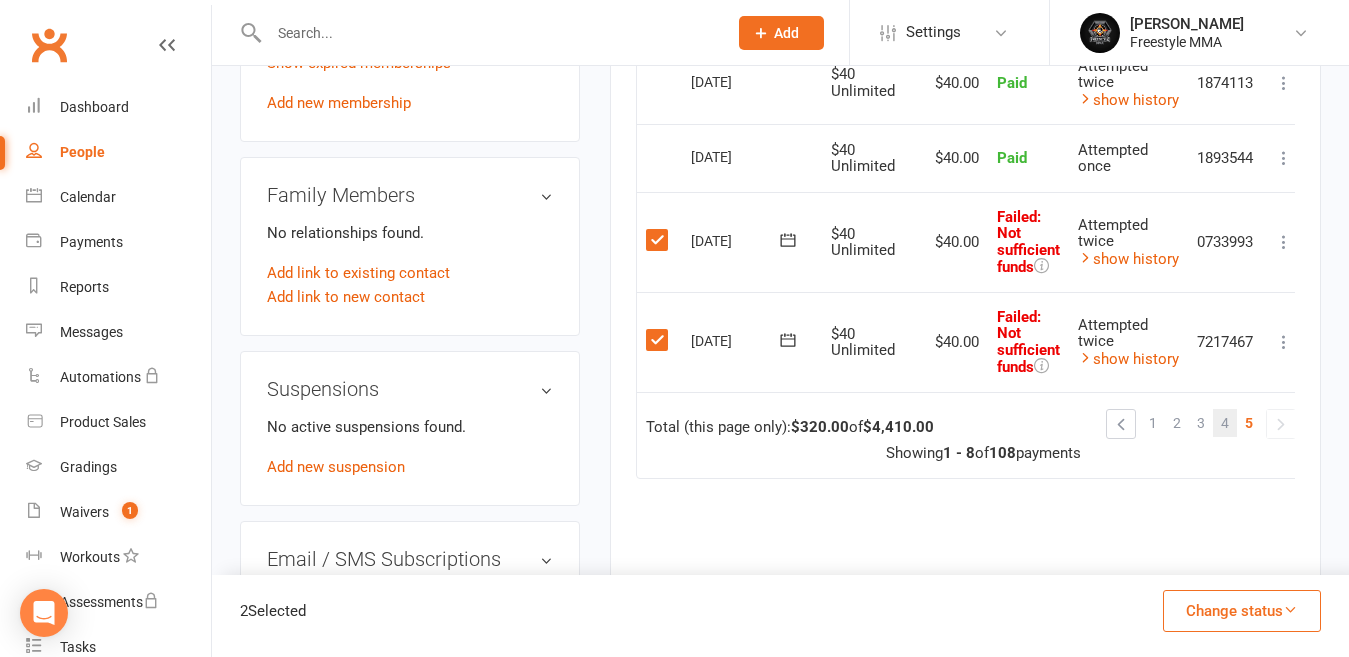 click on "4" at bounding box center [1225, 423] 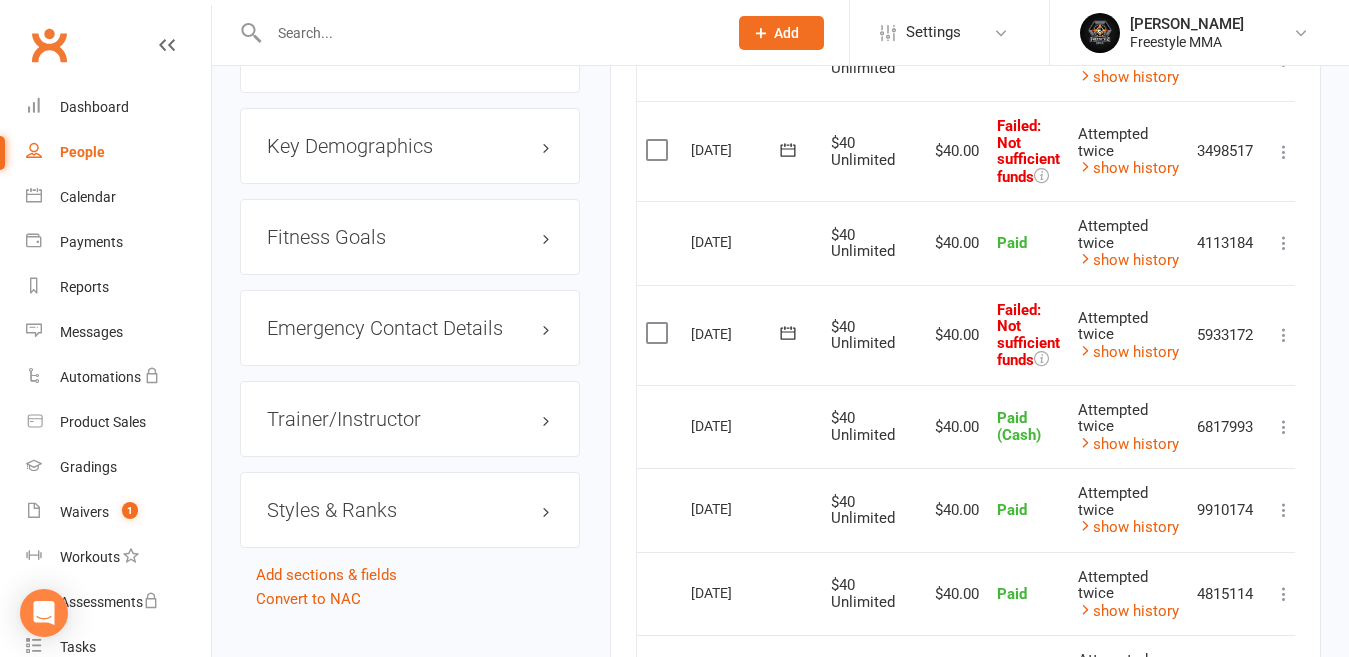 scroll, scrollTop: 1560, scrollLeft: 0, axis: vertical 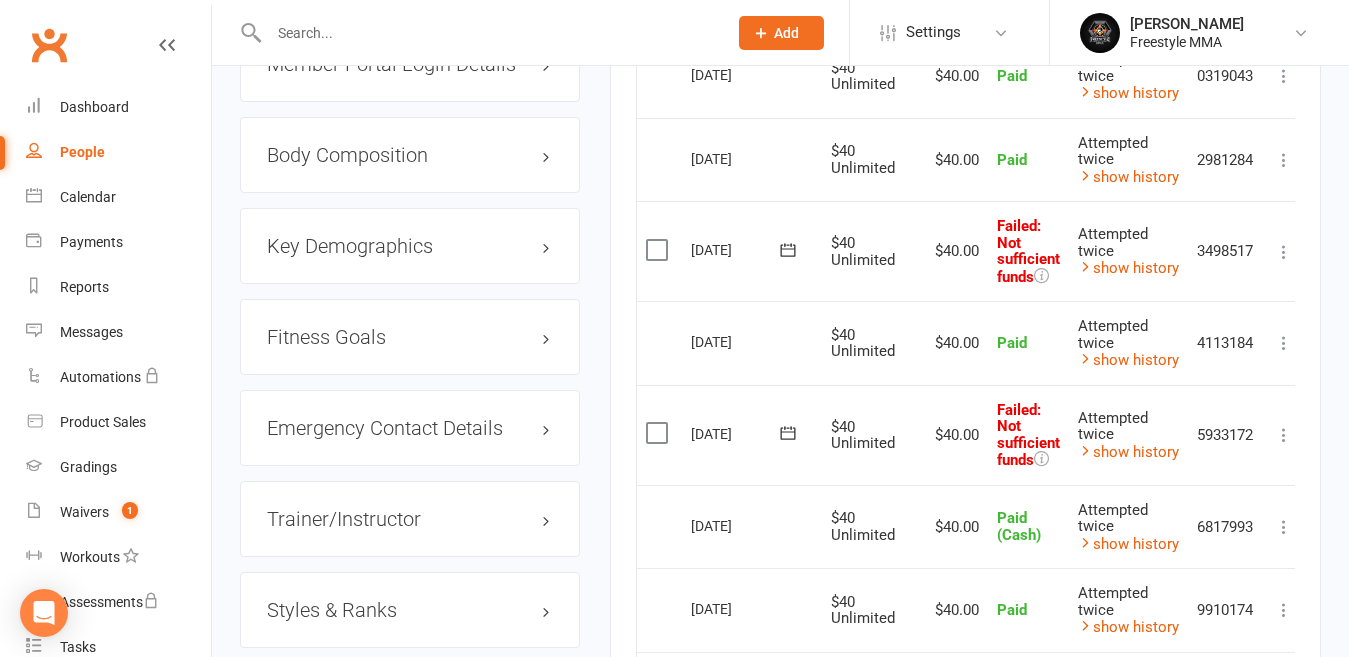 click at bounding box center (659, 433) 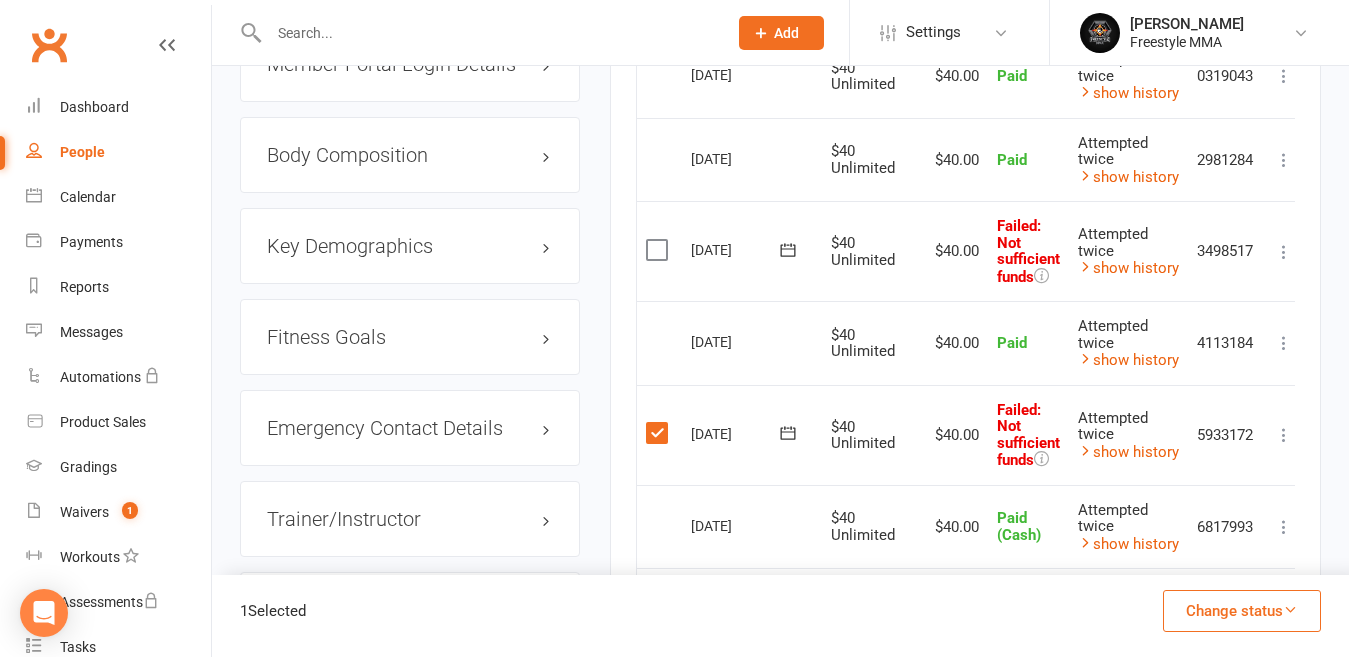 click at bounding box center [659, 250] 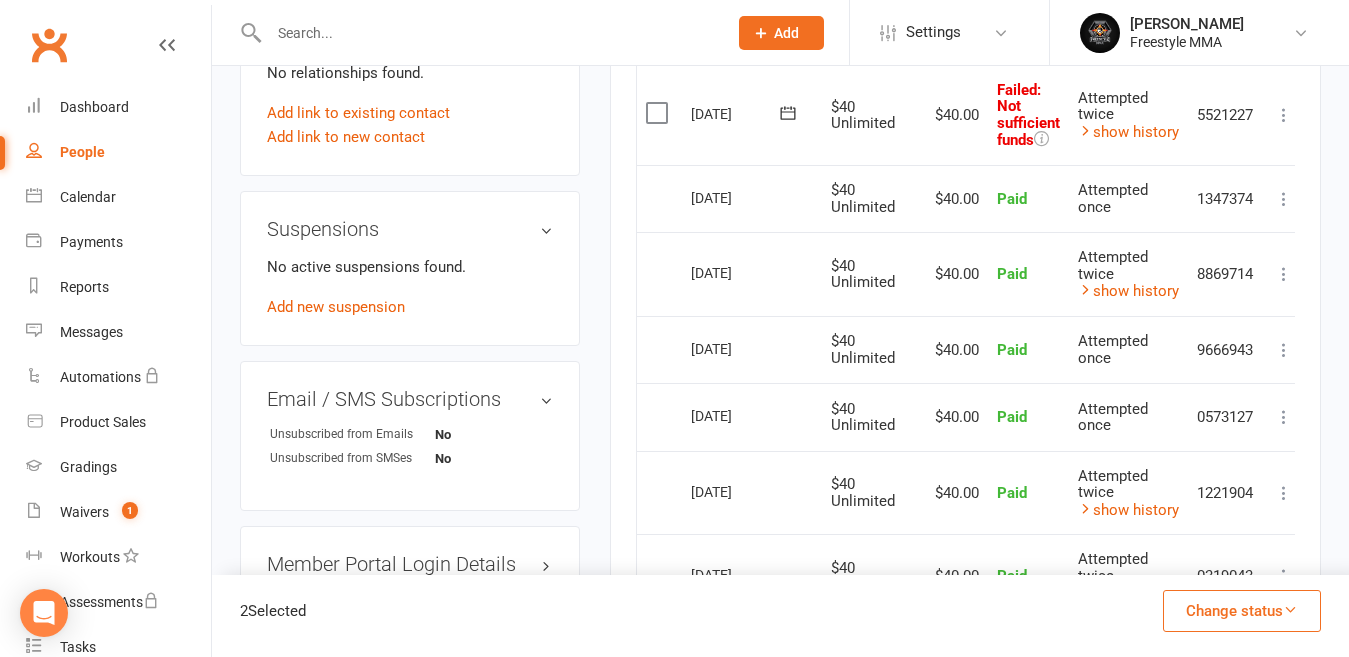 scroll, scrollTop: 860, scrollLeft: 0, axis: vertical 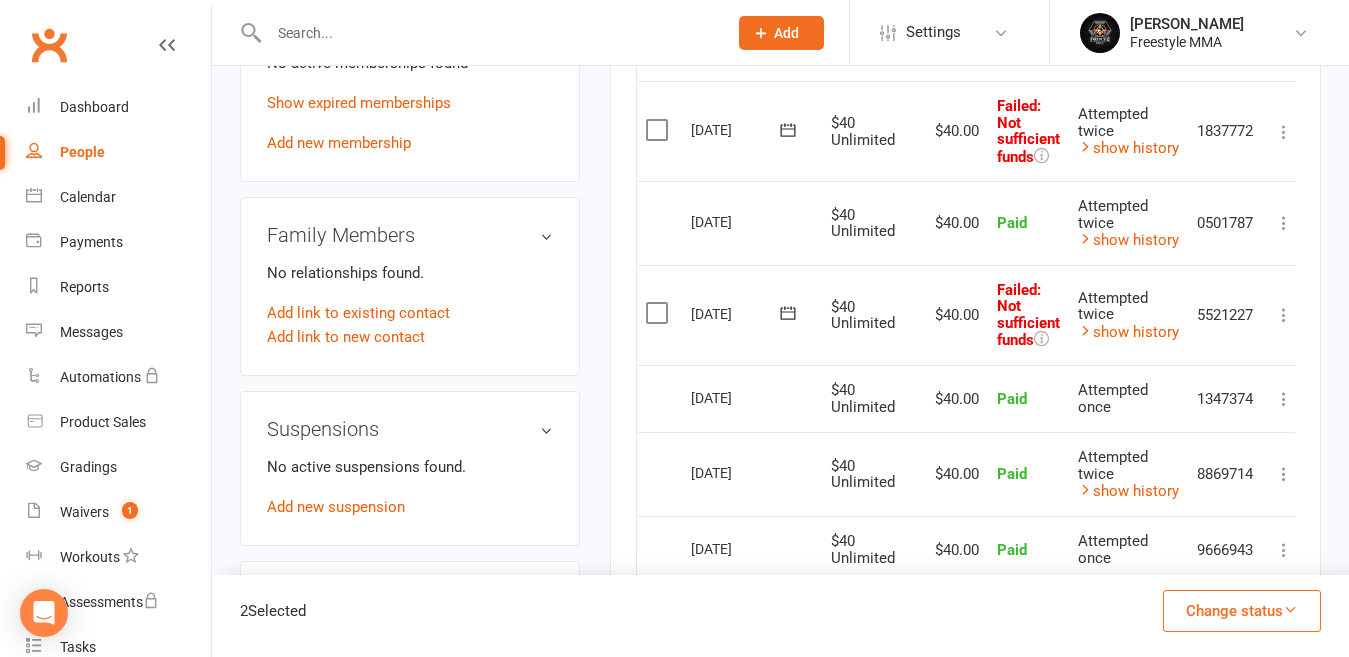 click at bounding box center (659, 313) 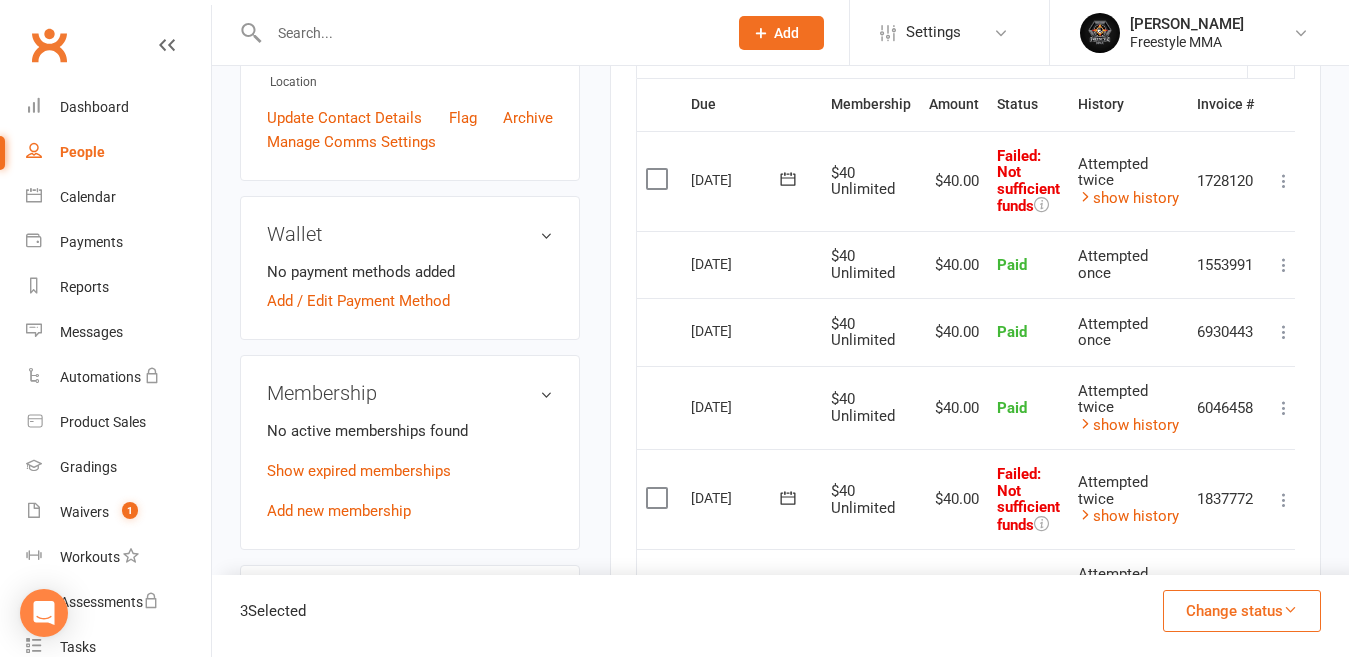 scroll, scrollTop: 460, scrollLeft: 0, axis: vertical 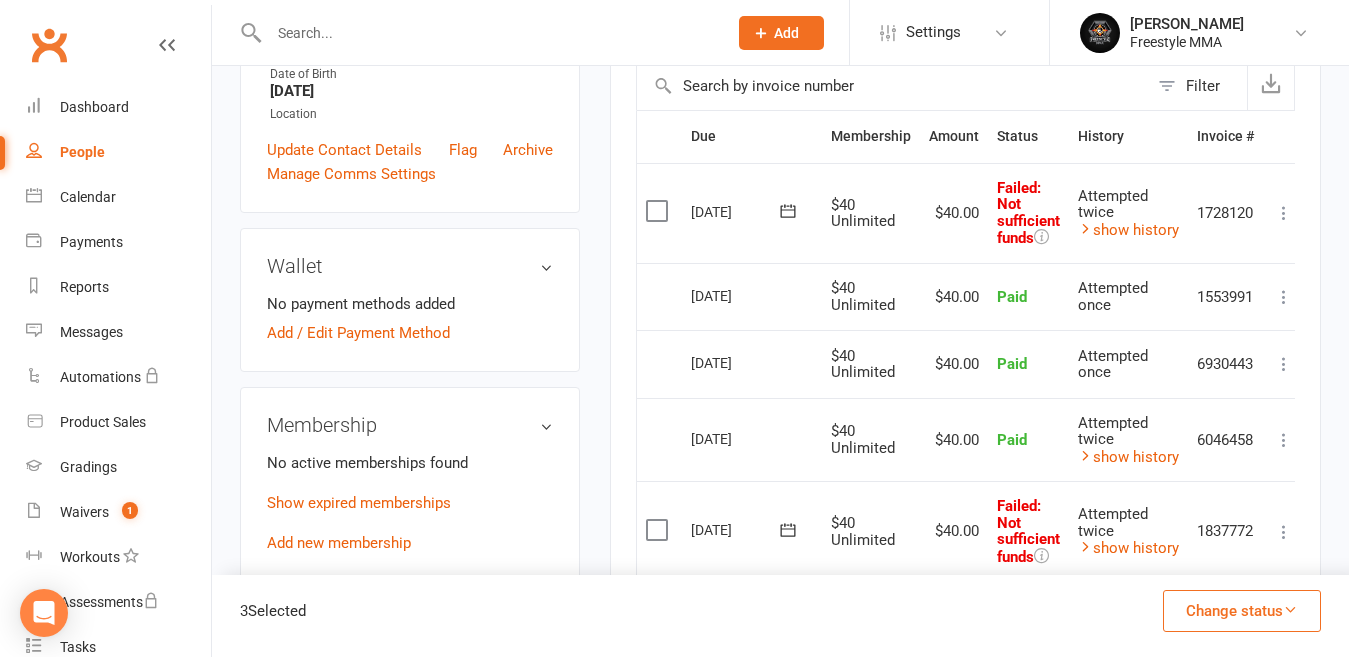 click at bounding box center [659, 530] 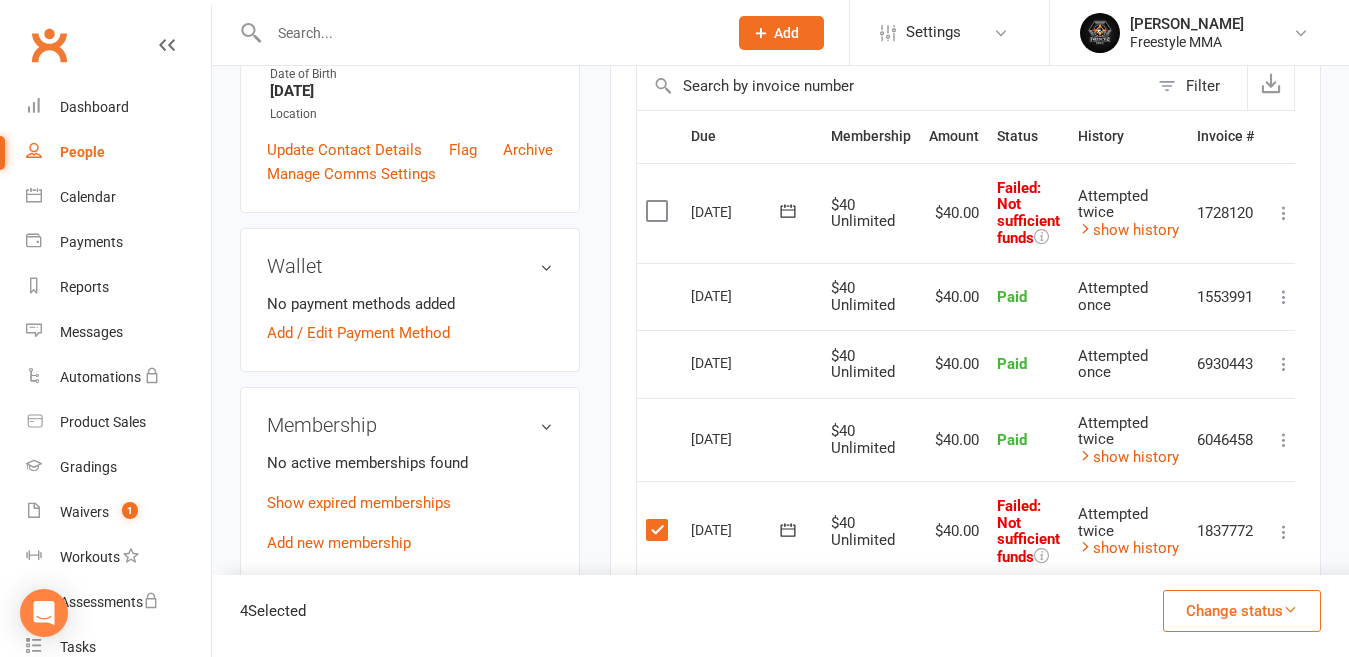 click at bounding box center [659, 211] 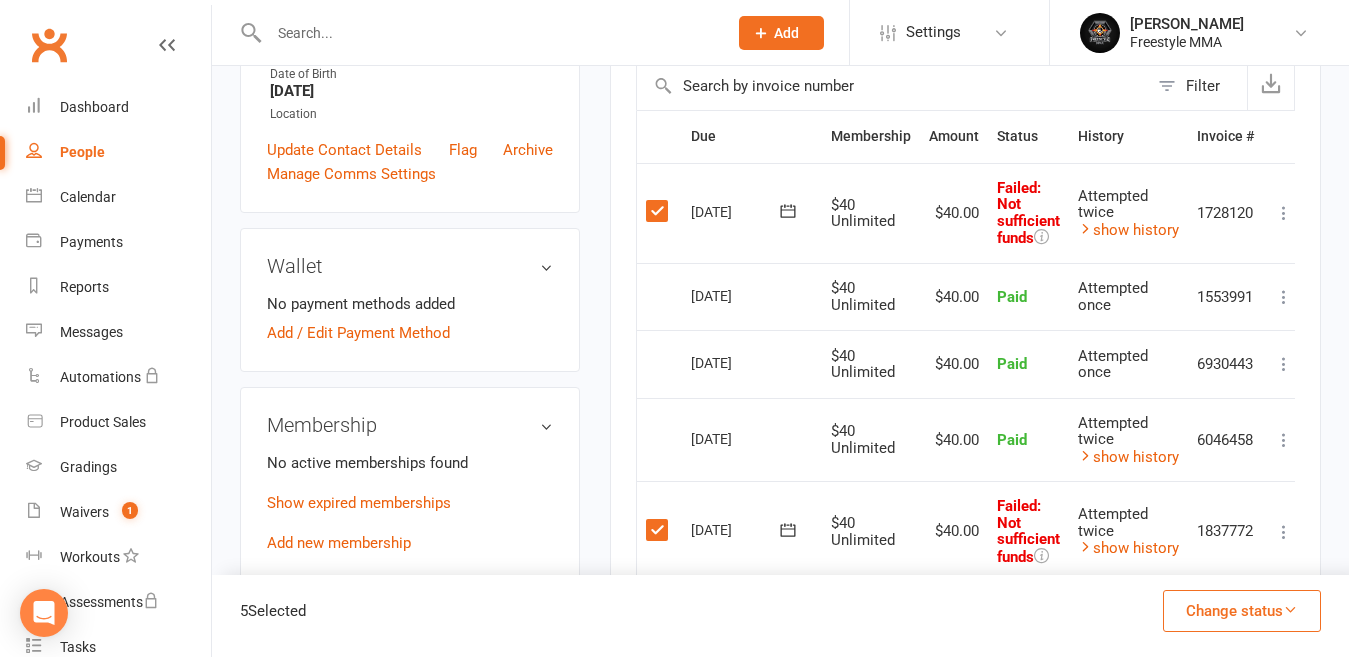 click on "Change status" at bounding box center (1242, 611) 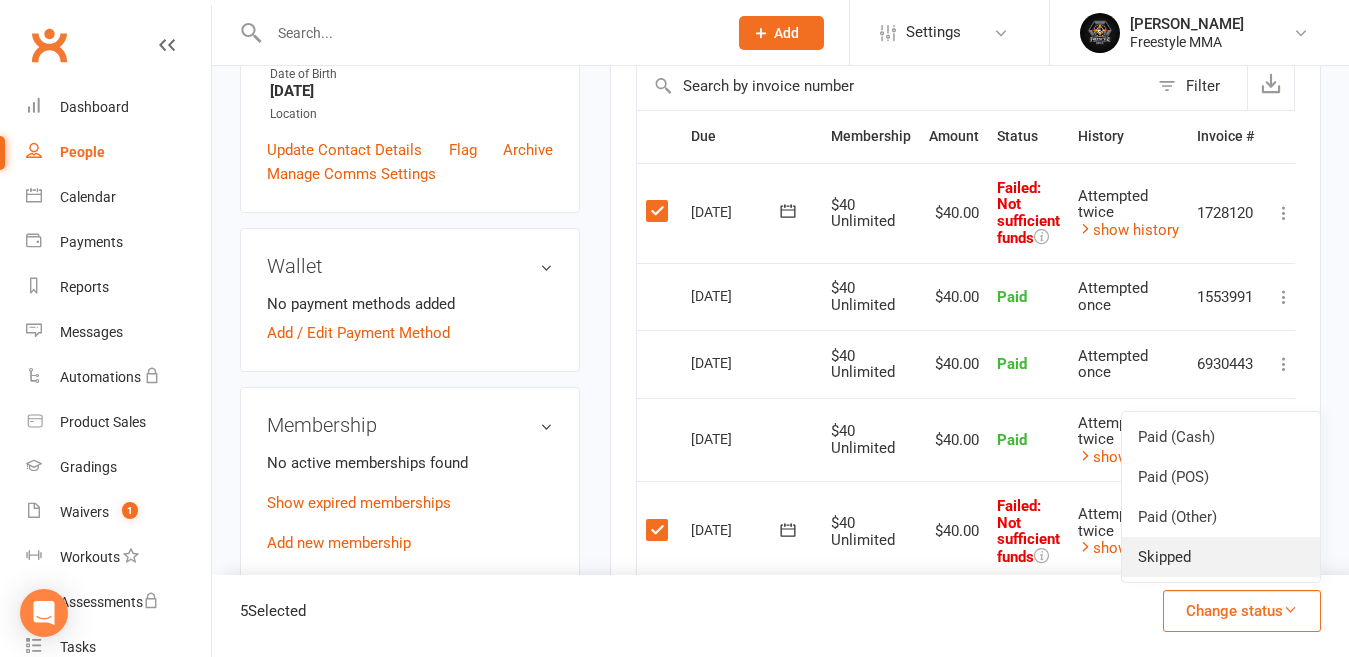 click on "Skipped" at bounding box center (1221, 557) 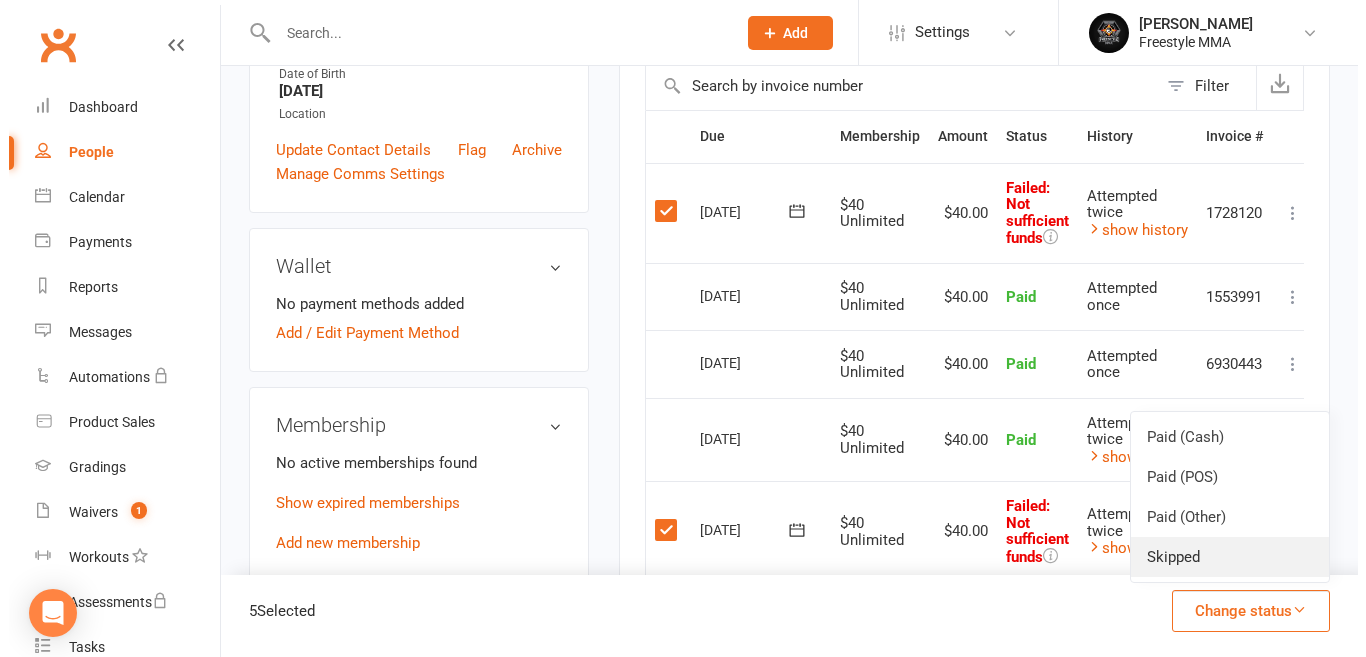 scroll, scrollTop: 436, scrollLeft: 0, axis: vertical 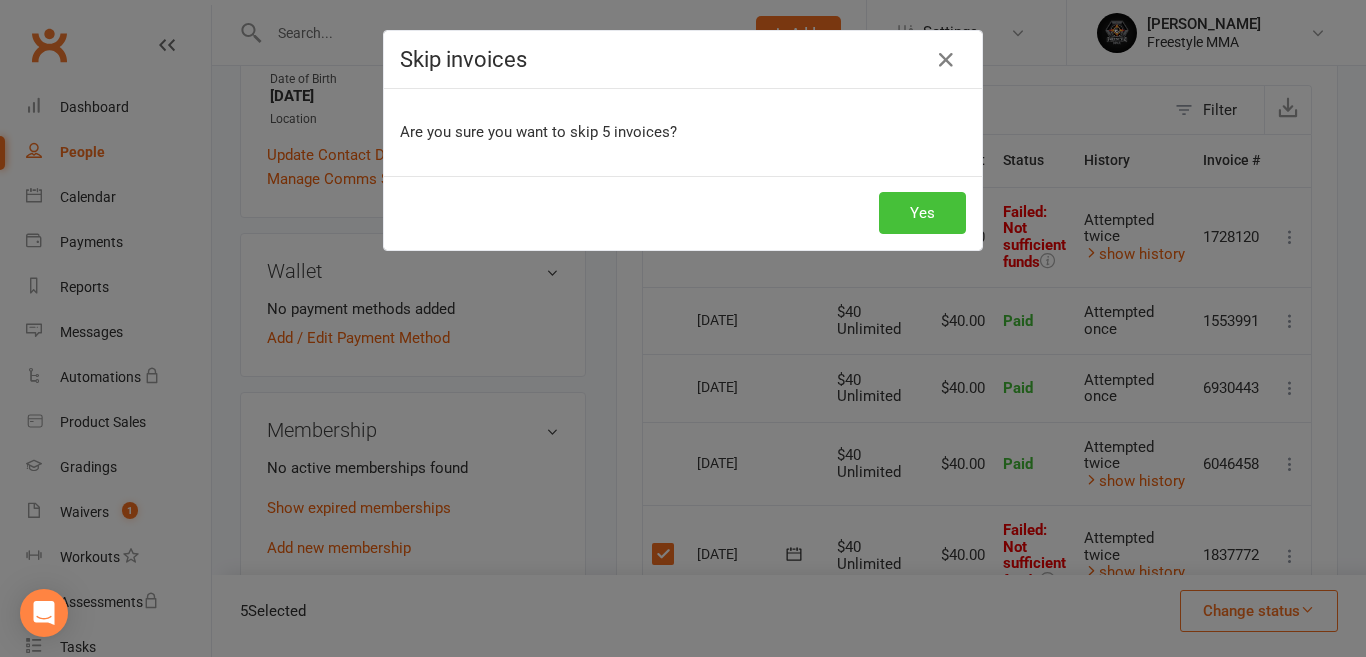 click on "Yes" at bounding box center (922, 213) 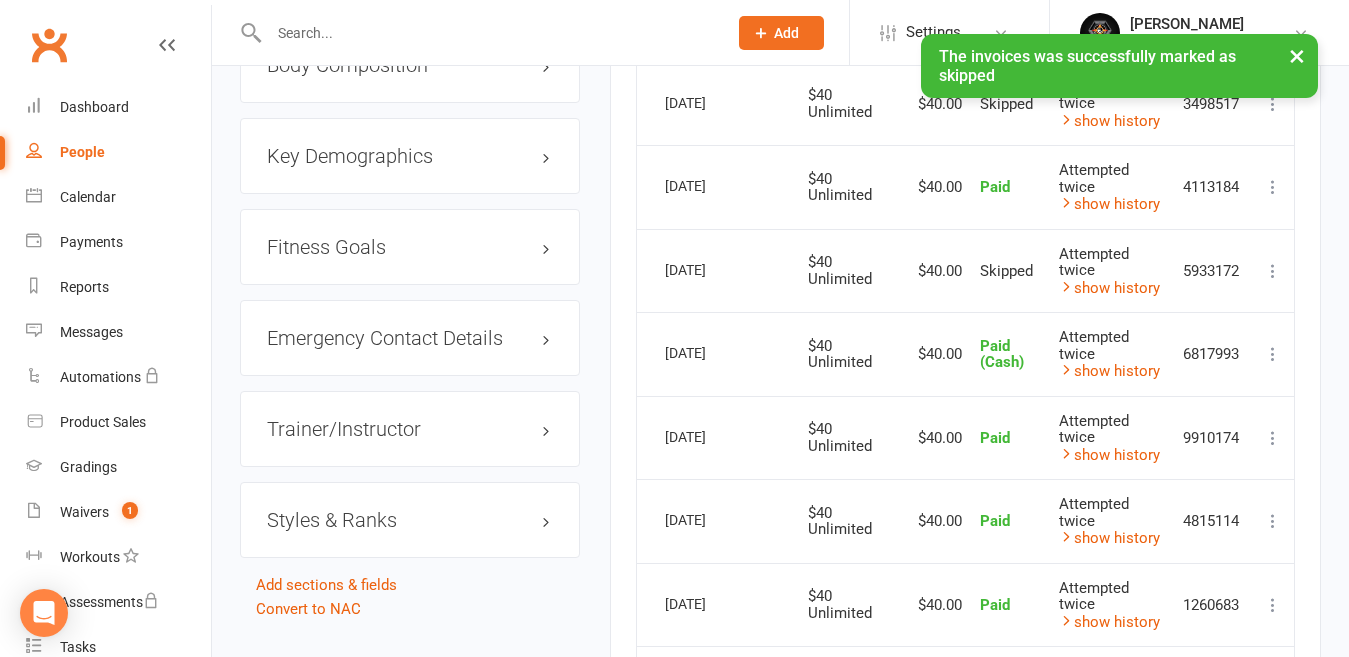scroll, scrollTop: 1360, scrollLeft: 0, axis: vertical 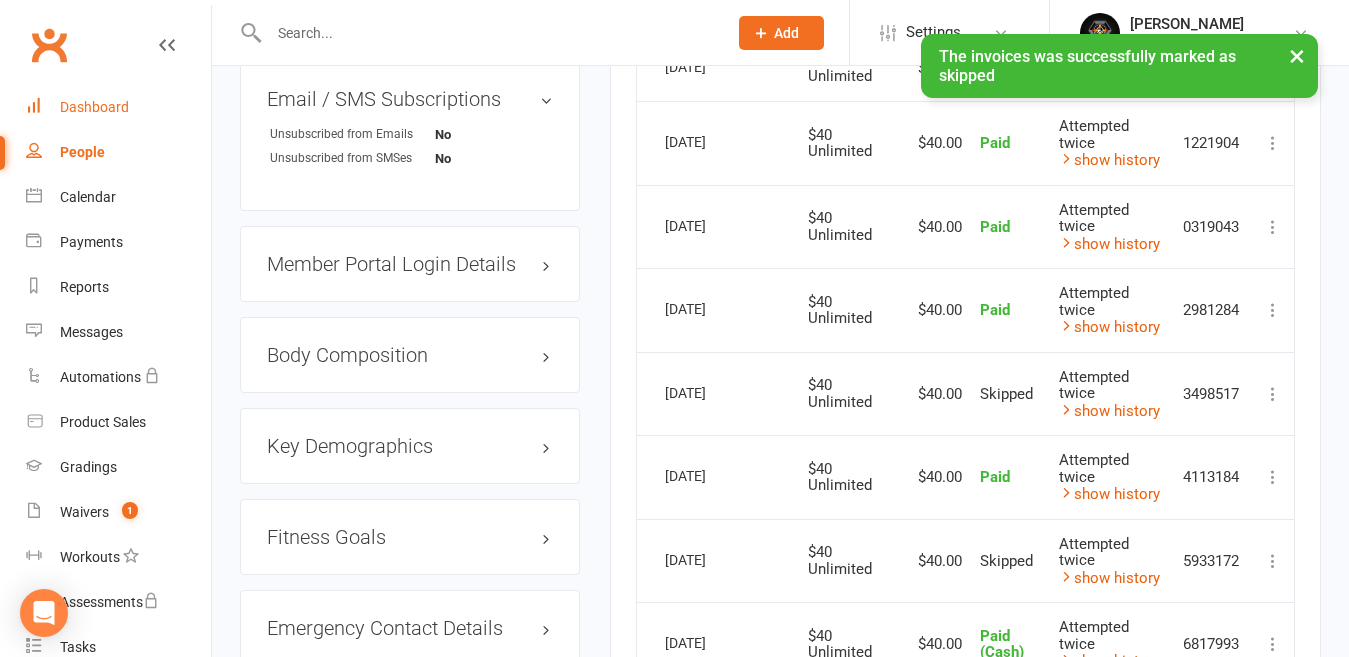 click on "Dashboard" at bounding box center (118, 107) 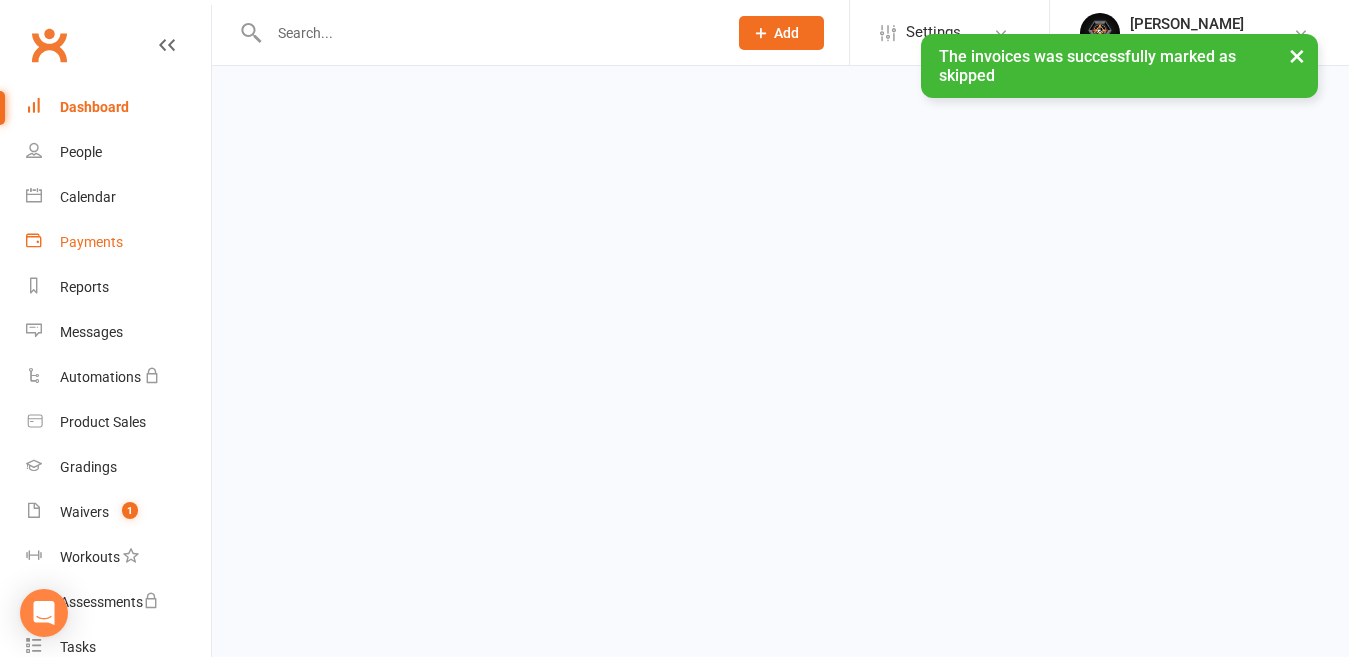 scroll, scrollTop: 0, scrollLeft: 0, axis: both 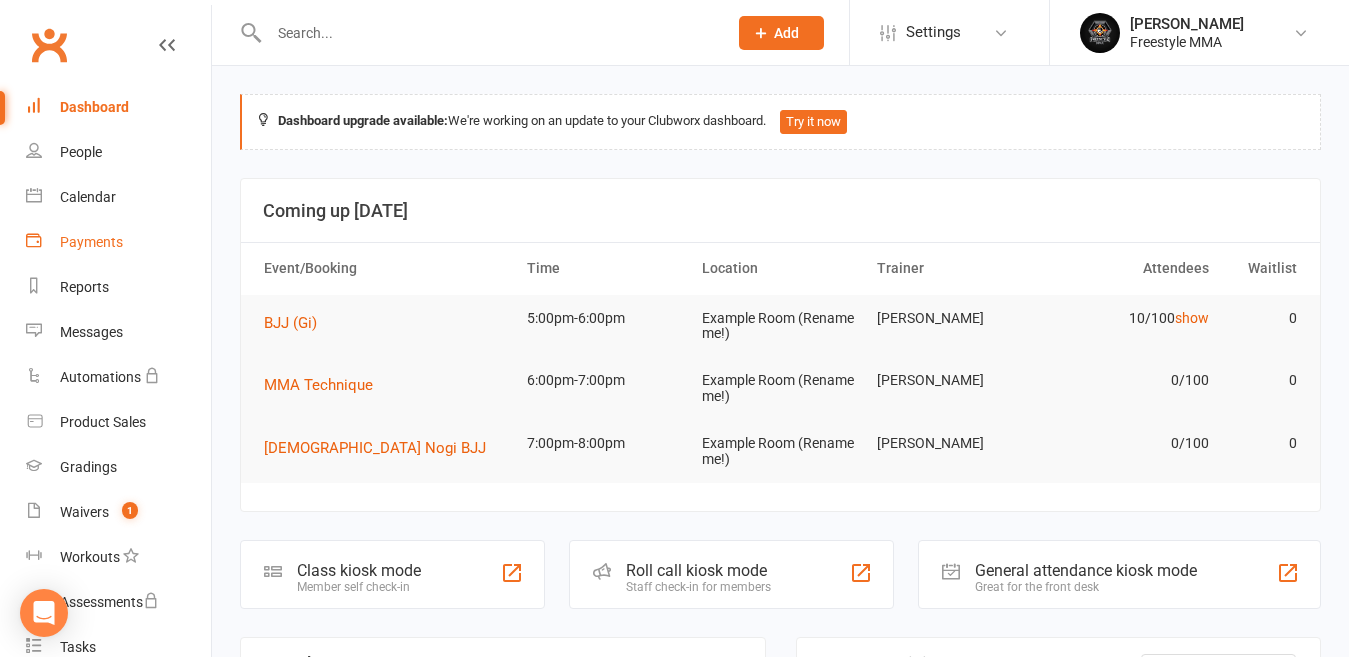 click on "Payments" at bounding box center (91, 242) 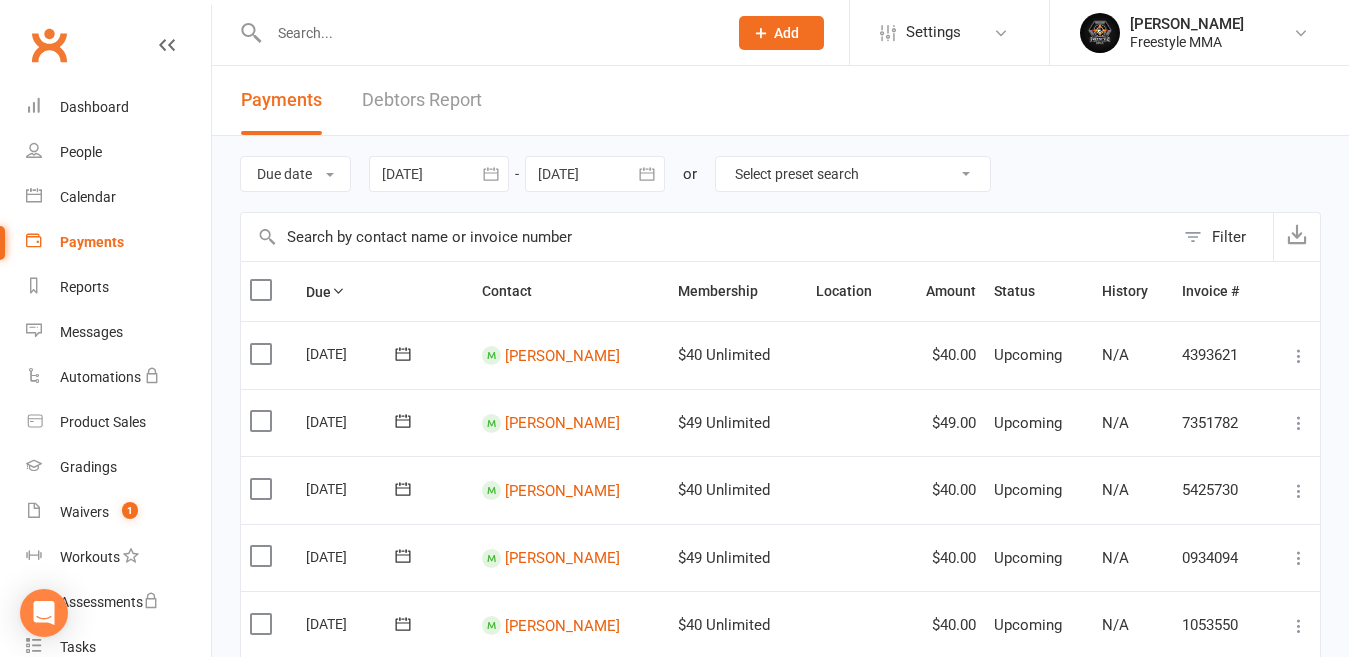 click on "Debtors Report" at bounding box center (422, 100) 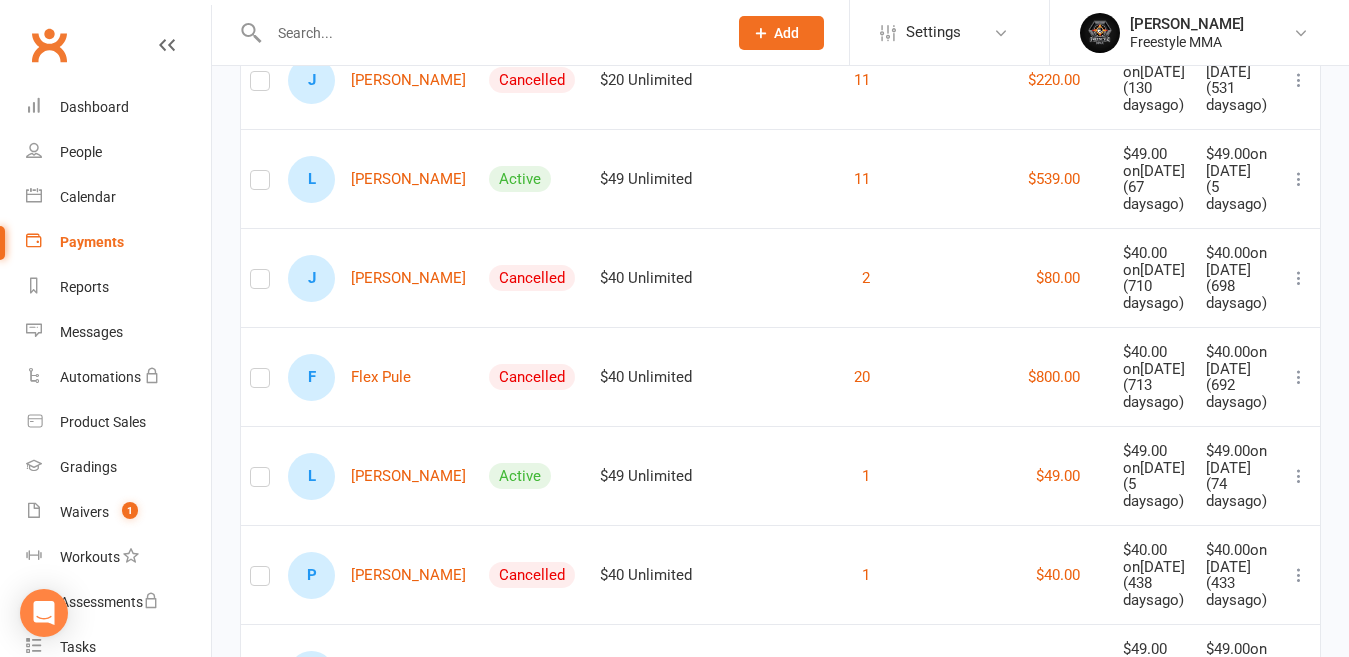 scroll, scrollTop: 2600, scrollLeft: 0, axis: vertical 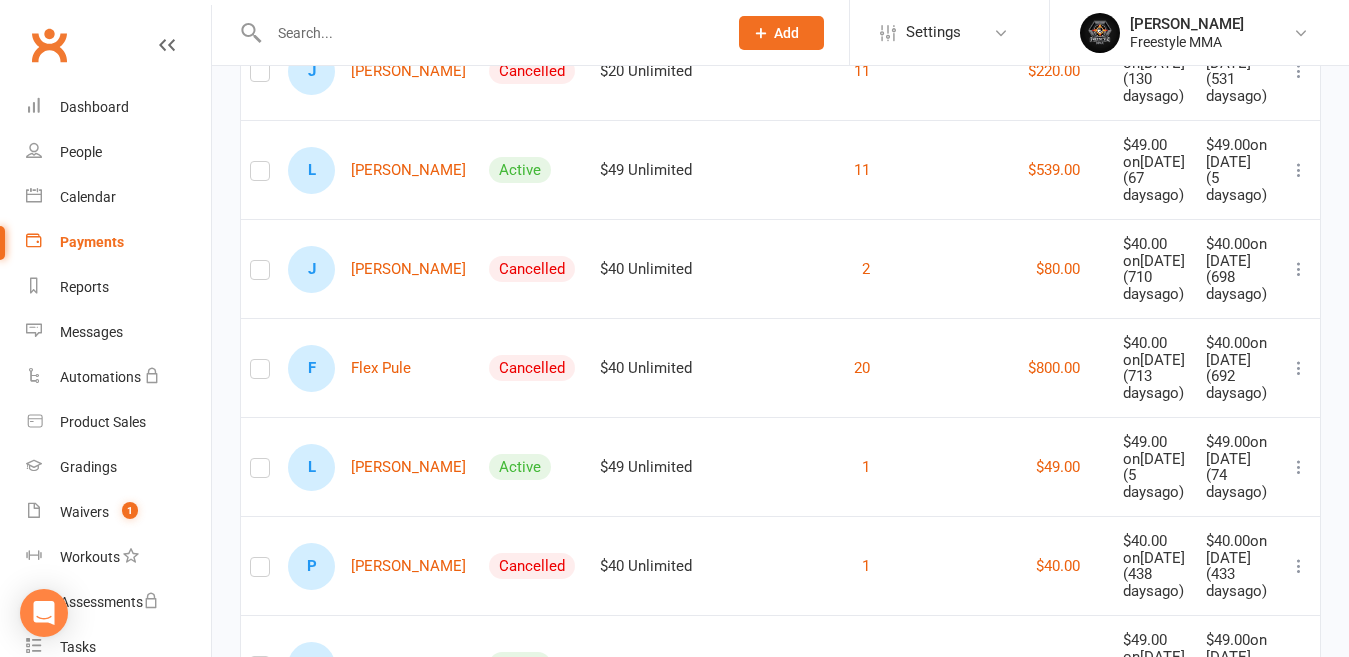 click on "J [PERSON_NAME]" at bounding box center (377, -28) 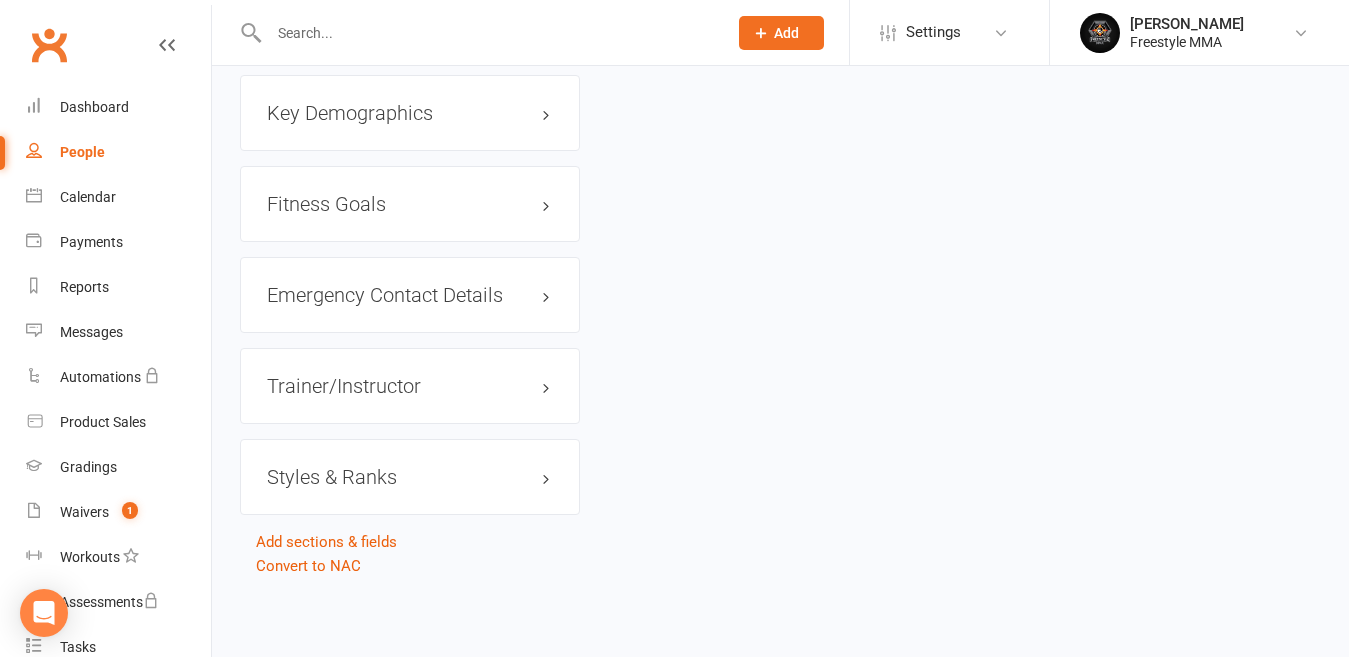 scroll, scrollTop: 0, scrollLeft: 0, axis: both 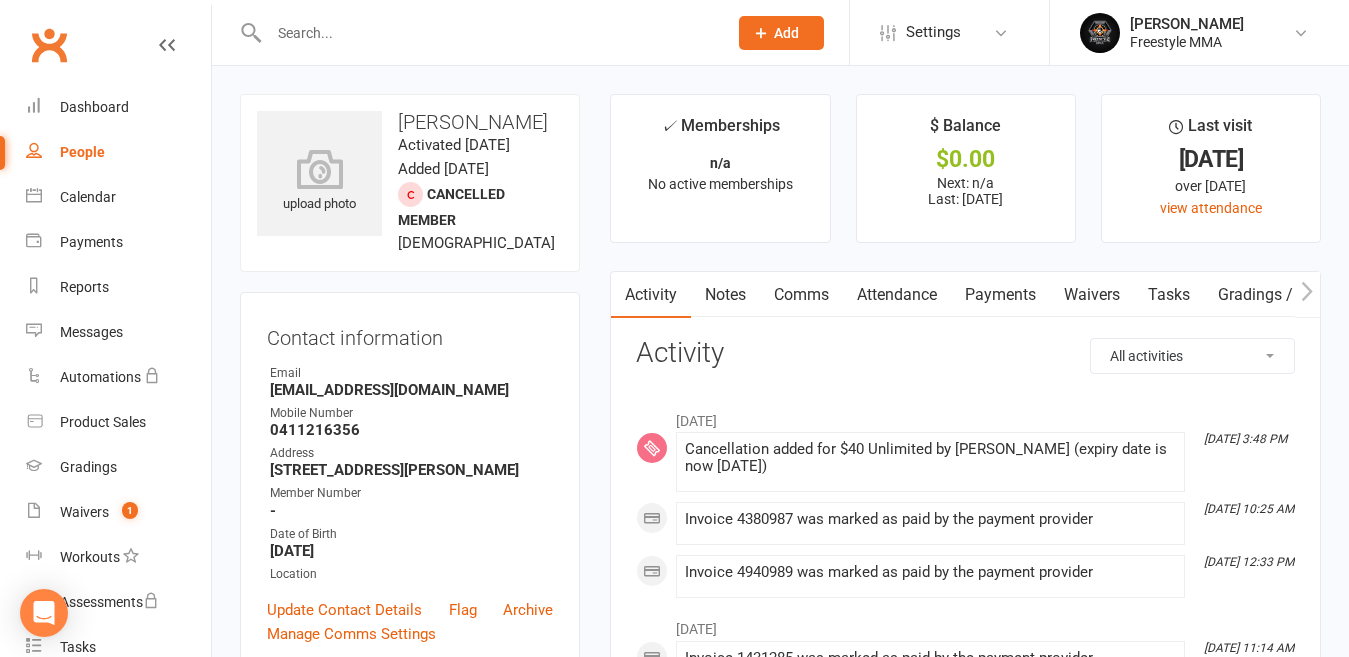 click on "Payments" at bounding box center (1000, 295) 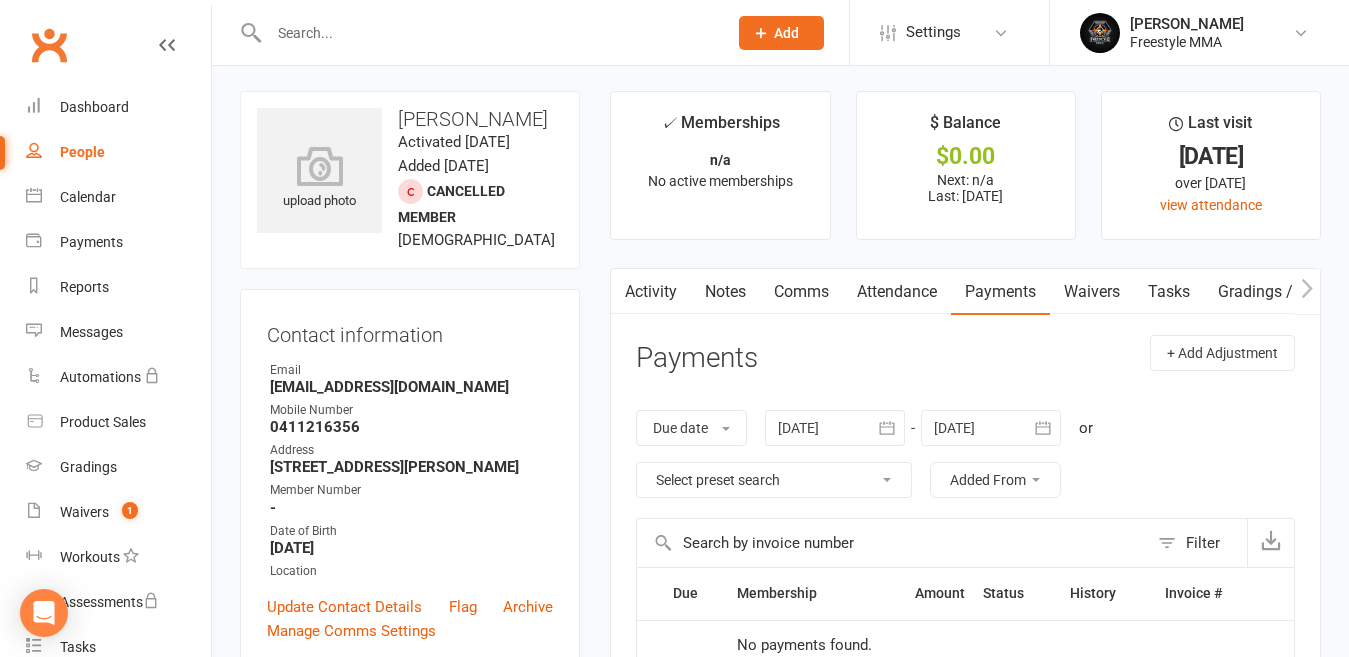 scroll, scrollTop: 0, scrollLeft: 0, axis: both 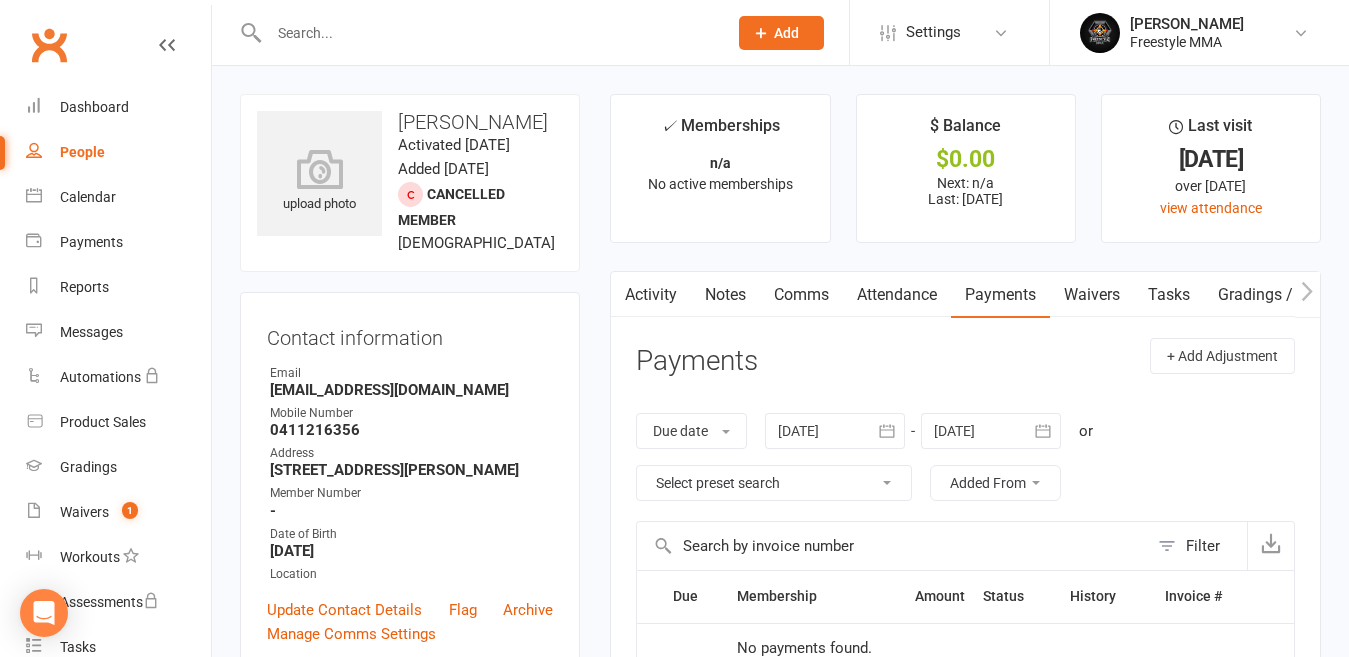 click 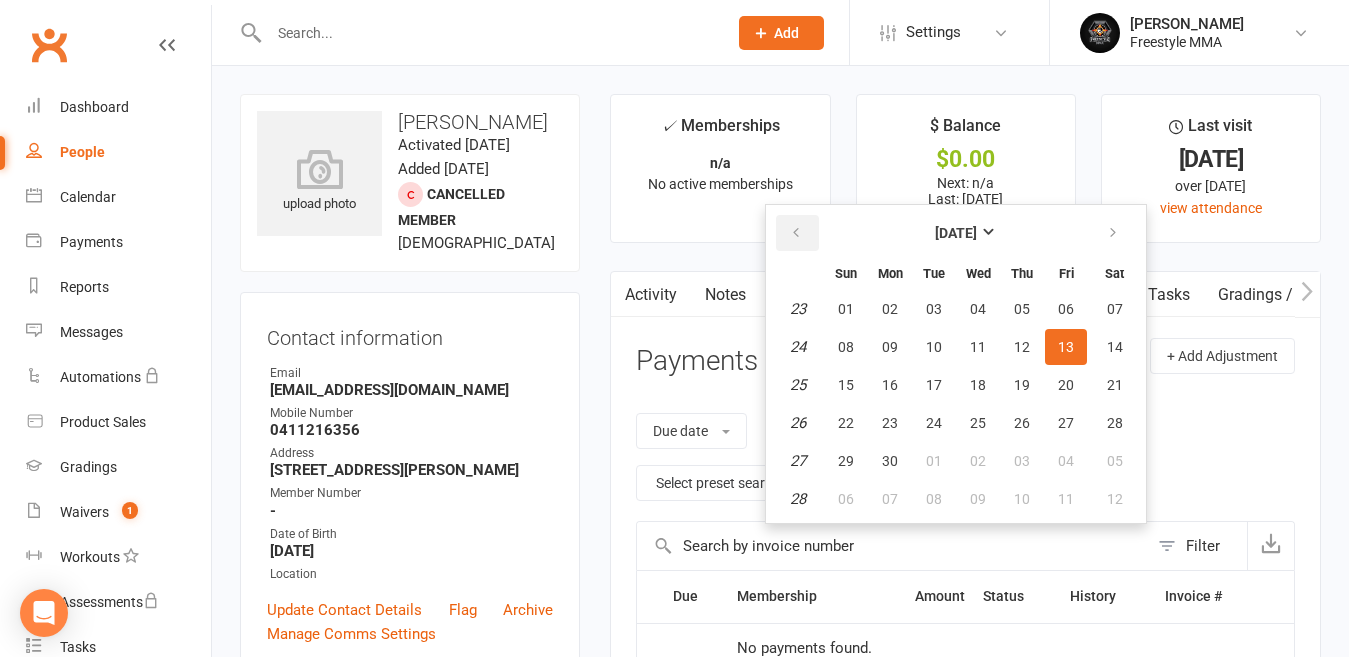 click at bounding box center [797, 233] 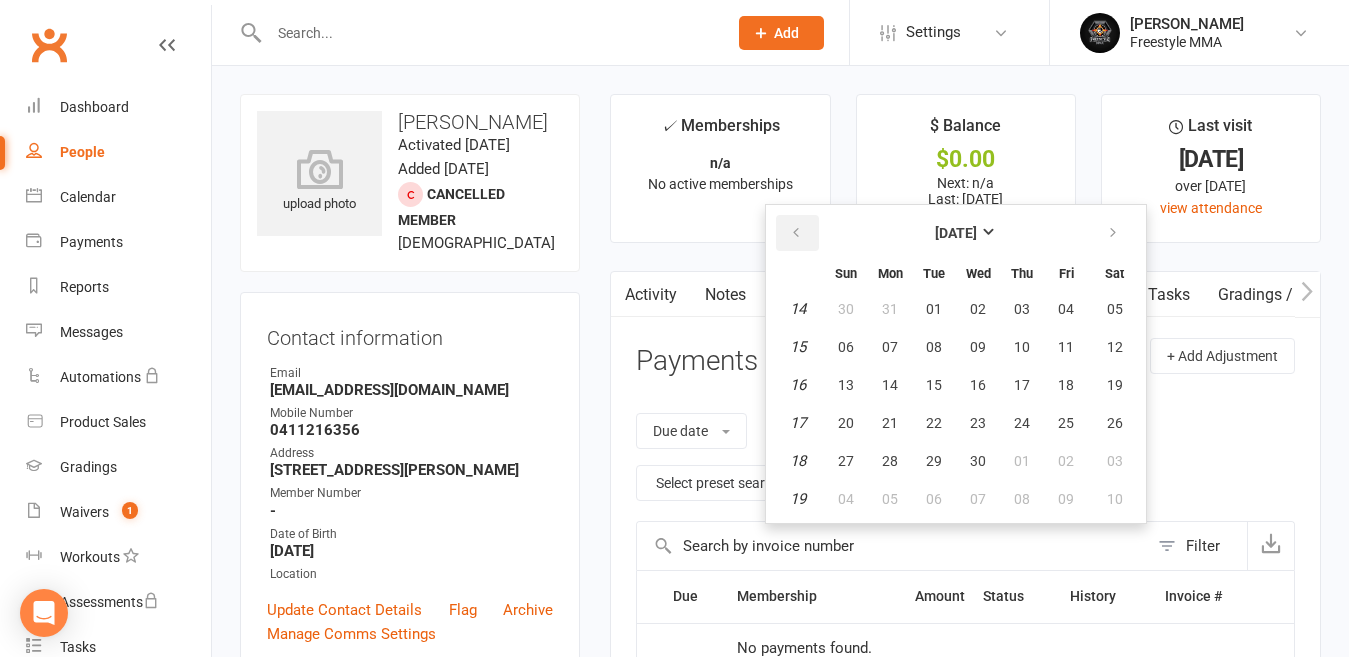click at bounding box center (797, 233) 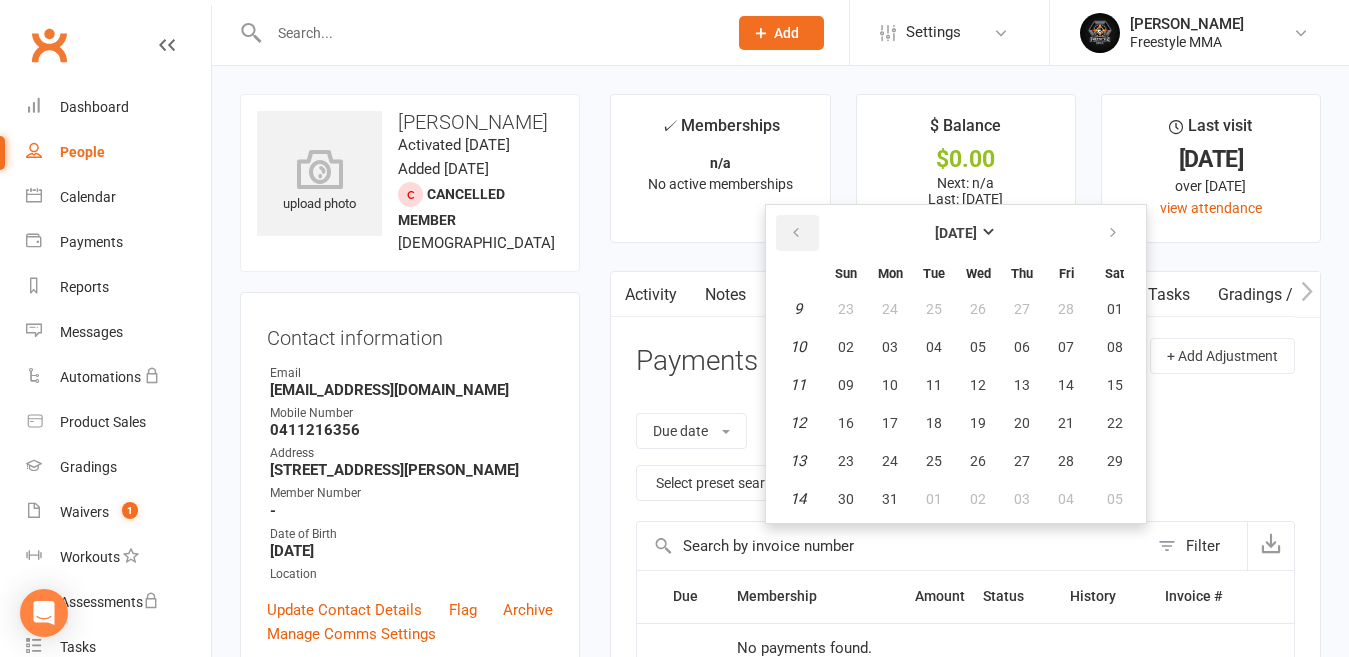 click at bounding box center (797, 233) 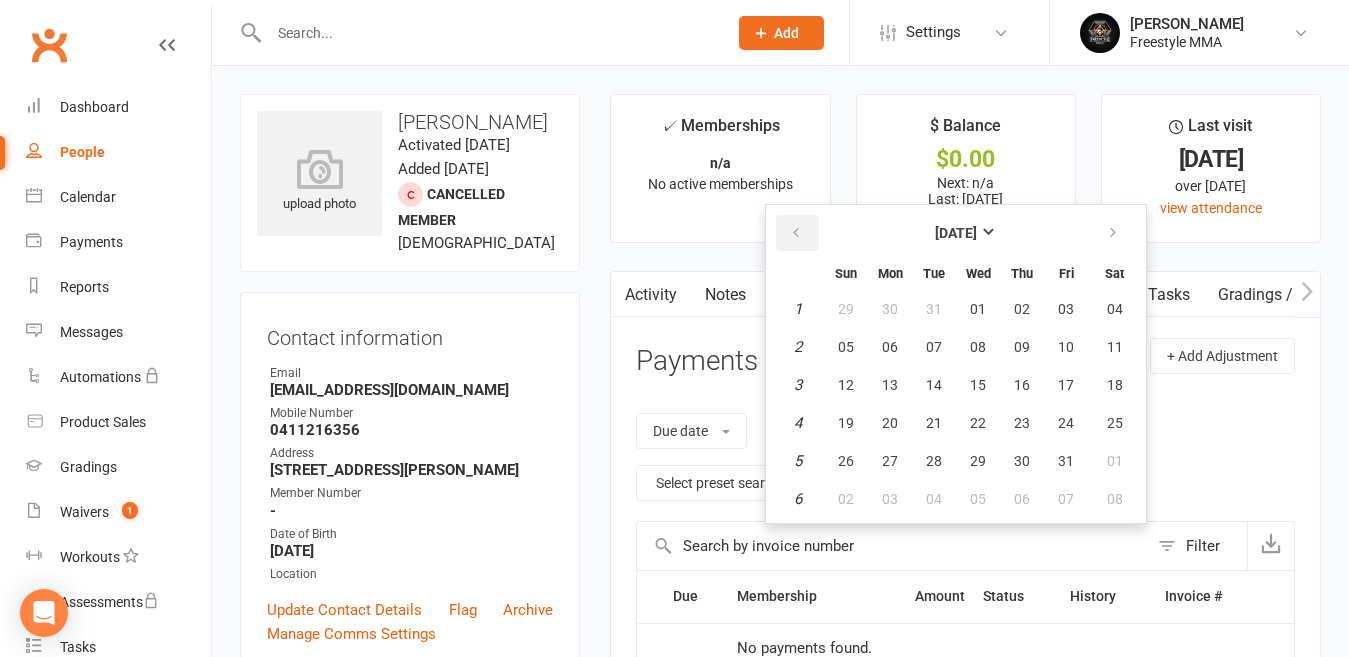 click at bounding box center [797, 233] 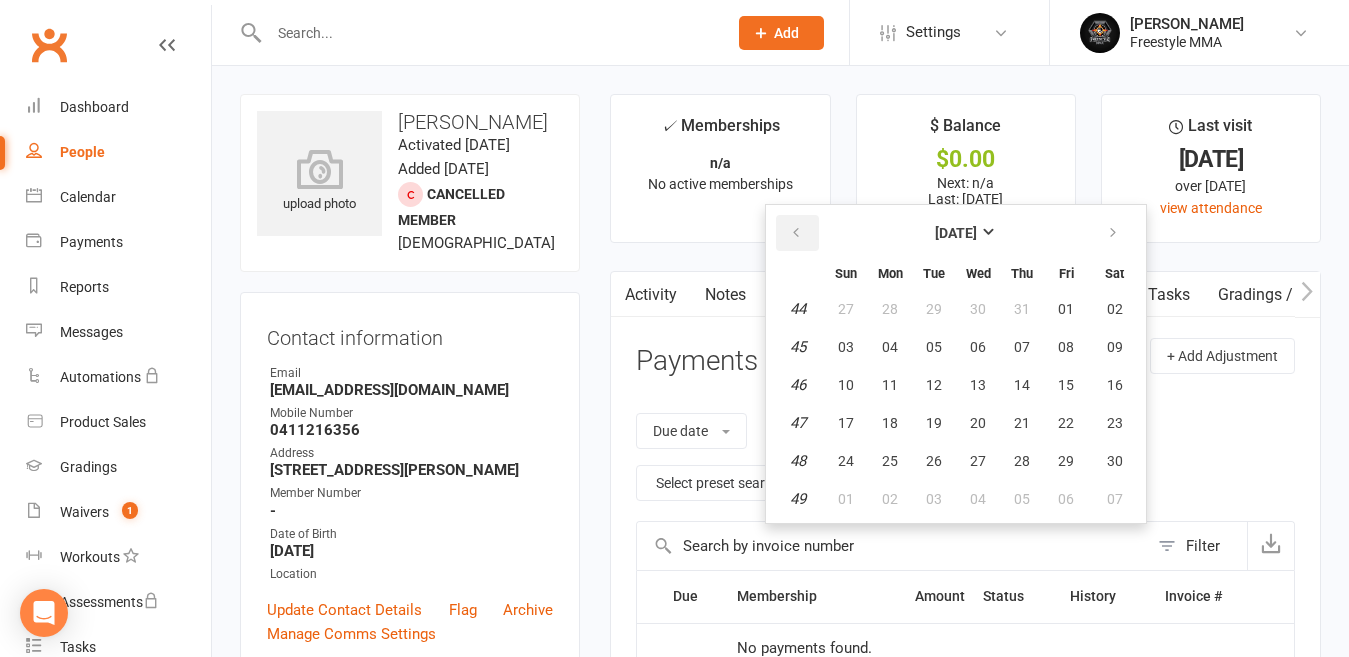 click at bounding box center (797, 233) 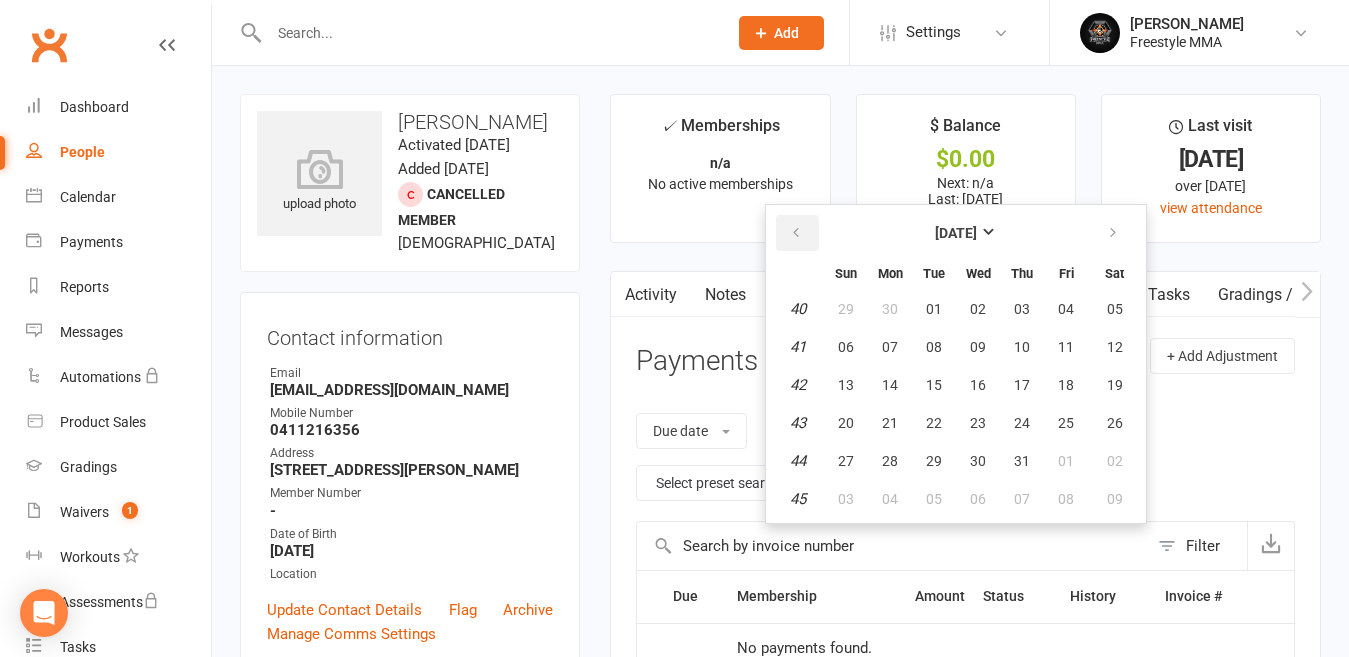 click at bounding box center [797, 233] 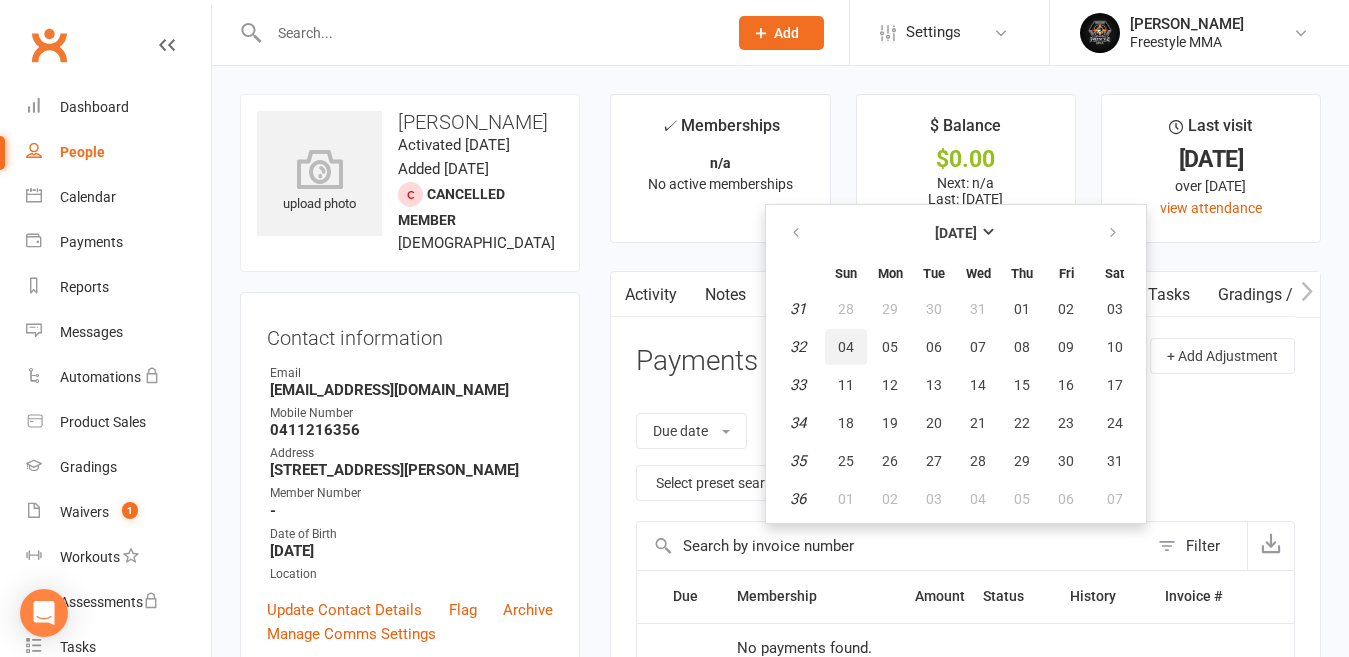 click on "04" at bounding box center [846, 347] 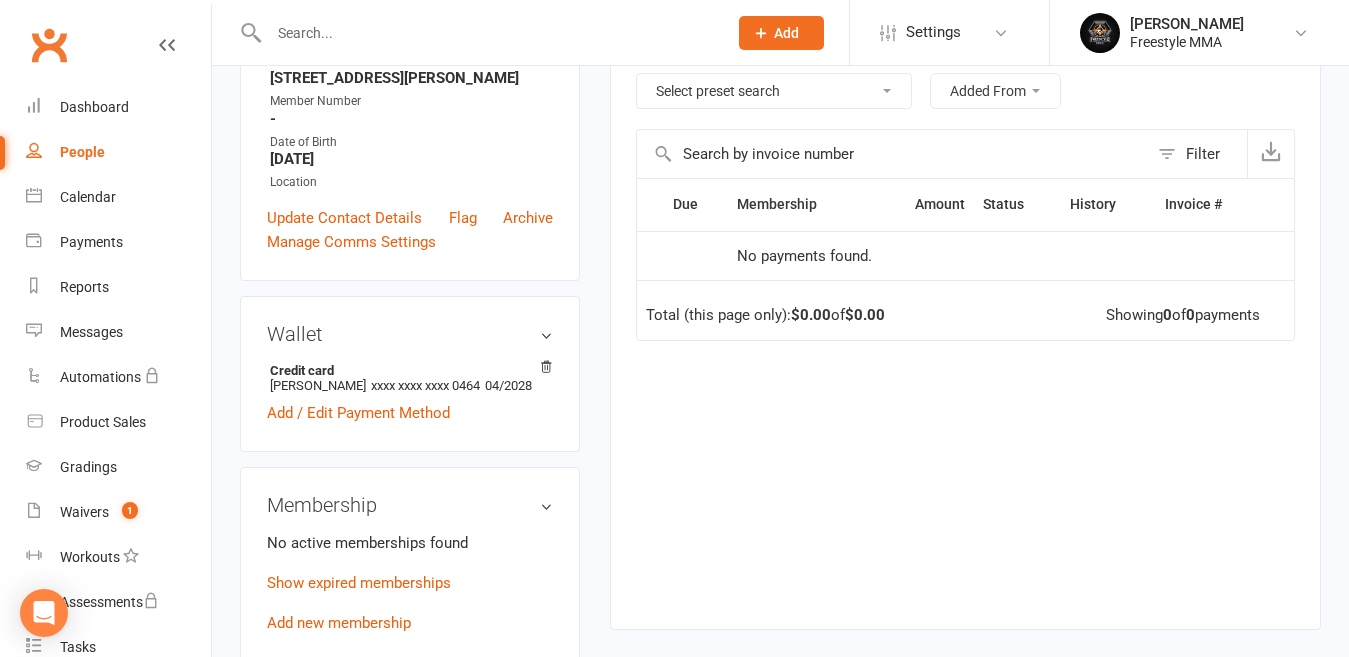 scroll, scrollTop: 0, scrollLeft: 0, axis: both 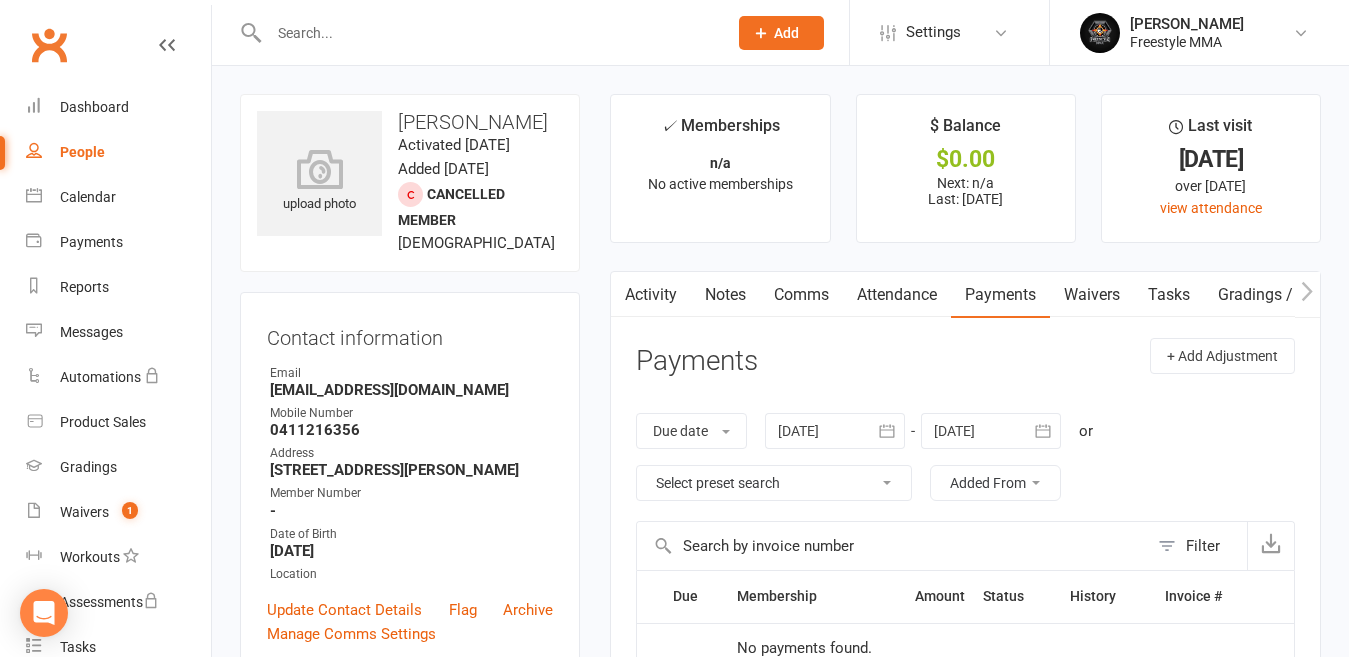 click 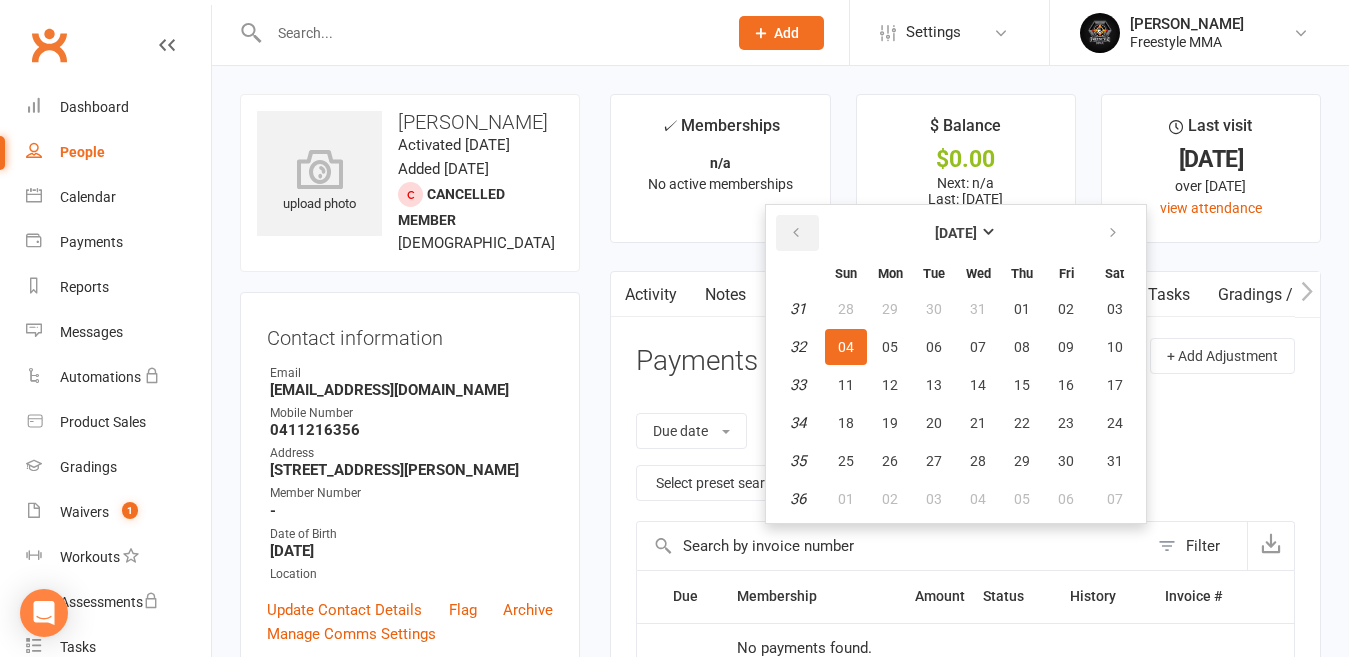 click at bounding box center [797, 233] 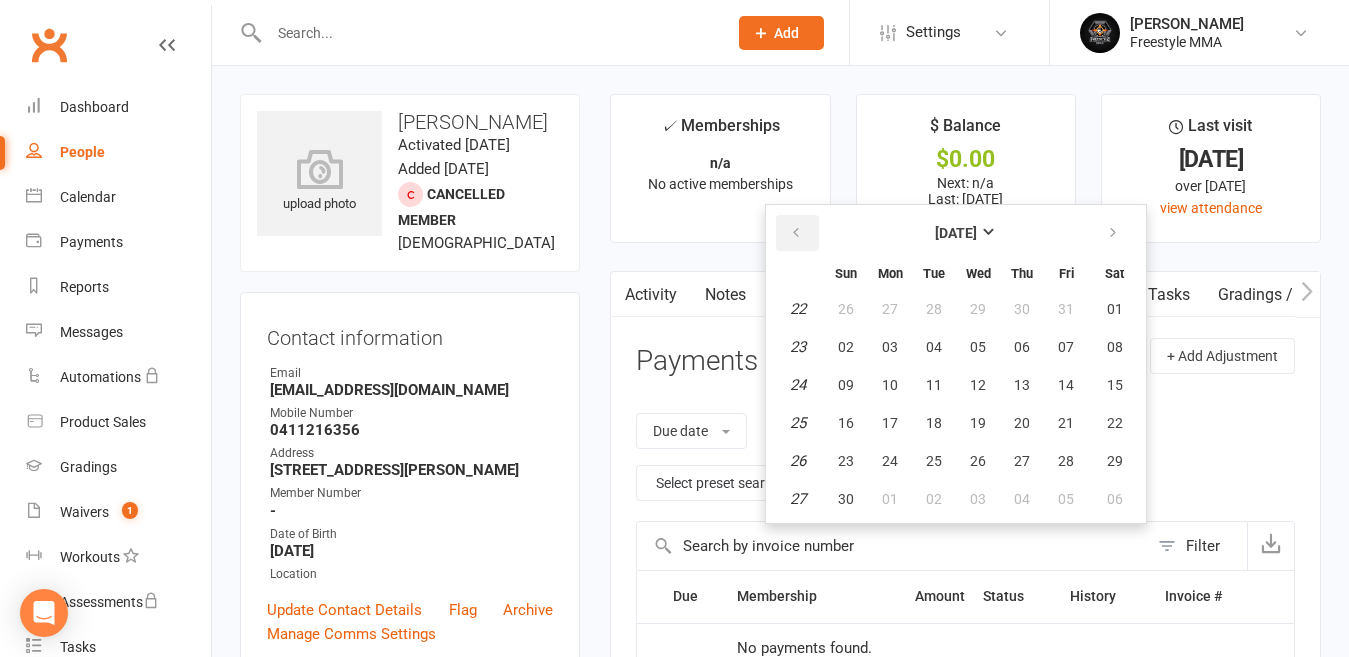 click at bounding box center [797, 233] 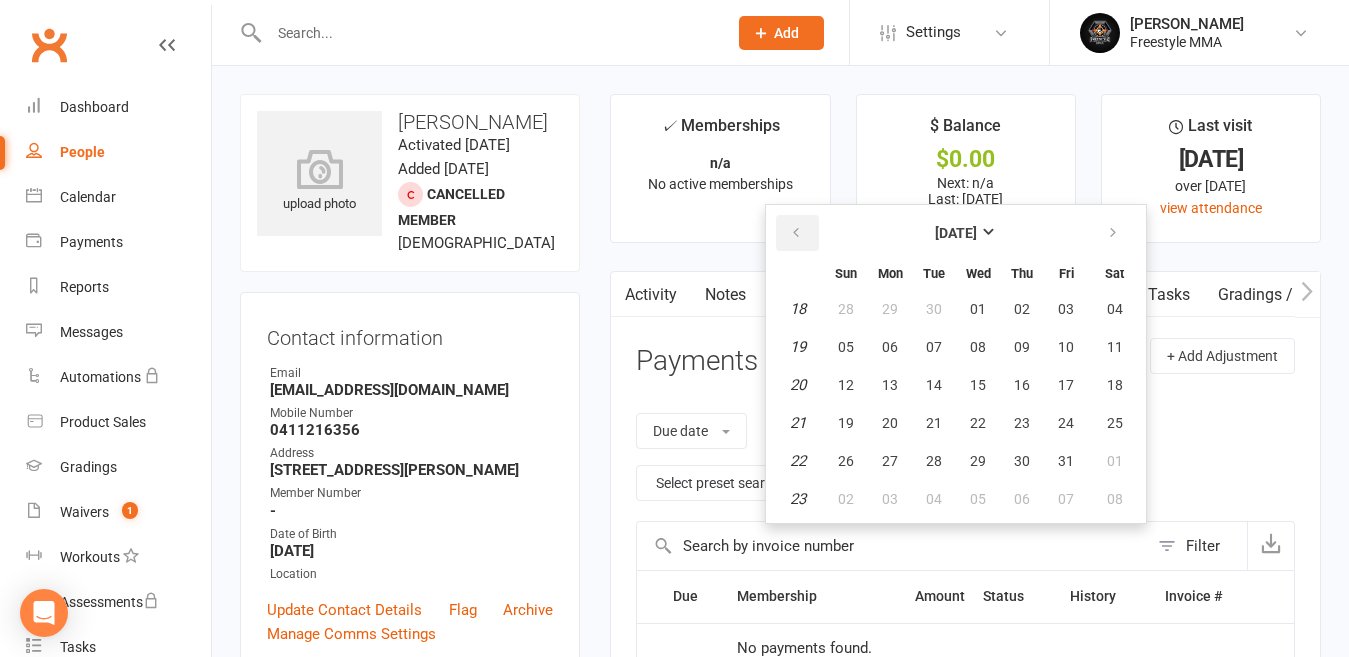 click at bounding box center (797, 233) 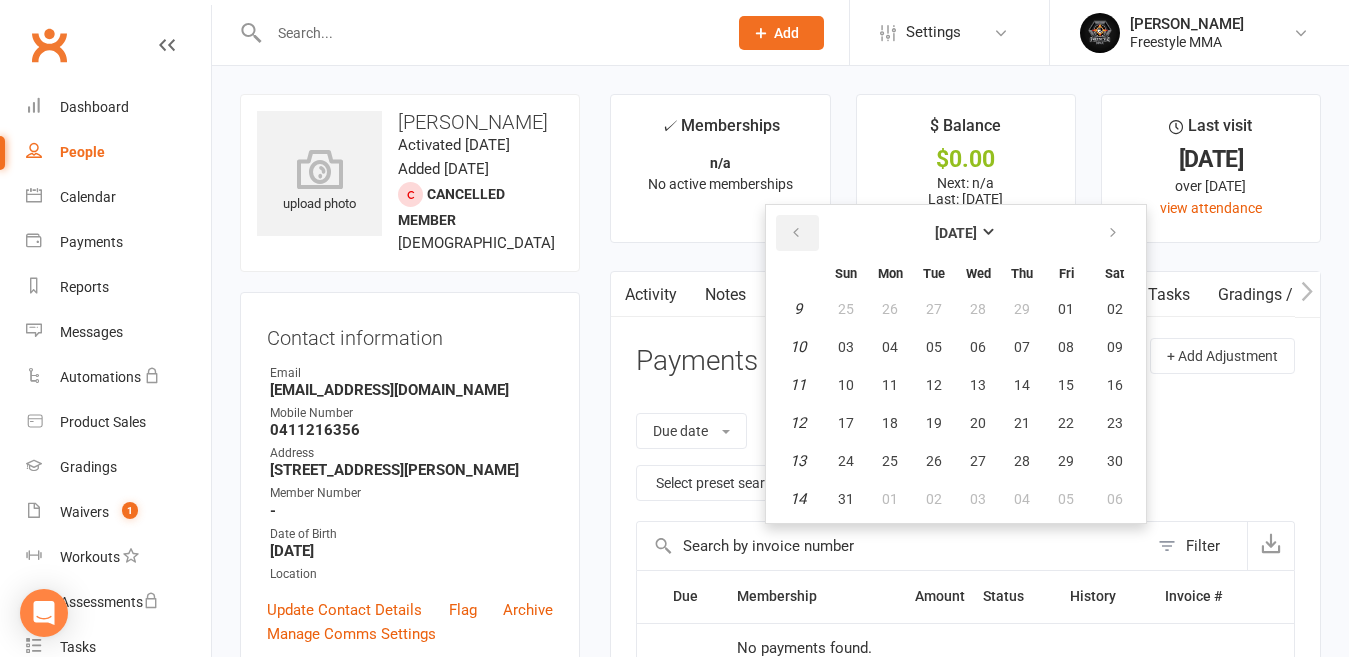 click at bounding box center [796, 233] 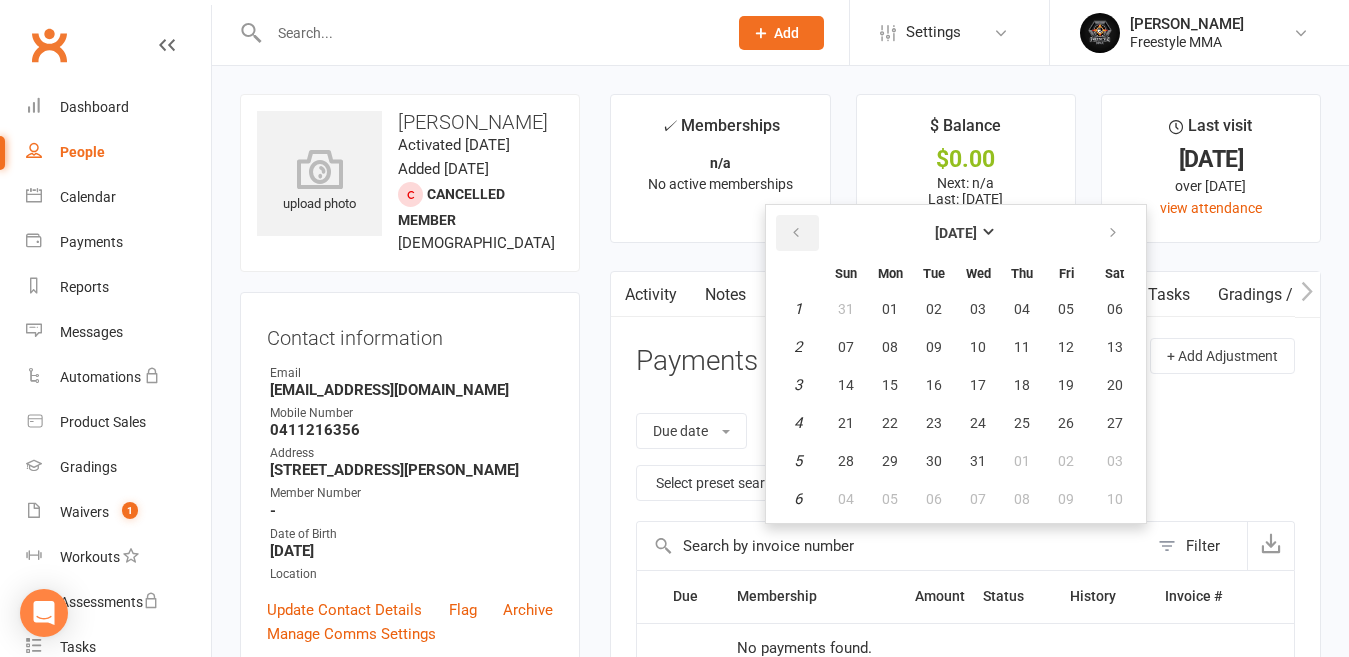 click at bounding box center [796, 233] 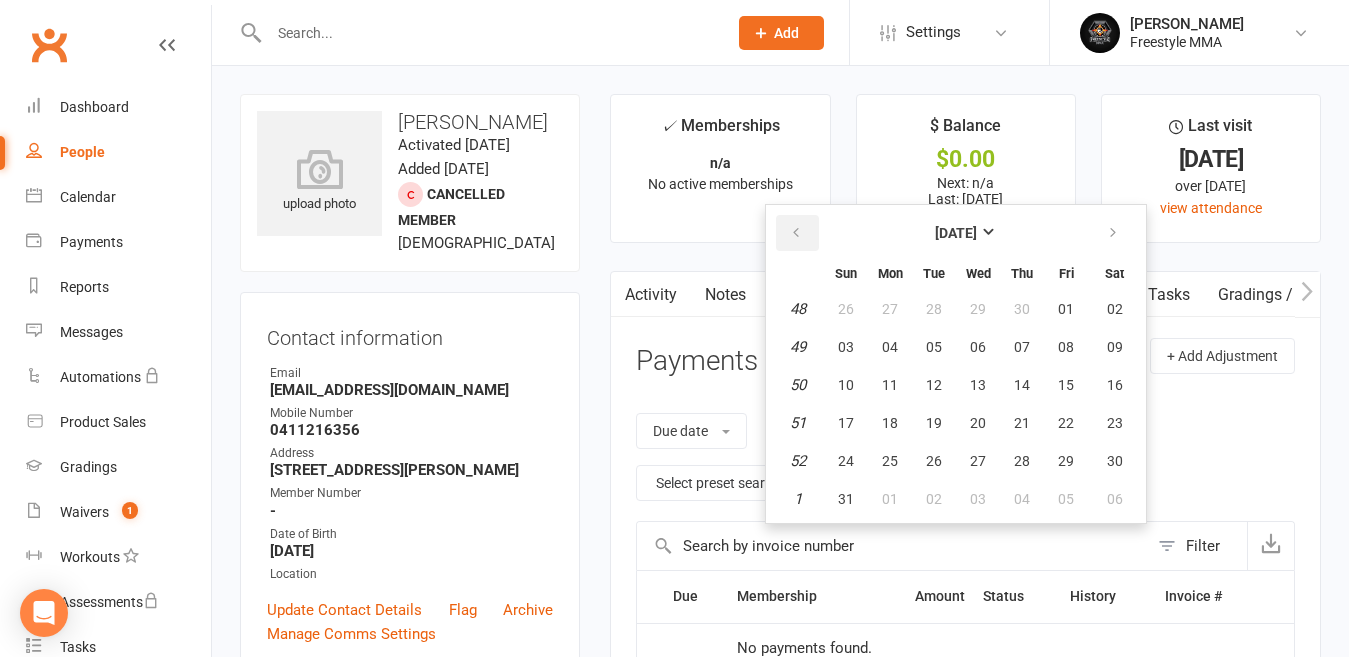 click at bounding box center (796, 233) 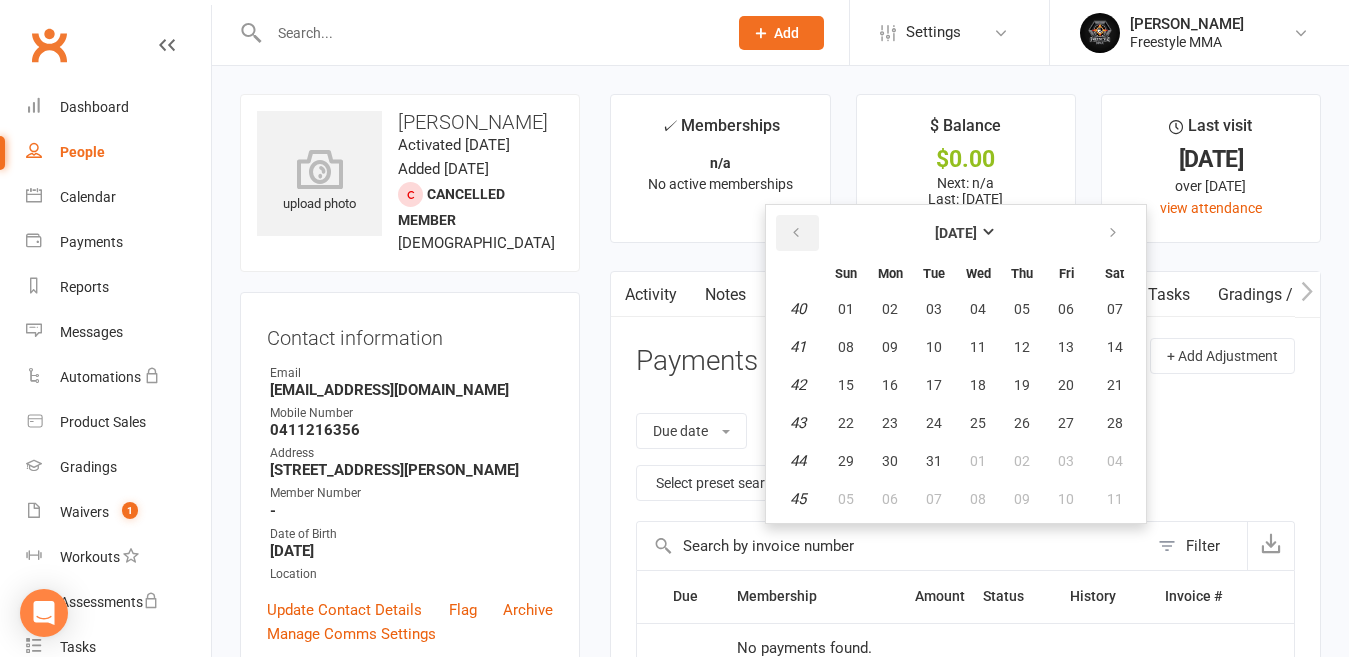 click at bounding box center (796, 233) 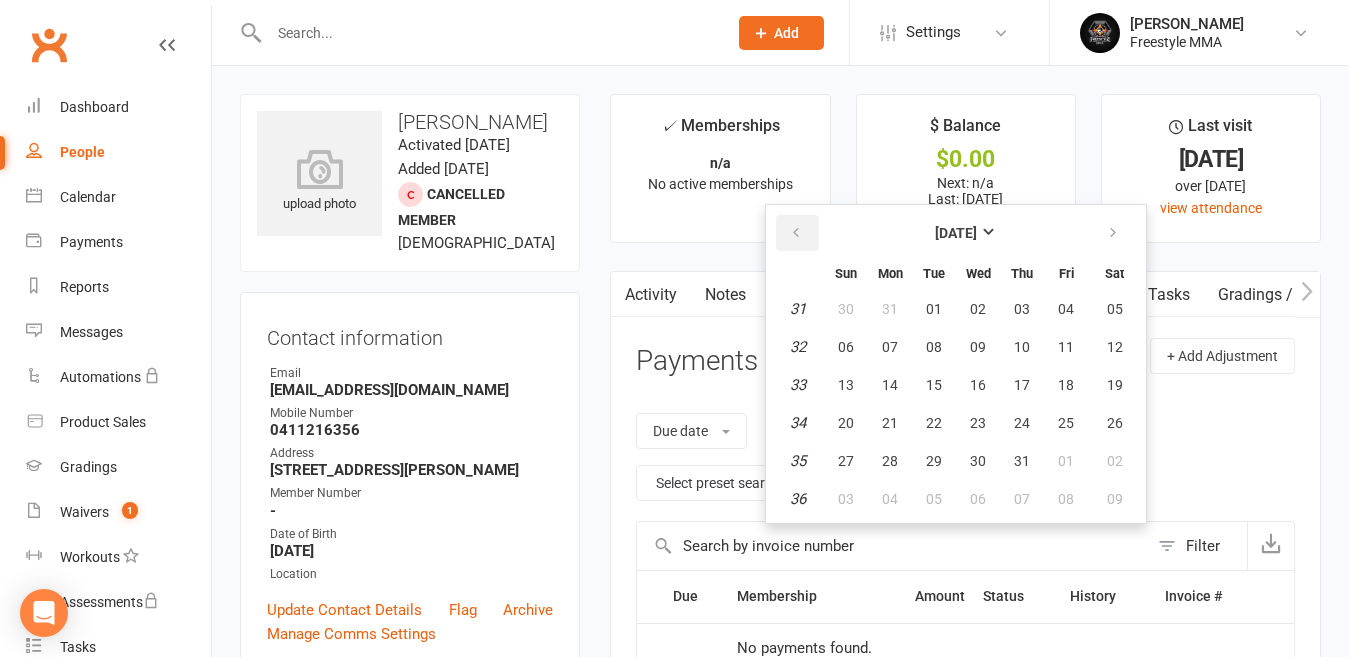click at bounding box center [796, 233] 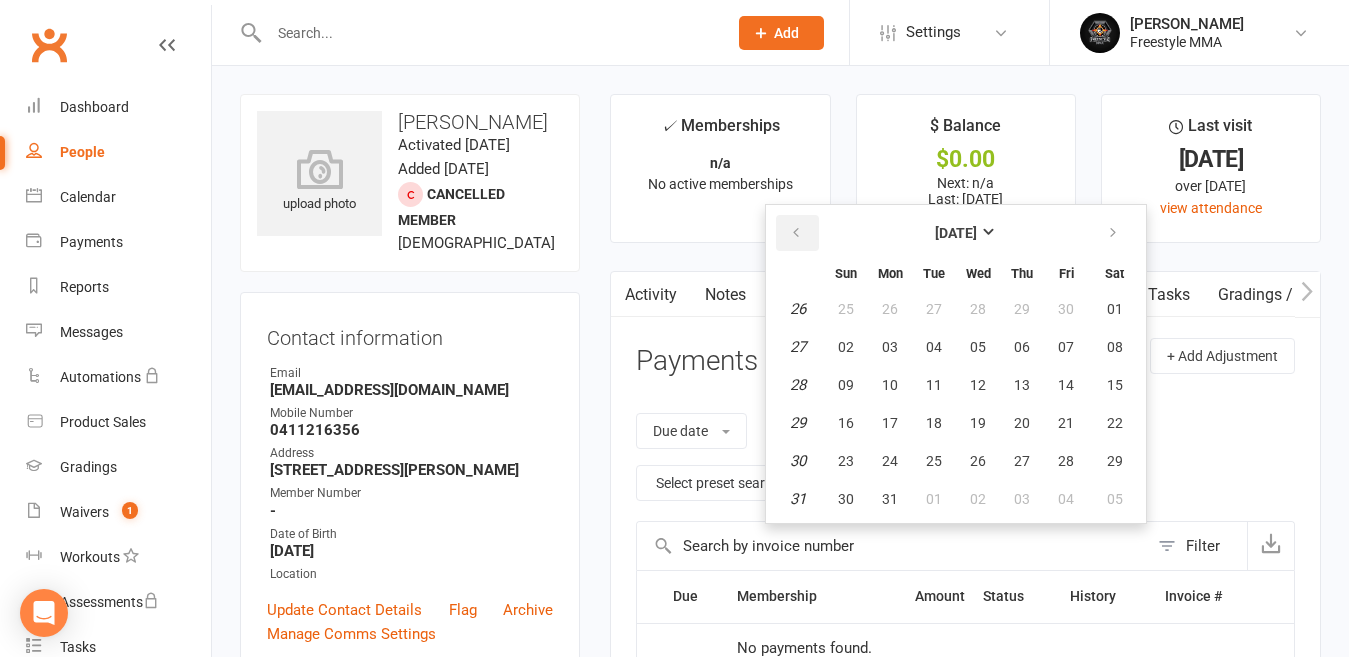 click at bounding box center [796, 233] 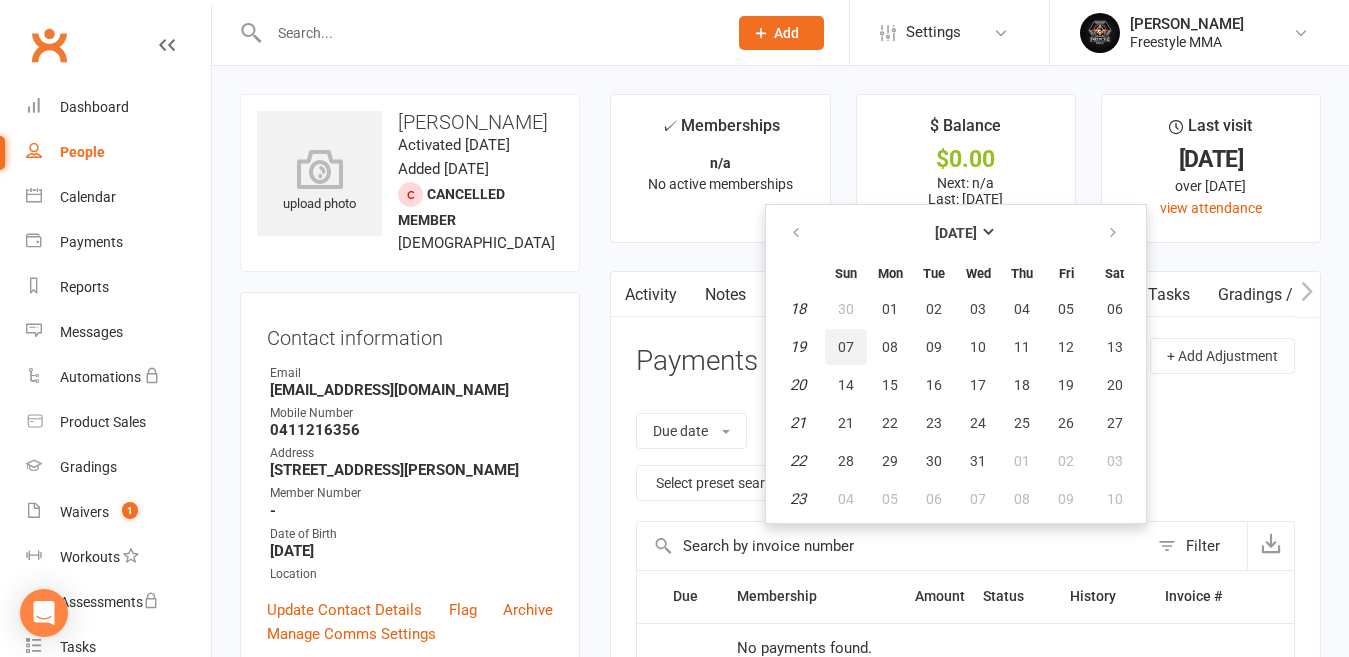 click on "07" at bounding box center [846, 347] 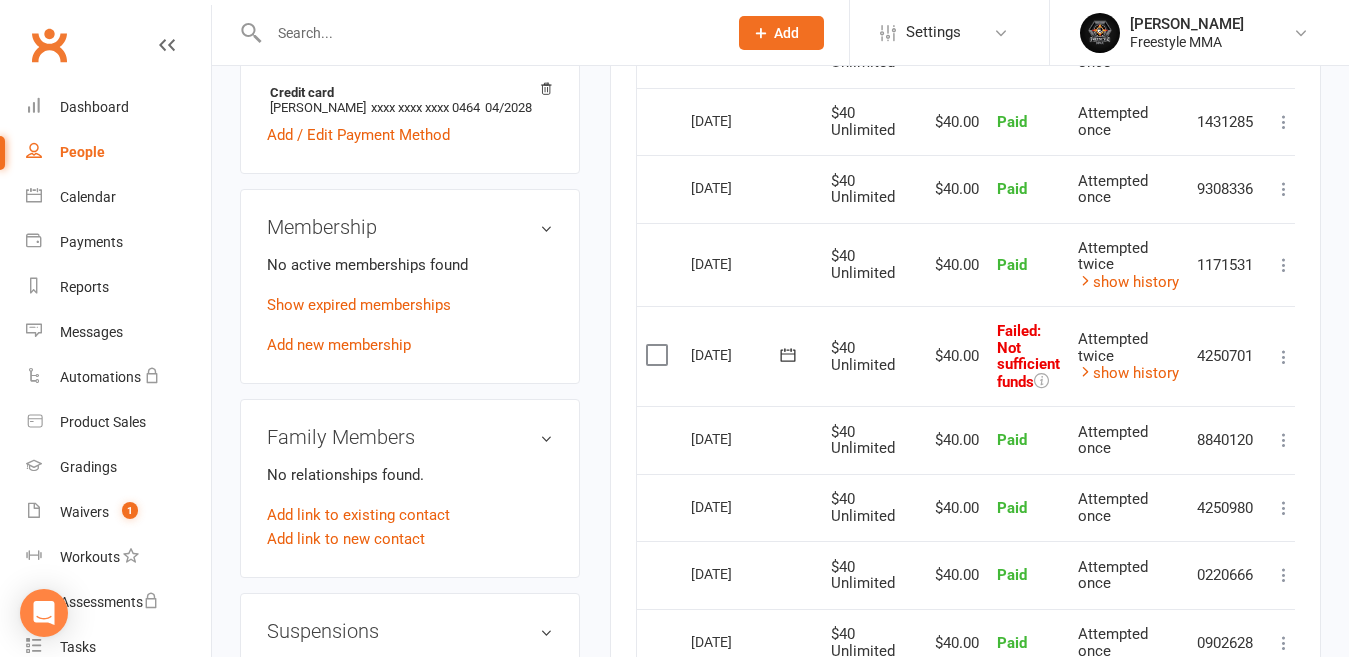 scroll, scrollTop: 700, scrollLeft: 0, axis: vertical 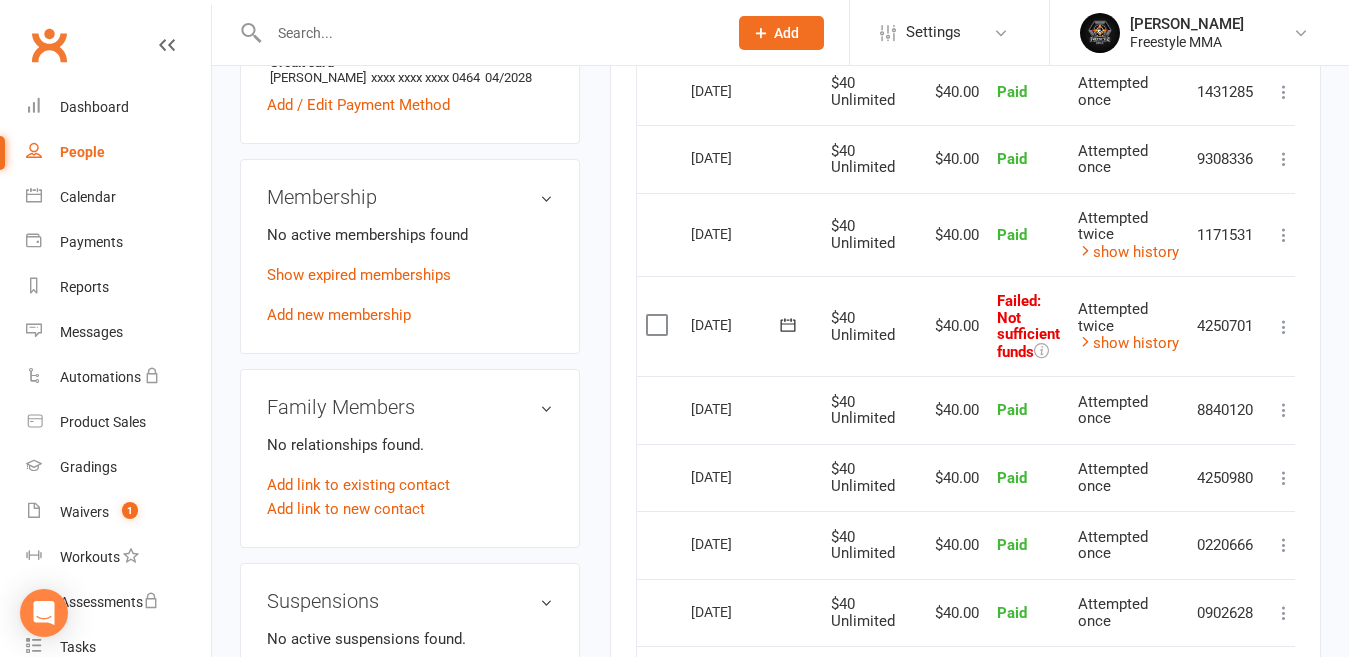 click at bounding box center (659, 325) 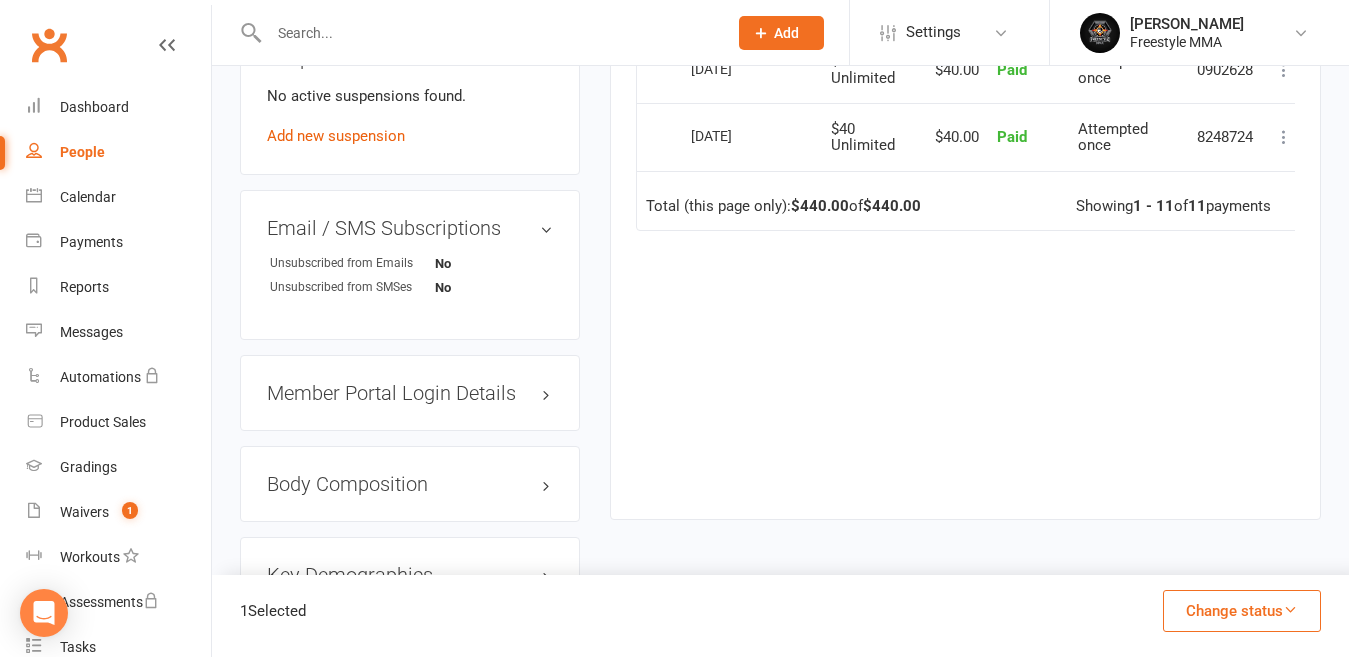 scroll, scrollTop: 1300, scrollLeft: 0, axis: vertical 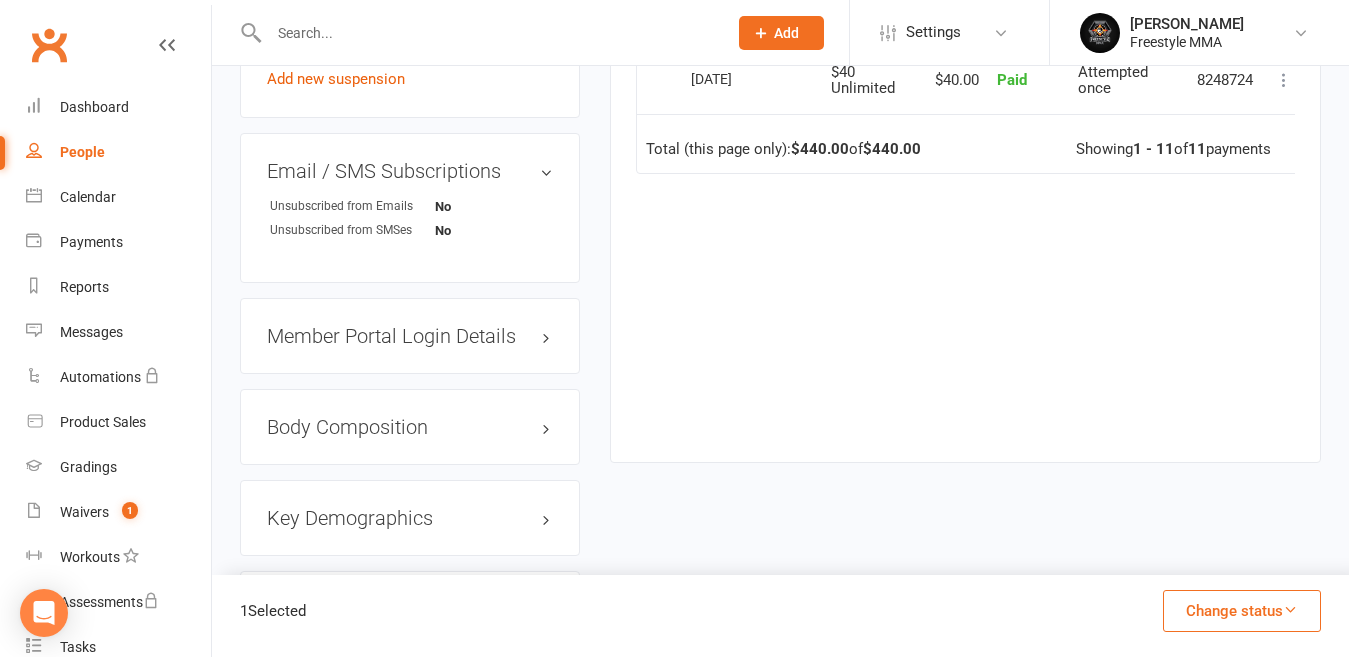 click on "Change status" at bounding box center (1242, 611) 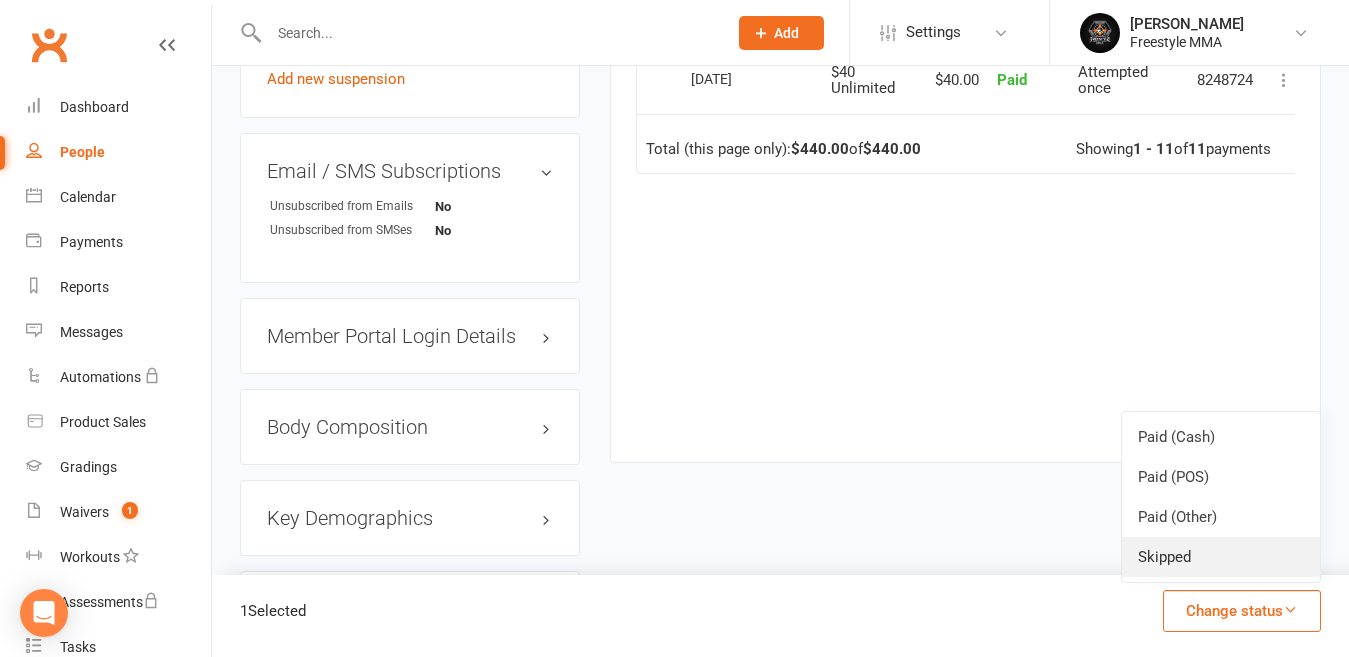 click on "Skipped" at bounding box center (1221, 557) 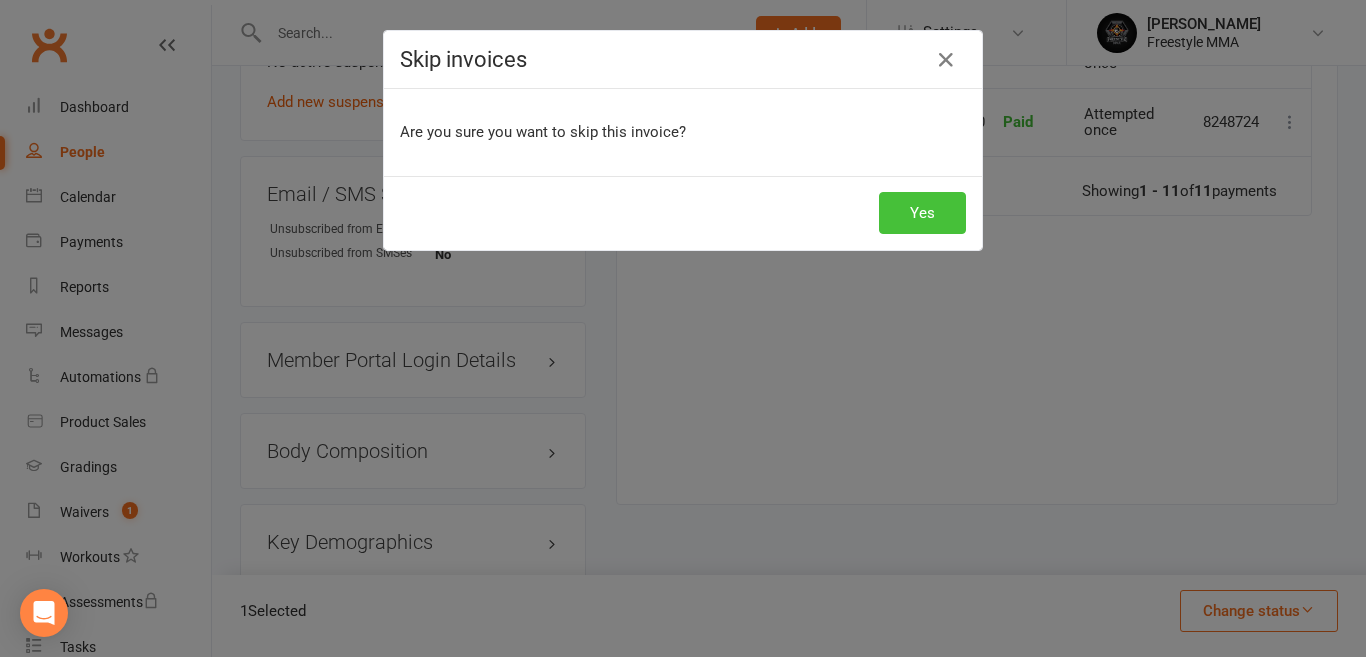 click on "Yes" at bounding box center [922, 213] 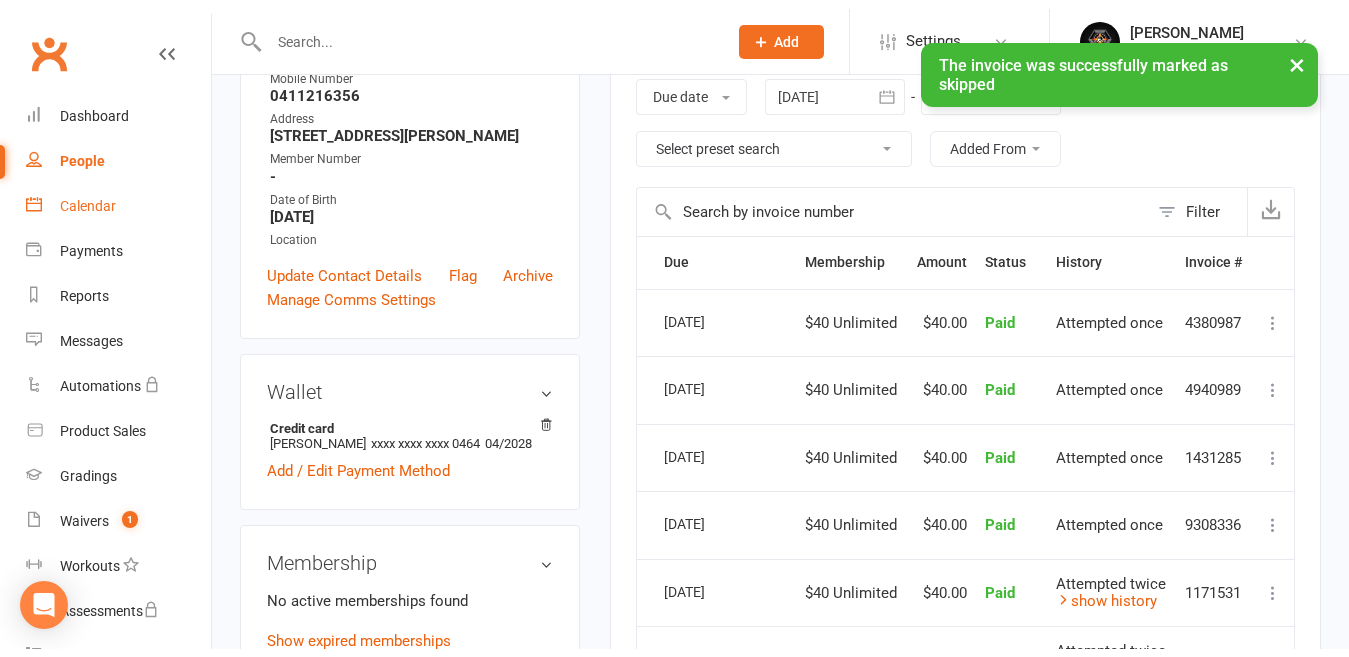 scroll, scrollTop: 0, scrollLeft: 0, axis: both 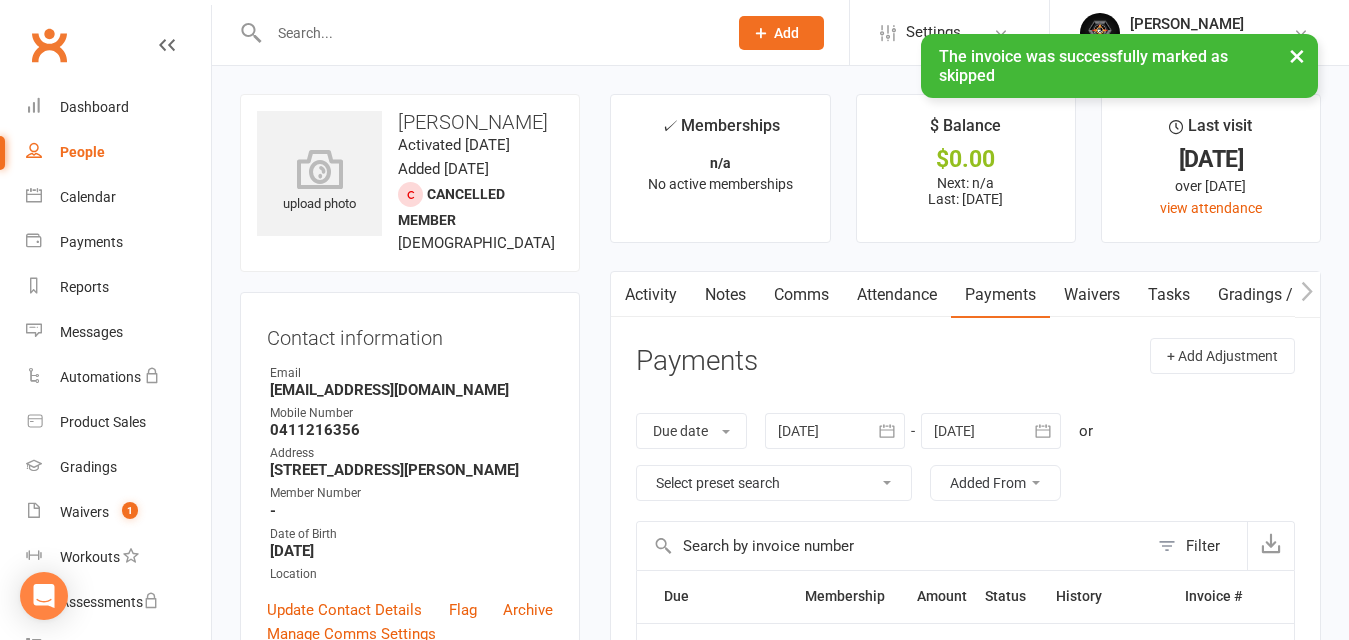 click on "× The invoice was successfully marked as skipped" at bounding box center (661, 34) 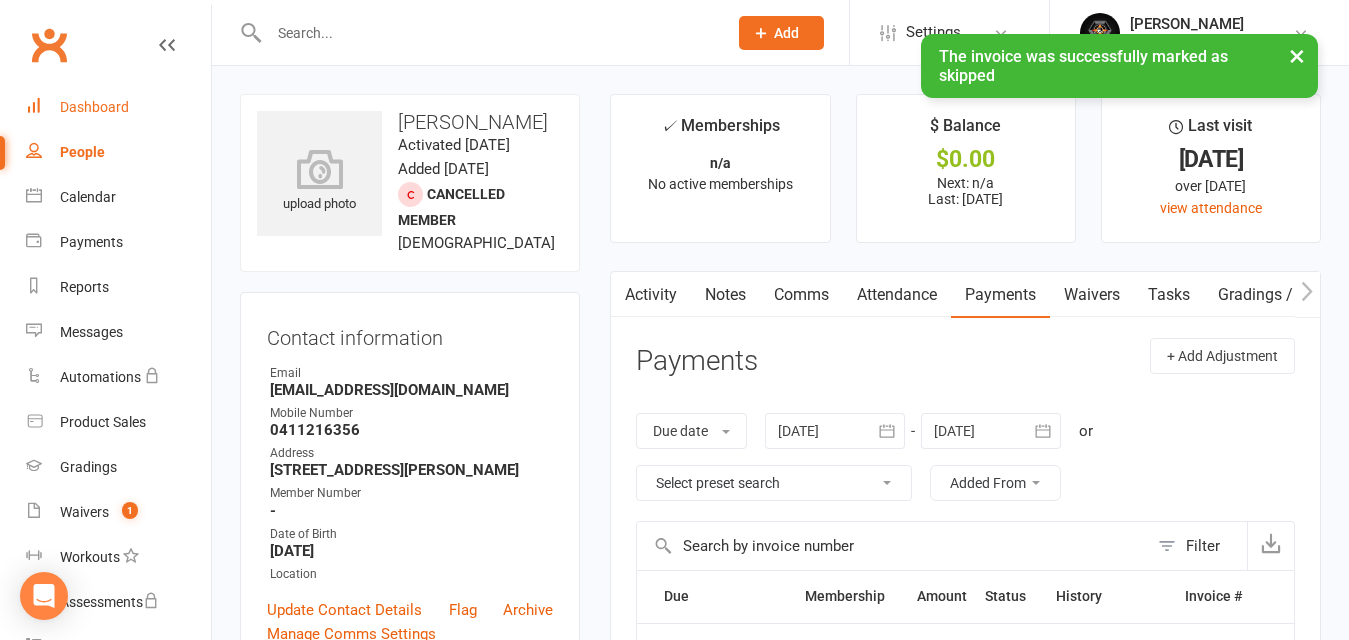 click on "Dashboard" at bounding box center (94, 107) 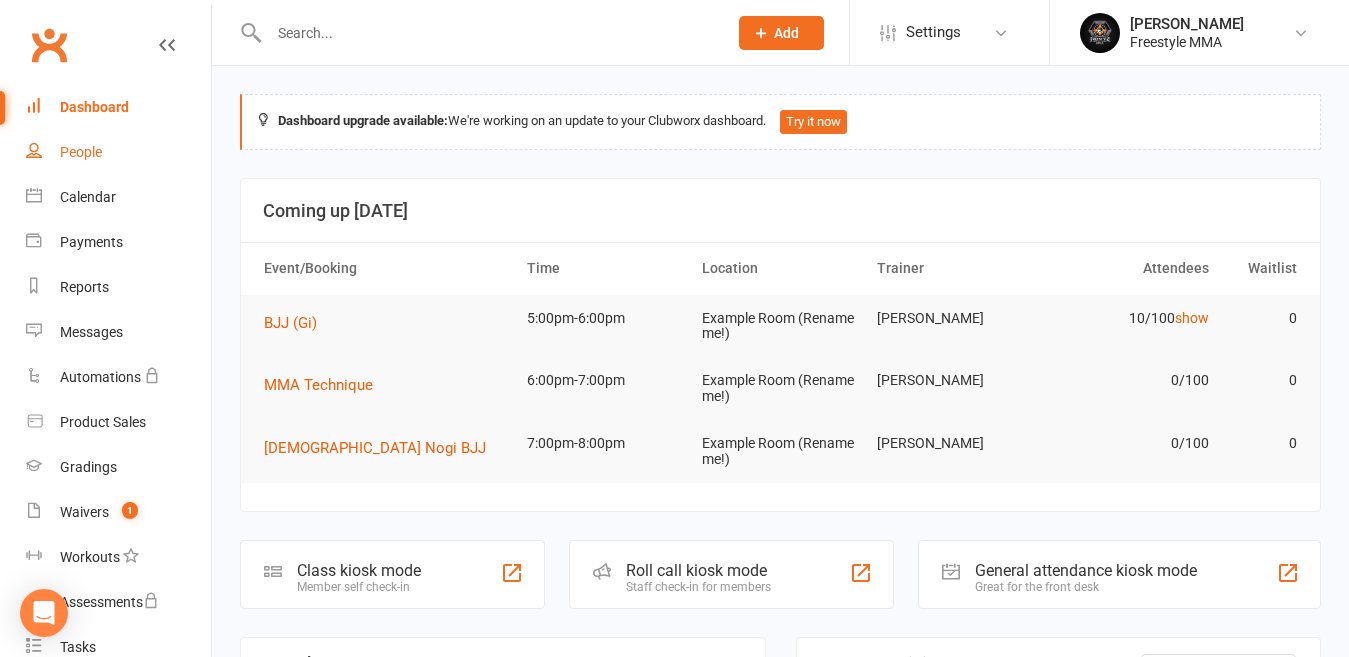 click on "People" at bounding box center (81, 152) 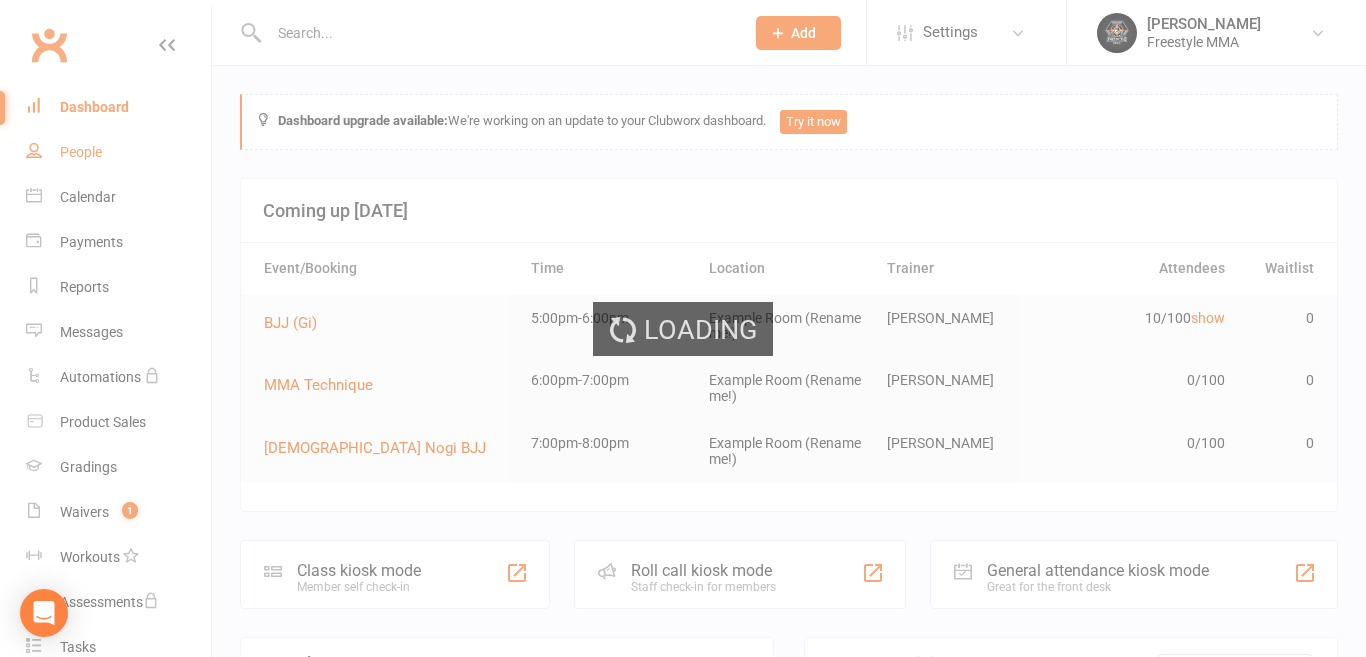 select on "50" 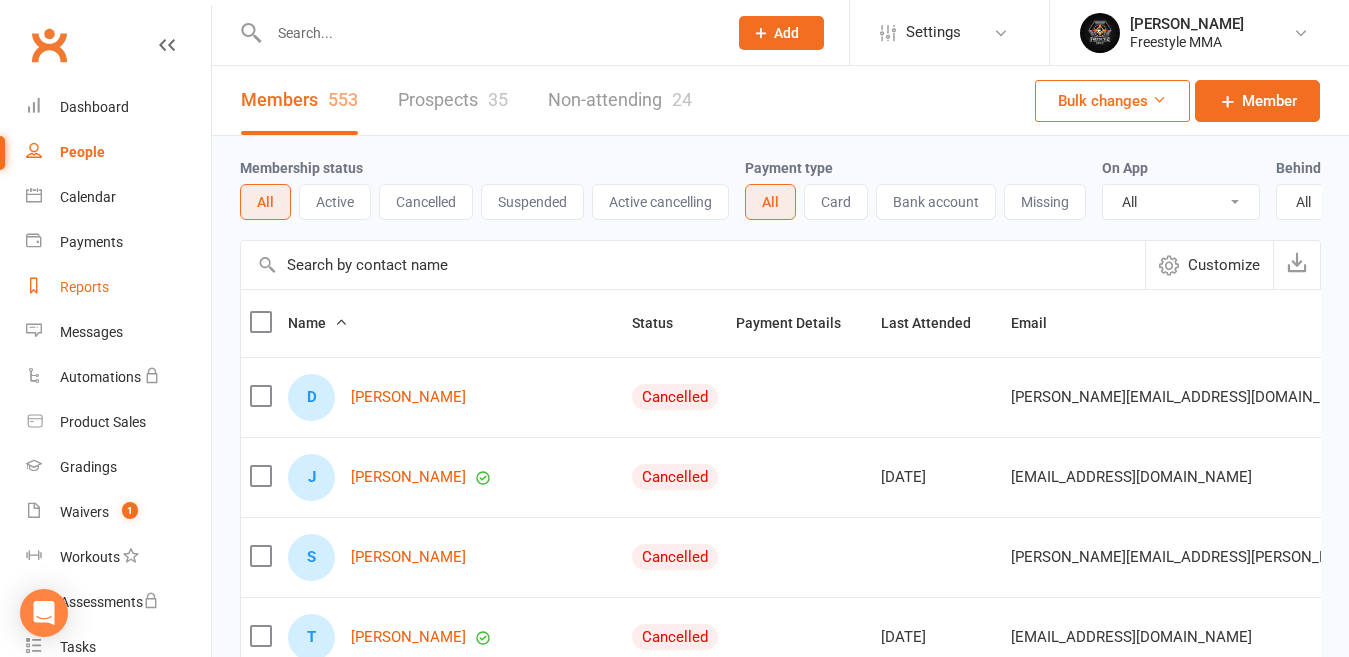 click on "Reports" at bounding box center (84, 287) 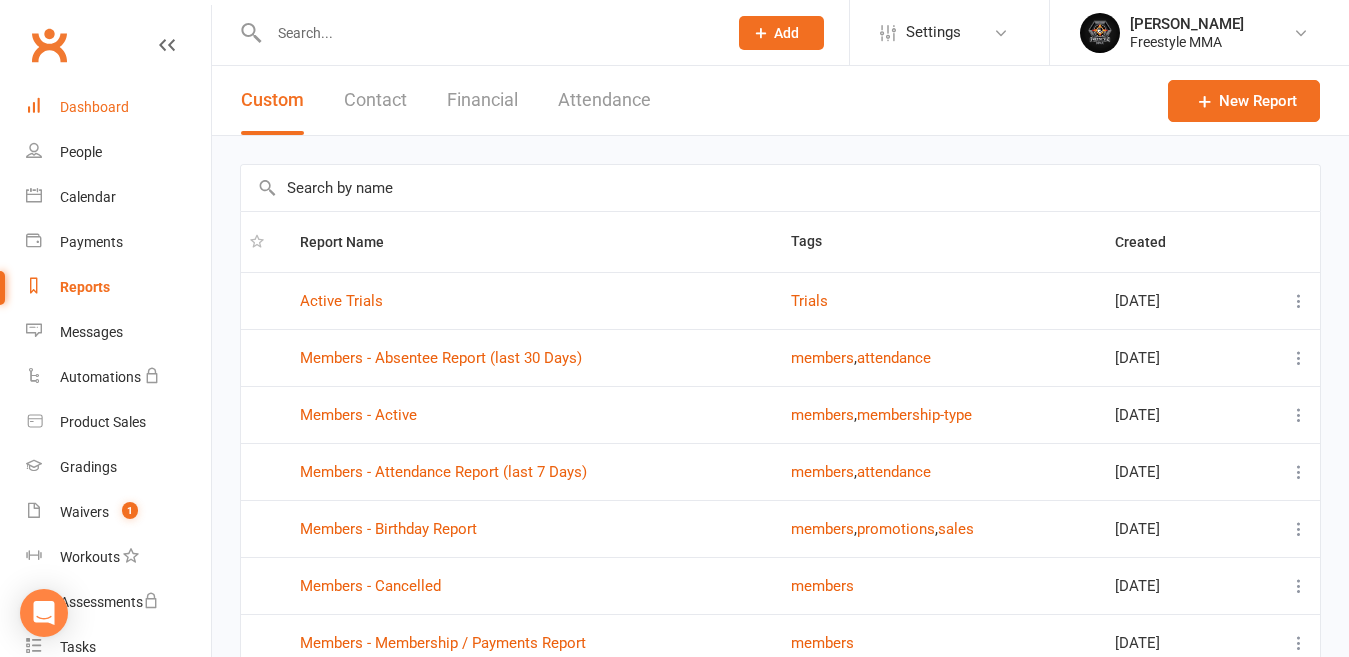 click on "Dashboard" at bounding box center (94, 107) 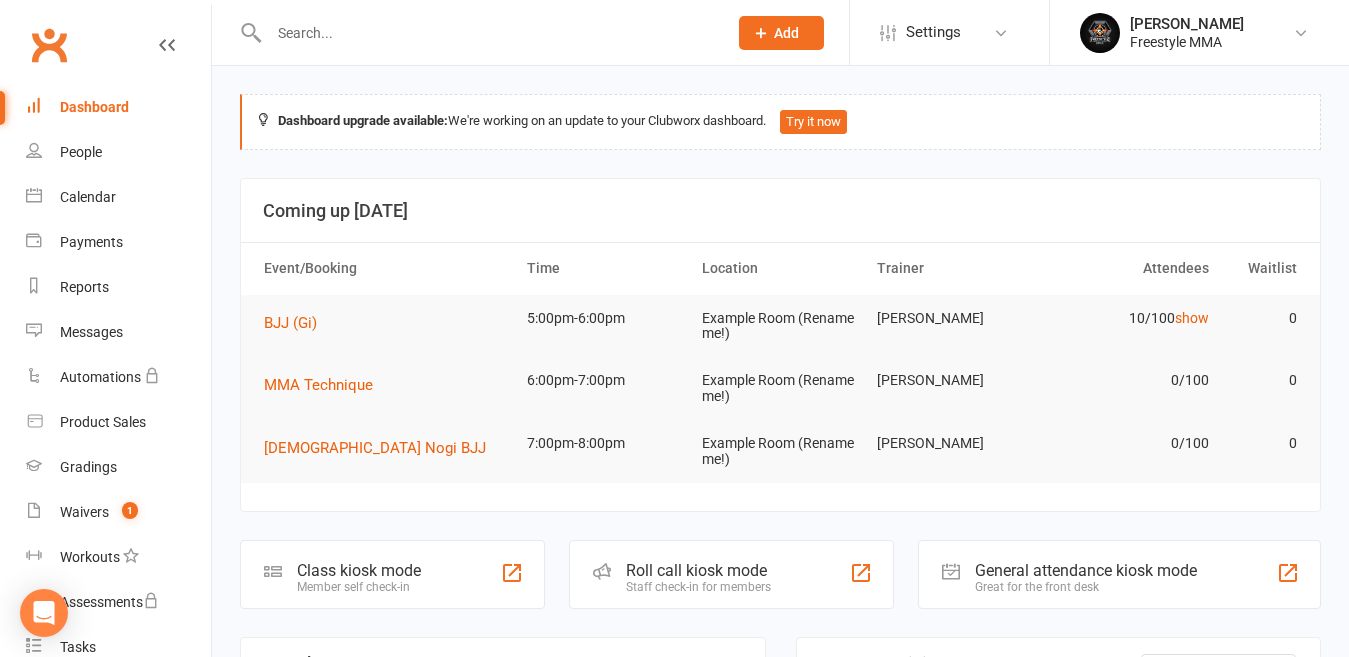 click at bounding box center [488, 33] 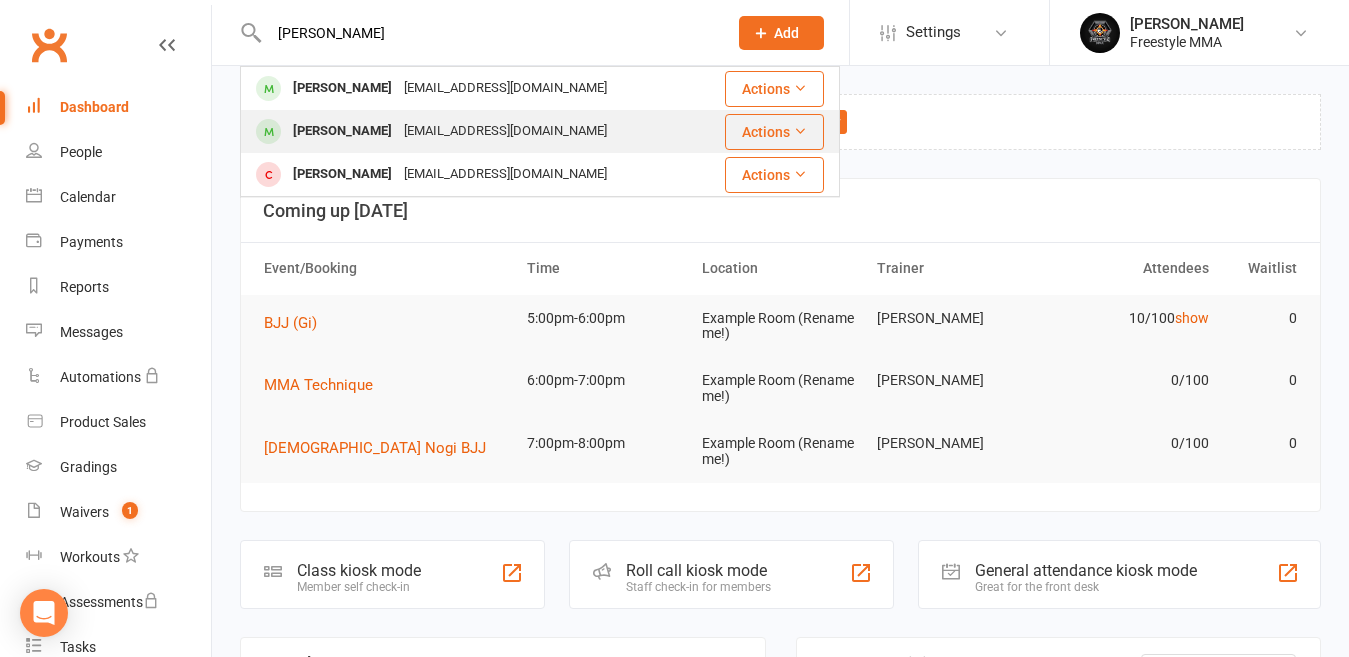 type on "[PERSON_NAME]" 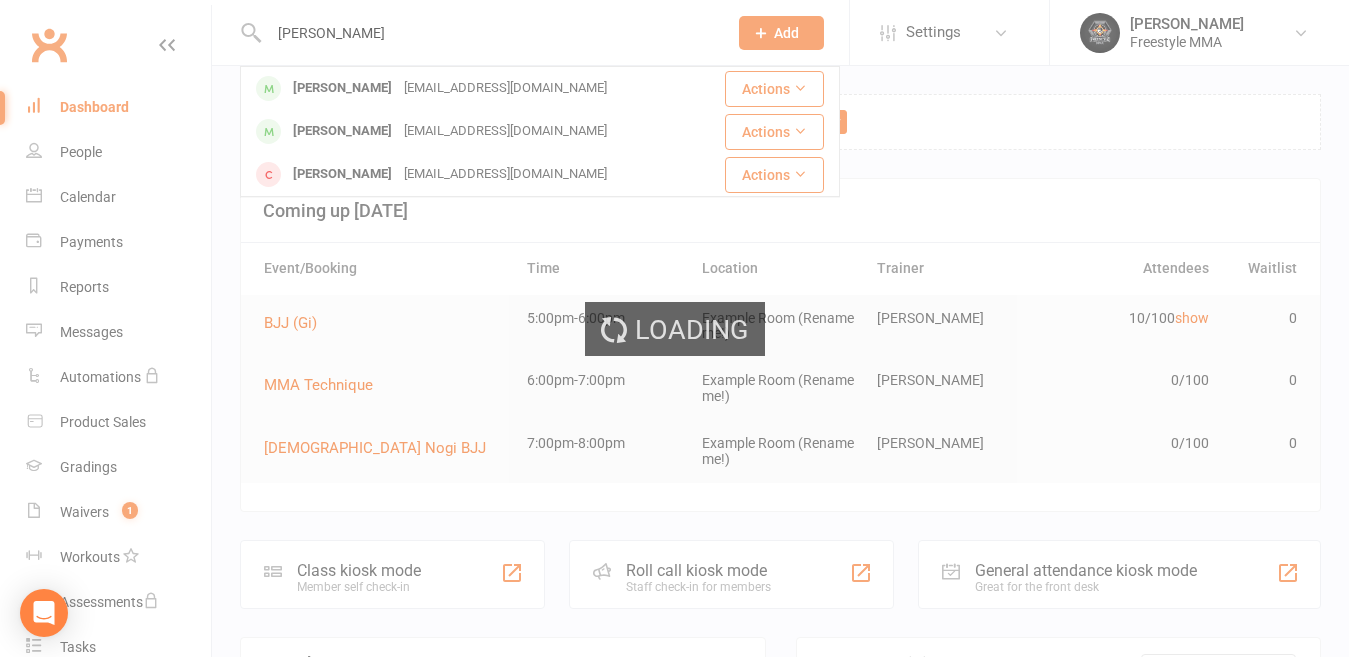 type 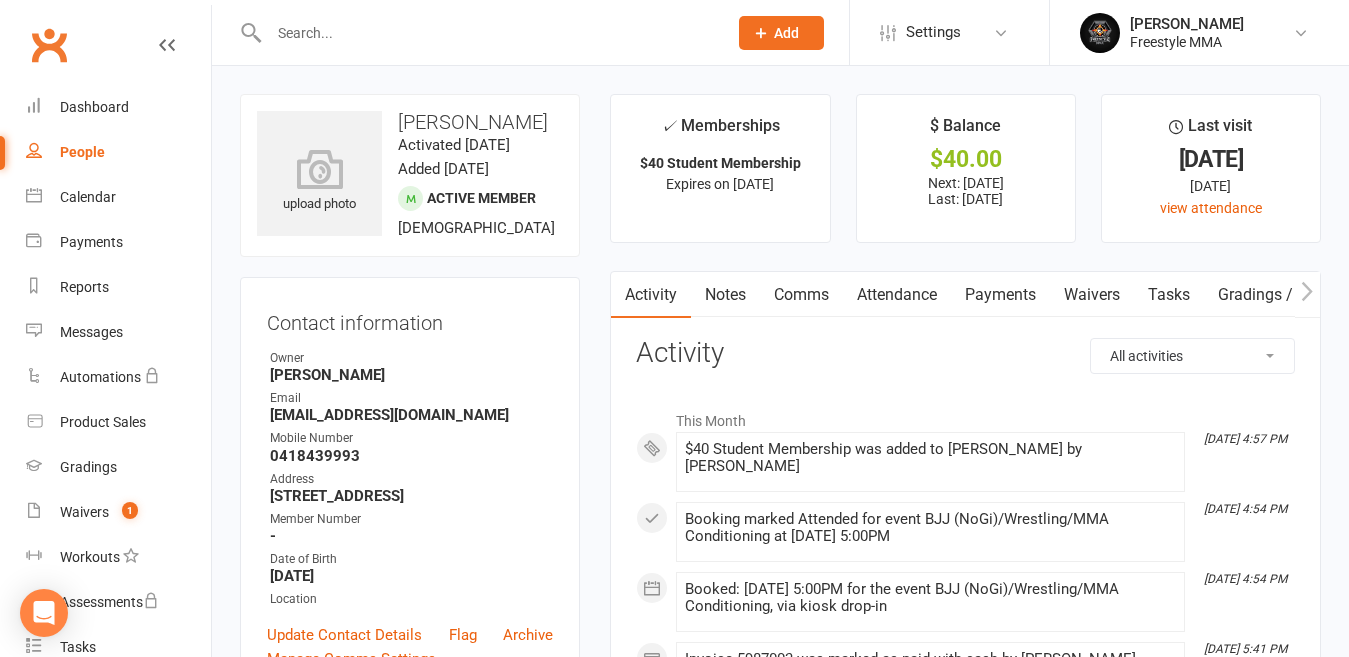 click on "Payments" at bounding box center [1000, 295] 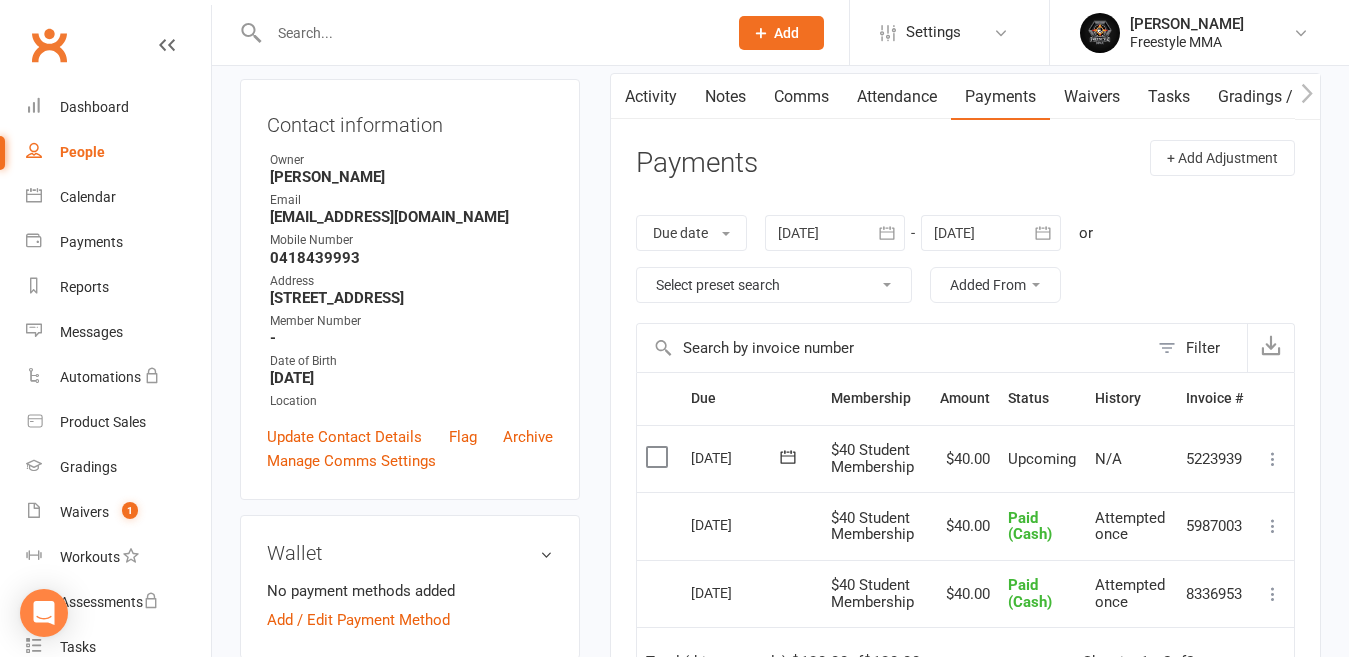 scroll, scrollTop: 200, scrollLeft: 0, axis: vertical 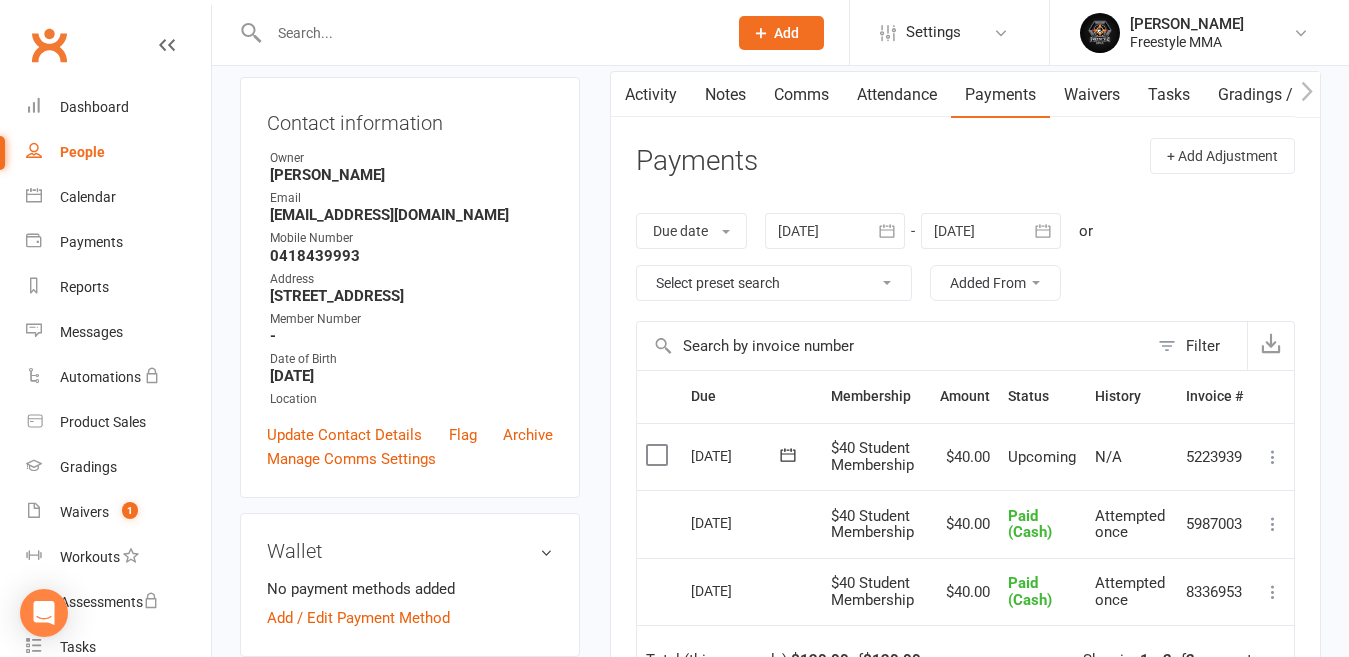drag, startPoint x: 663, startPoint y: 458, endPoint x: 674, endPoint y: 461, distance: 11.401754 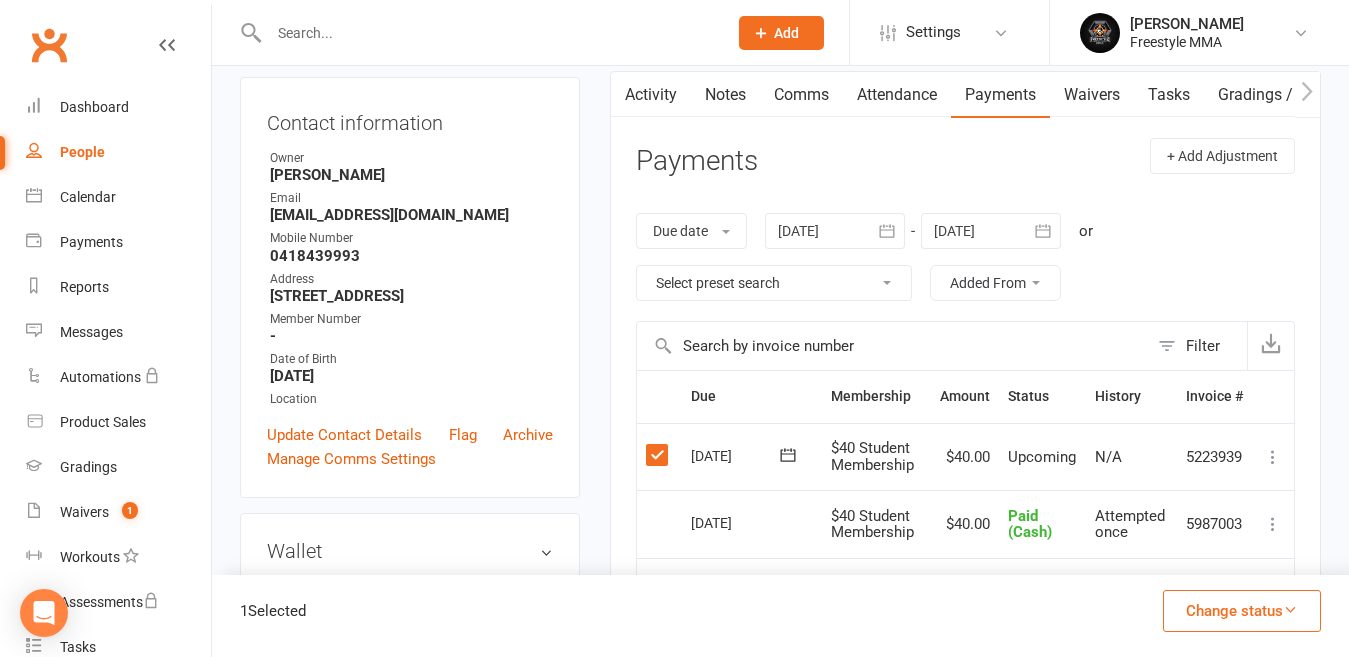 click on "Change status" at bounding box center [1242, 611] 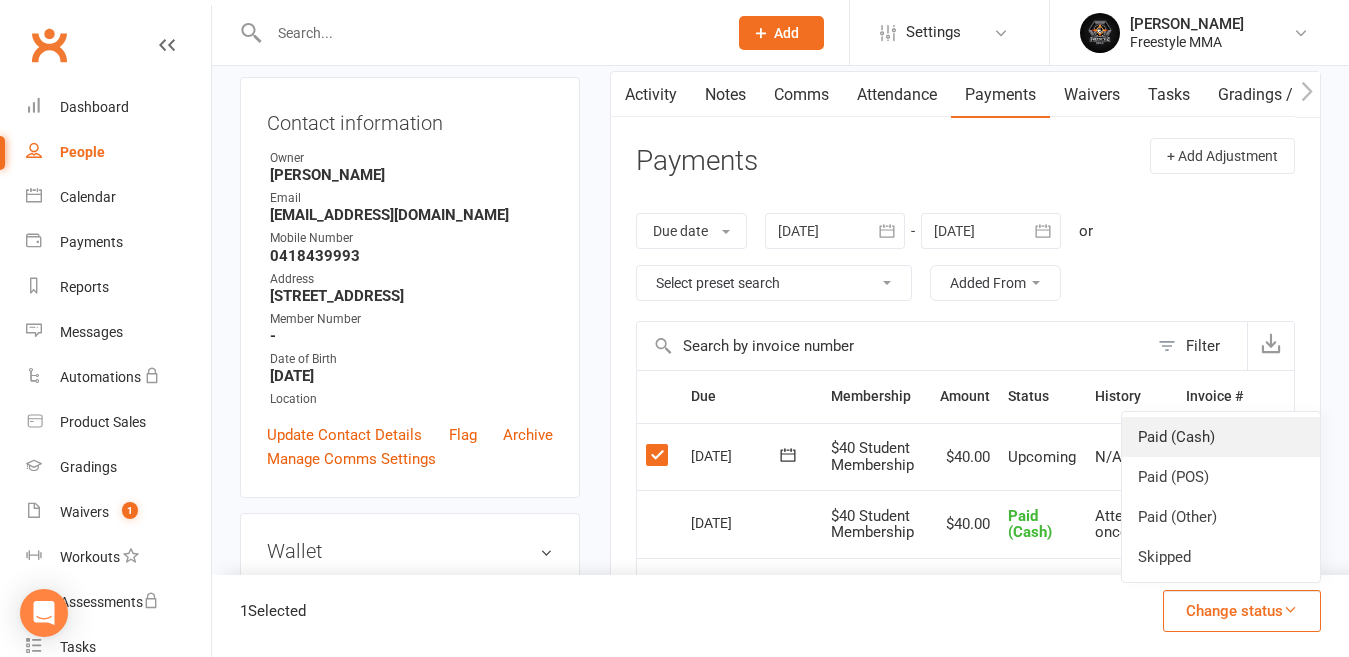 click on "Paid (Cash)" at bounding box center [1221, 437] 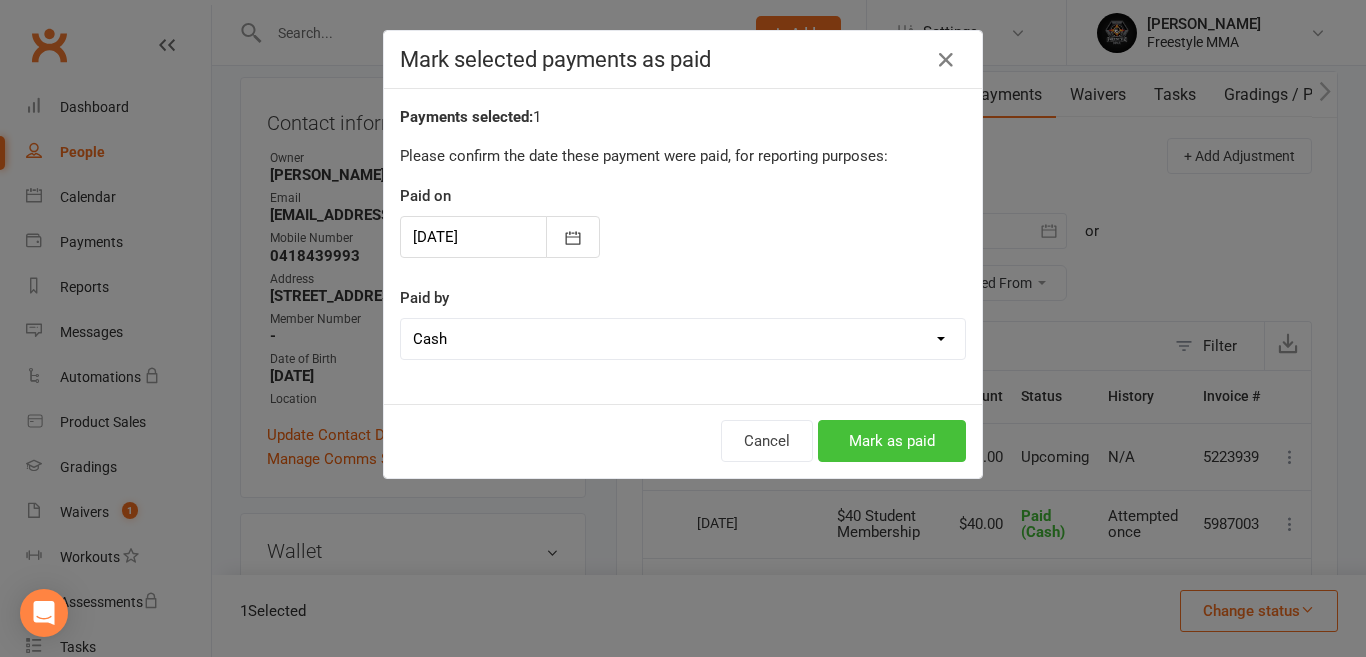 click on "Mark as paid" at bounding box center [892, 441] 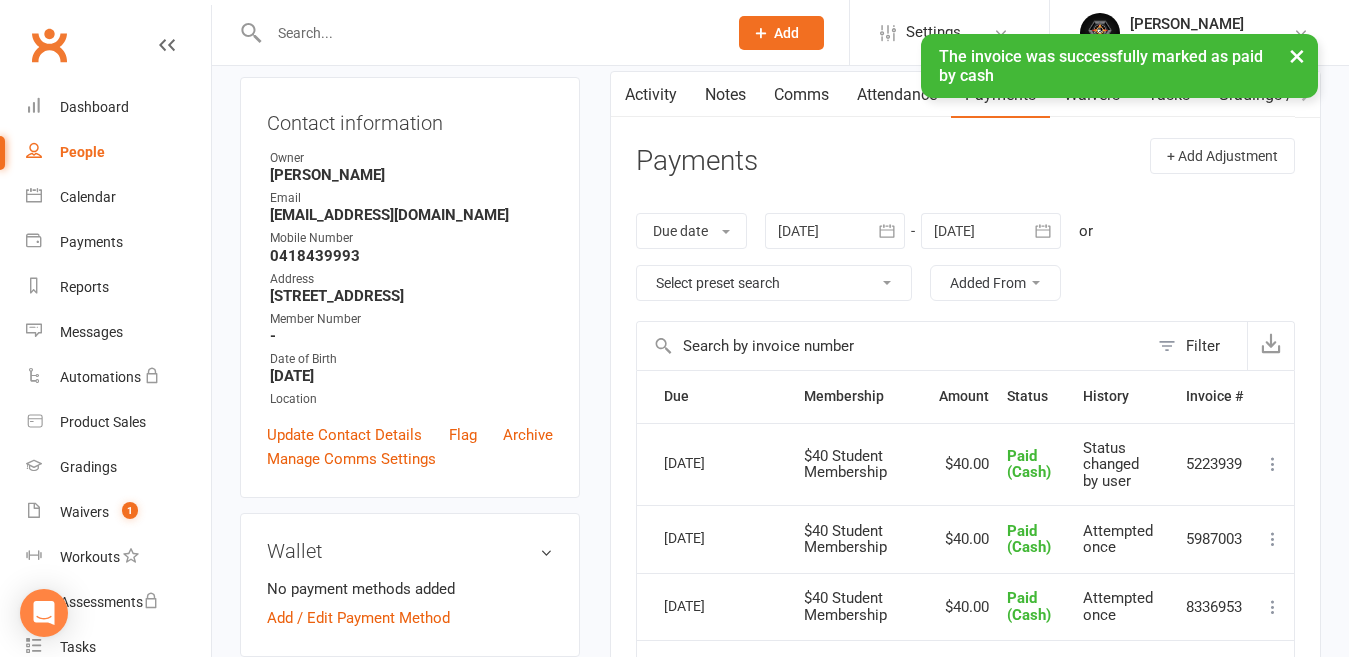 click on "× The invoice was successfully marked as paid by cash" at bounding box center (661, 34) 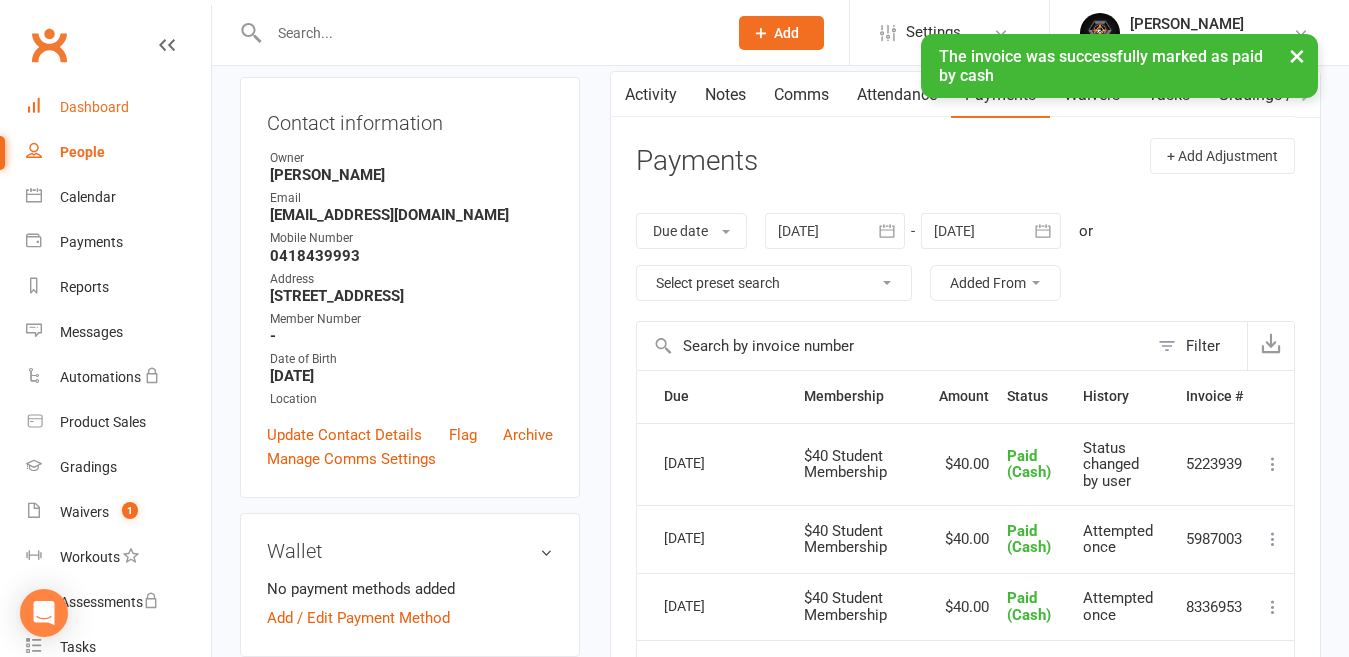 click on "Dashboard" at bounding box center (94, 107) 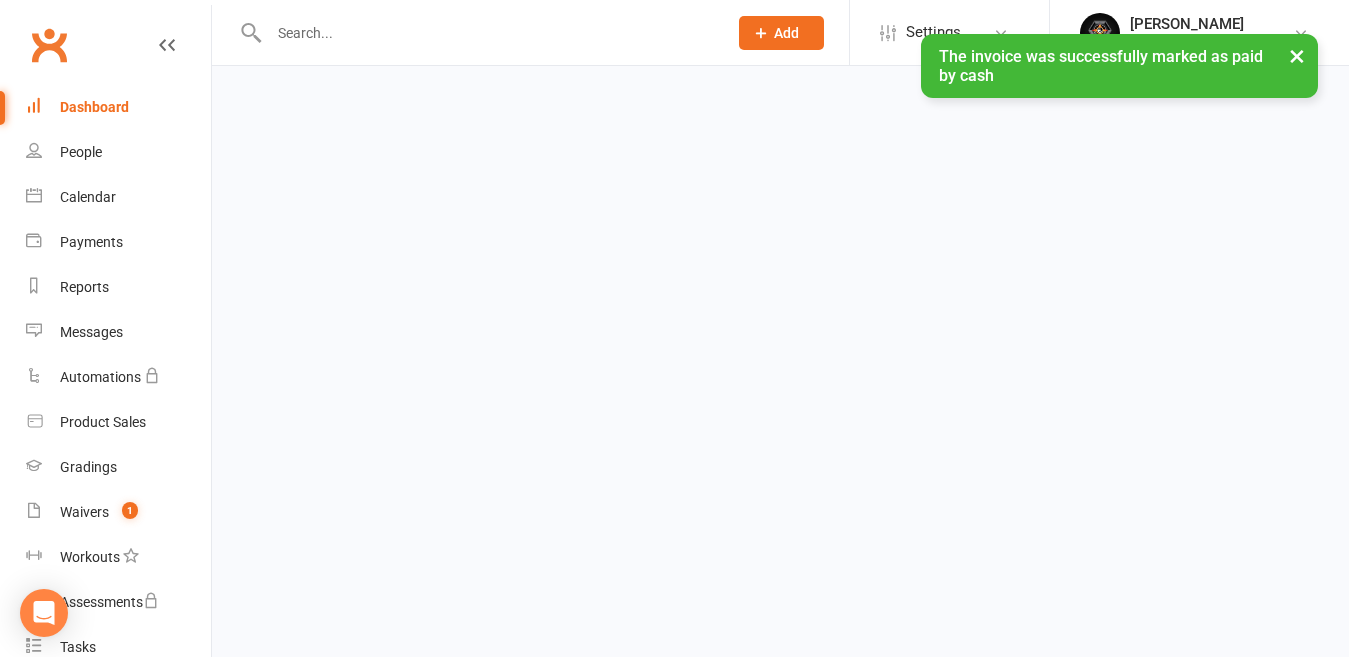 scroll, scrollTop: 0, scrollLeft: 0, axis: both 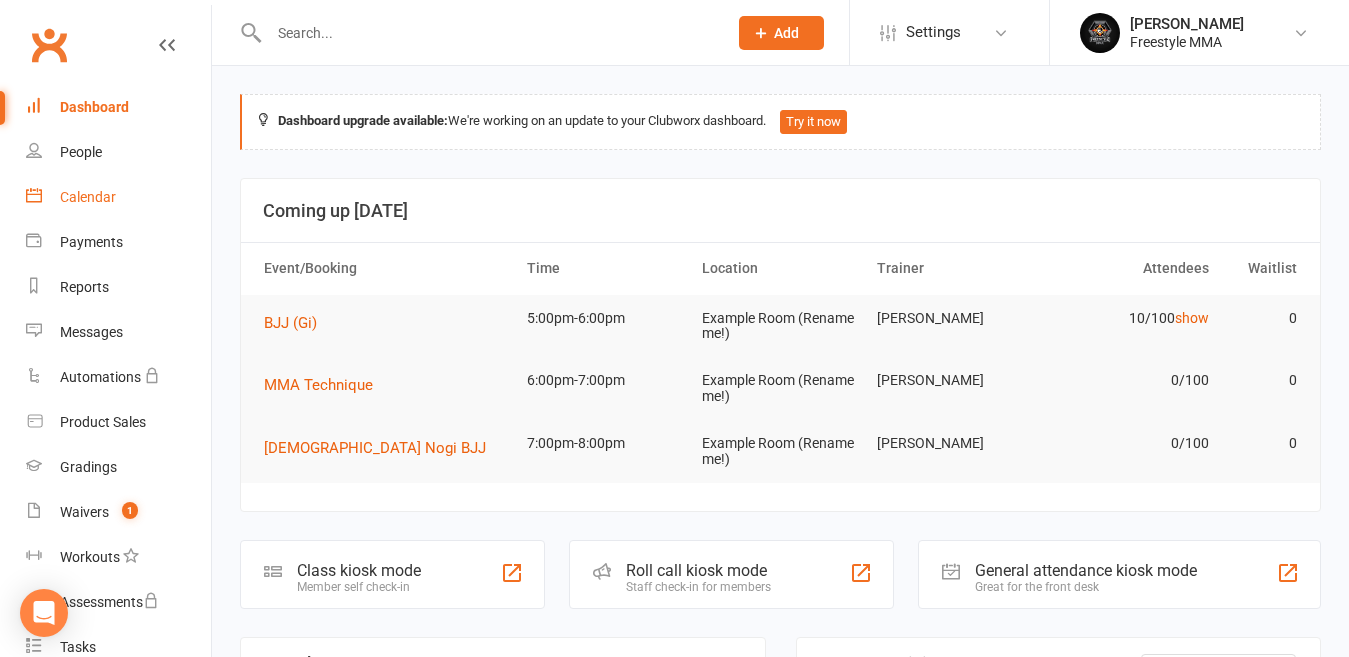 click on "Calendar" at bounding box center [118, 197] 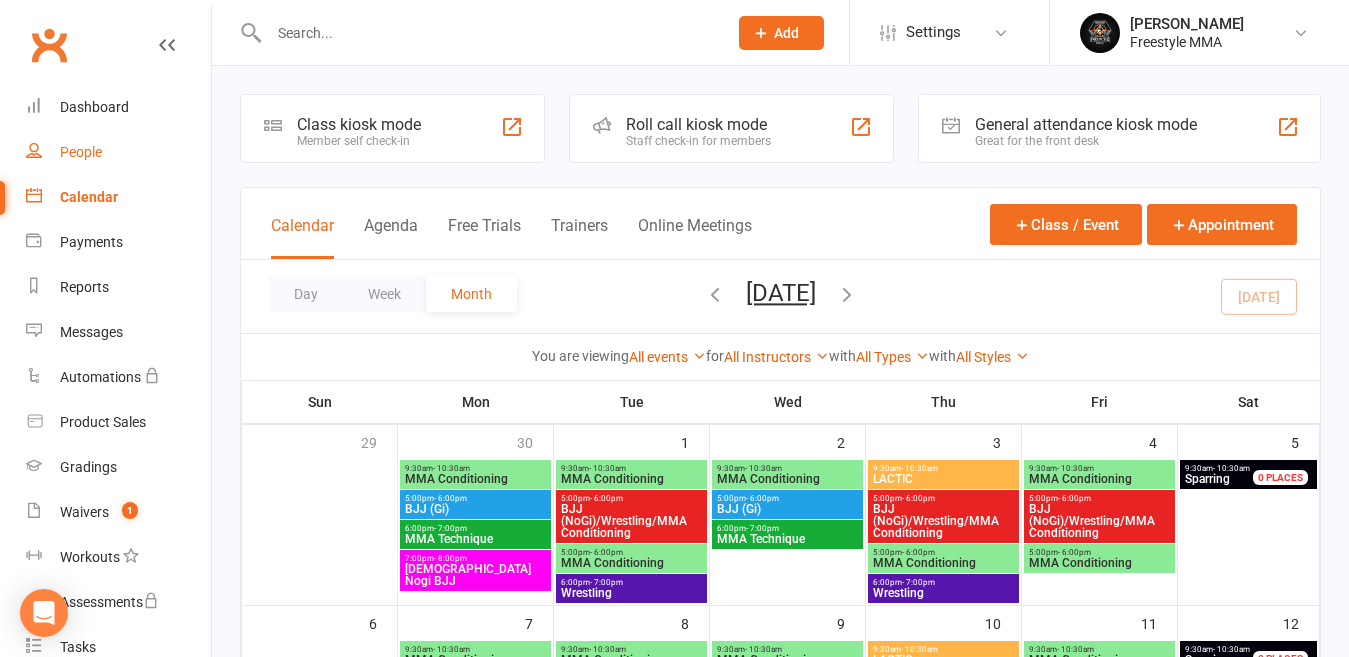 click on "People" at bounding box center [81, 152] 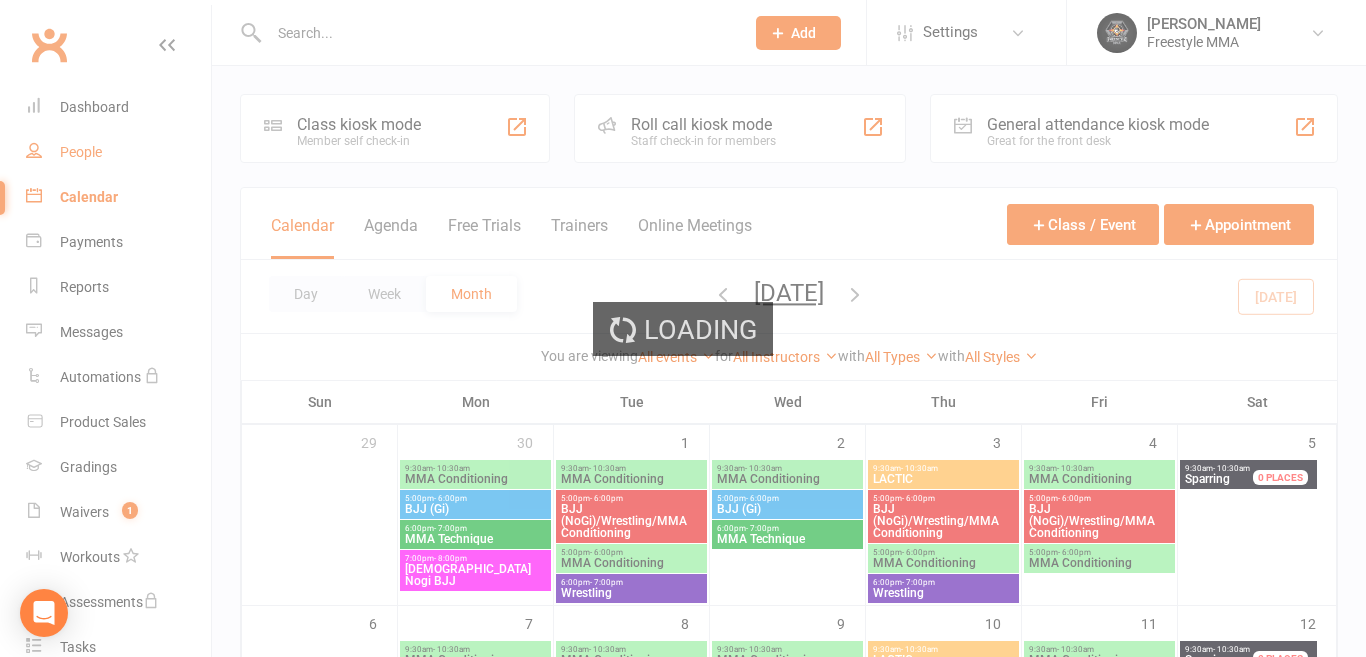 select on "50" 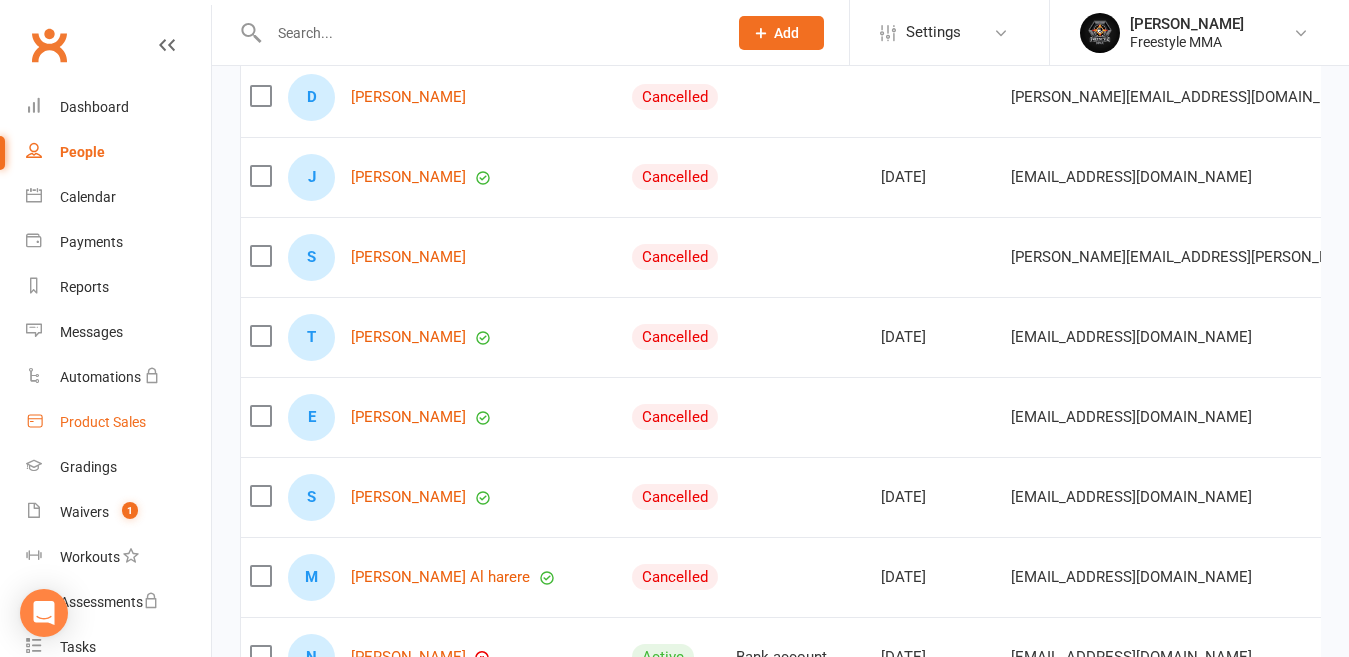 scroll, scrollTop: 0, scrollLeft: 0, axis: both 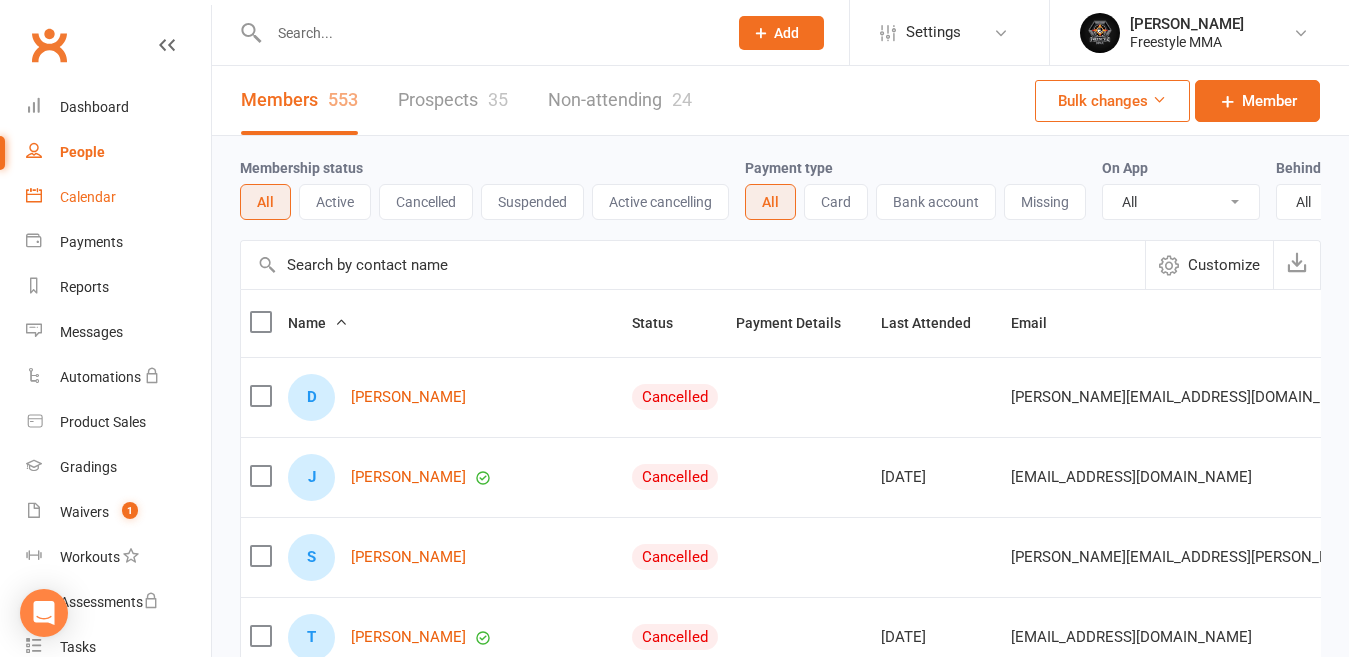 click on "Calendar" at bounding box center (118, 197) 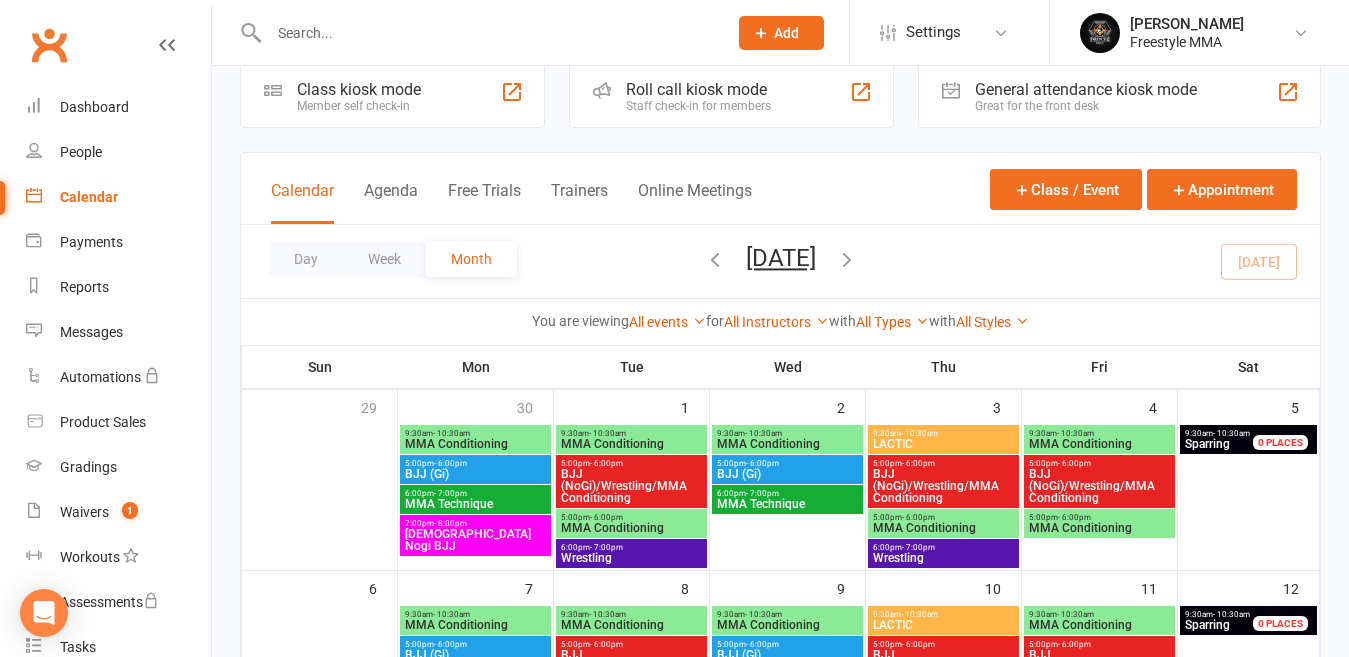 scroll, scrollTop: 0, scrollLeft: 0, axis: both 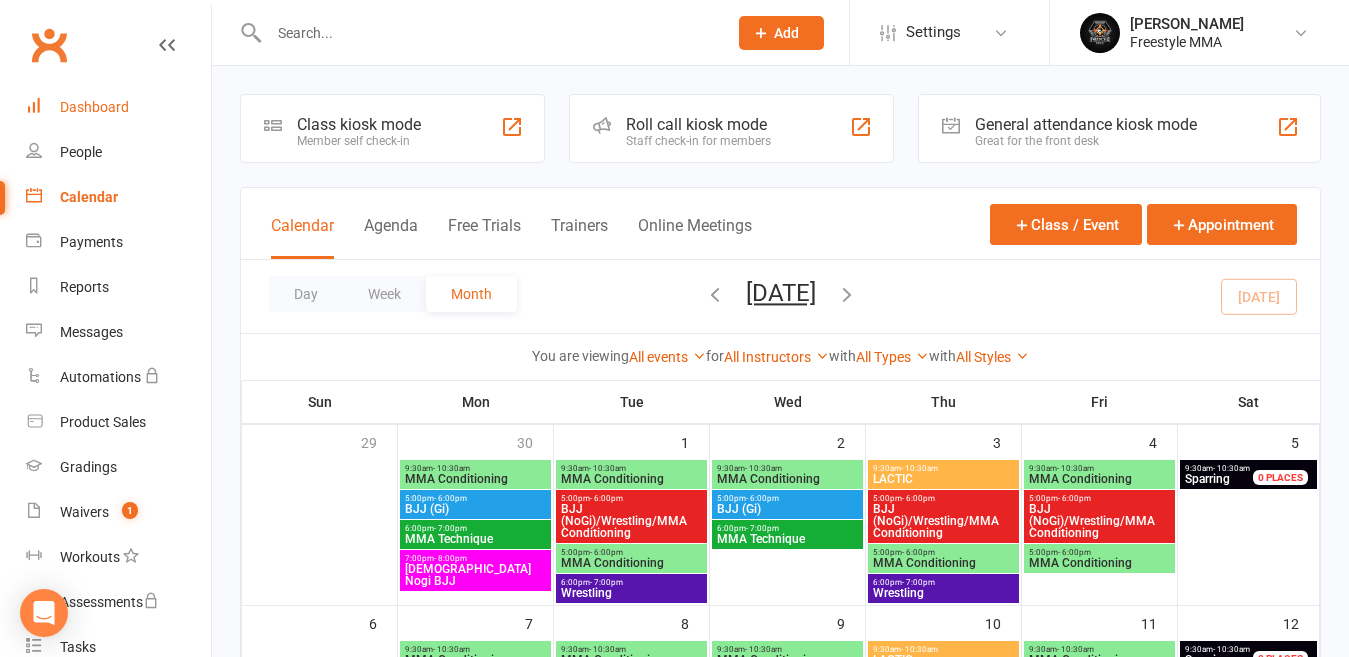 click on "Dashboard" at bounding box center [94, 107] 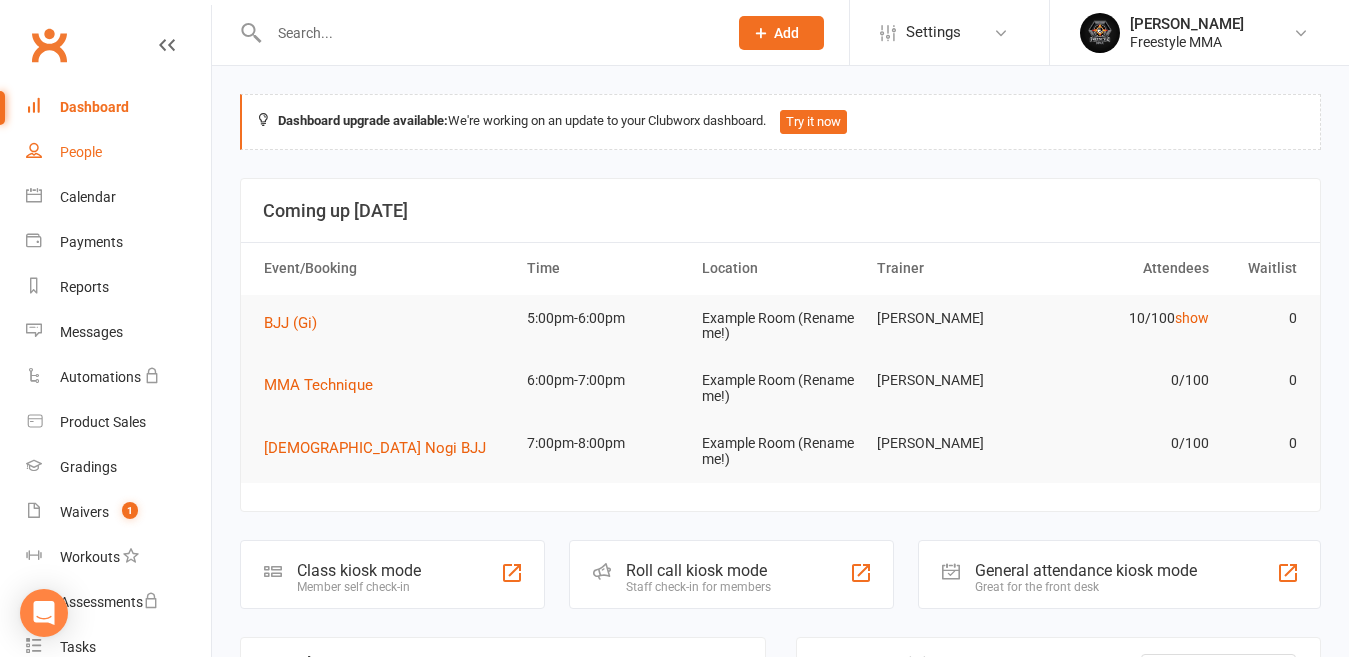 click on "People" at bounding box center [118, 152] 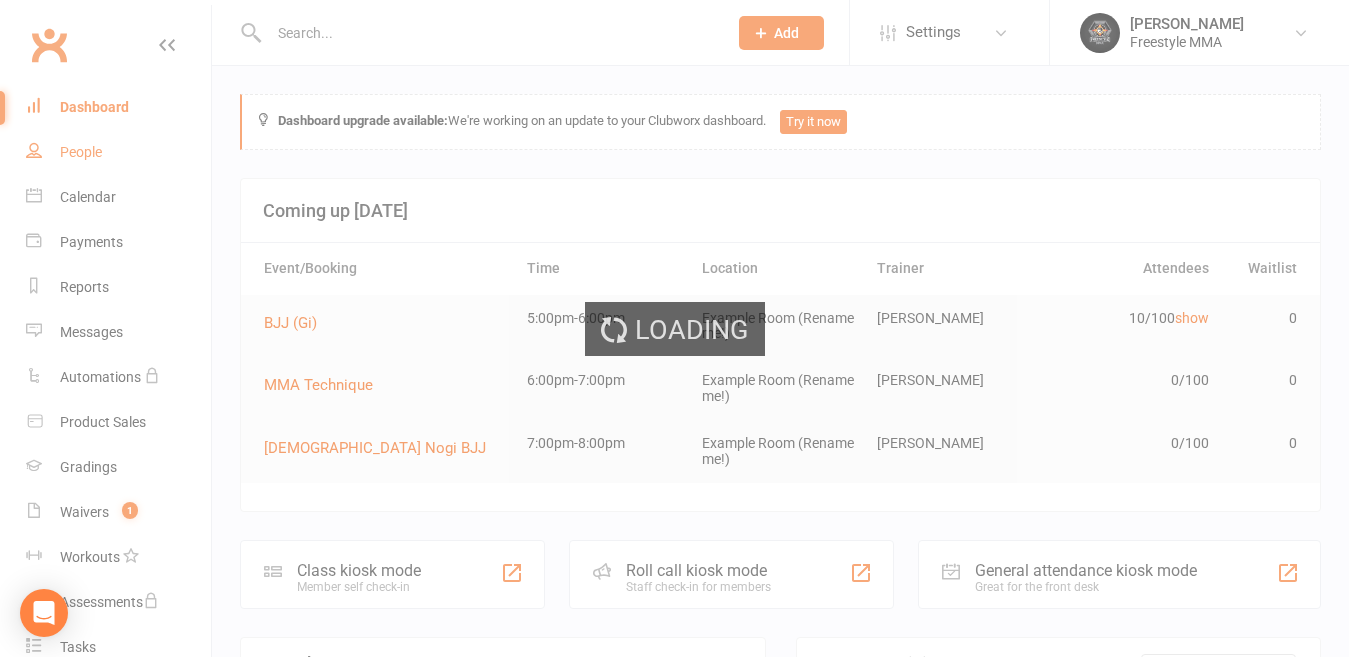 select on "50" 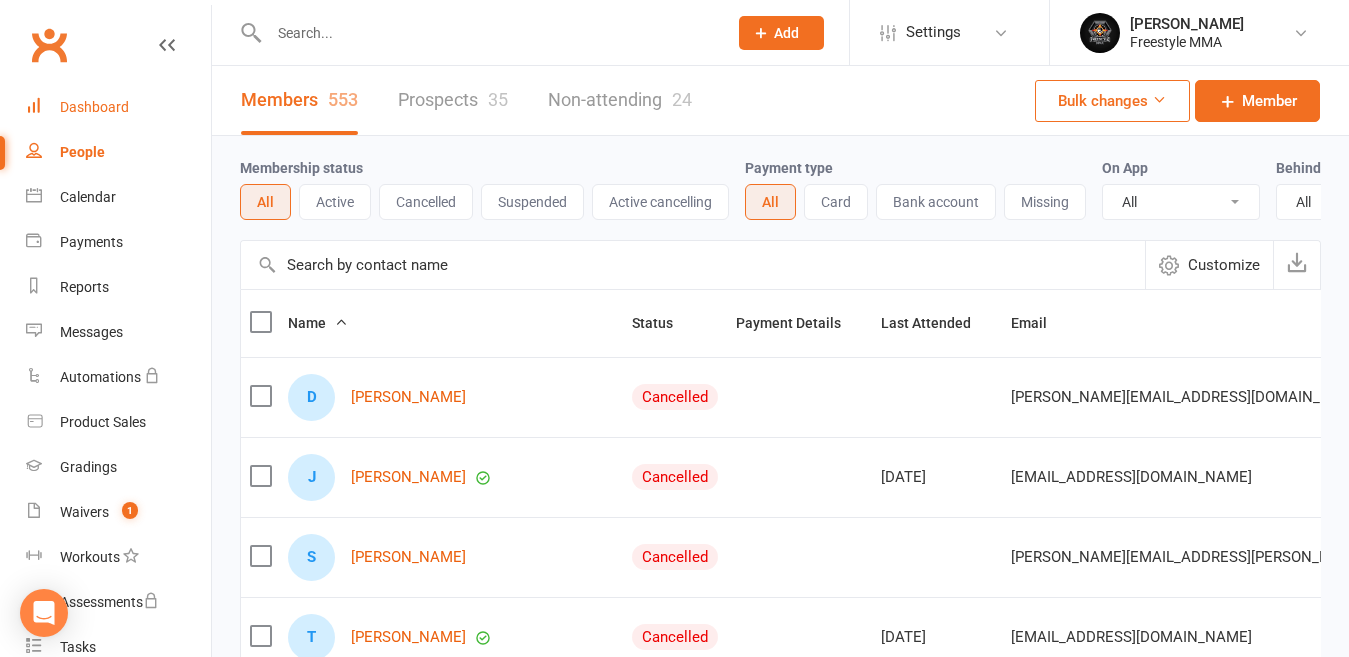 click on "Dashboard" at bounding box center (94, 107) 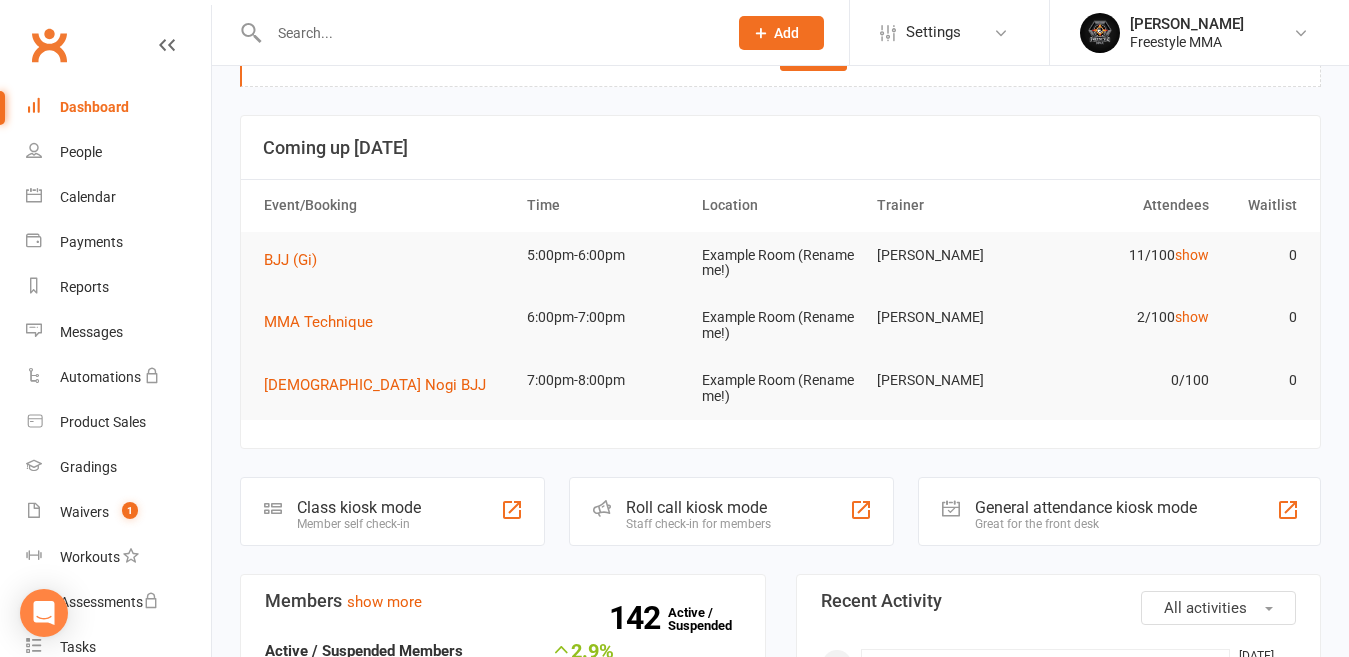 scroll, scrollTop: 100, scrollLeft: 0, axis: vertical 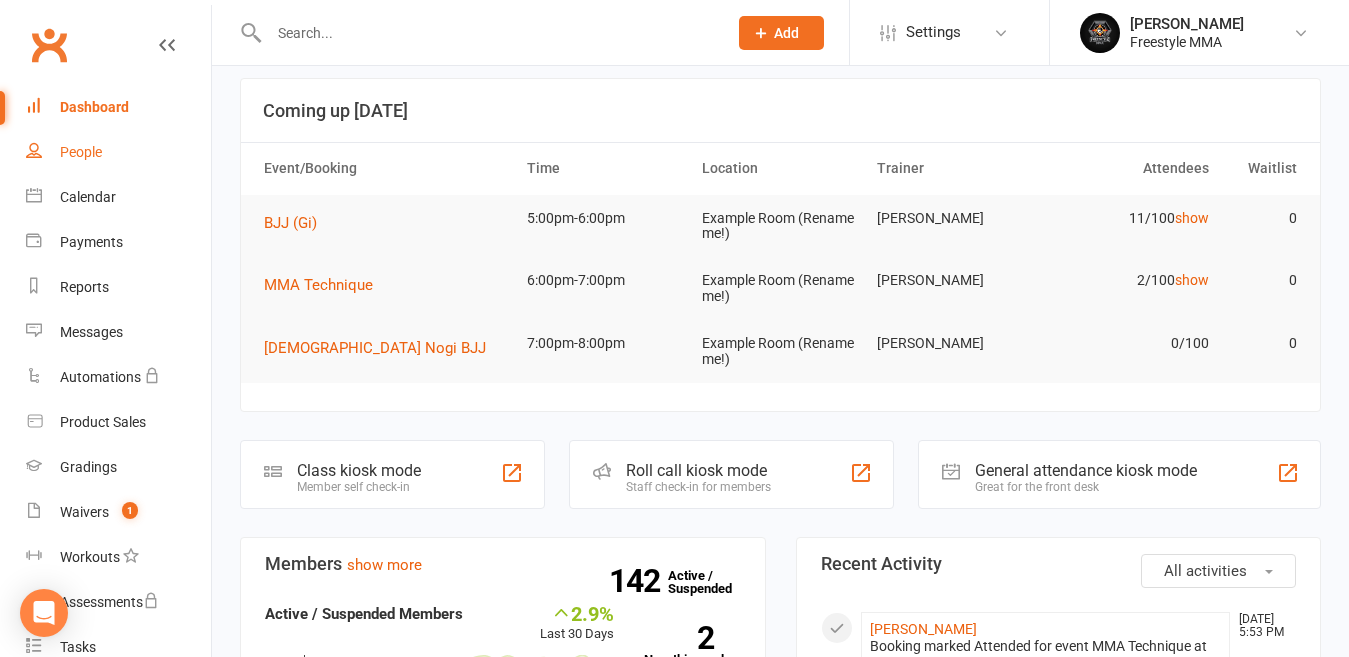 click on "People" at bounding box center [81, 152] 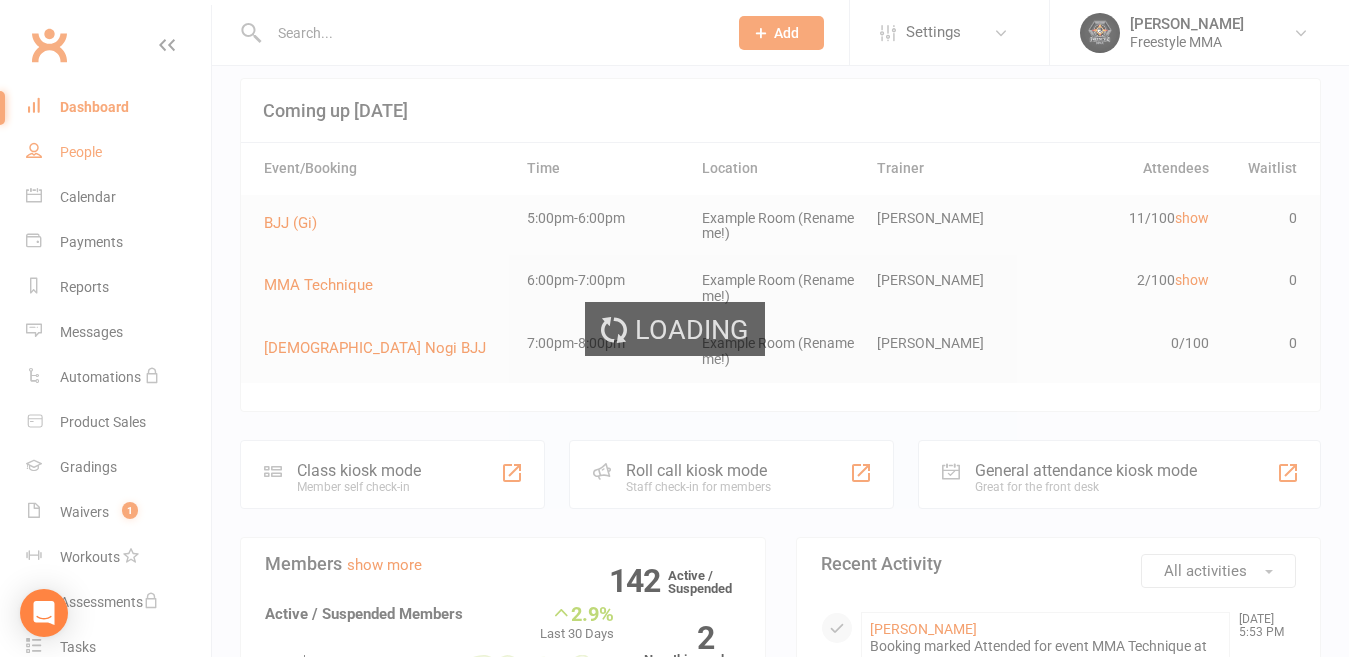 select on "50" 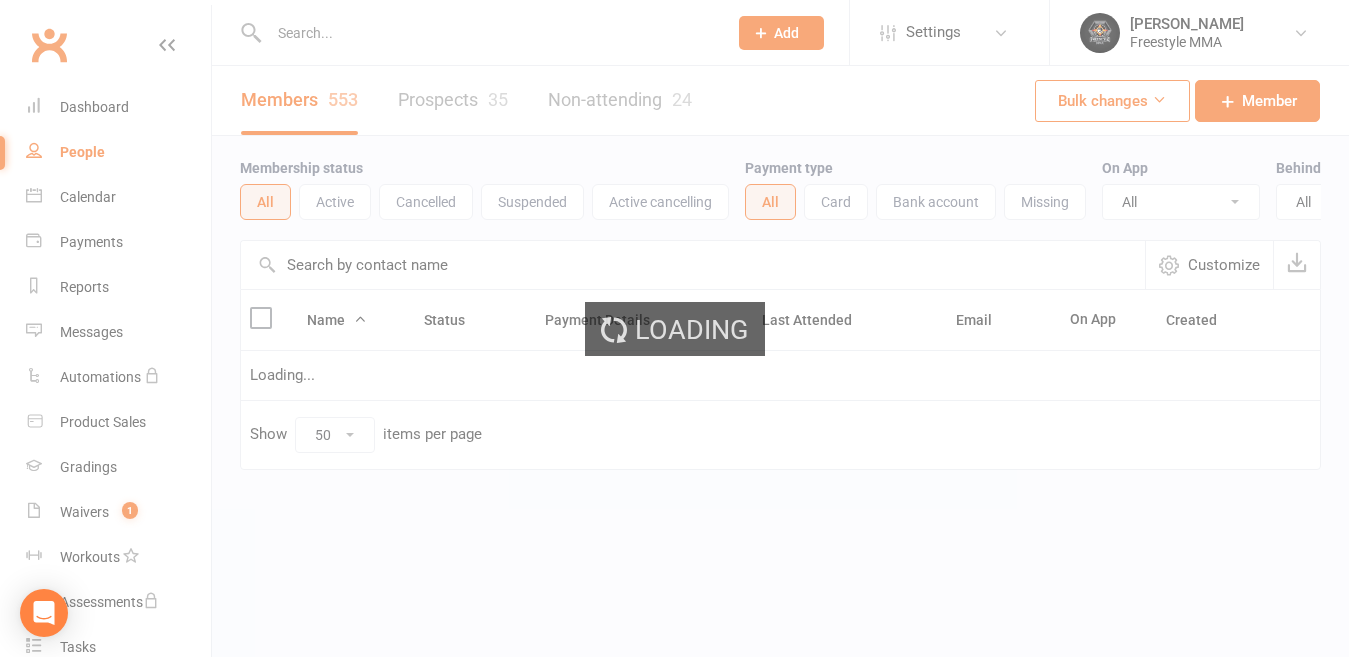 scroll, scrollTop: 0, scrollLeft: 0, axis: both 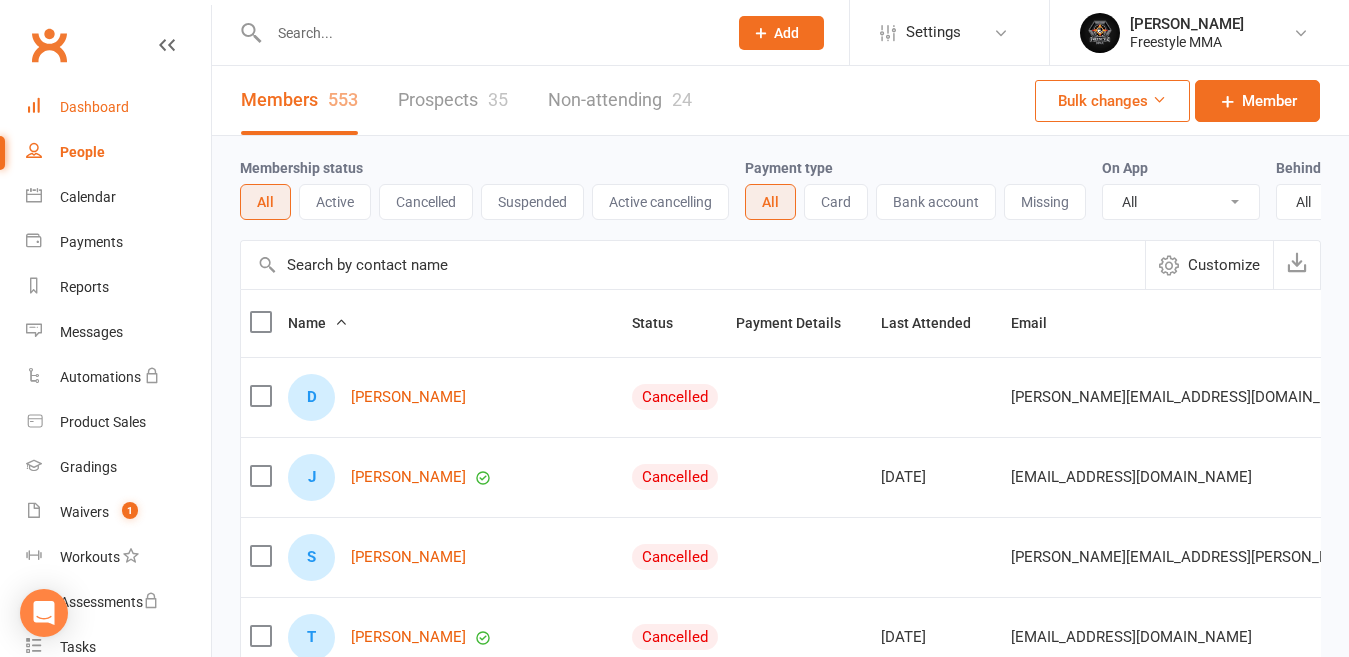 click on "Dashboard" at bounding box center (118, 107) 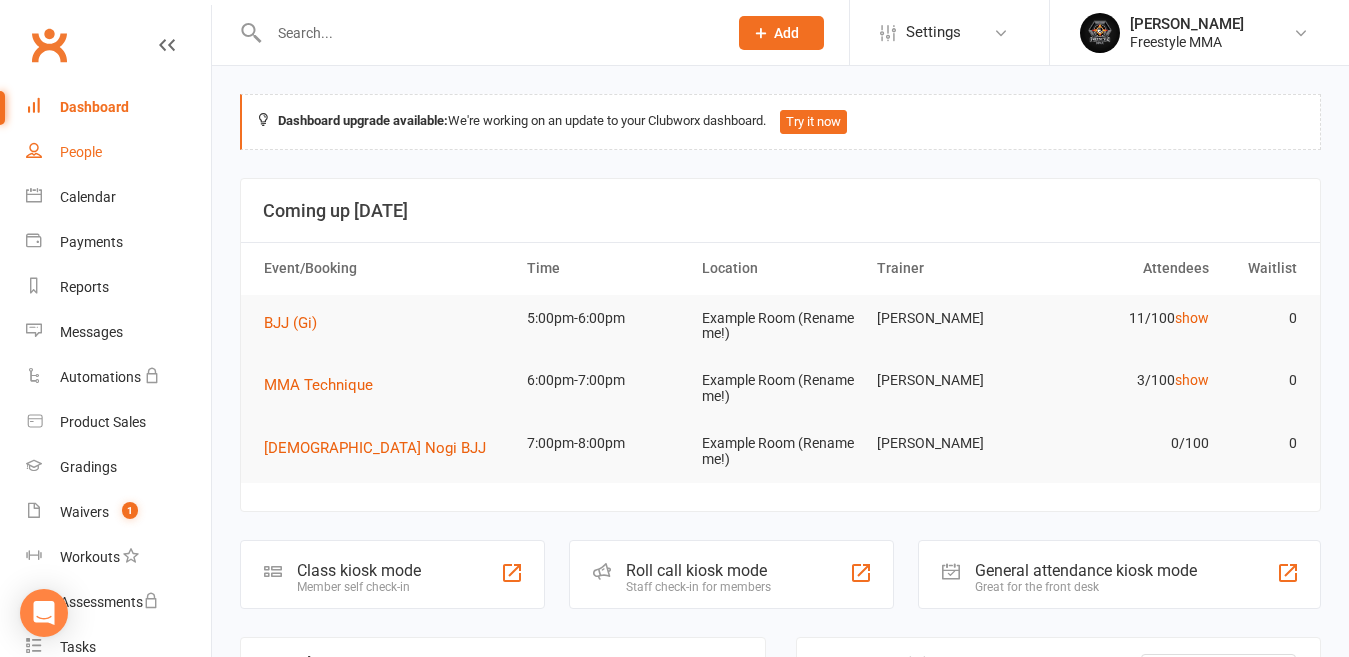 click on "People" at bounding box center [118, 152] 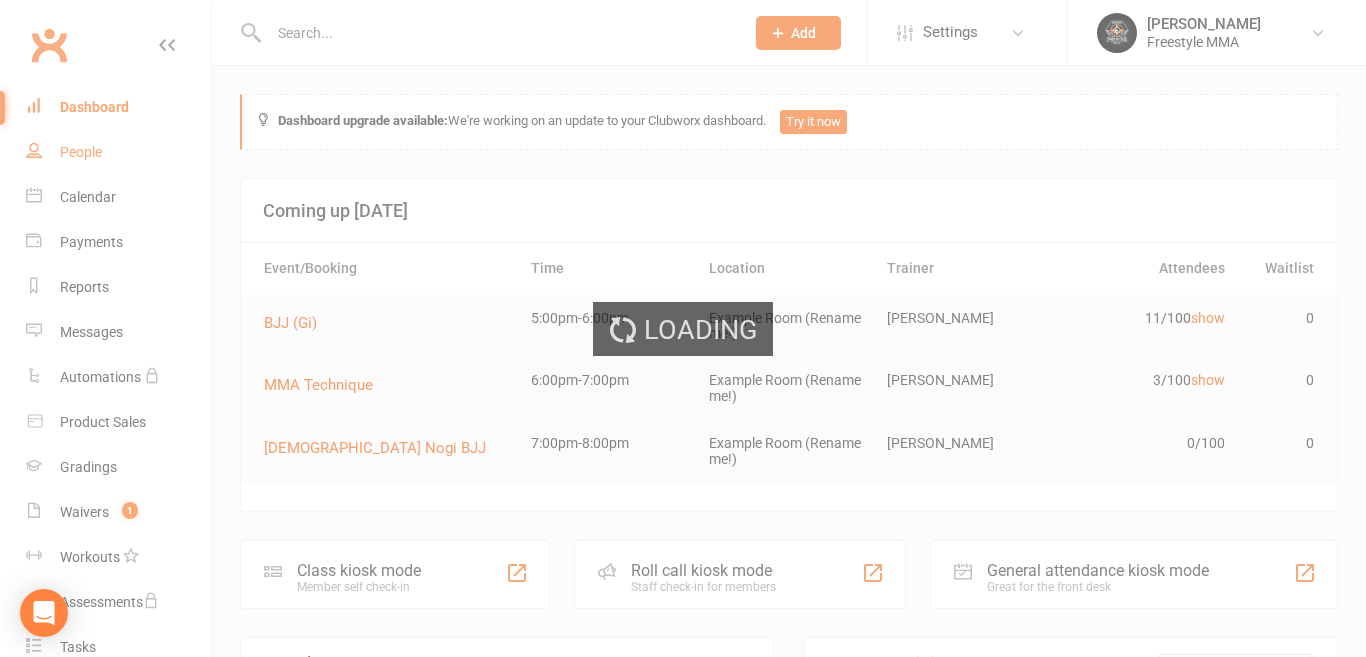 select on "50" 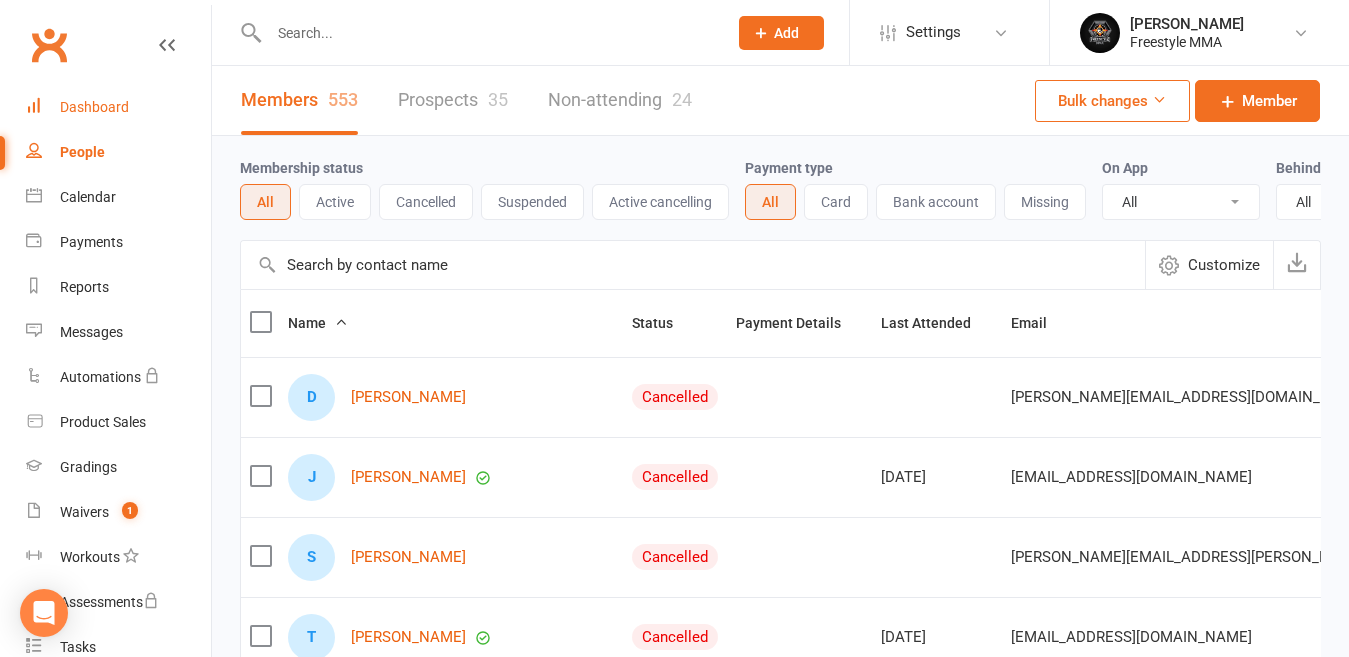click on "Dashboard" at bounding box center (118, 107) 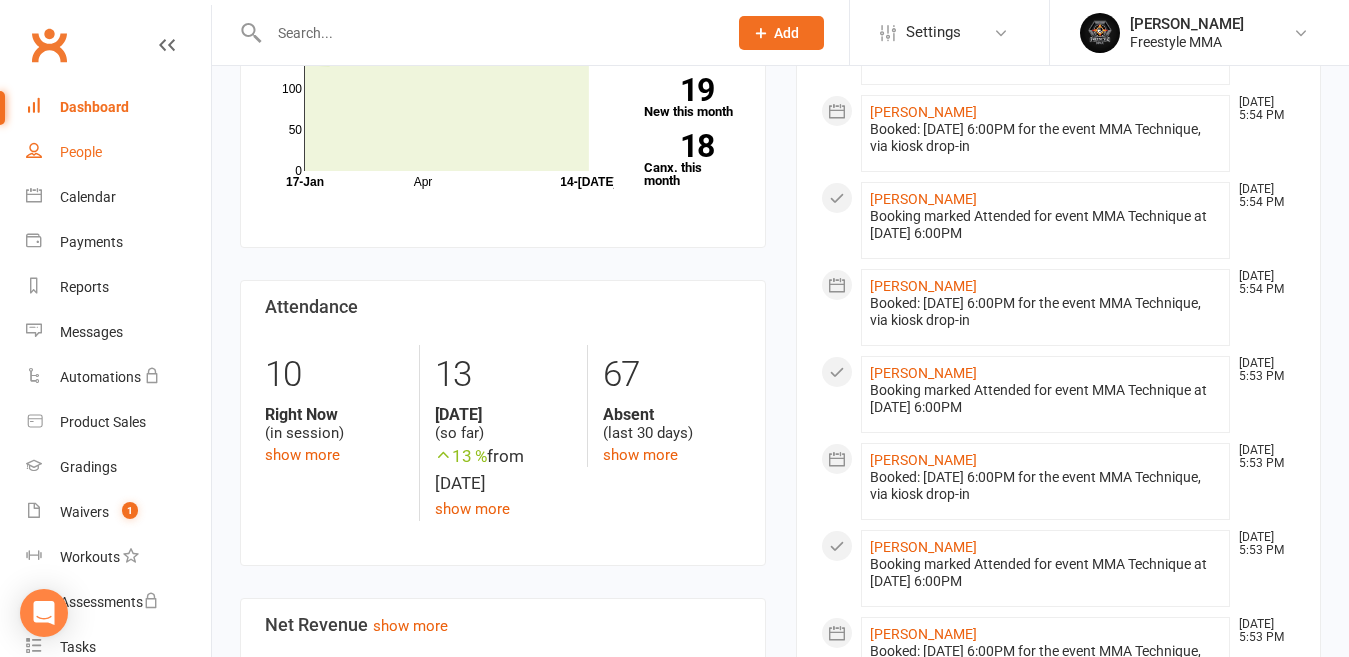 scroll, scrollTop: 700, scrollLeft: 0, axis: vertical 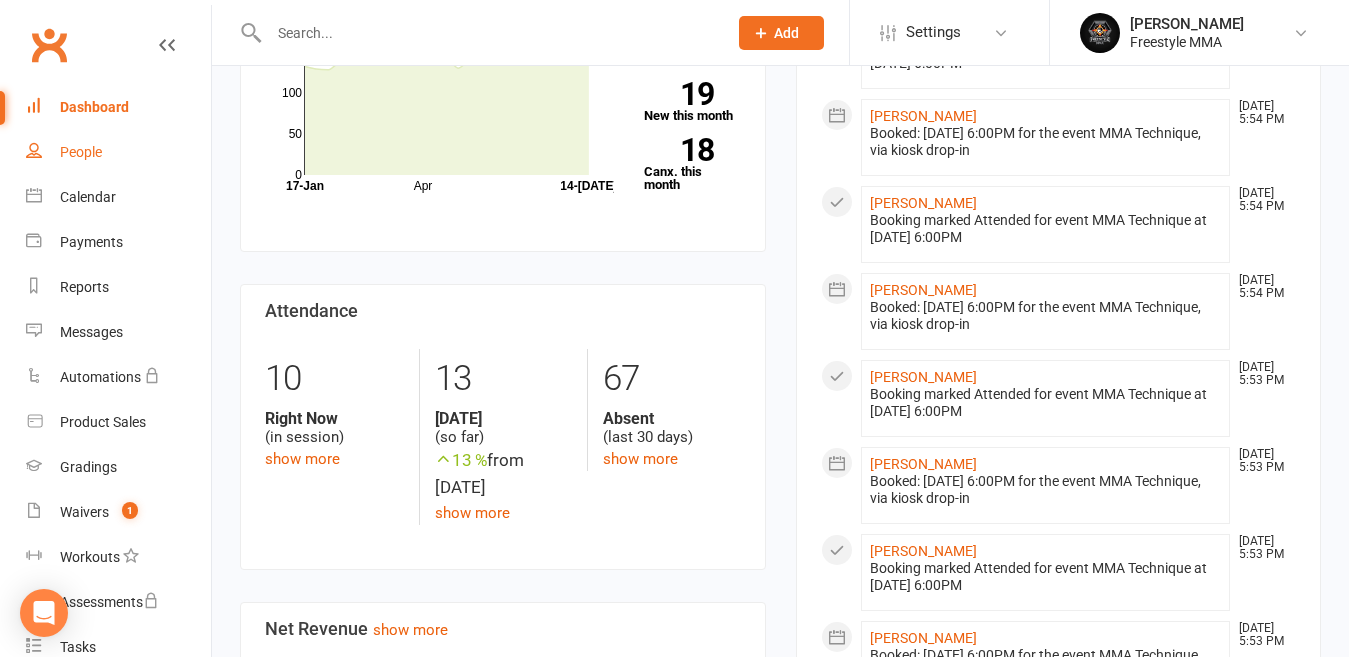 click on "People" at bounding box center (118, 152) 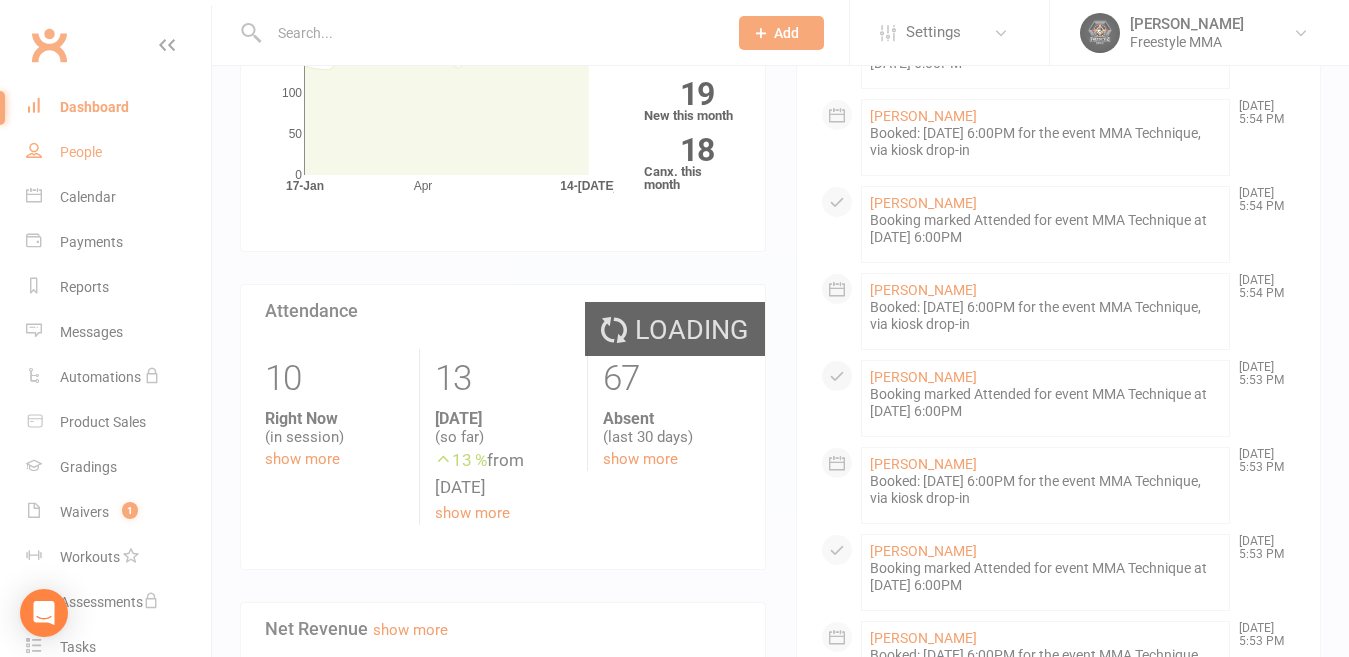 select on "50" 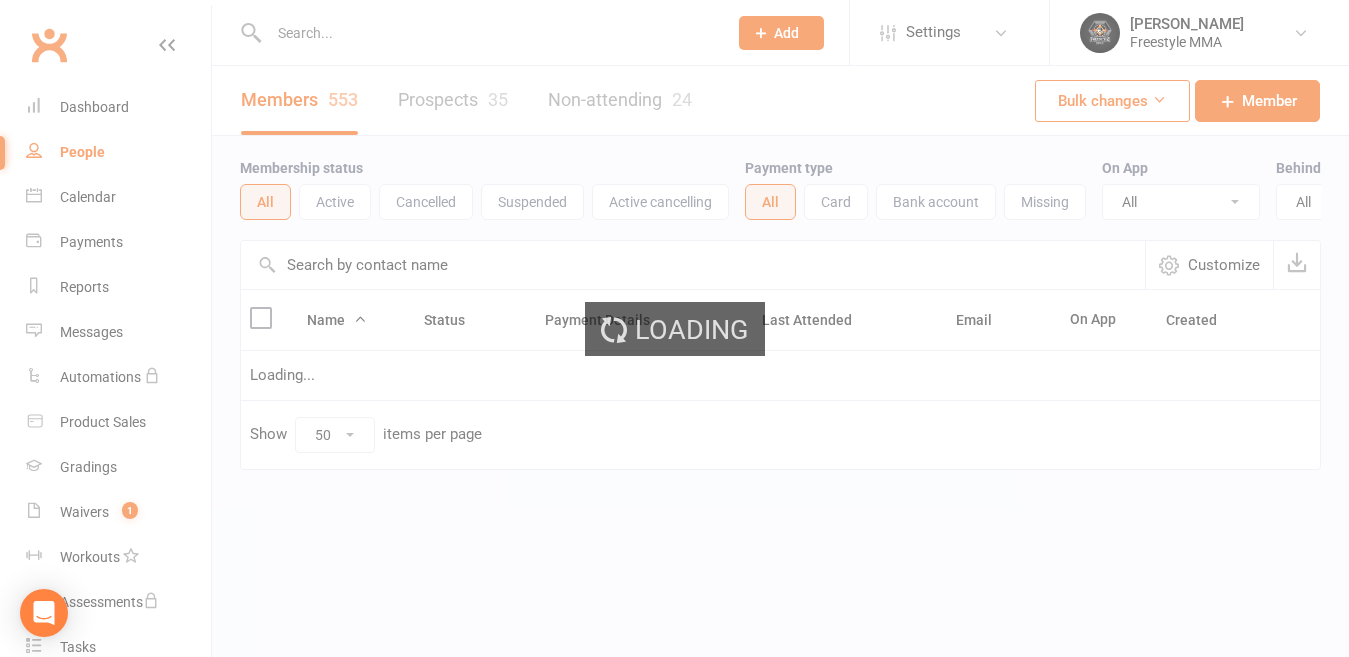 scroll, scrollTop: 0, scrollLeft: 0, axis: both 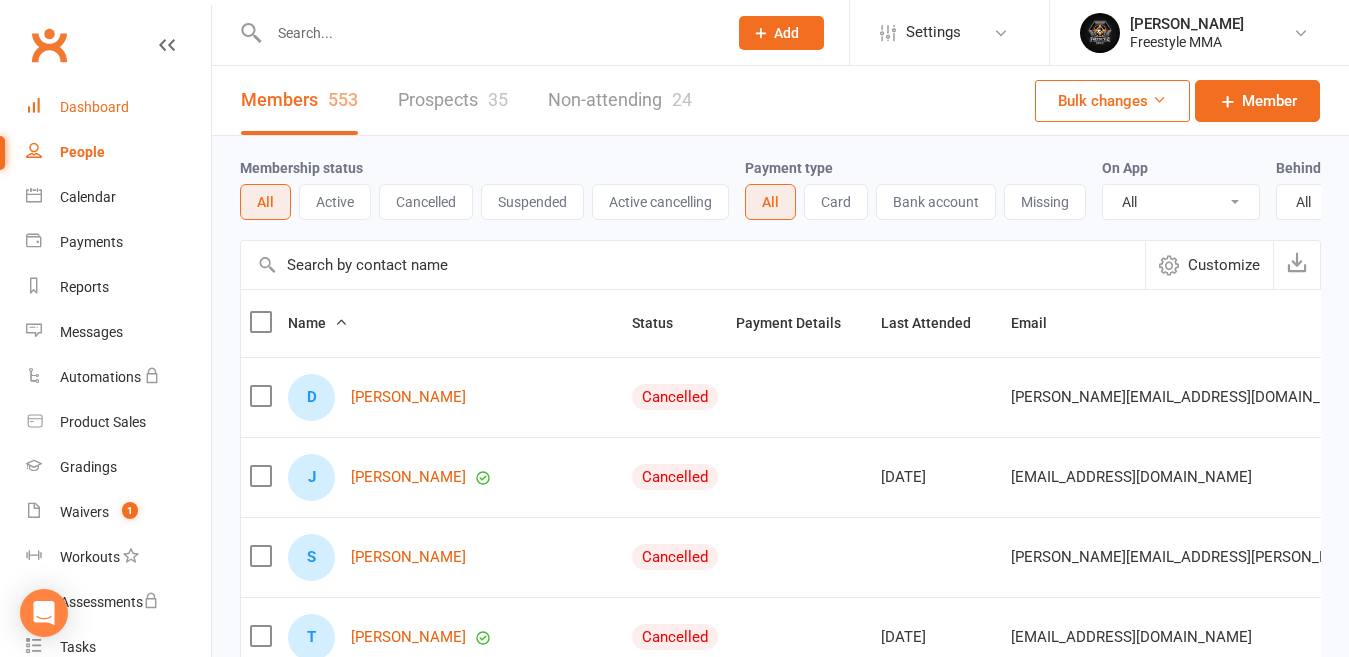 click on "Dashboard" at bounding box center (94, 107) 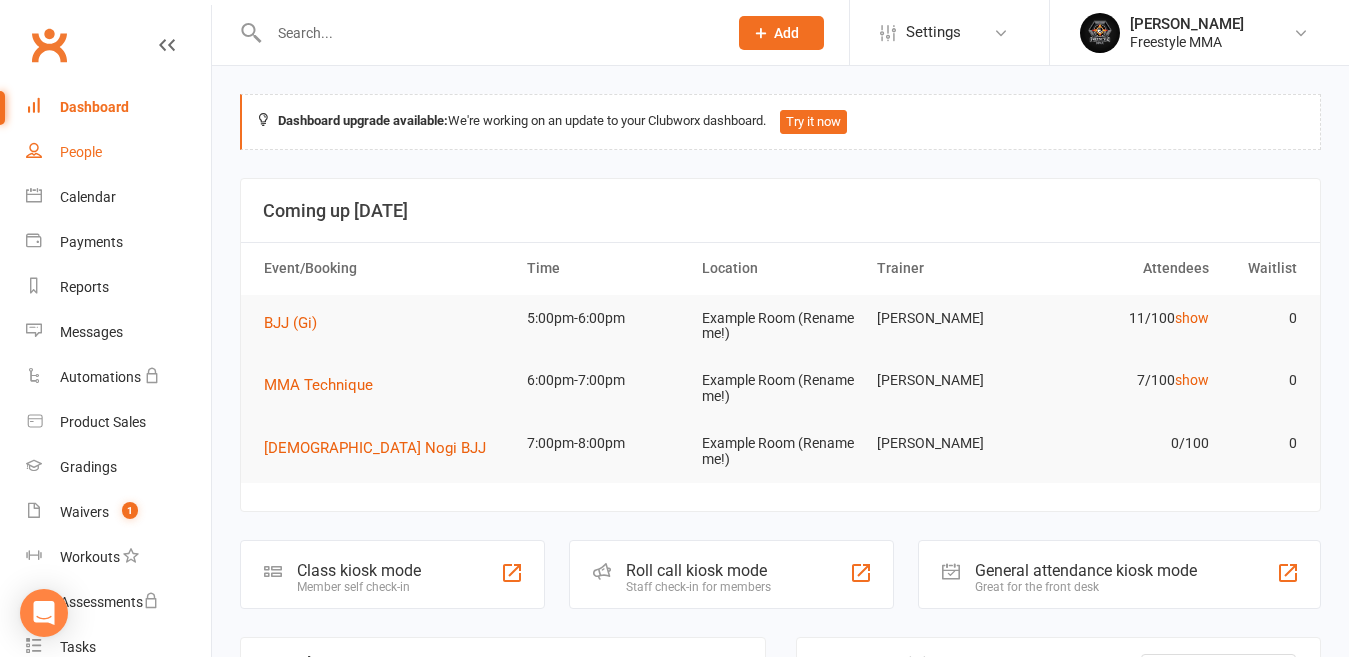 click on "People" at bounding box center [118, 152] 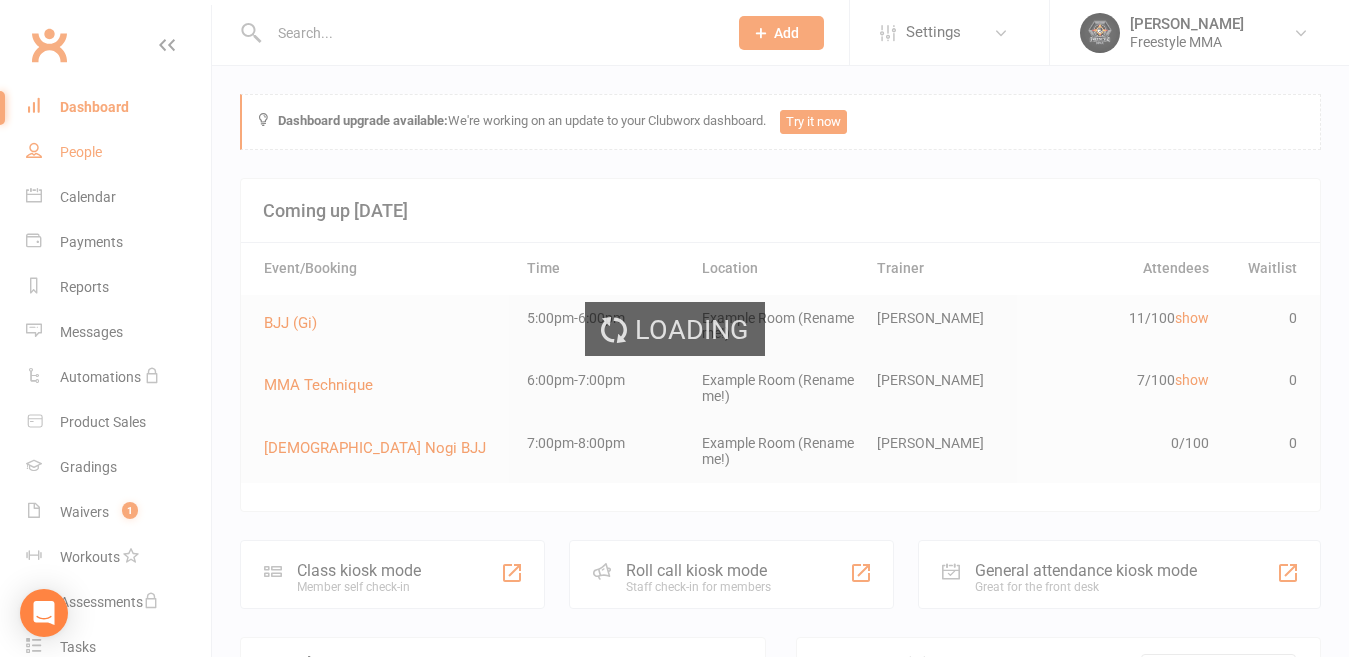 select on "50" 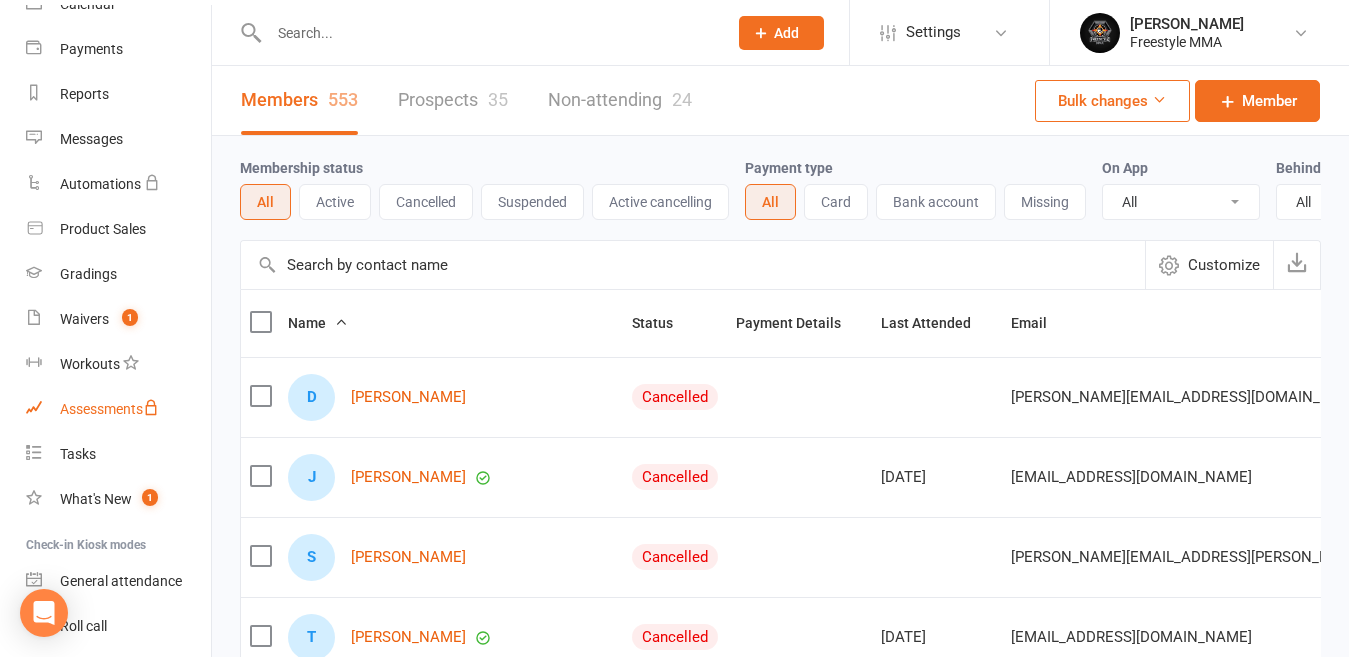 scroll, scrollTop: 200, scrollLeft: 0, axis: vertical 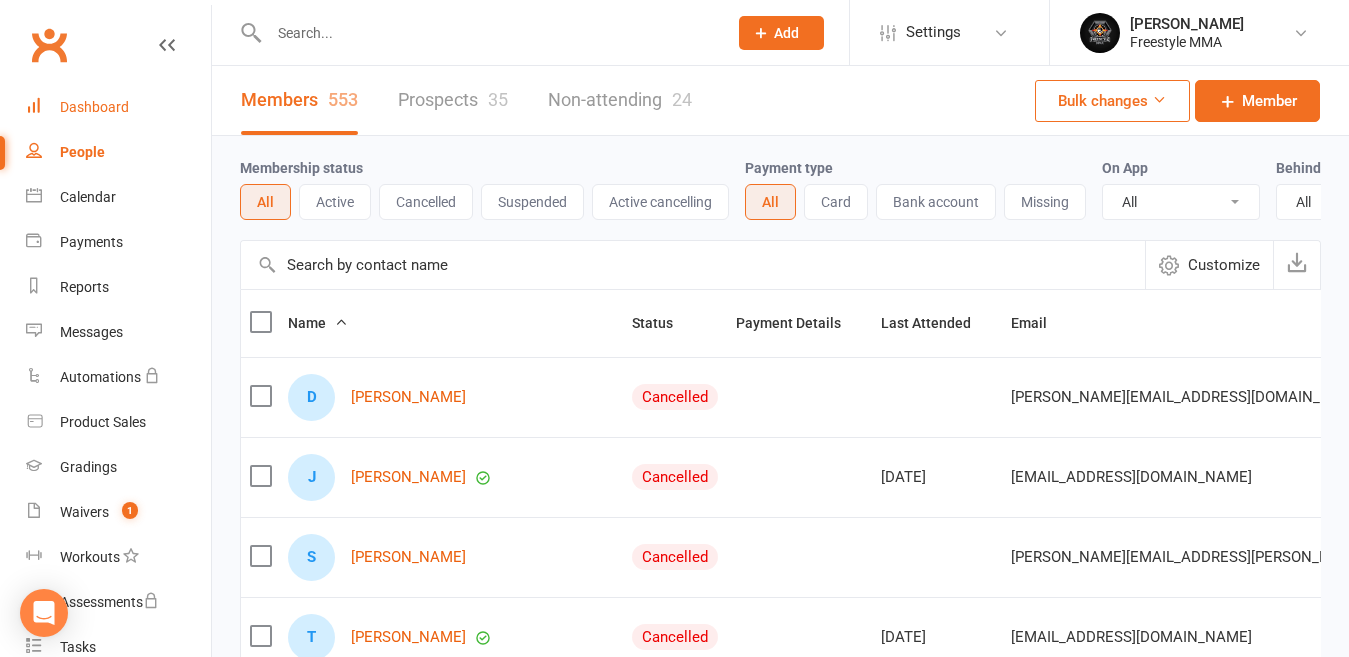 click on "Dashboard" at bounding box center [118, 107] 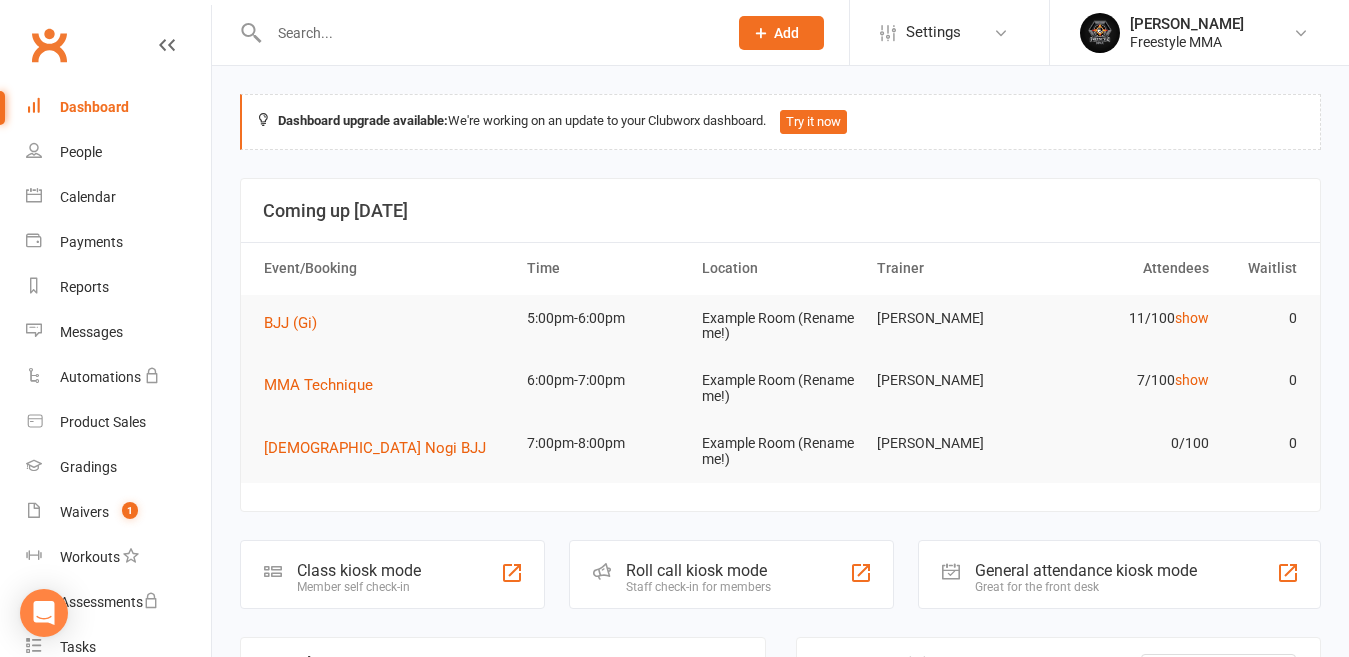 click at bounding box center (488, 33) 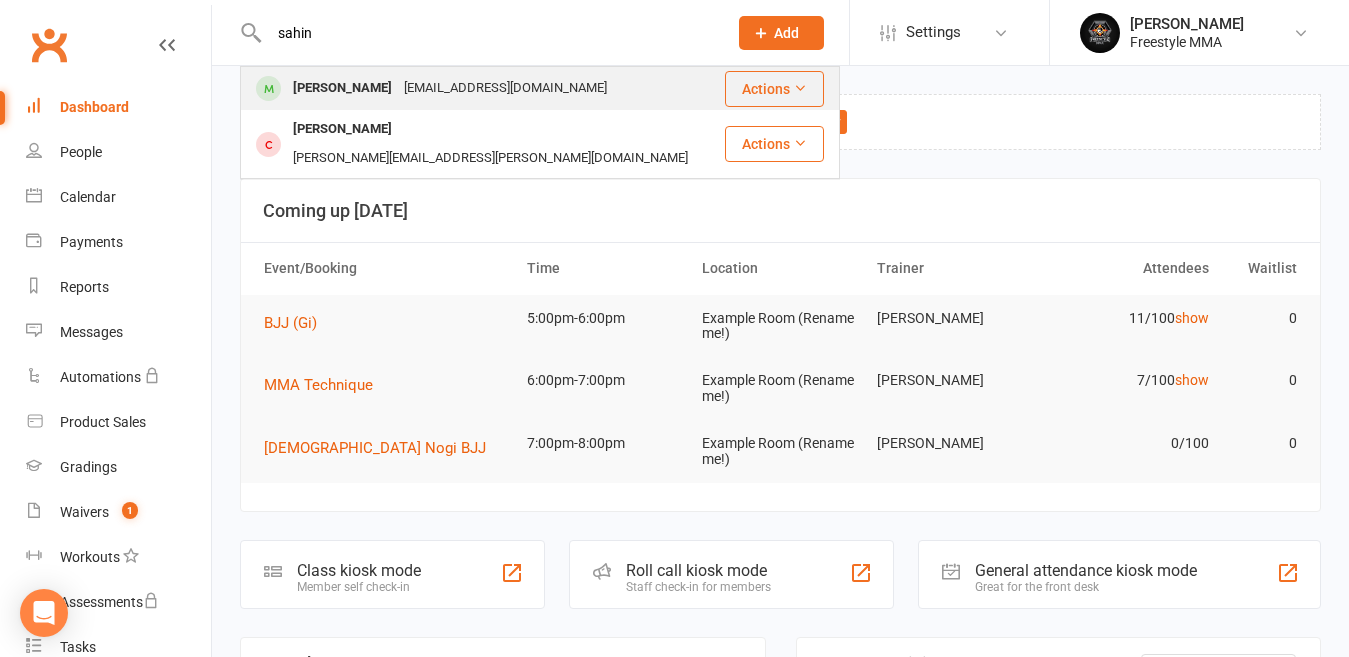 type on "sahin" 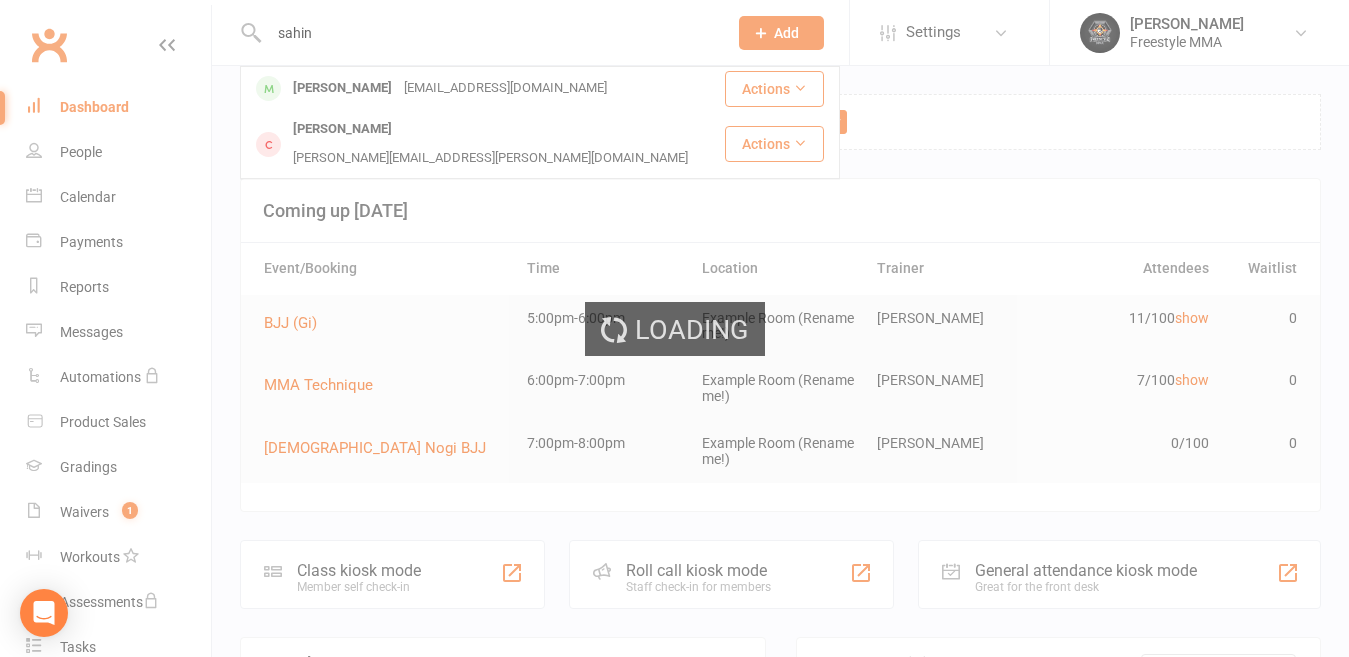 type 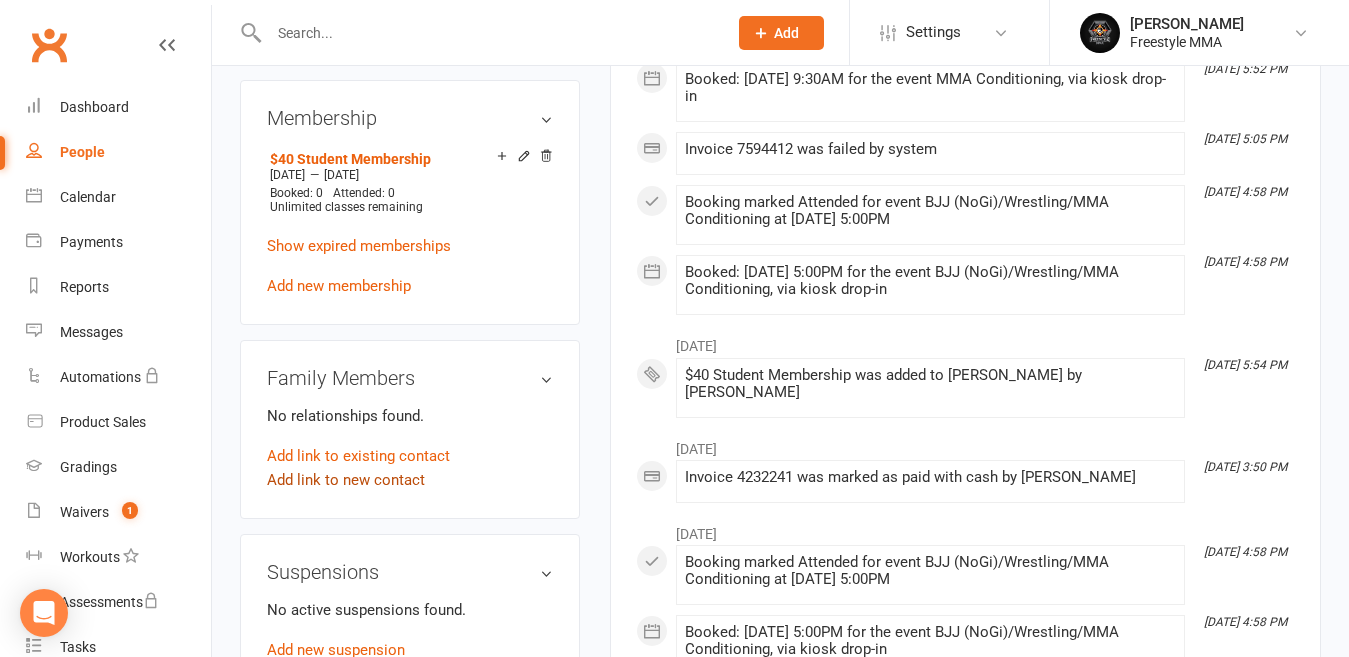 scroll, scrollTop: 800, scrollLeft: 0, axis: vertical 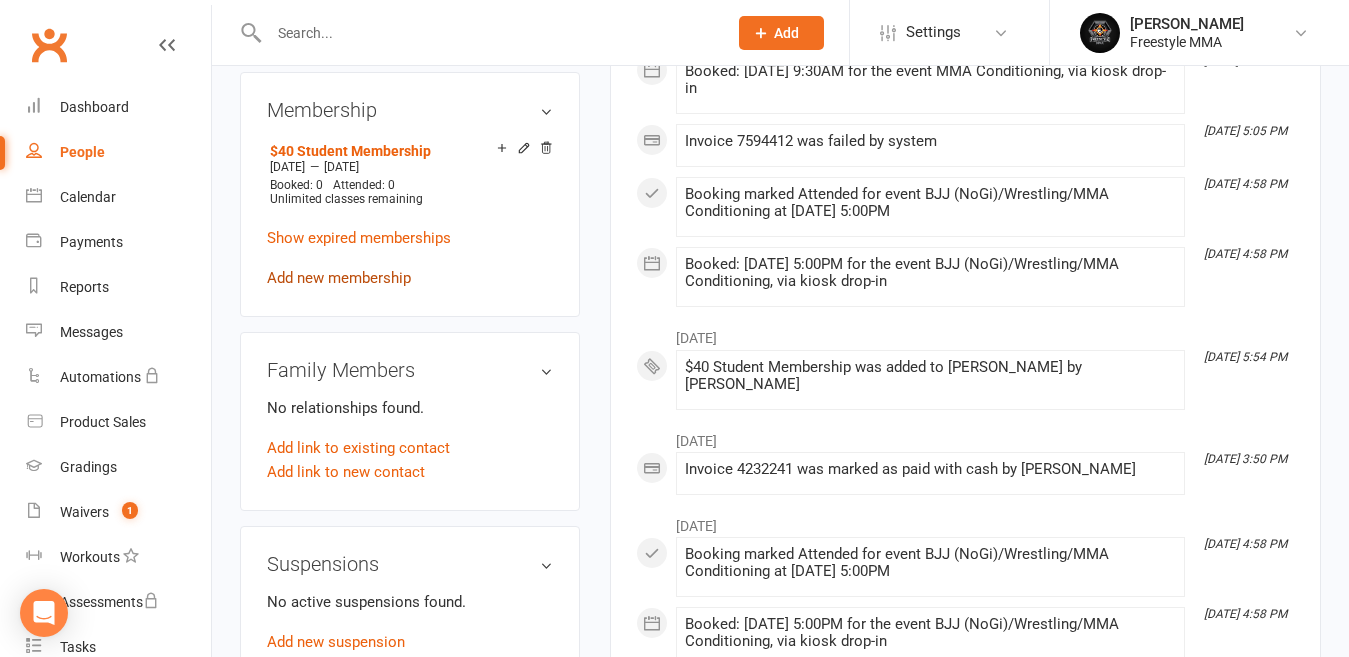 click on "Add new membership" at bounding box center [339, 278] 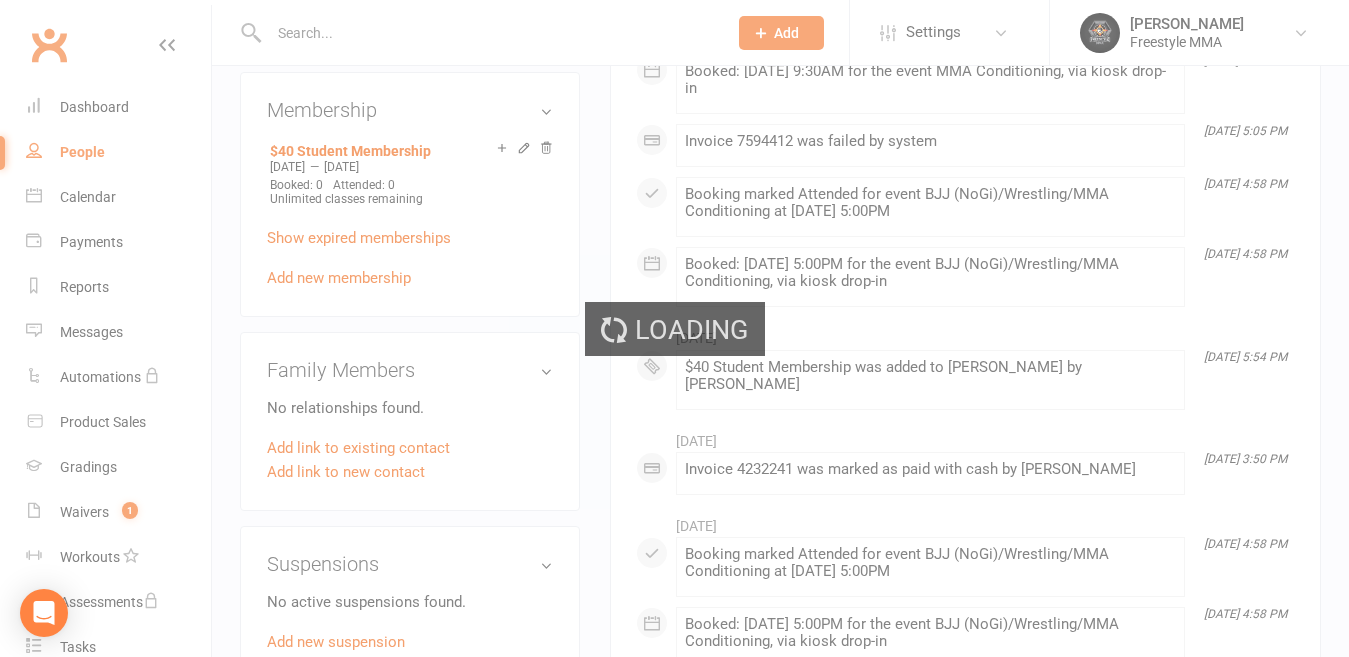 scroll, scrollTop: 0, scrollLeft: 0, axis: both 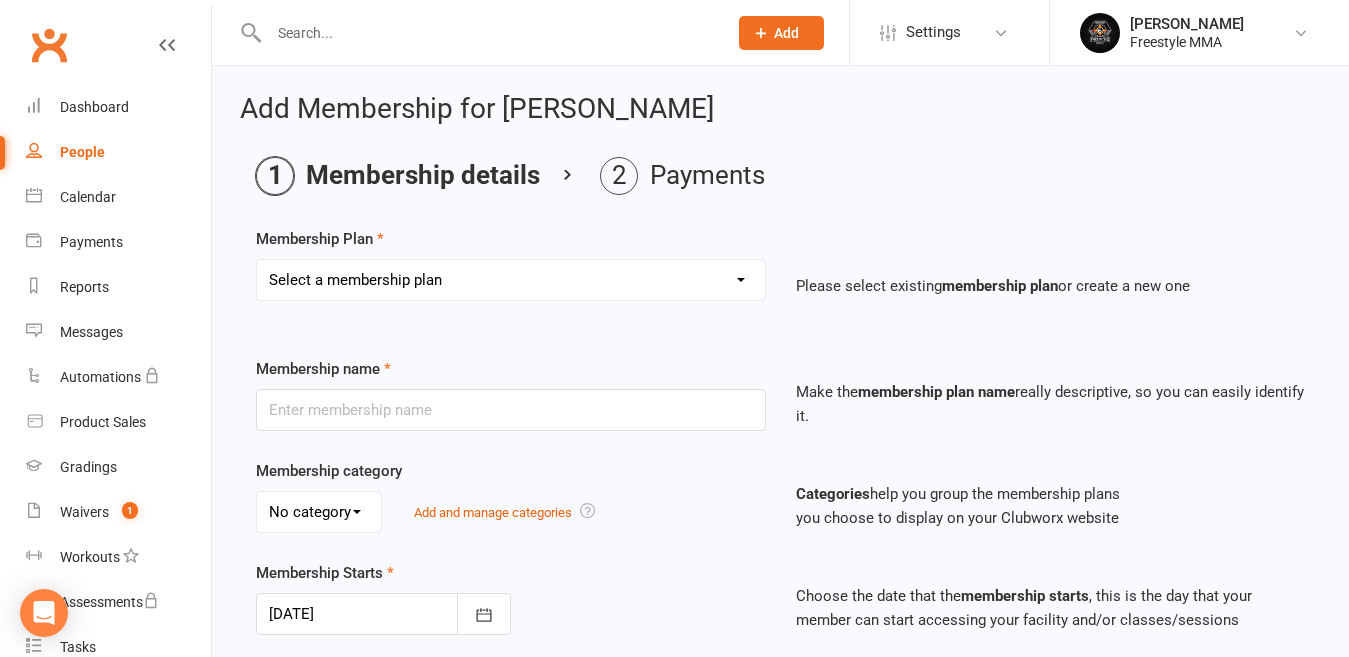 click on "Membership Plan Select a membership plan Create new Membership Plan $49 Unlimited $55 Weekly Casual $25 Adult Day Pass $20 Student Day Pass $25 Insight Plan $40 Student Membership Sponsored $20 Unlimited $25 Unlimited $15 Unlimited Annual Warrior Registration $300 Warriors Term Fee $250 Warriors Term Fee $30 Casual Membership Please select existing  membership plan  or create a new one" at bounding box center [780, 278] 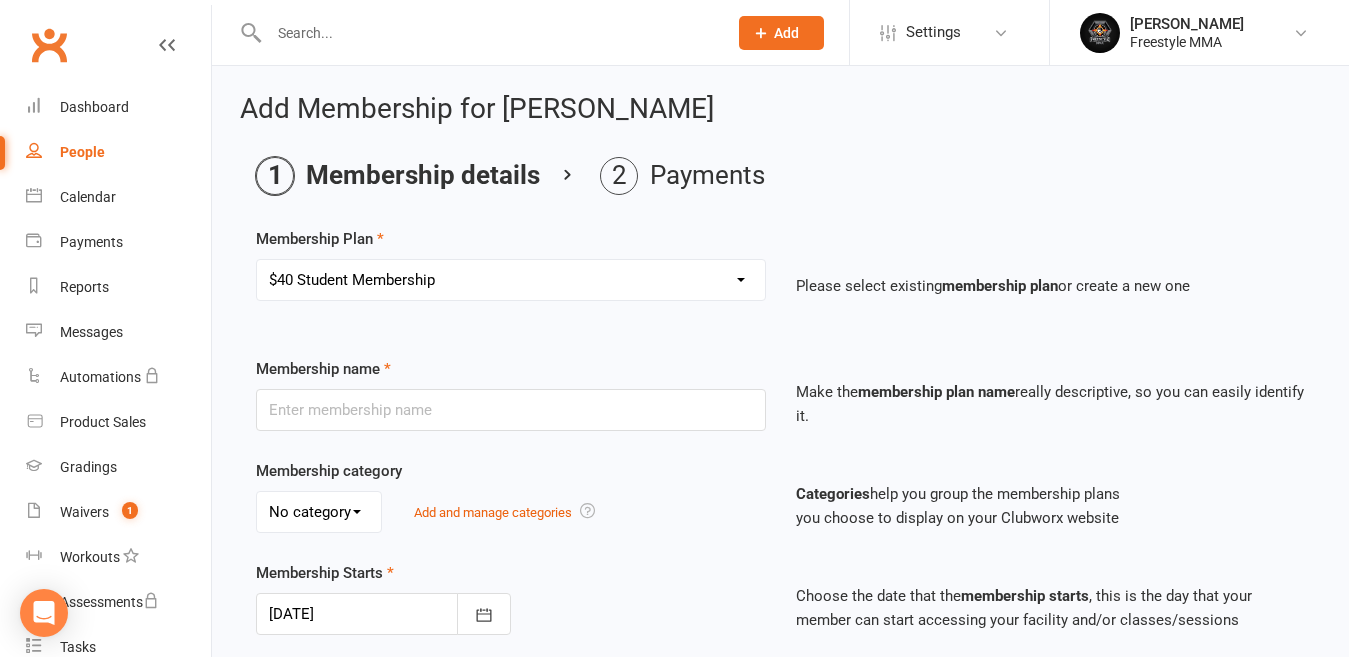 click on "Select a membership plan Create new Membership Plan $49 Unlimited $55 Weekly Casual $25 Adult Day Pass $20 Student Day Pass $25 Insight Plan $40 Student Membership Sponsored $20 Unlimited $25 Unlimited $15 Unlimited Annual Warrior Registration $300 Warriors Term Fee $250 Warriors Term Fee $30 Casual Membership" at bounding box center (511, 280) 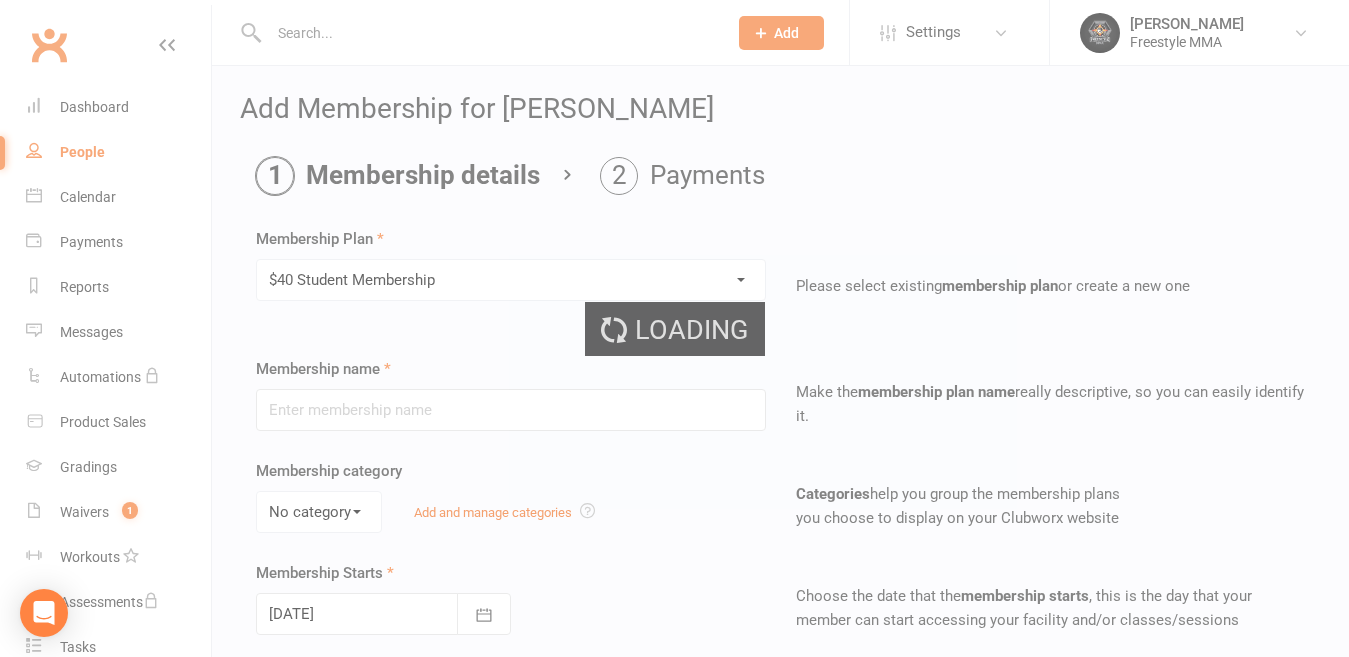 type on "$40 Student Membership" 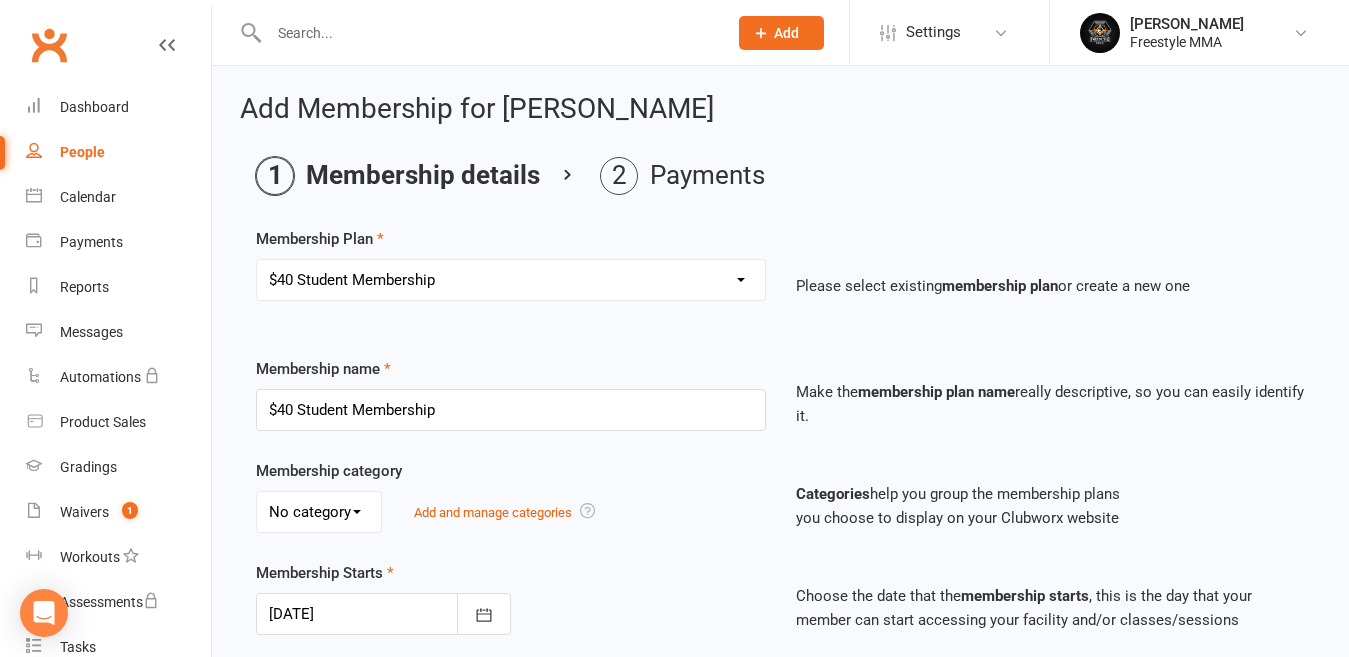 click on "Select a membership plan Create new Membership Plan $49 Unlimited $55 Weekly Casual $25 Adult Day Pass $20 Student Day Pass $25 Insight Plan $40 Student Membership Sponsored $20 Unlimited $25 Unlimited $15 Unlimited Annual Warrior Registration $300 Warriors Term Fee $250 Warriors Term Fee $30 Casual Membership" at bounding box center (511, 294) 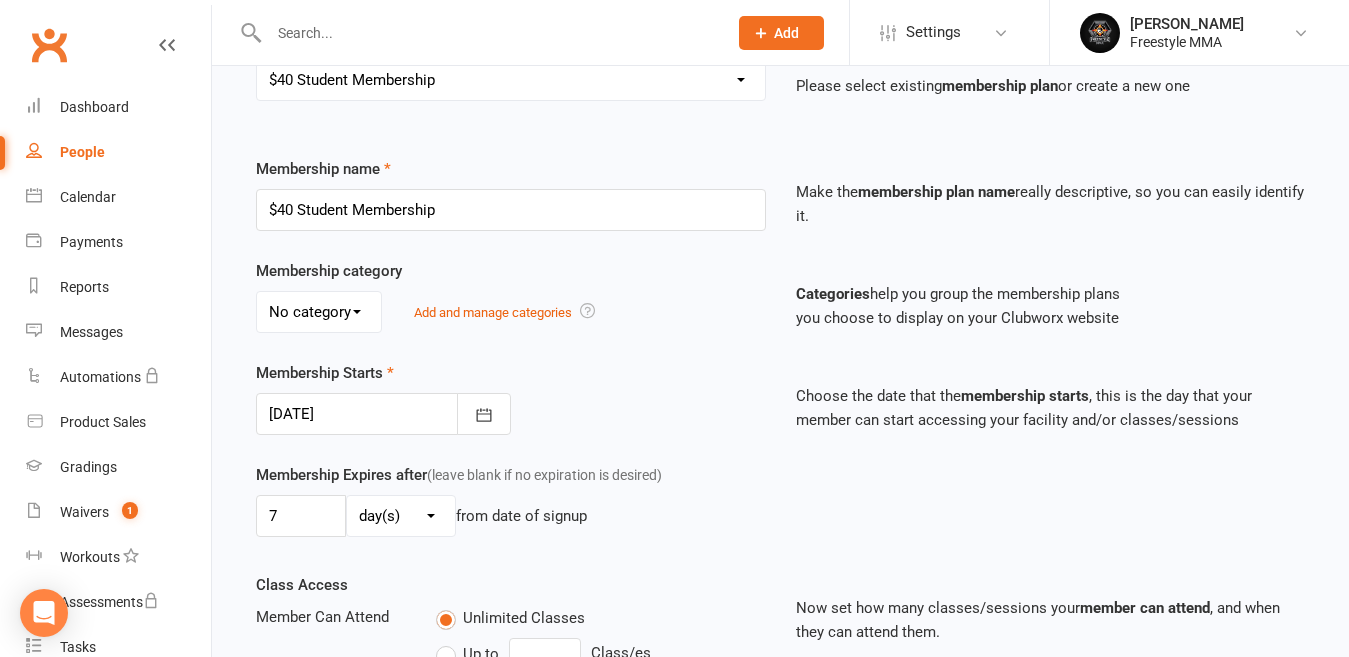 scroll, scrollTop: 600, scrollLeft: 0, axis: vertical 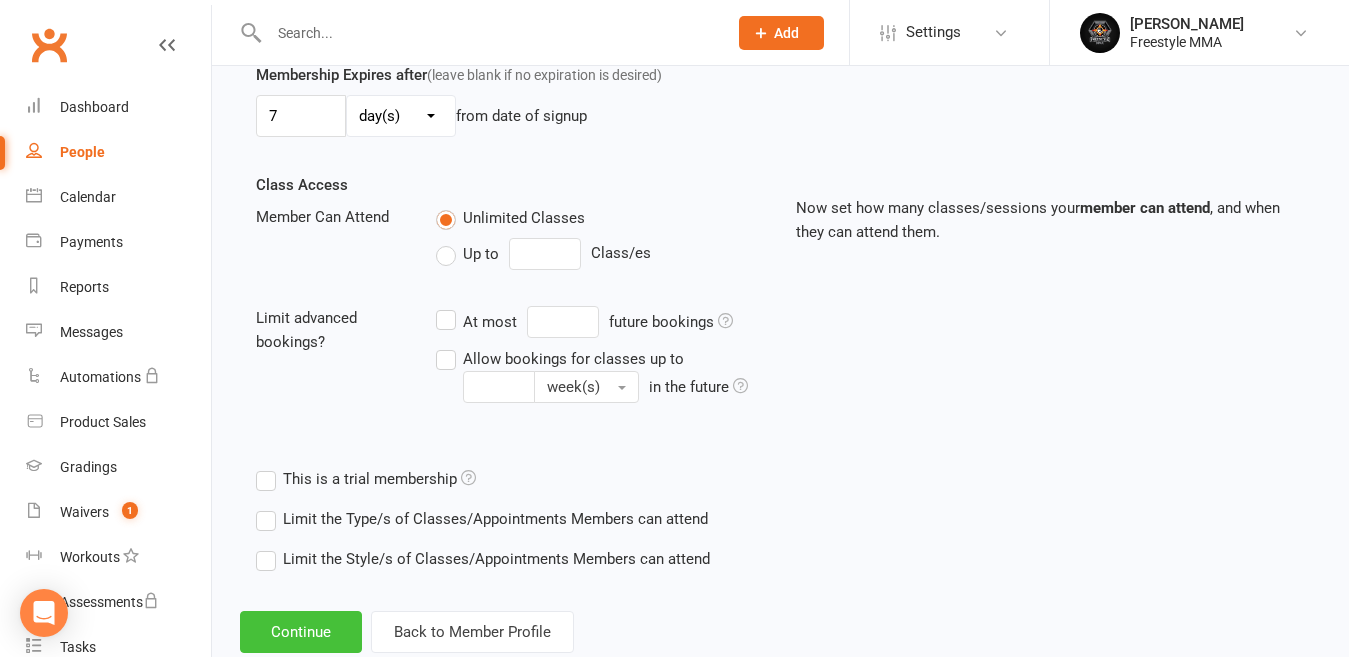 click on "Continue" at bounding box center [301, 632] 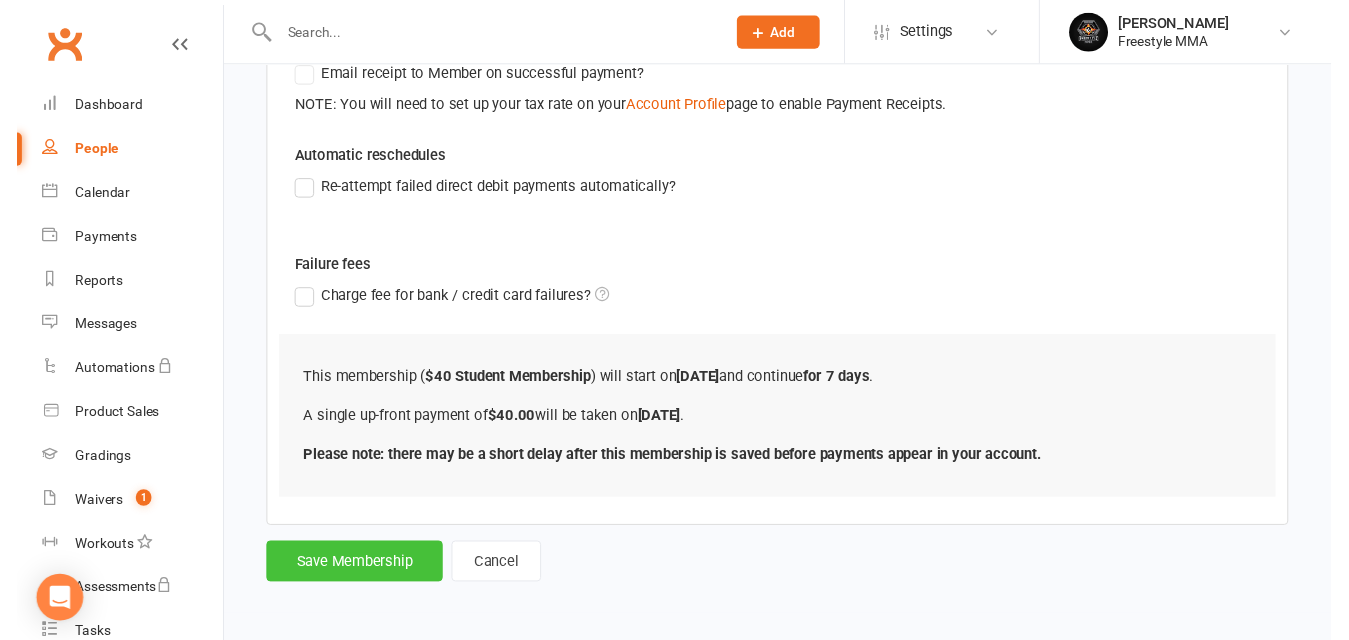 scroll, scrollTop: 432, scrollLeft: 0, axis: vertical 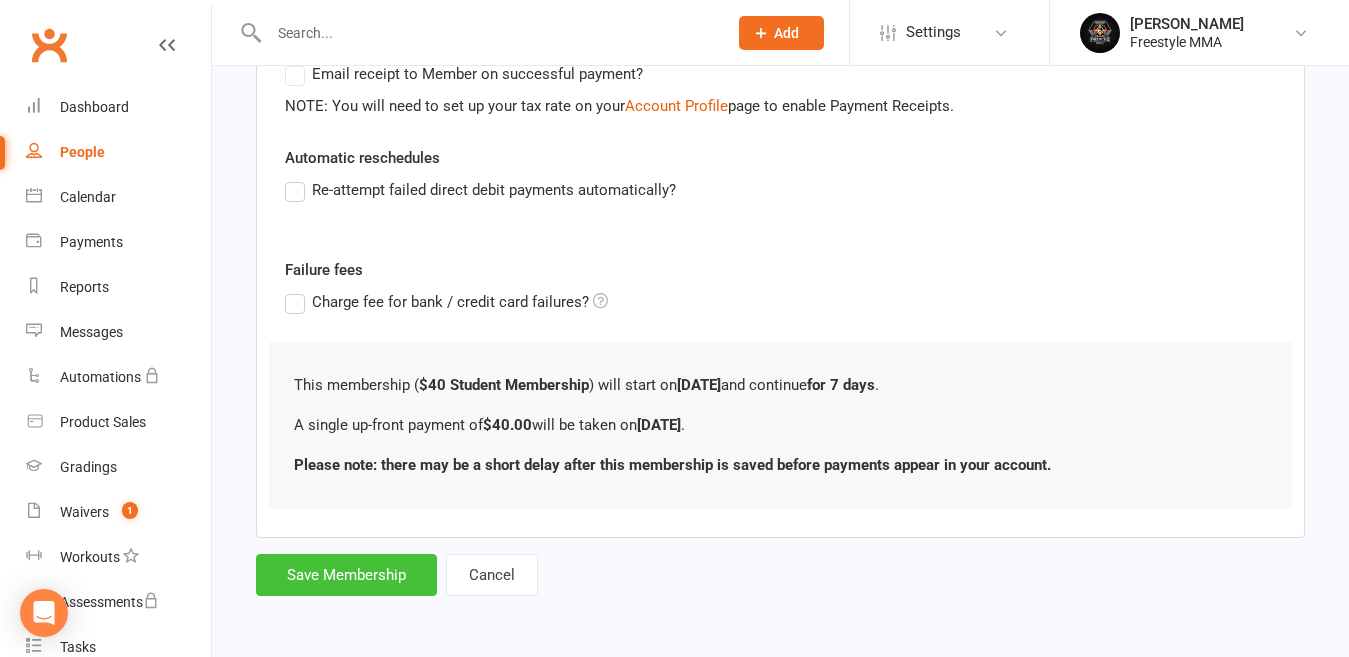 click on "Save Membership" at bounding box center (346, 575) 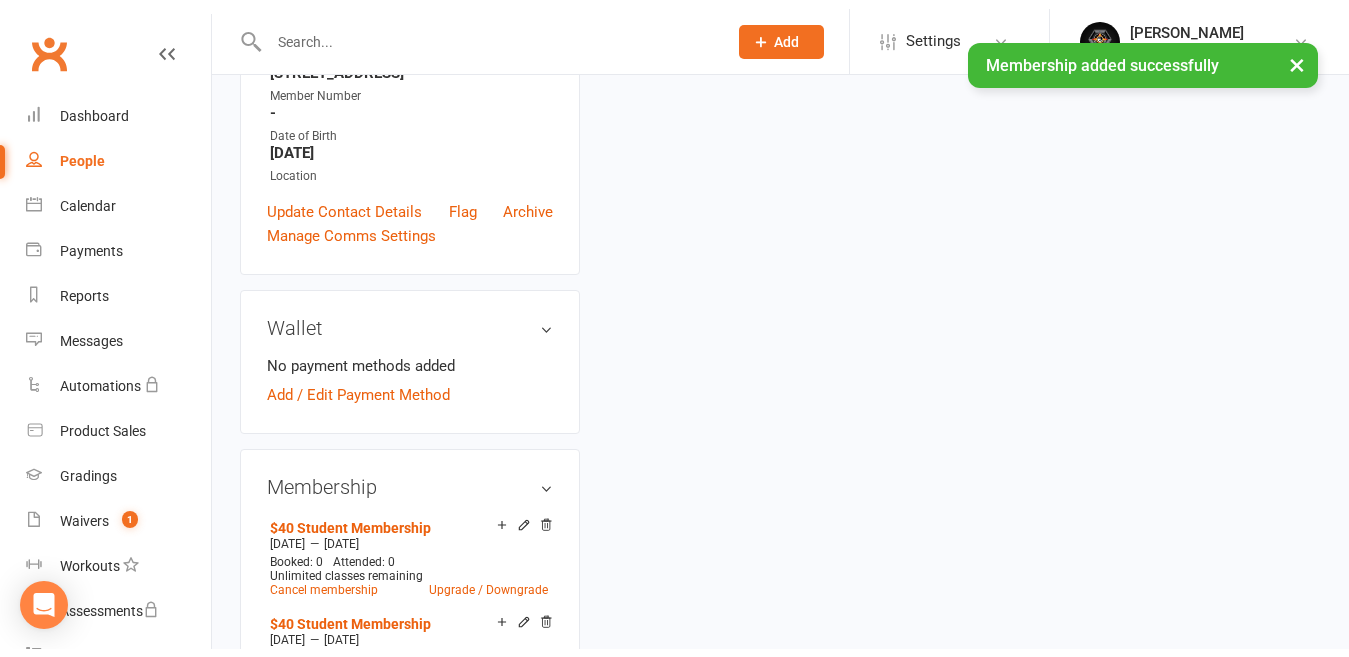 scroll, scrollTop: 0, scrollLeft: 0, axis: both 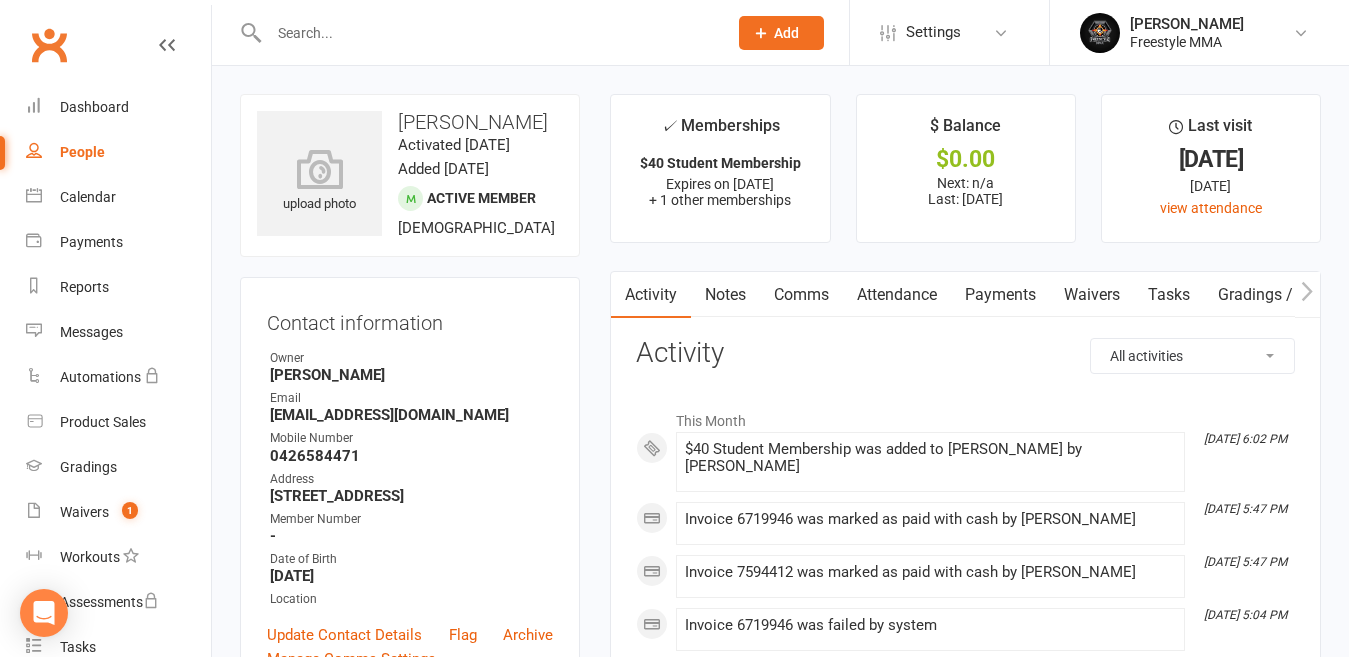 click at bounding box center (488, 33) 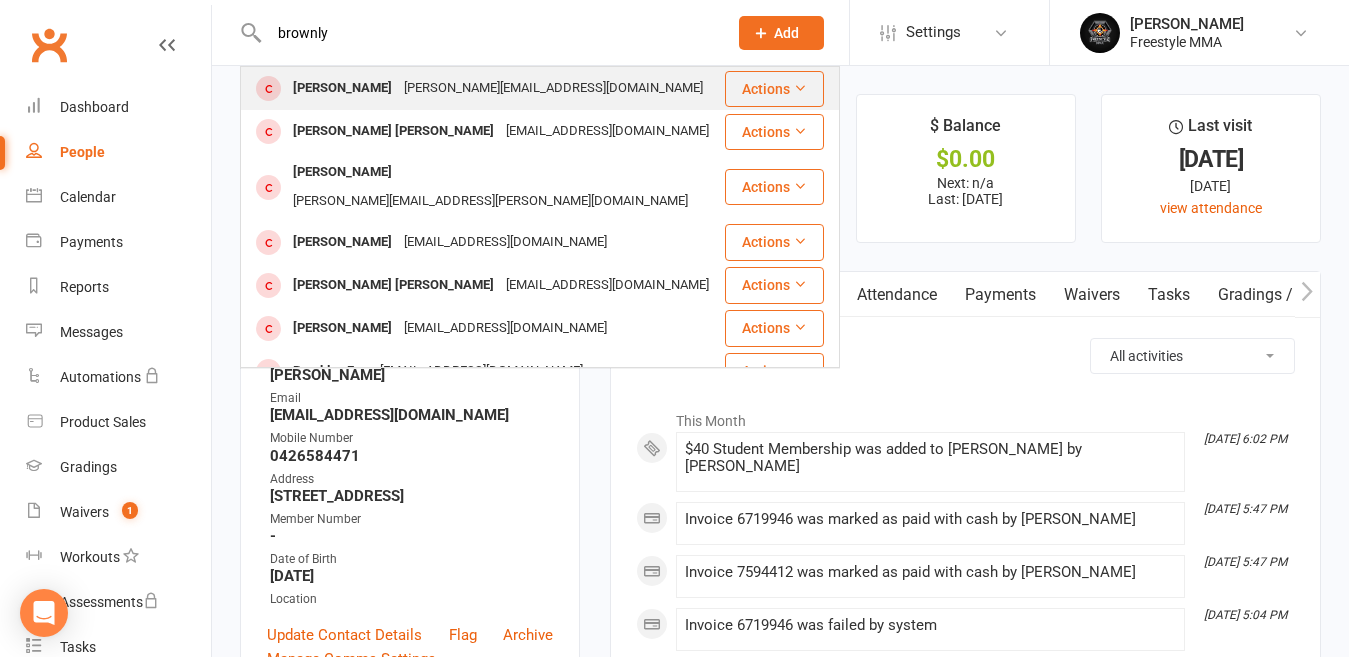 type on "brownly" 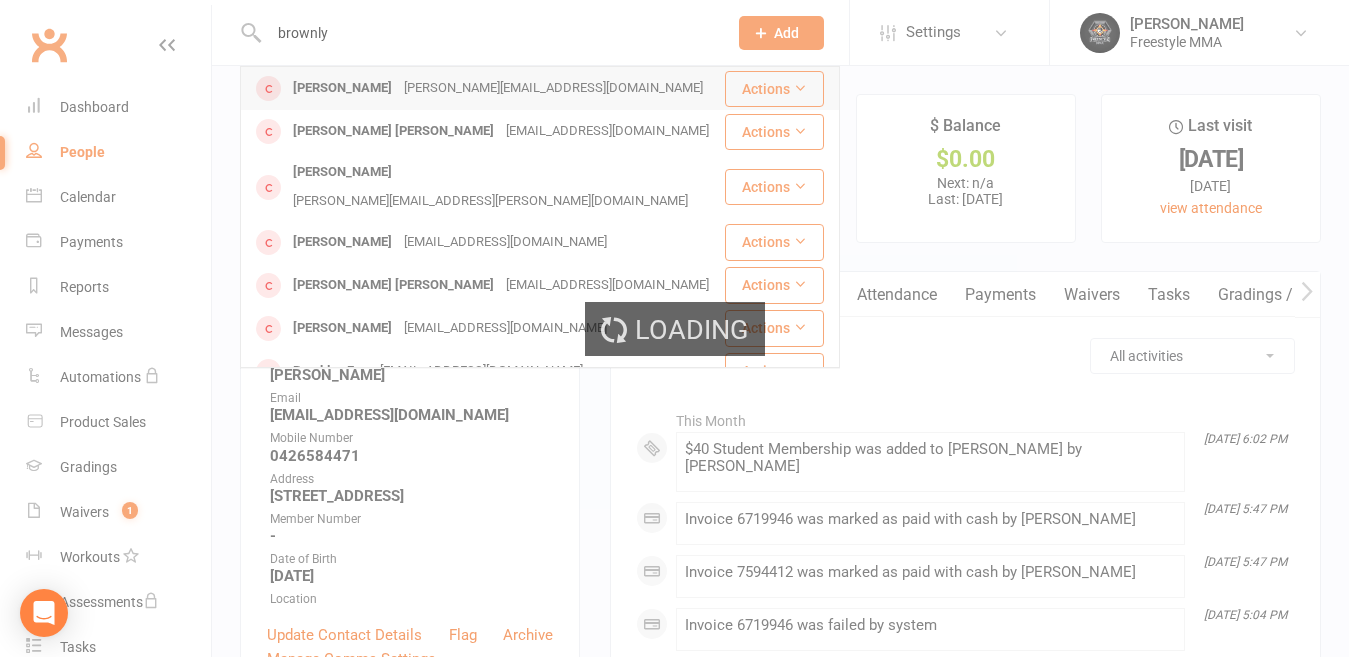 type 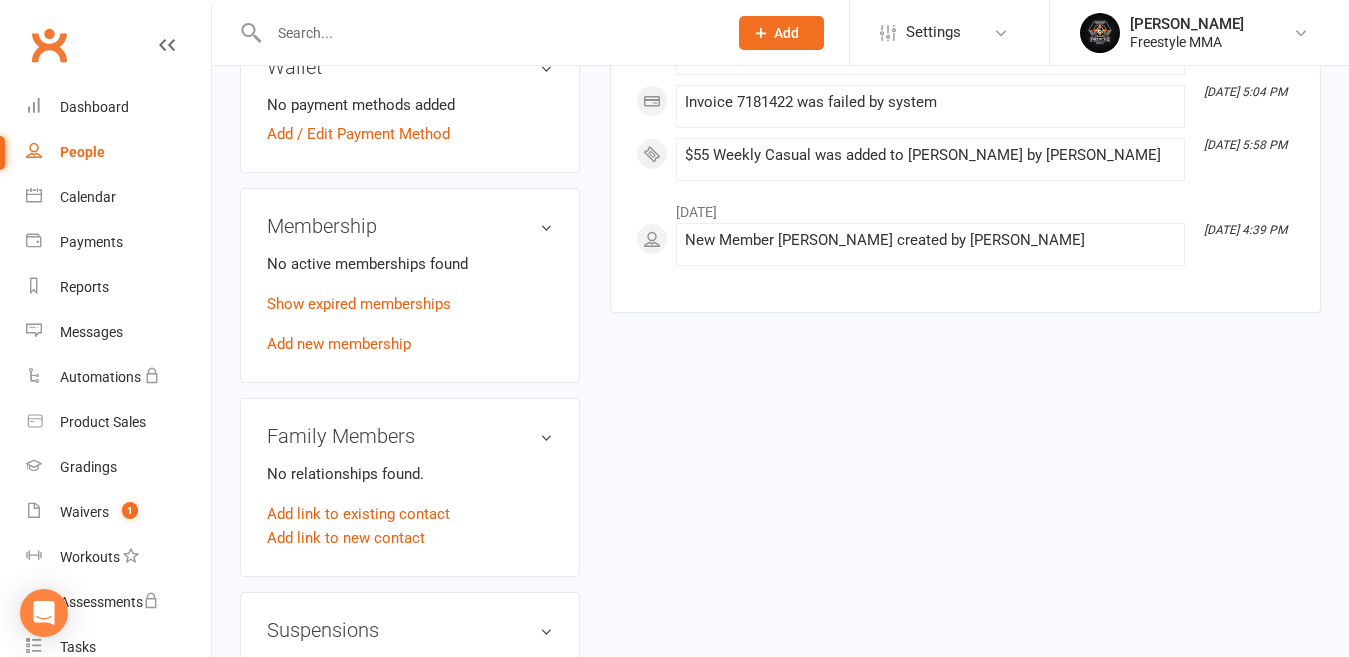scroll, scrollTop: 700, scrollLeft: 0, axis: vertical 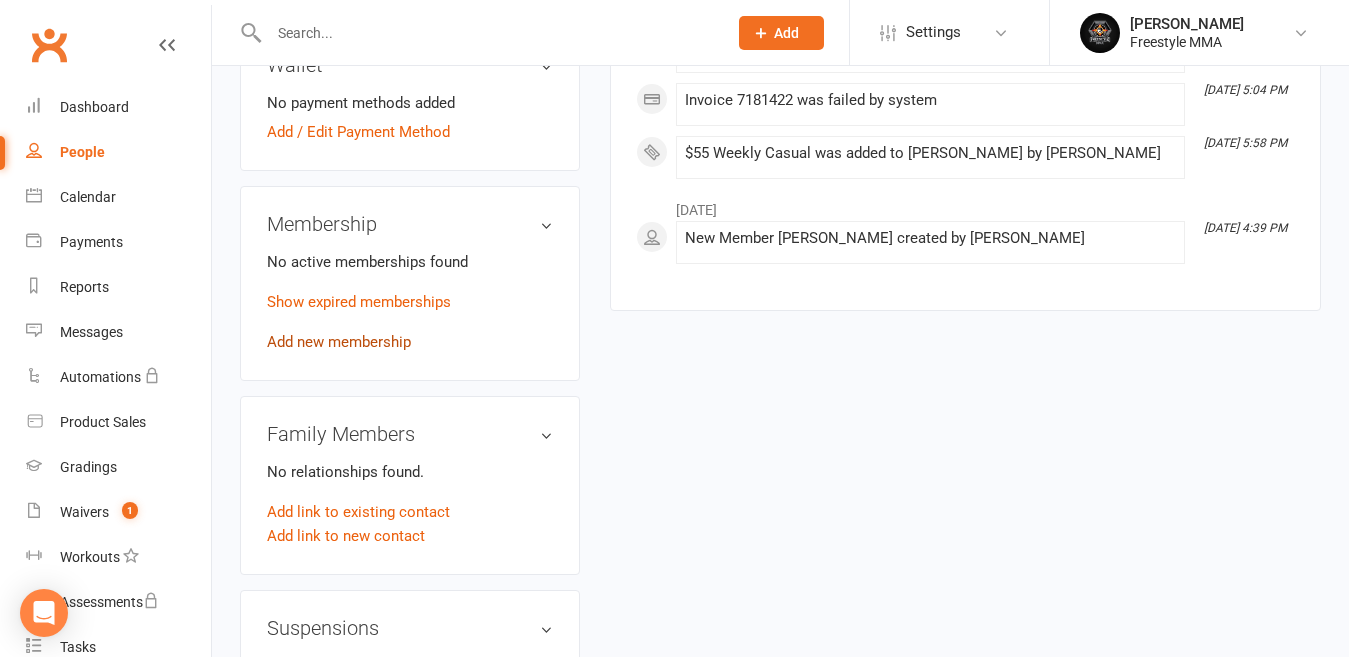 click on "Add new membership" at bounding box center [339, 342] 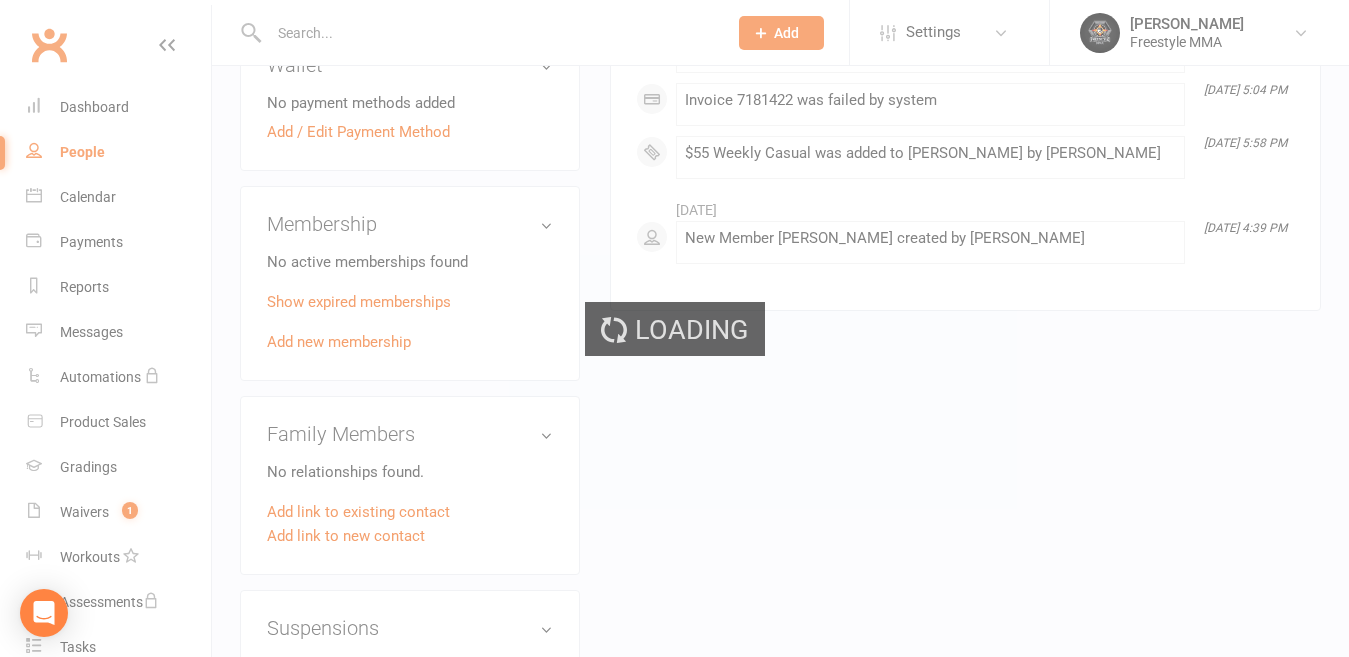 scroll, scrollTop: 0, scrollLeft: 0, axis: both 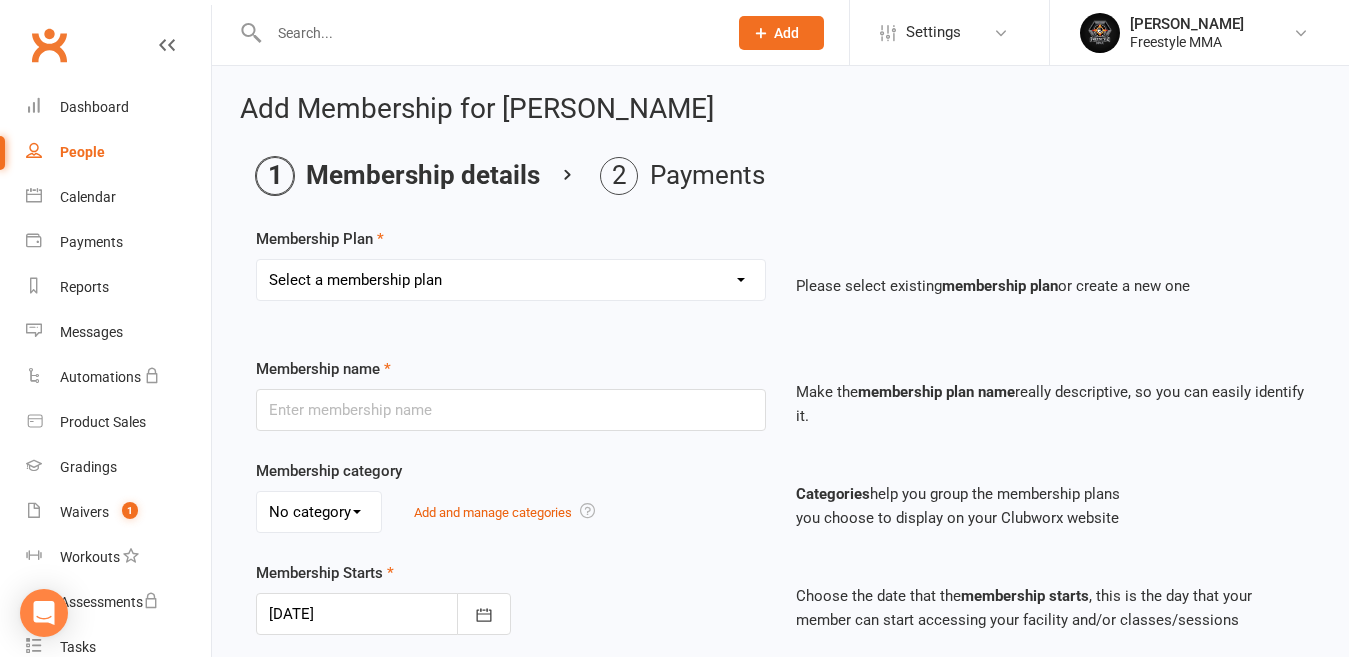 click on "Select a membership plan Create new Membership Plan $49 Unlimited $55 Weekly Casual $25 Adult Day Pass $20 Student Day Pass $25 Insight Plan $40 Student Membership Sponsored $20 Unlimited $25 Unlimited $15 Unlimited Annual Warrior Registration $300 Warriors Term Fee $250 Warriors Term Fee $30 Casual Membership" at bounding box center (511, 280) 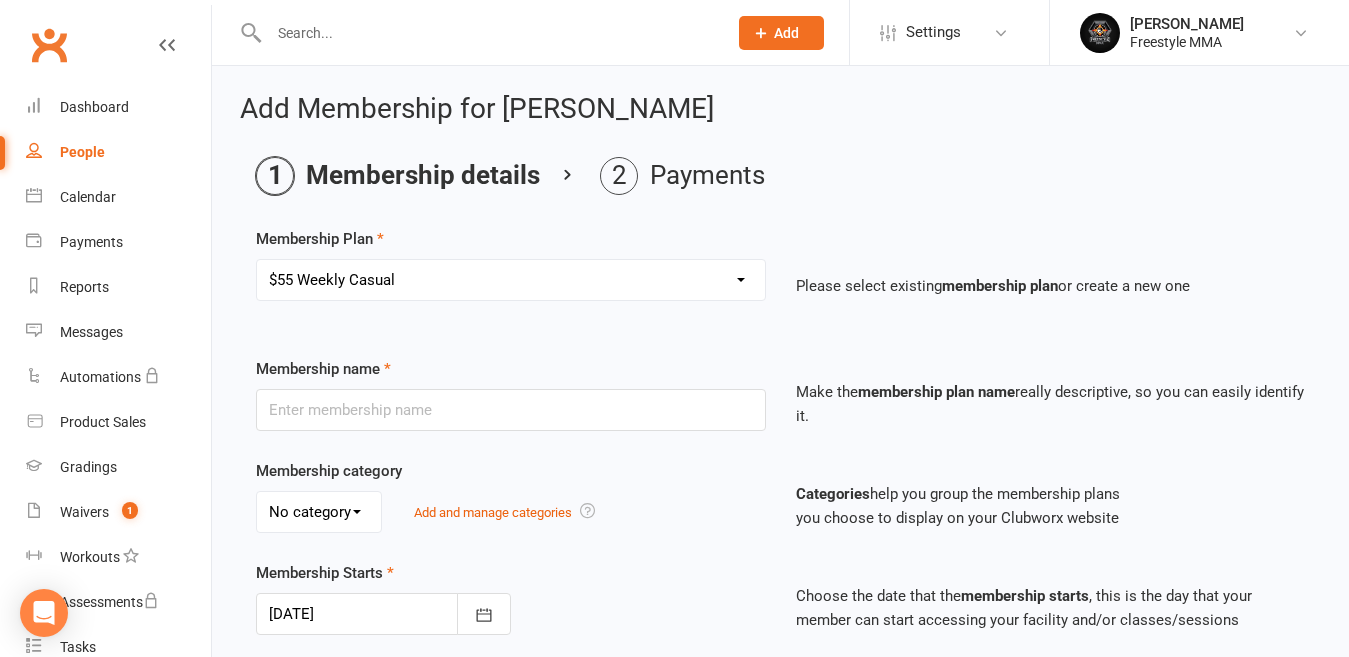 click on "Select a membership plan Create new Membership Plan $49 Unlimited $55 Weekly Casual $25 Adult Day Pass $20 Student Day Pass $25 Insight Plan $40 Student Membership Sponsored $20 Unlimited $25 Unlimited $15 Unlimited Annual Warrior Registration $300 Warriors Term Fee $250 Warriors Term Fee $30 Casual Membership" at bounding box center [511, 280] 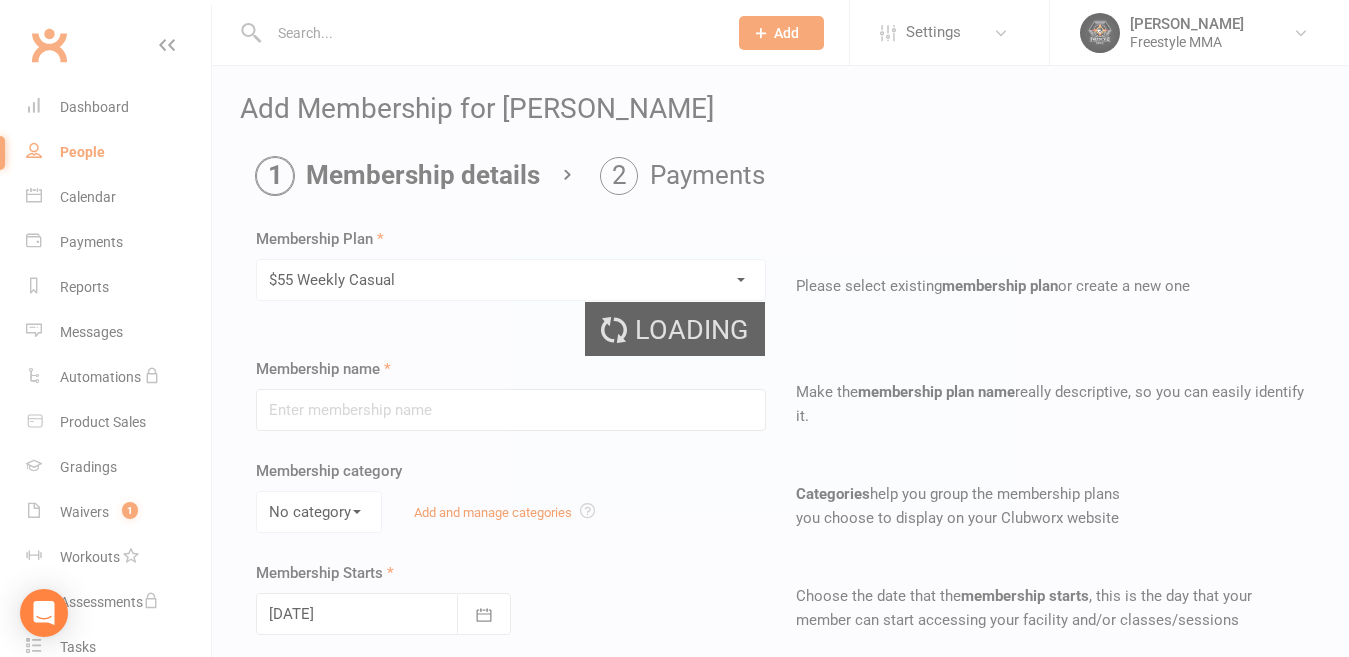 type on "$55 Weekly Casual" 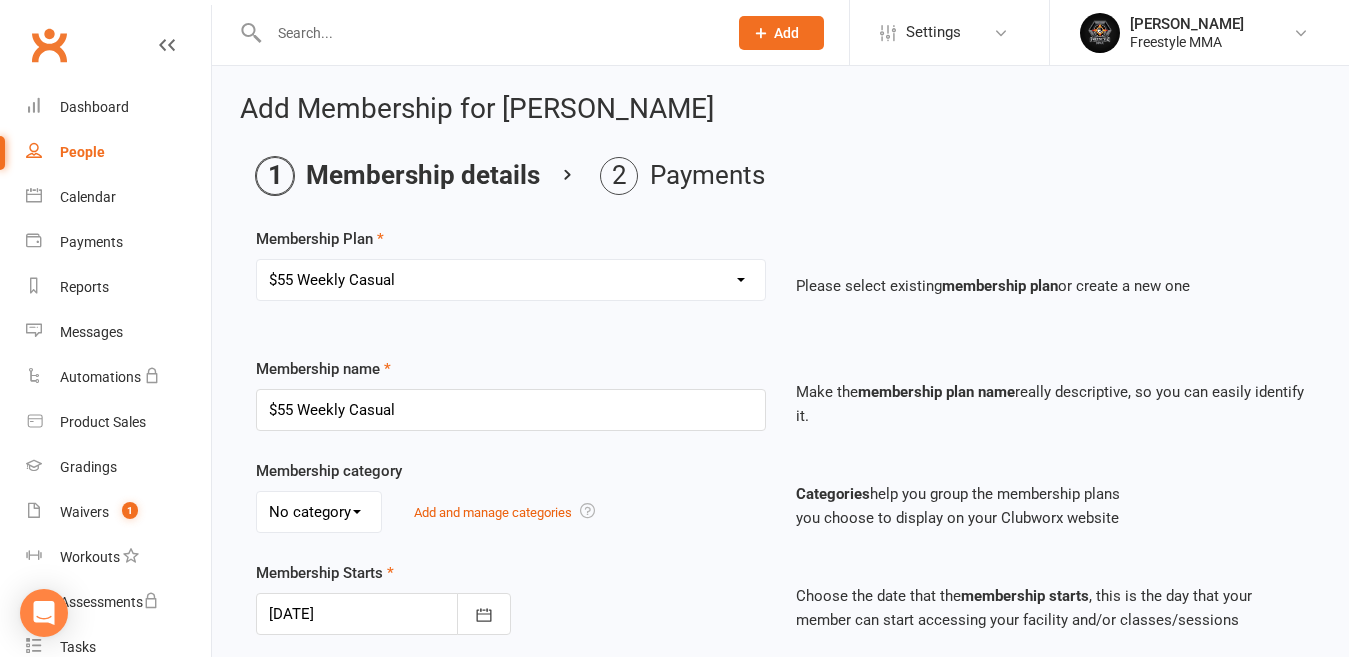 click on "Select a membership plan Create new Membership Plan $49 Unlimited $55 Weekly Casual $25 Adult Day Pass $20 Student Day Pass $25 Insight Plan $40 Student Membership Sponsored $20 Unlimited $25 Unlimited $15 Unlimited Annual Warrior Registration $300 Warriors Term Fee $250 Warriors Term Fee $30 Casual Membership" at bounding box center [511, 294] 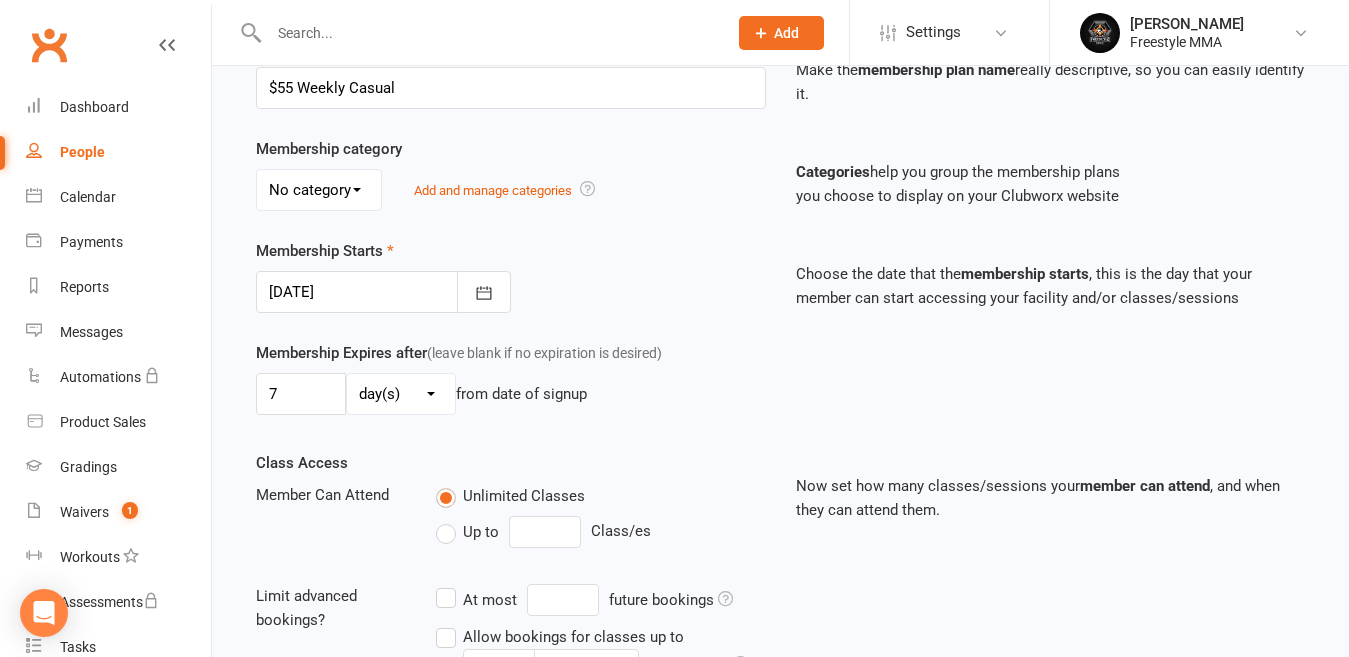 scroll, scrollTop: 653, scrollLeft: 0, axis: vertical 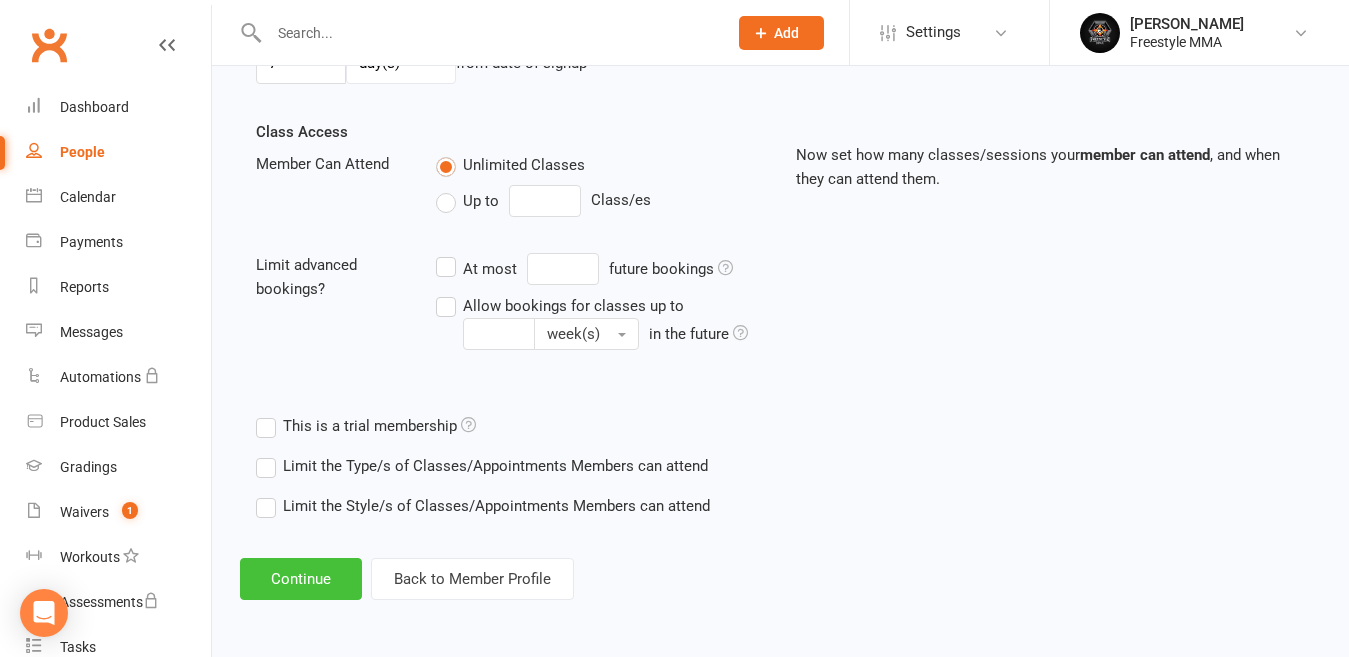 click on "Continue" at bounding box center [301, 579] 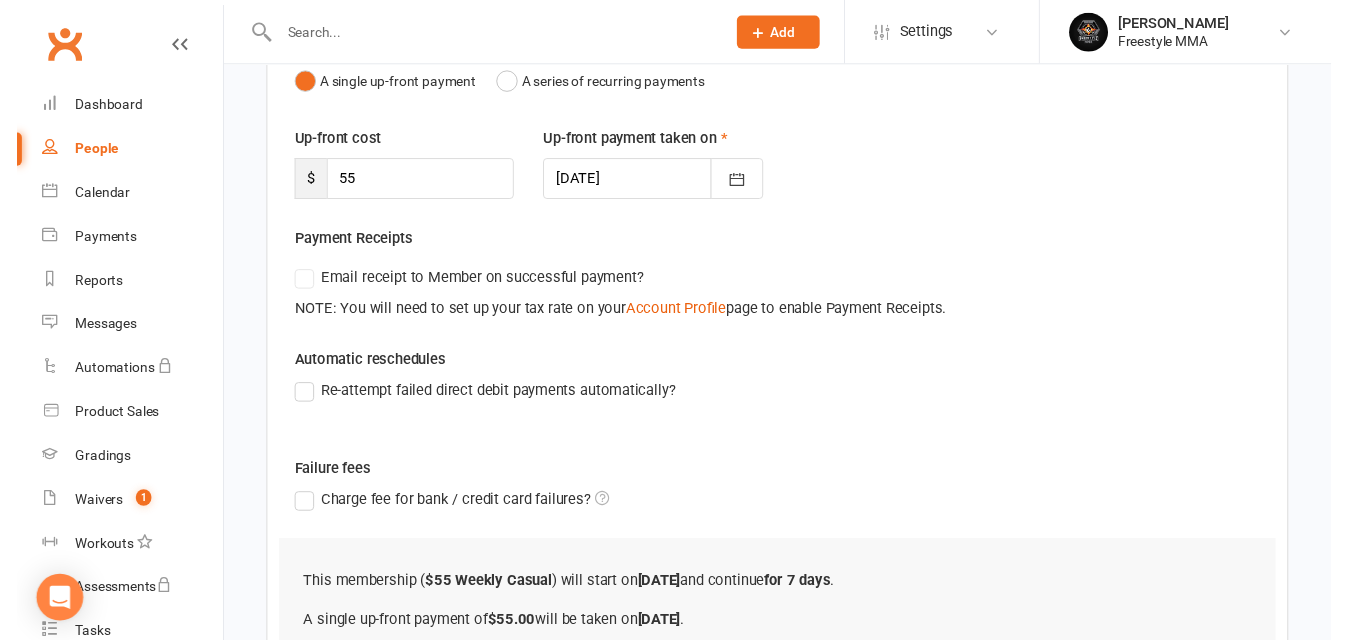 scroll, scrollTop: 432, scrollLeft: 0, axis: vertical 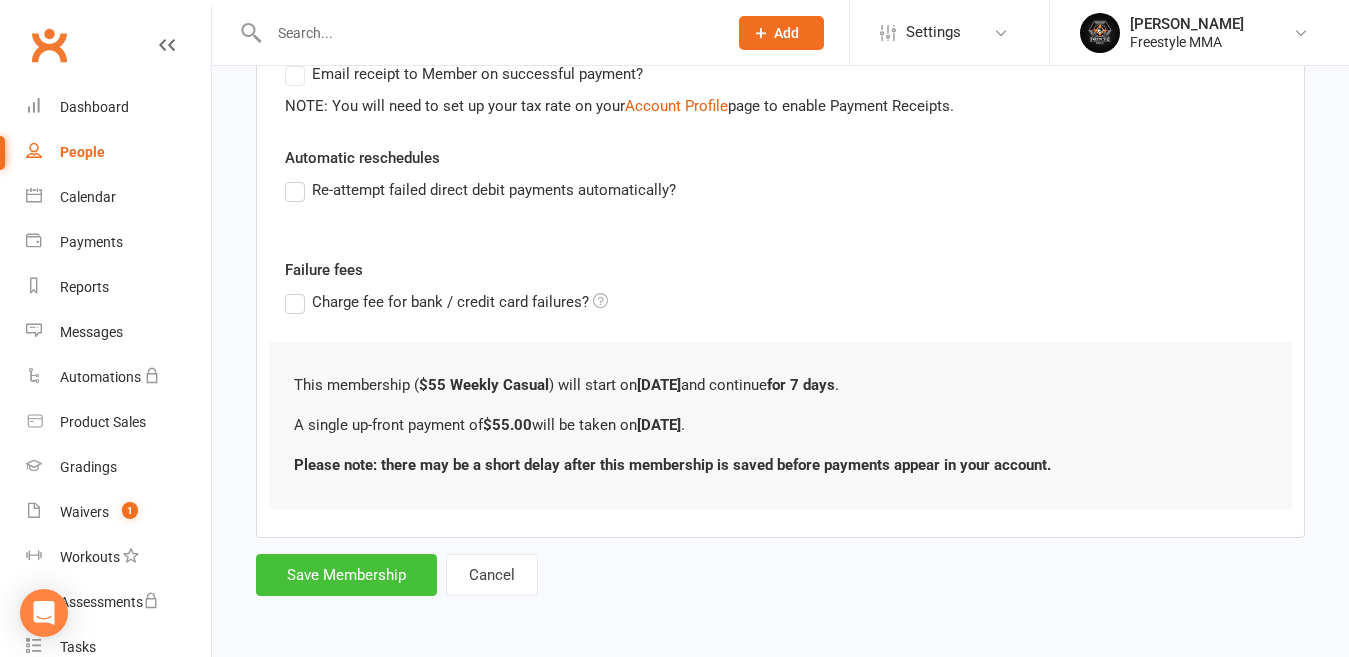click on "Save Membership" at bounding box center (346, 575) 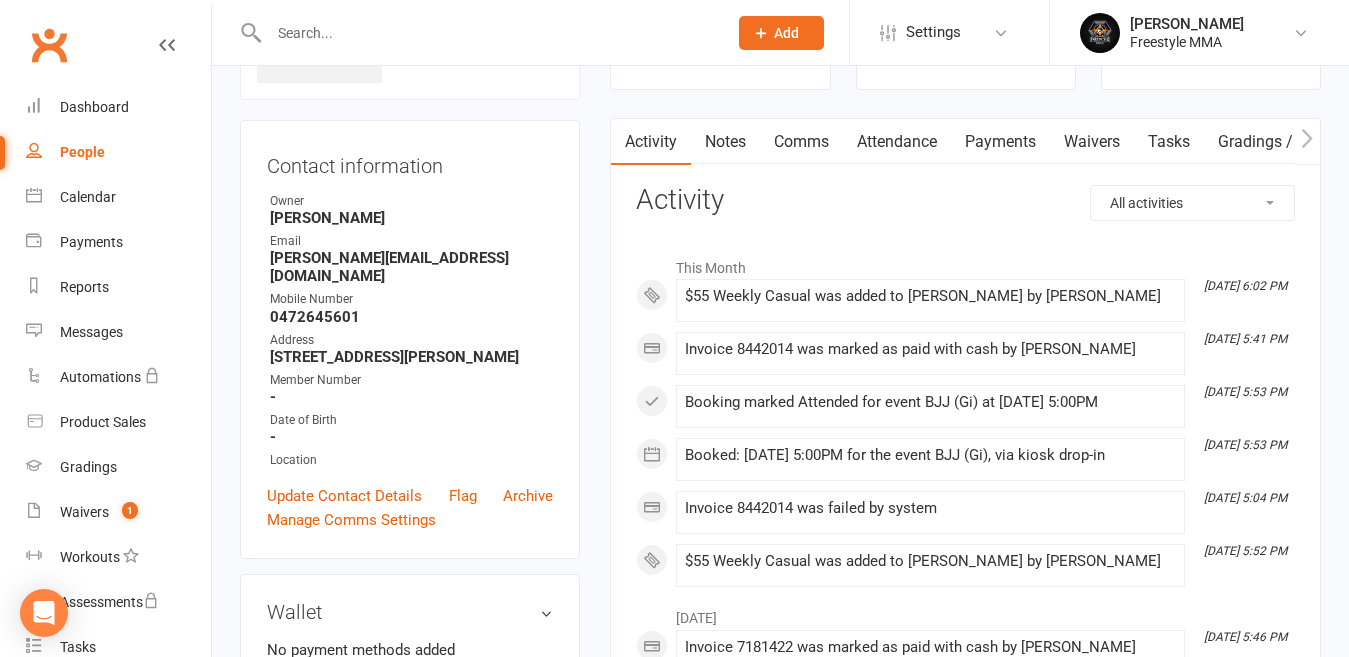 scroll, scrollTop: 0, scrollLeft: 0, axis: both 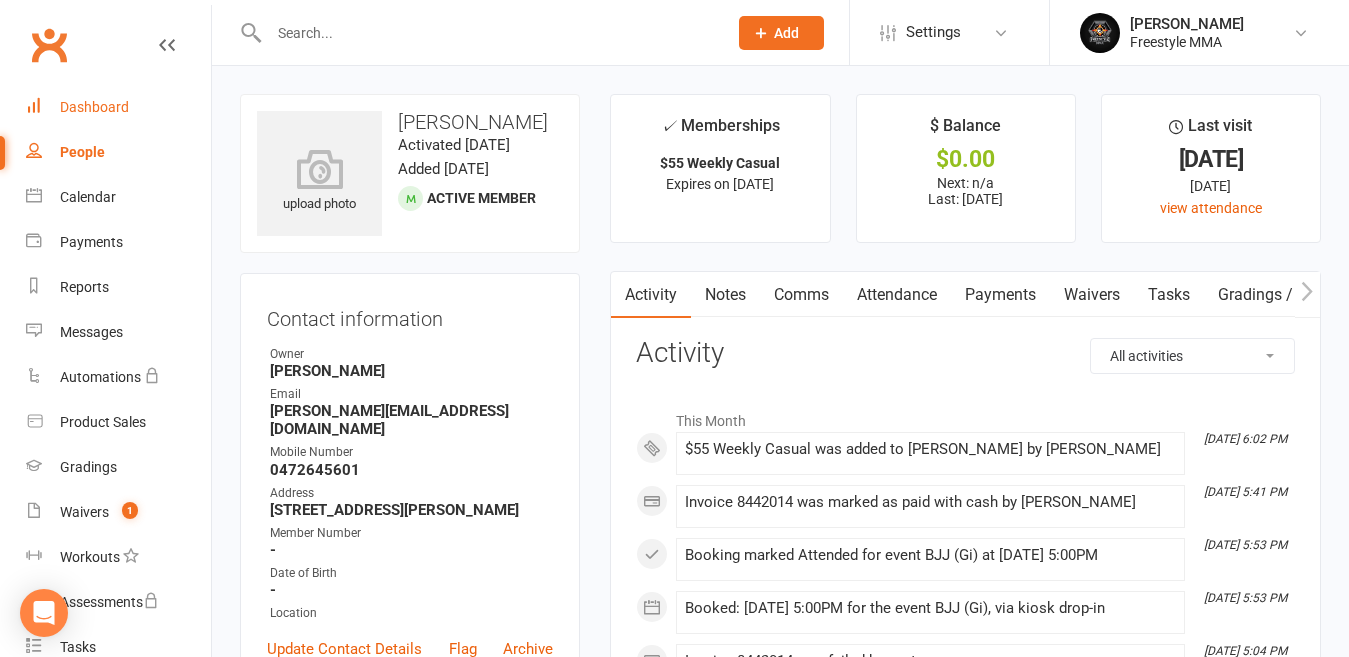 click on "Dashboard" at bounding box center [94, 107] 